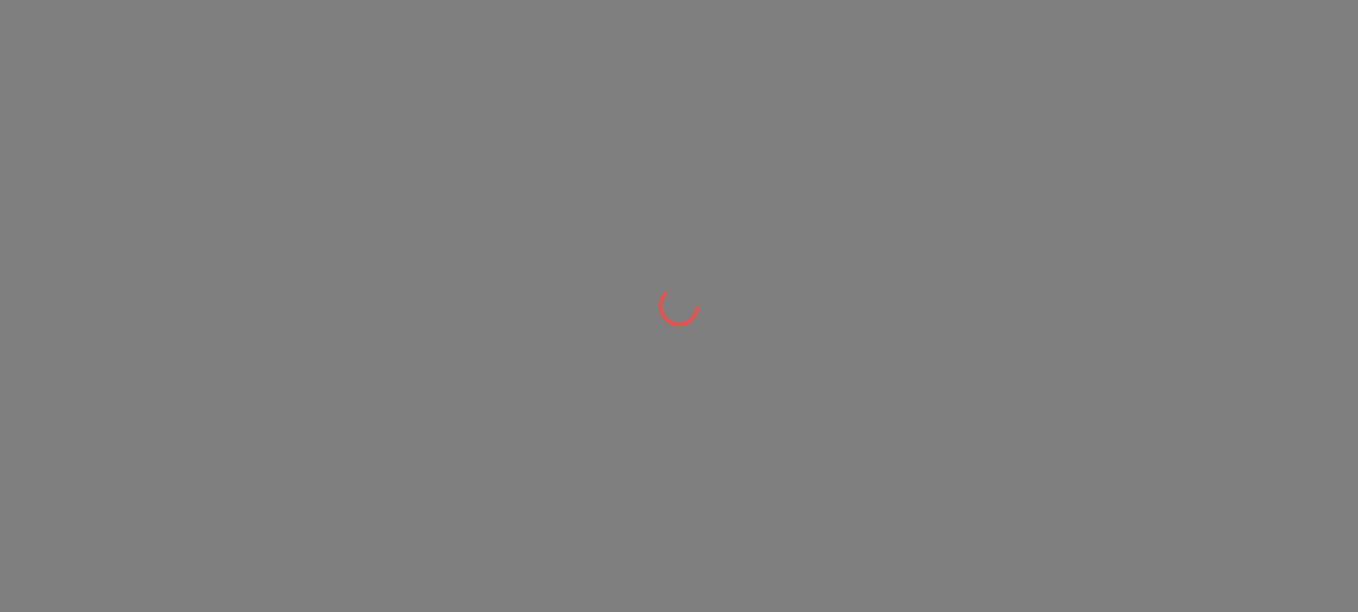 scroll, scrollTop: 0, scrollLeft: 0, axis: both 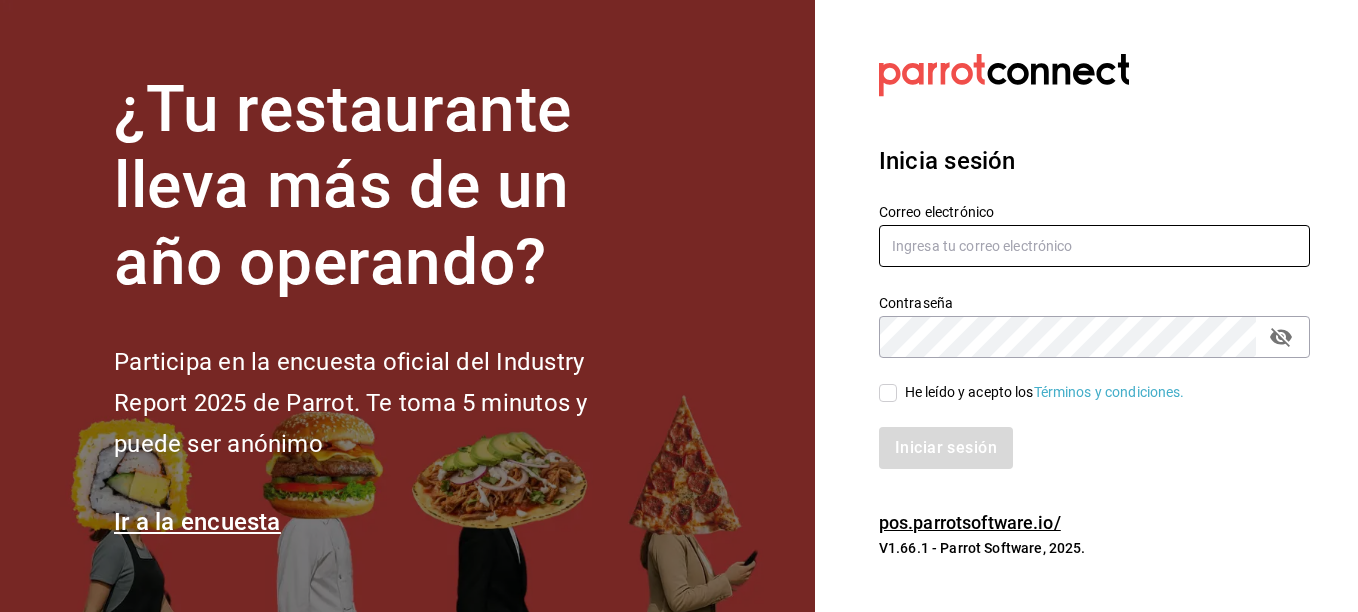 type on "[EMAIL]" 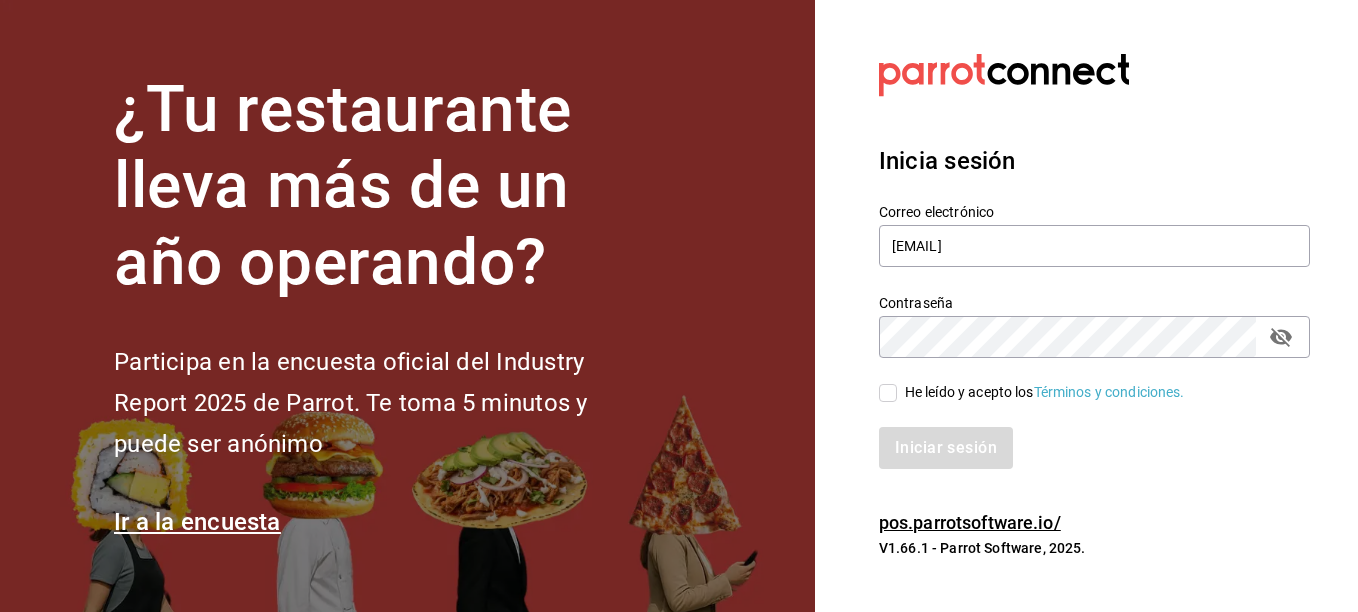 click on "He leído y acepto los  Términos y condiciones." at bounding box center (888, 393) 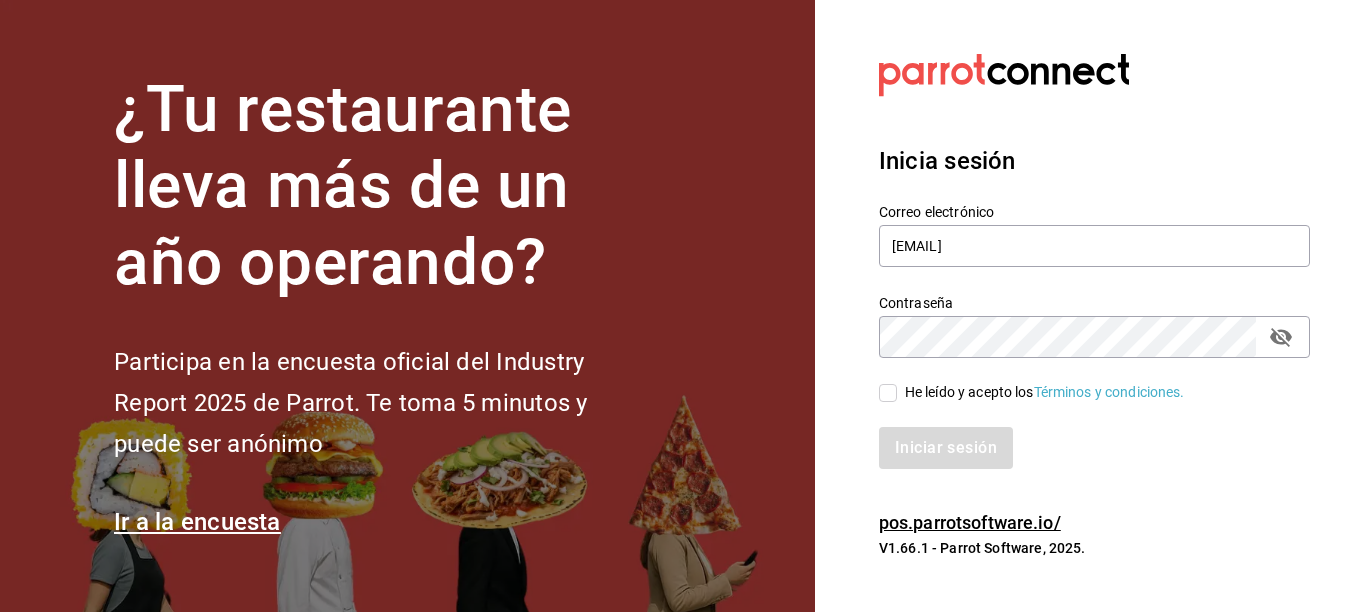 checkbox on "true" 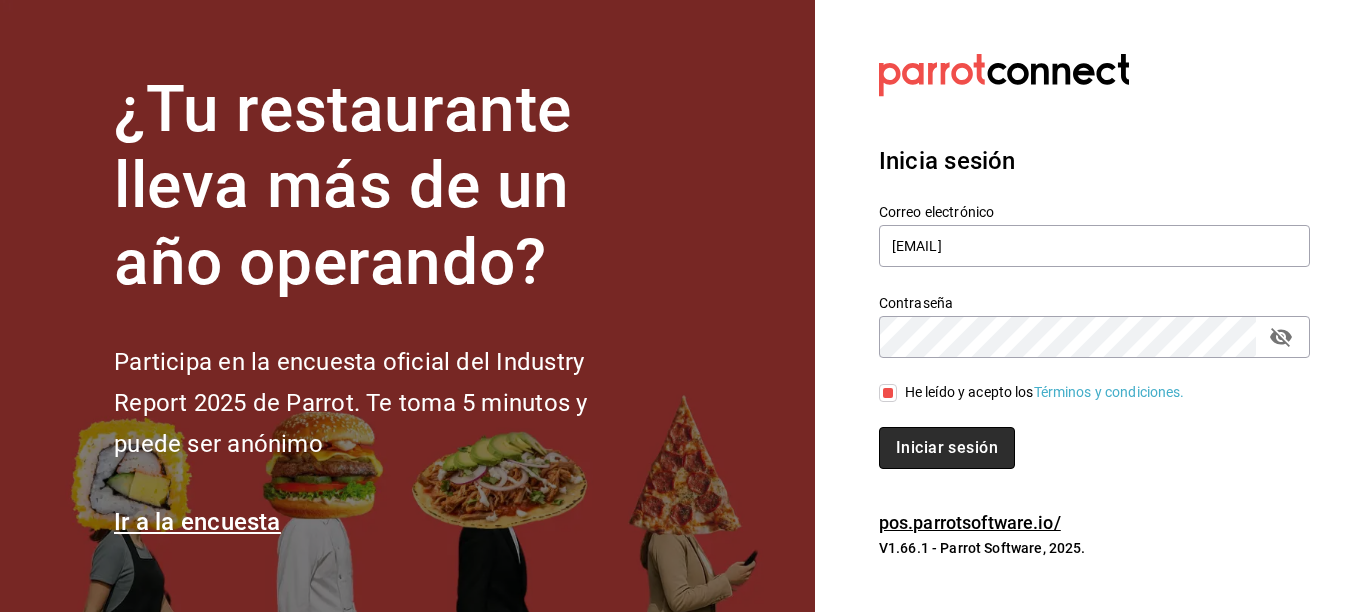 click on "Iniciar sesión" at bounding box center (947, 448) 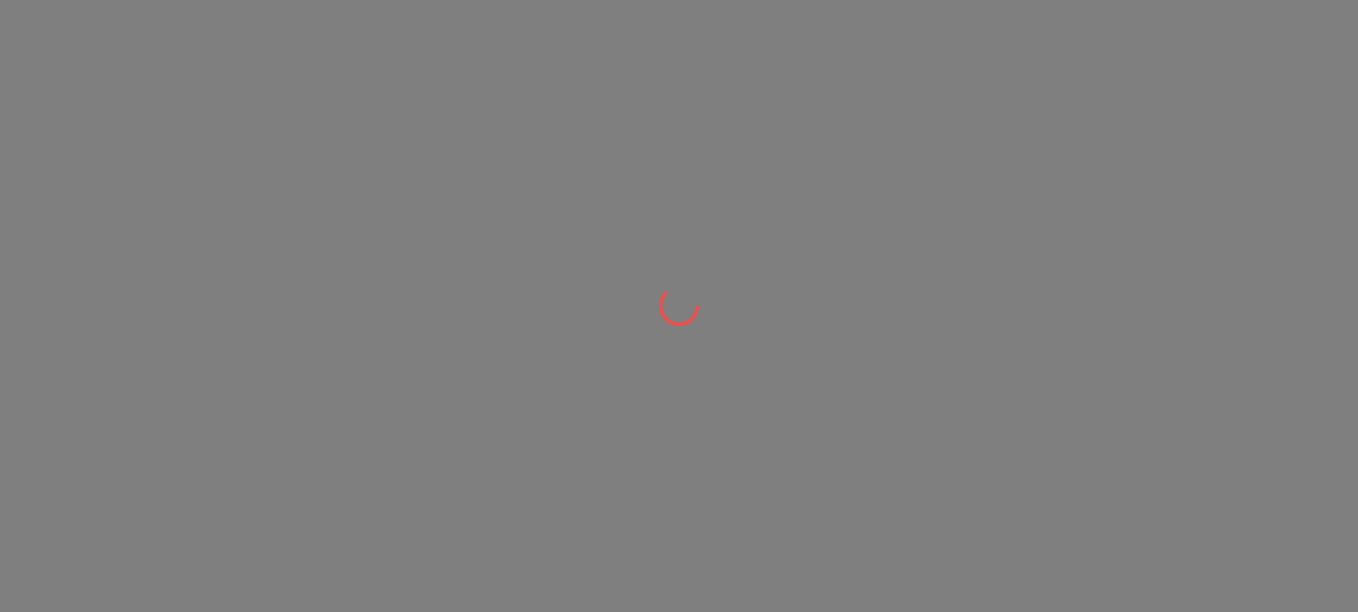 scroll, scrollTop: 0, scrollLeft: 0, axis: both 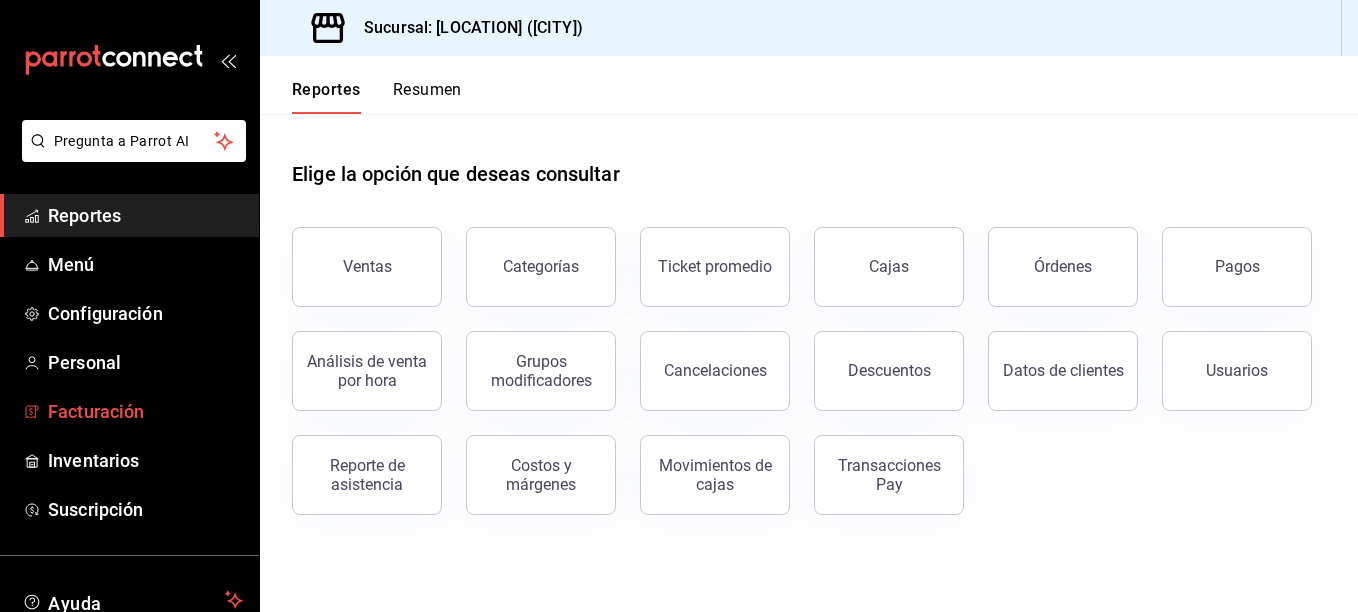 click on "Facturación" at bounding box center (145, 411) 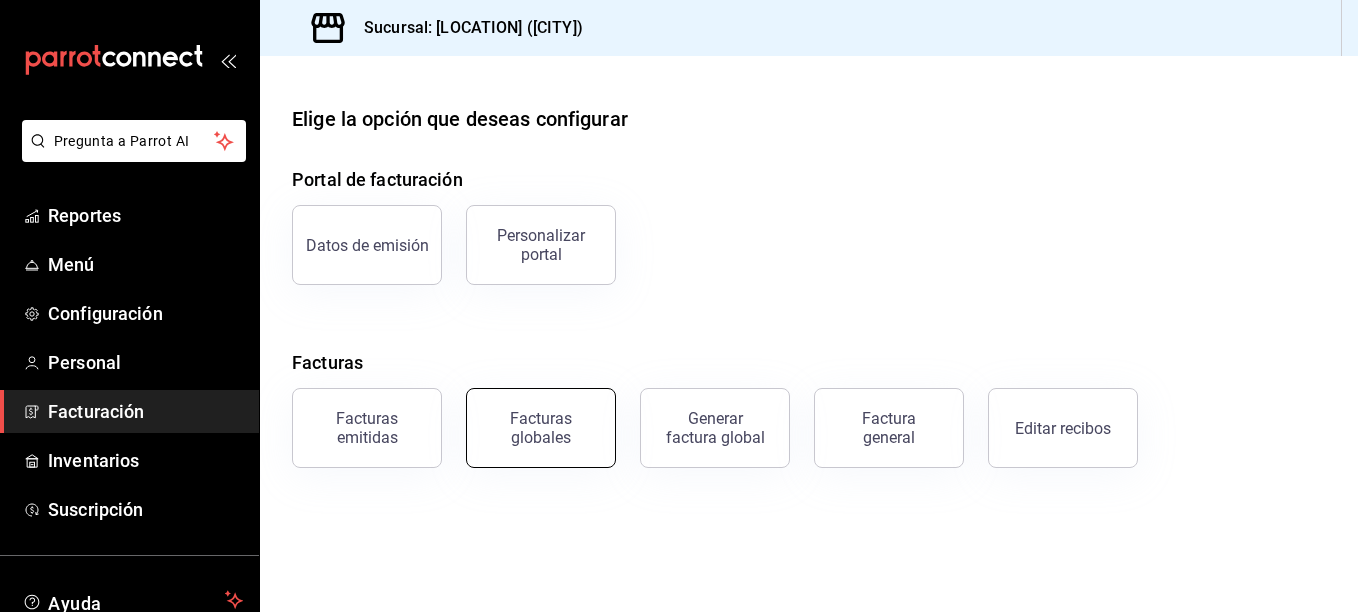 click on "Facturas globales" at bounding box center [541, 428] 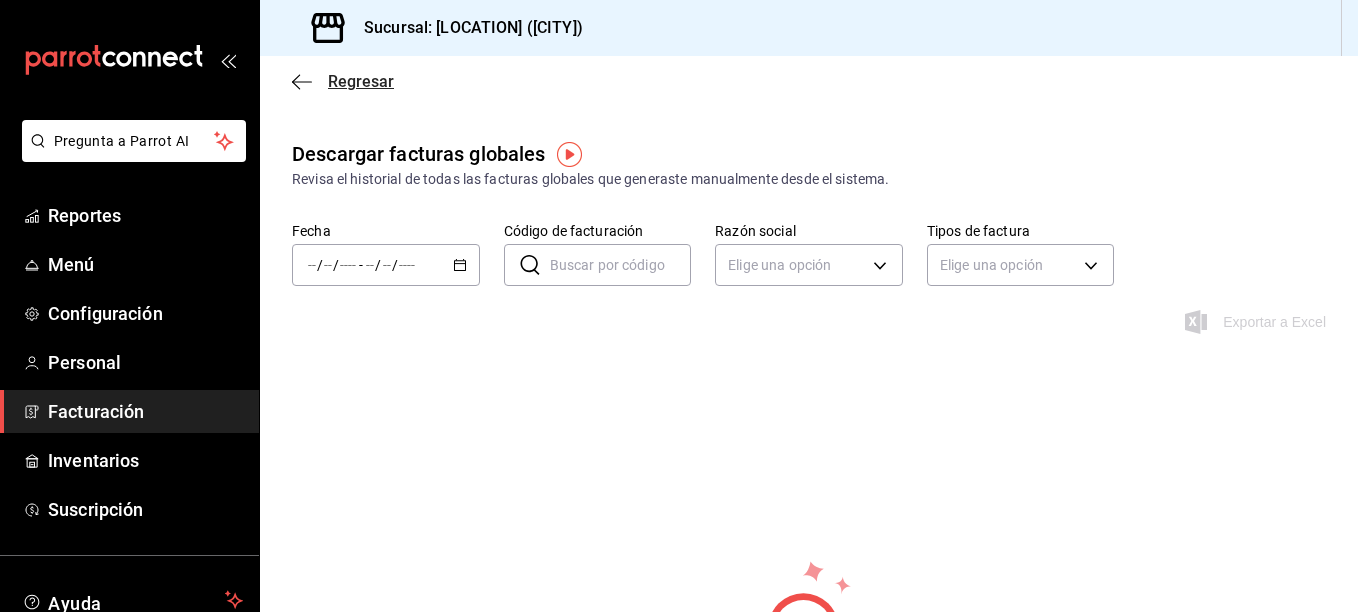 click 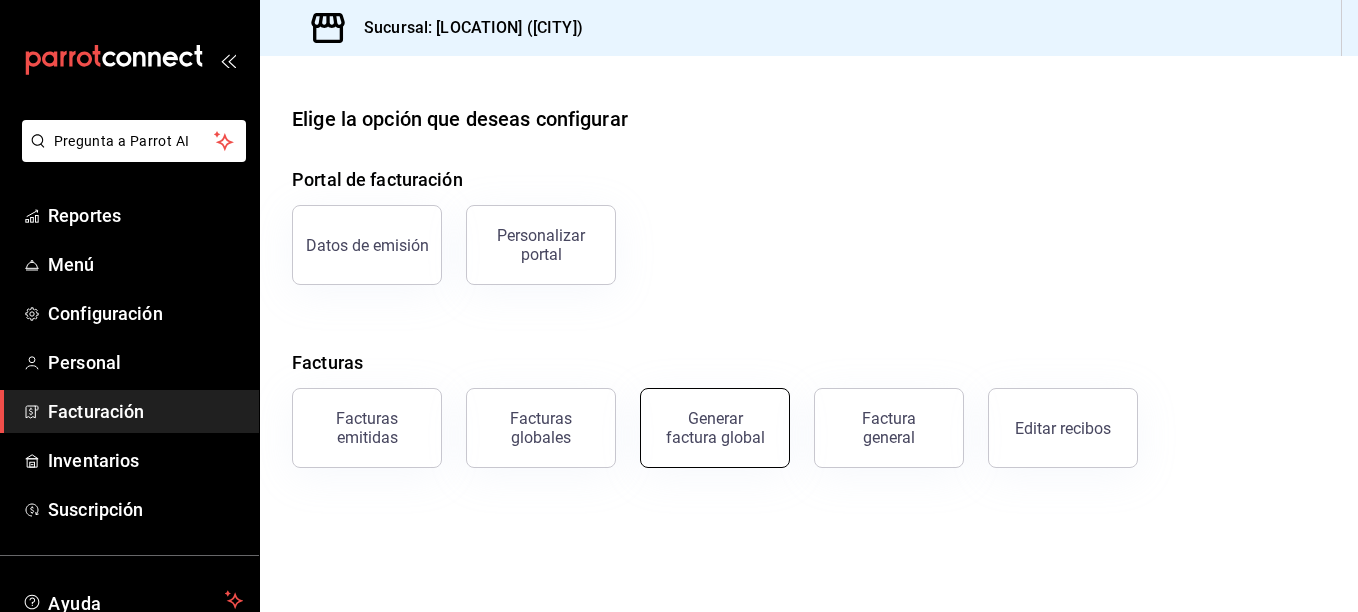 click on "Generar factura global" at bounding box center (715, 428) 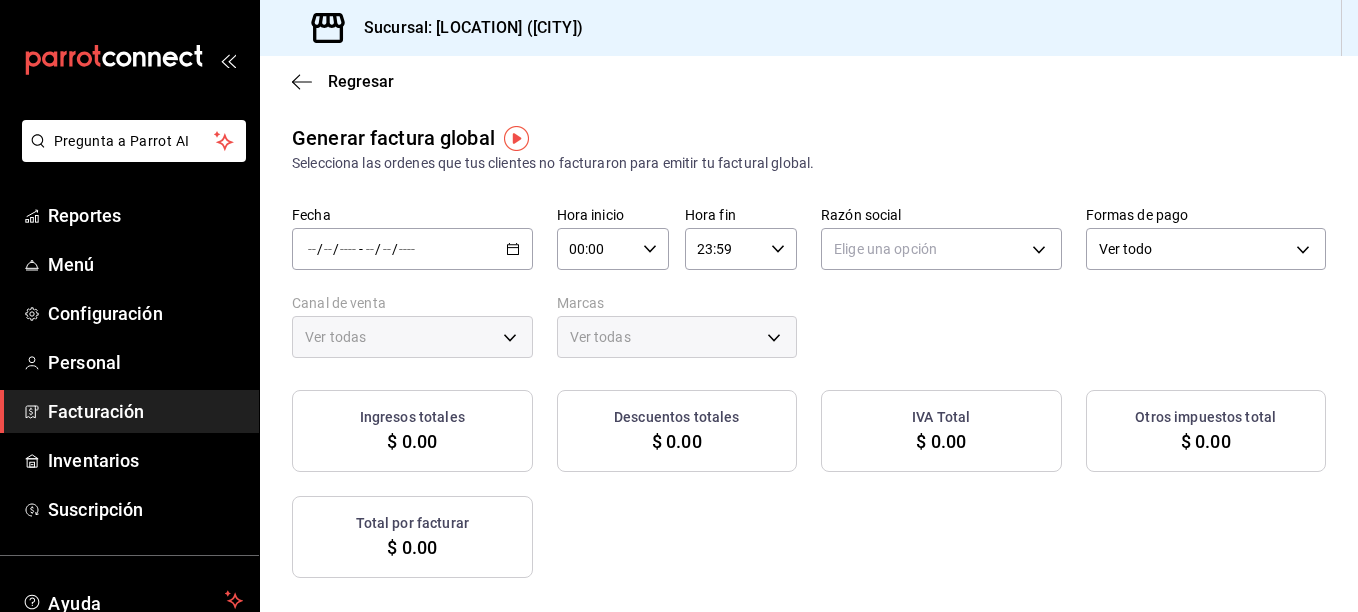 type on "PARROT,UBER_EATS,RAPPI,DIDI_FOOD,ONLINE" 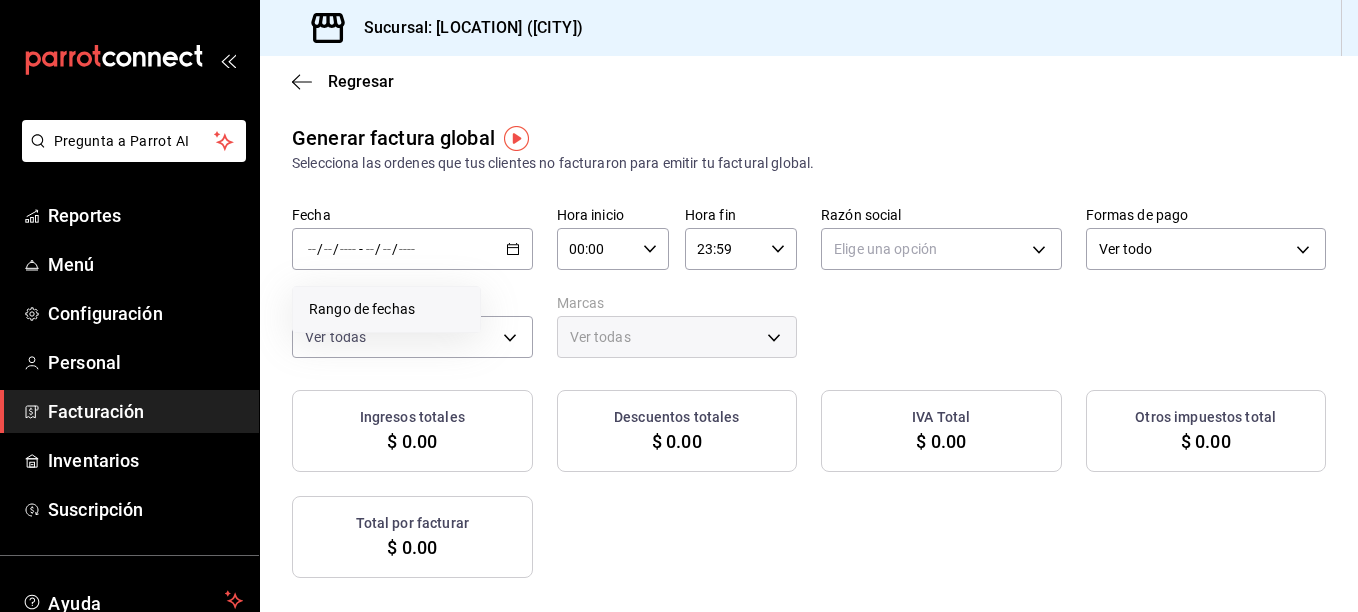 click on "Rango de fechas" at bounding box center [386, 309] 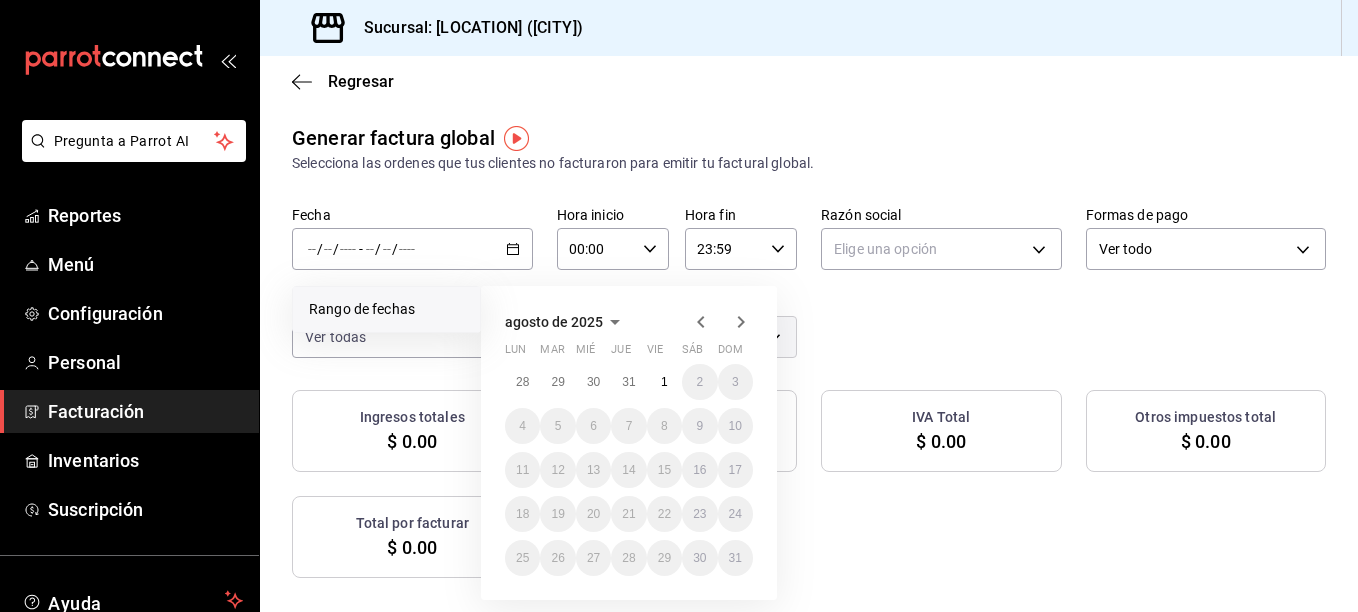 click 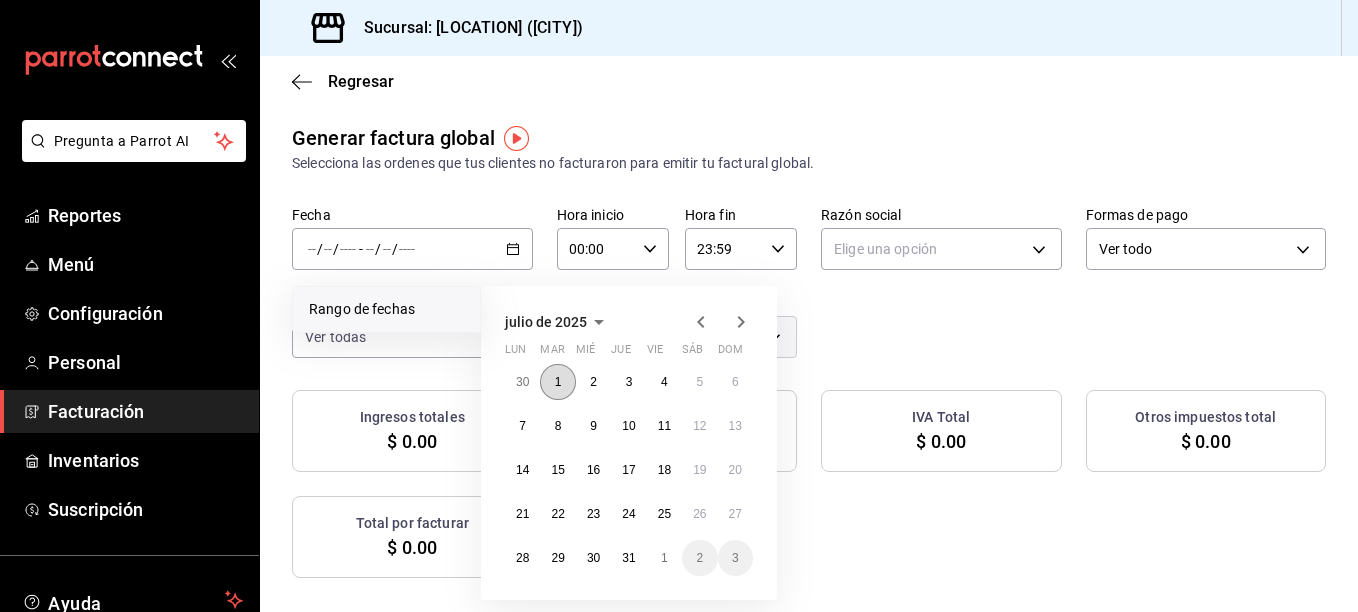 click on "1" at bounding box center (557, 382) 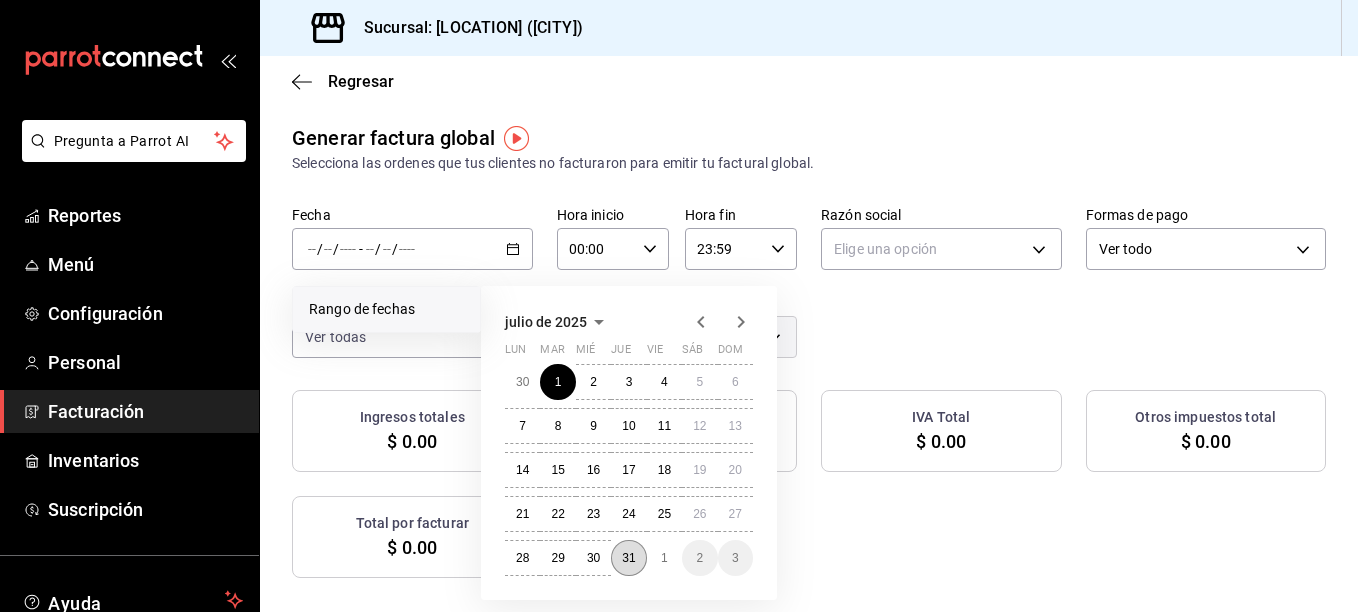click on "31" at bounding box center [628, 558] 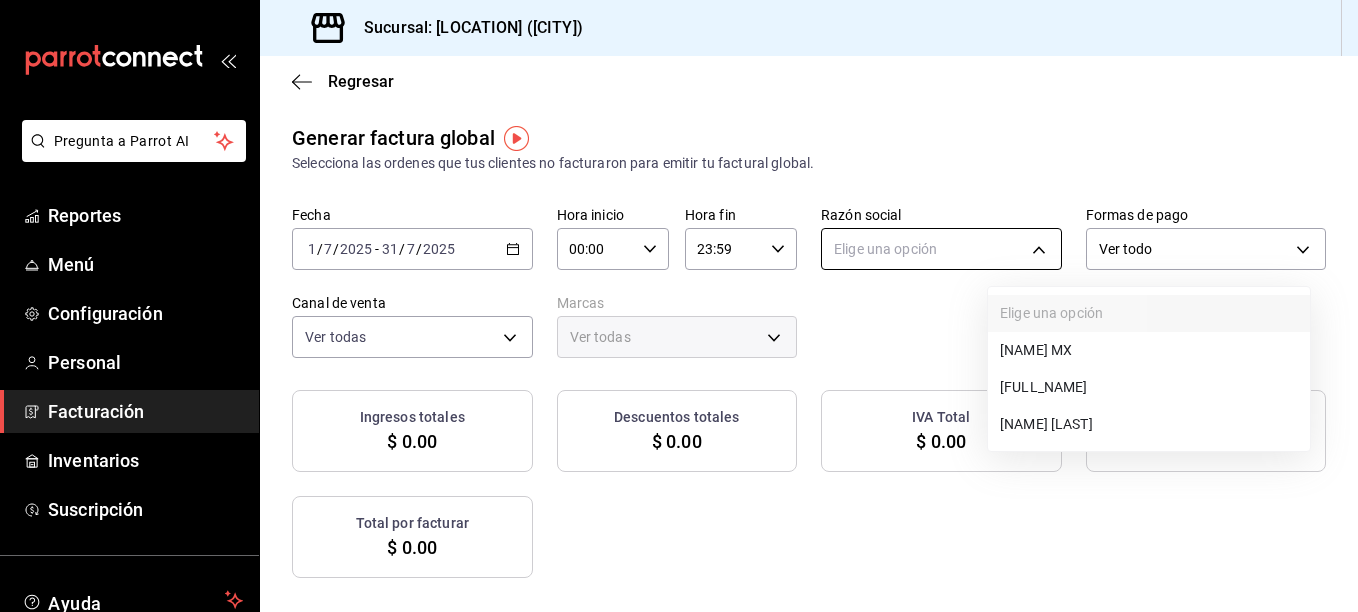 click on "Pregunta a Parrot AI Reportes   Menú   Configuración   Personal   Facturación   Inventarios   Suscripción   Ayuda Recomienda Parrot   Heli Villa   Sugerir nueva función   Visitar centro de ayuda ([PHONE])" at bounding box center [679, 306] 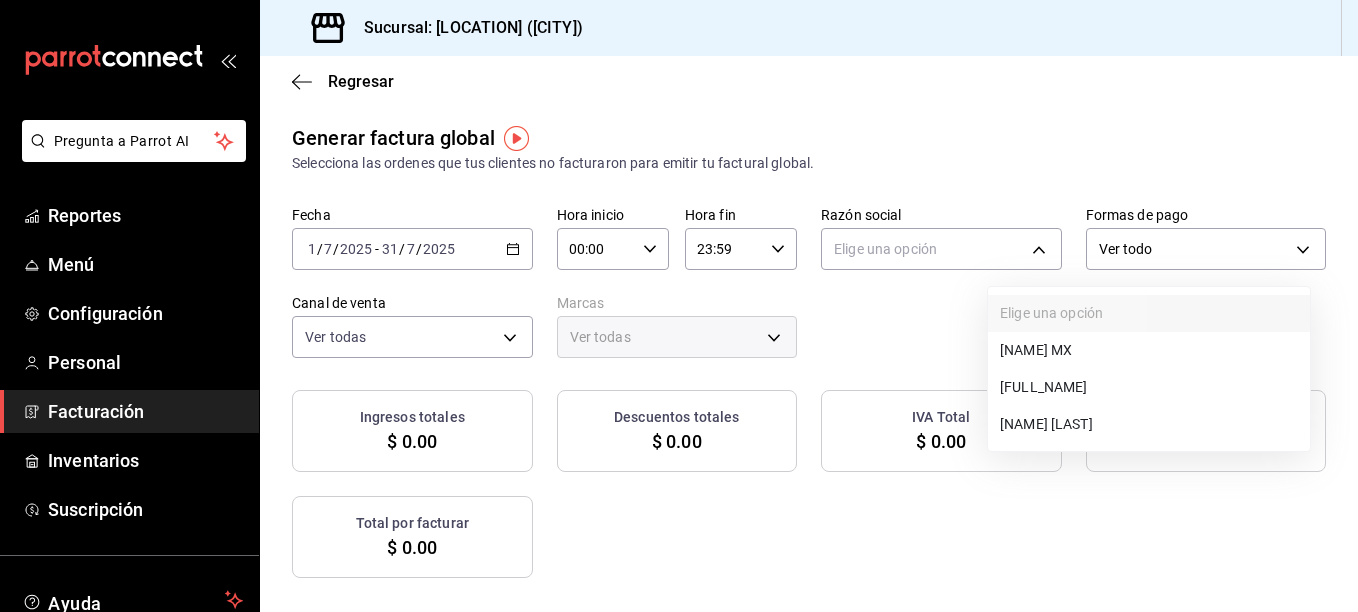 click on "[NAME] [LAST]" at bounding box center [1149, 424] 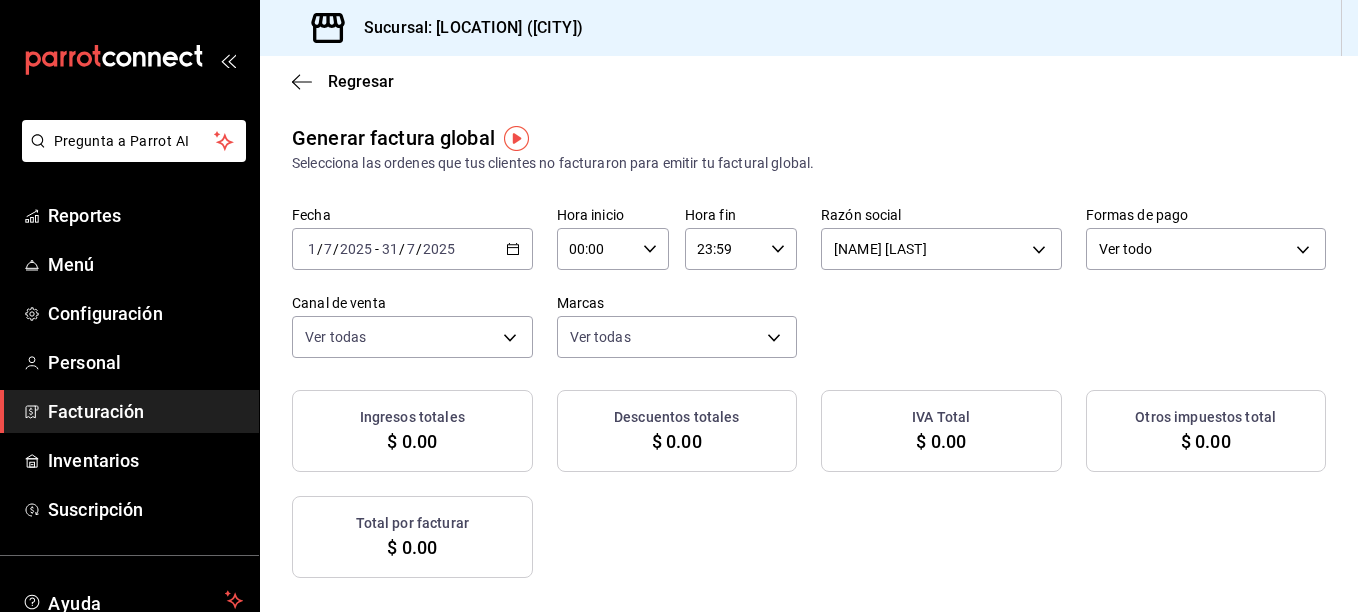 checkbox on "true" 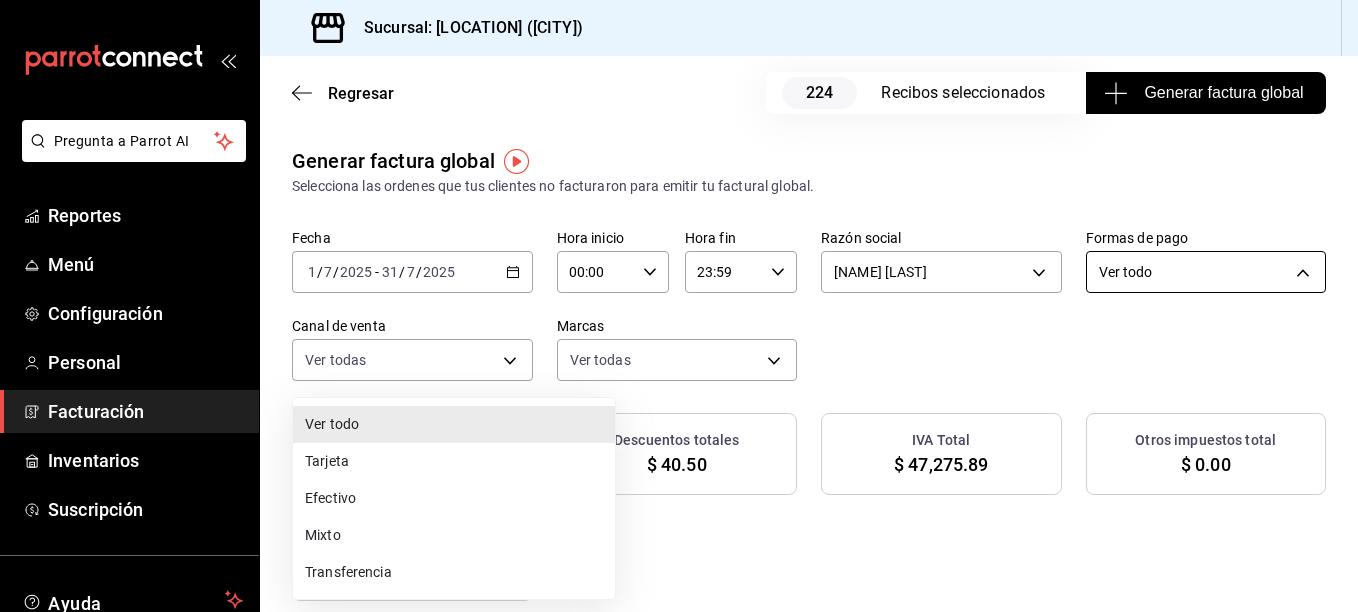 click on "Pregunta a Parrot AI Reportes   Menú   Configuración   Personal   Facturación   Inventarios   Suscripción   Ayuda Recomienda Parrot   Heli Villa   Sugerir nueva función   Sucursal: Angelopolitano ([CITY]) Regresar [NUMBER] Recibos seleccionados Generar factura global Generar factura global Selecciona las ordenes que tus clientes no facturaron para emitir tu factural global. Fecha [DATE] [DATE] - [DATE] [DATE] Hora inicio [TIME] Hora inicio Hora fin [TIME] Hora fin Razón social [NAME] [UUID] Formas de pago Ver todo ALL Canal de venta Ver todas PARROT,UBER_EATS,RAPPI,DIDI_FOOD,ONLINE Marcas Ver todas [UUID] Ingresos totales $ [AMOUNT] Descuentos totales $ [AMOUNT] IVA Total $ [AMOUNT] Otros impuestos total $ [AMOUNT] Total por facturar $ [AMOUNT] Recibos Quita la selección a los recibos que no quieras incluir. Recuerda que sólo puedes generar facturas globales de hasta 1,000 recibos cada una. Fecha # de recibo Subtotal" at bounding box center [679, 306] 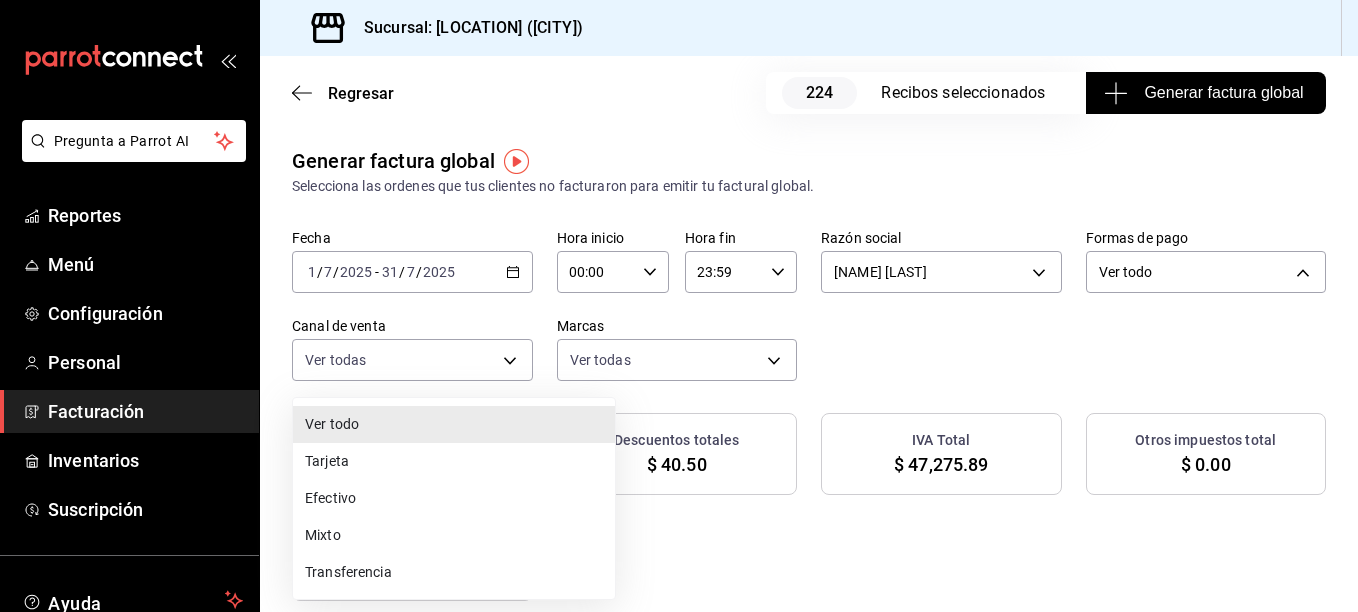 click on "Tarjeta" at bounding box center (454, 461) 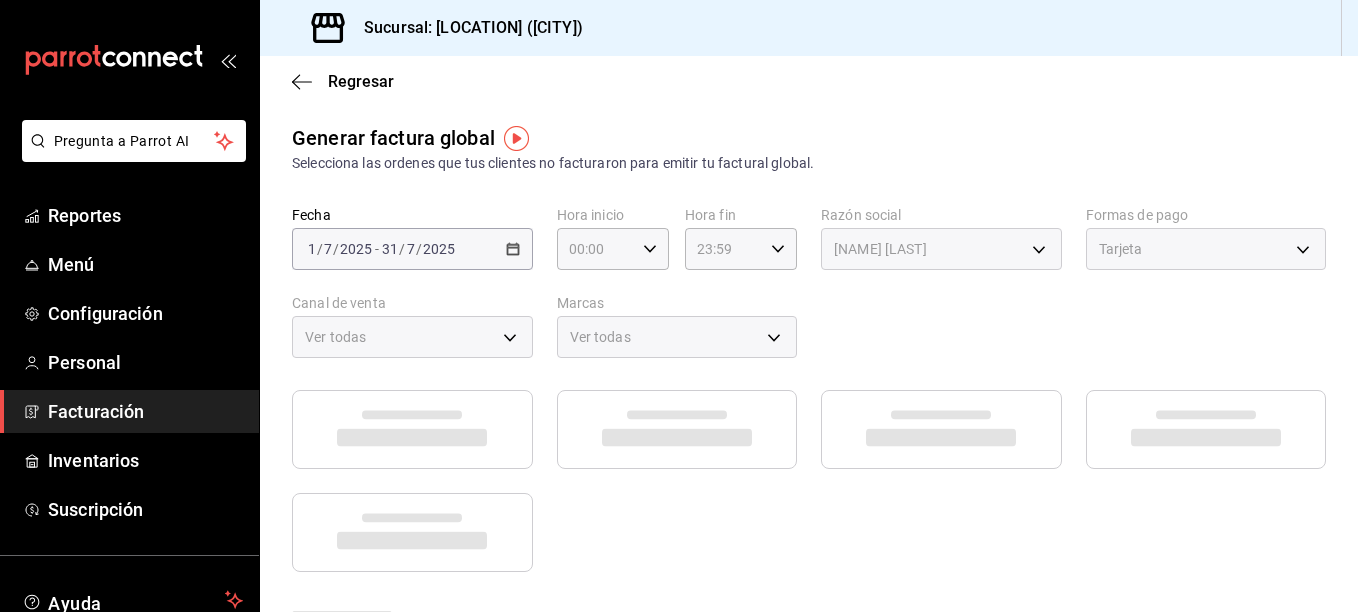 click 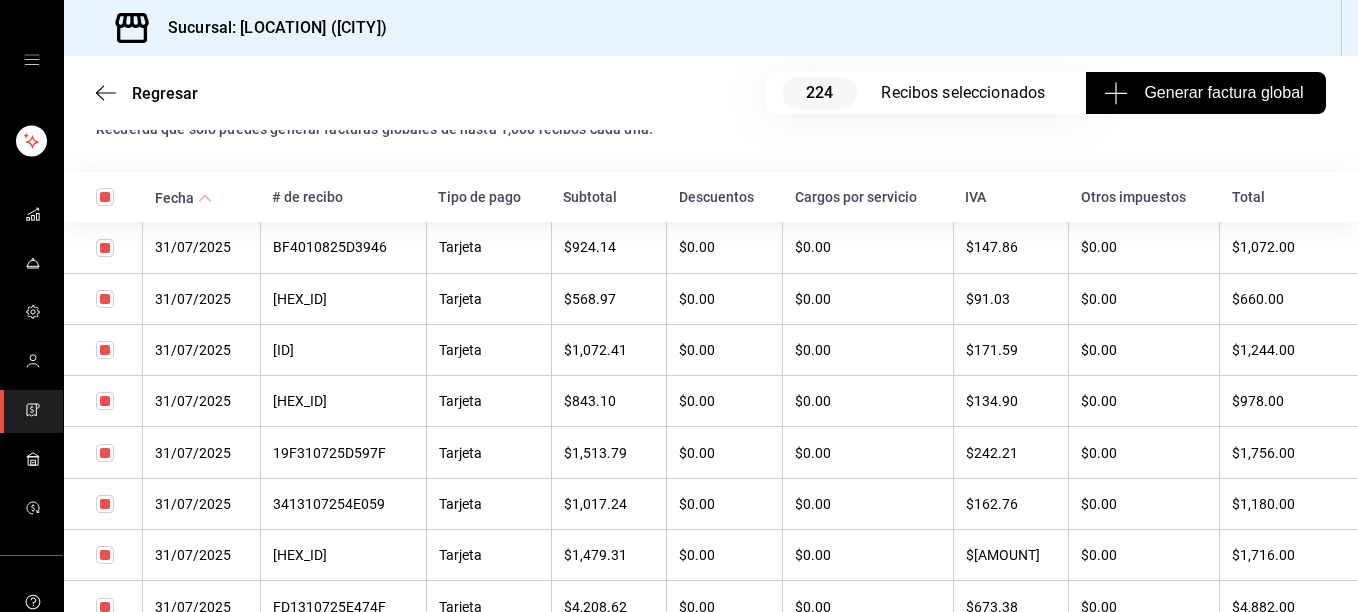 scroll, scrollTop: 600, scrollLeft: 0, axis: vertical 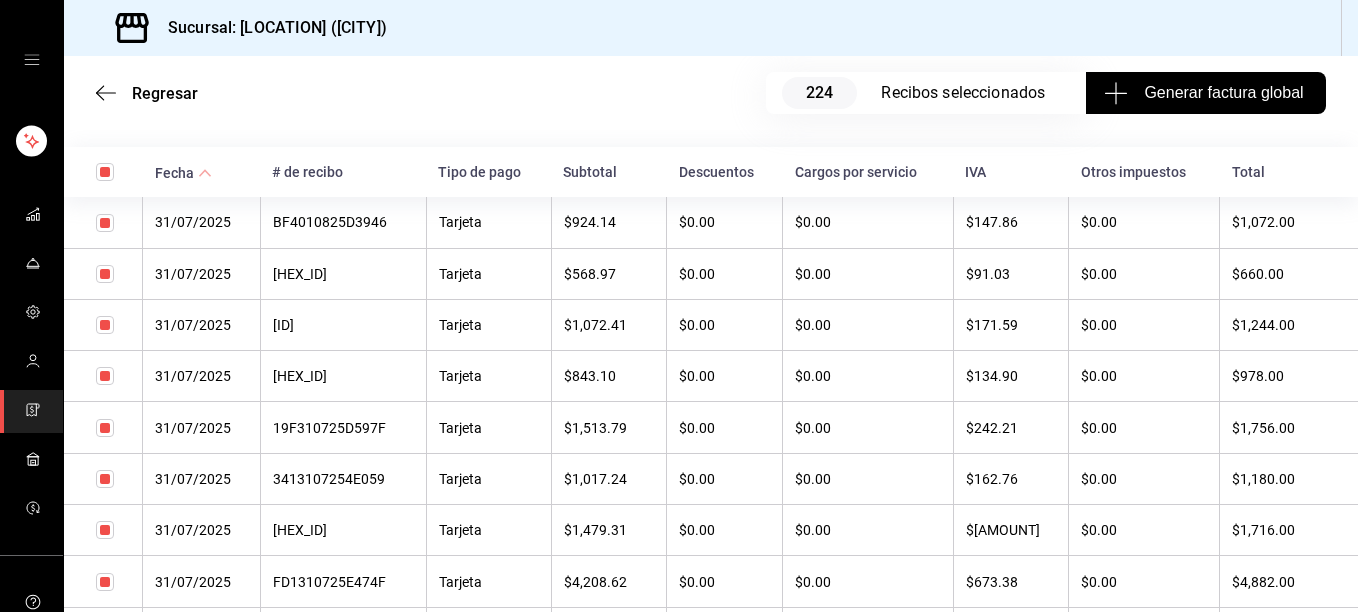 click at bounding box center [103, 172] 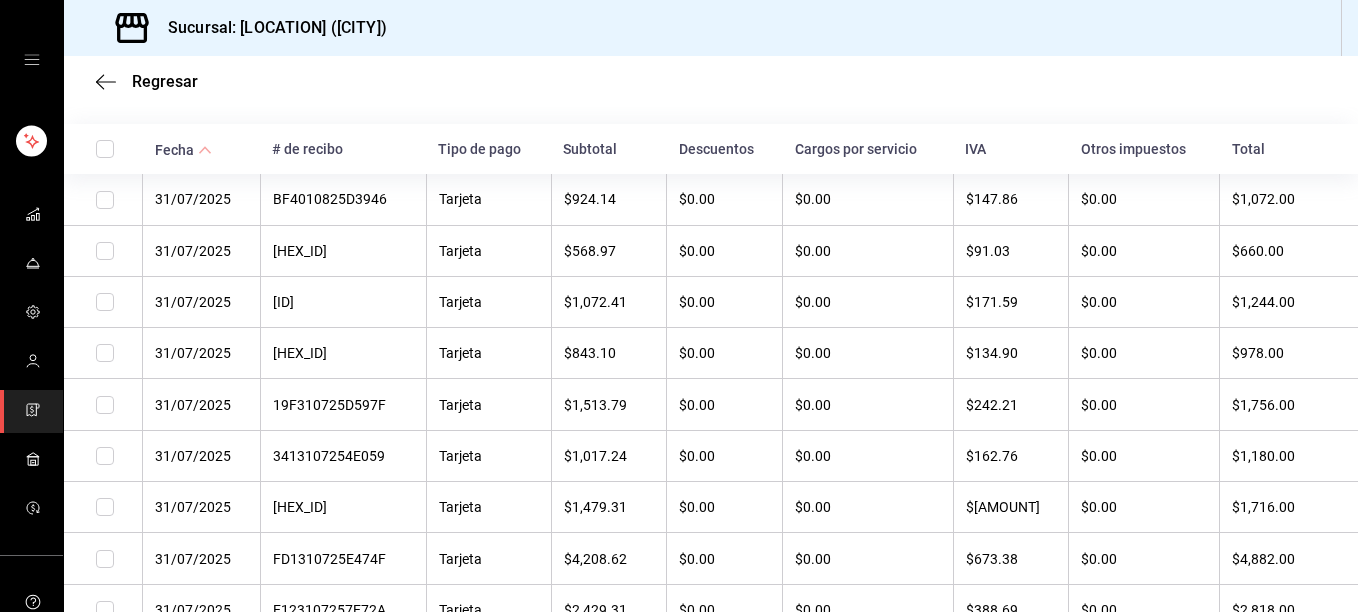 scroll, scrollTop: 577, scrollLeft: 0, axis: vertical 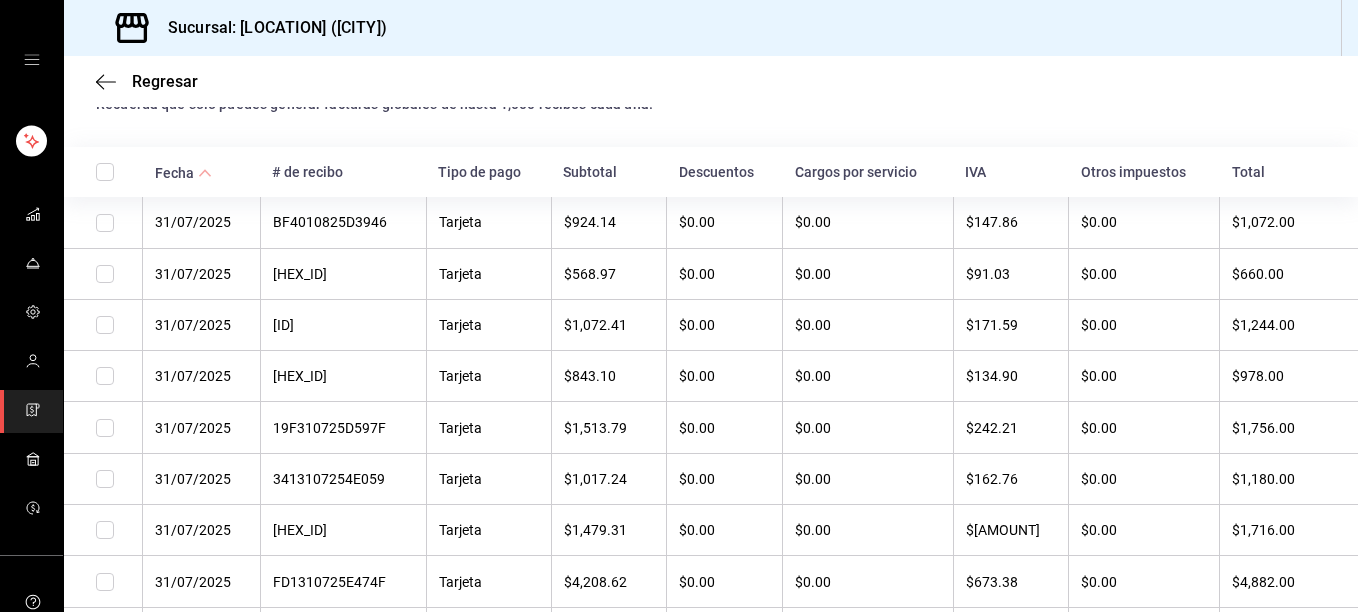 click at bounding box center (105, 223) 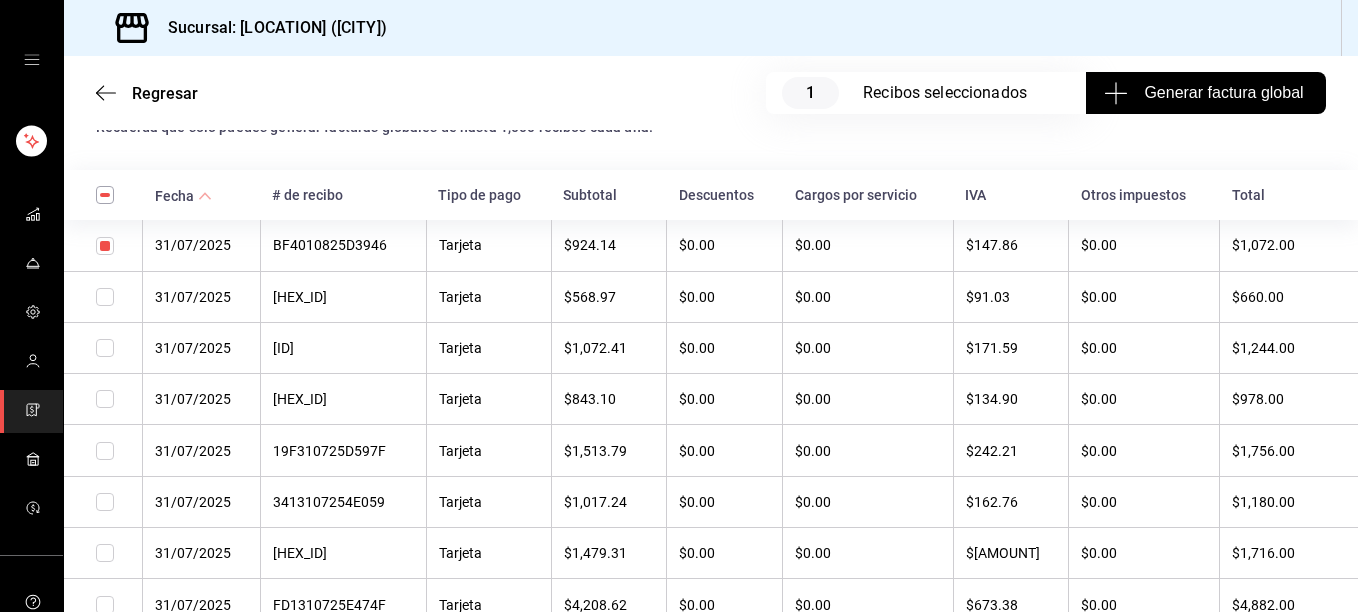 scroll, scrollTop: 600, scrollLeft: 0, axis: vertical 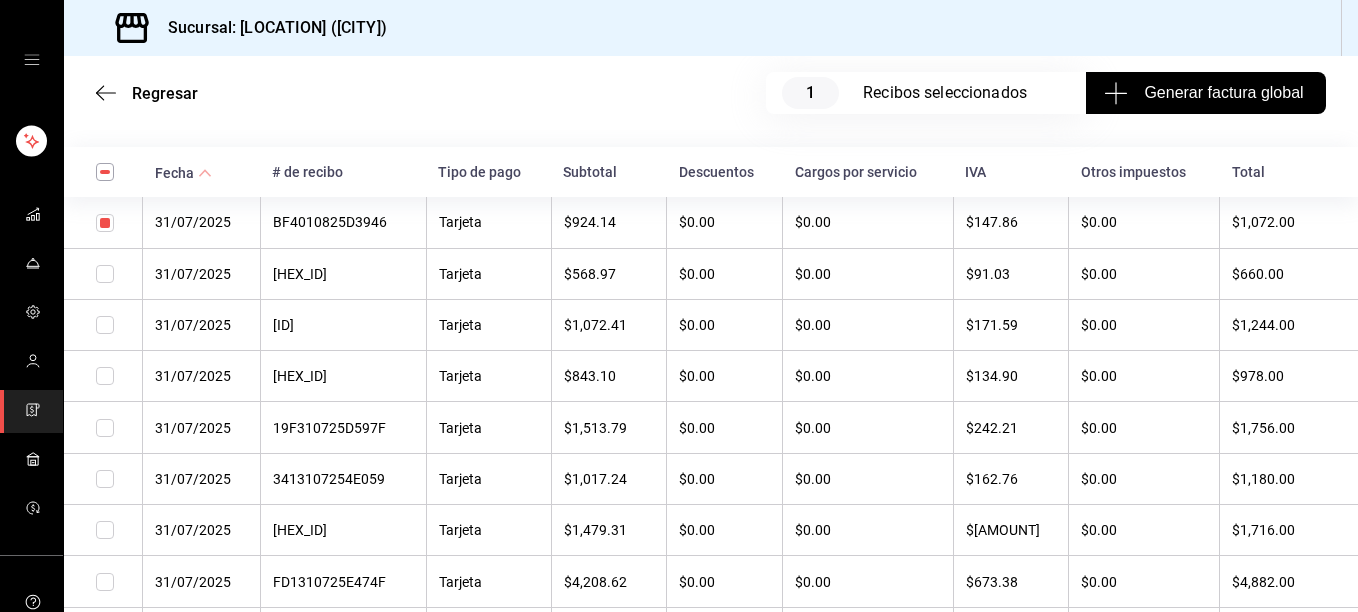 click at bounding box center [105, 274] 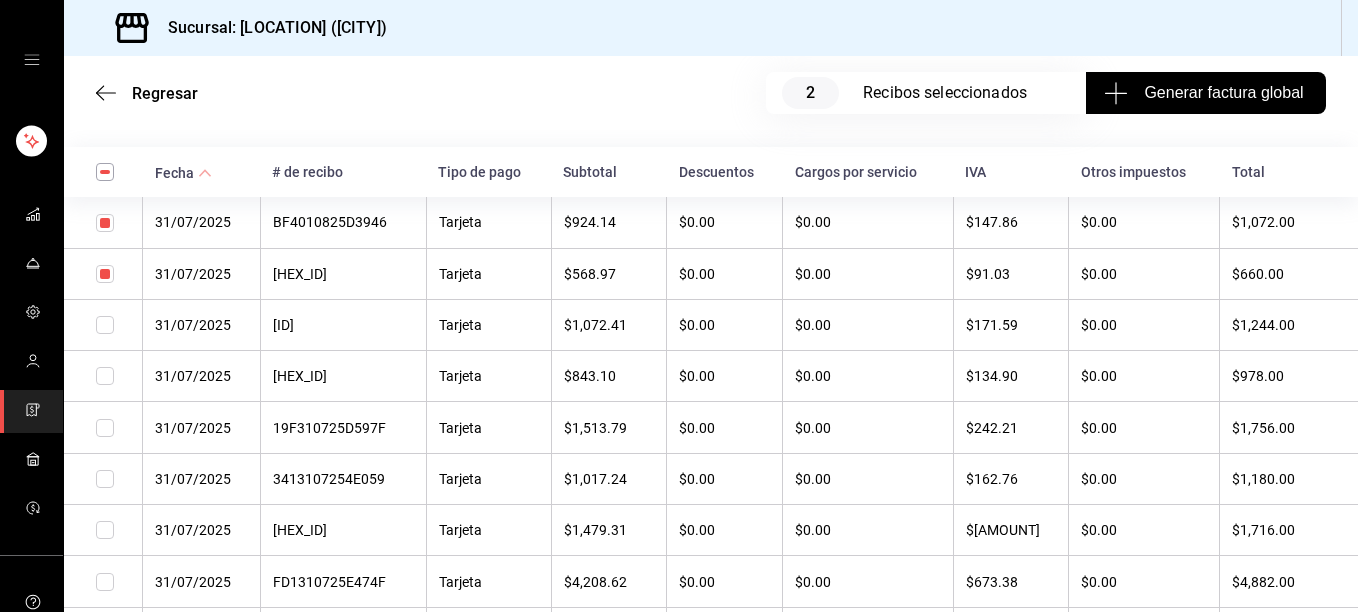 click at bounding box center (105, 325) 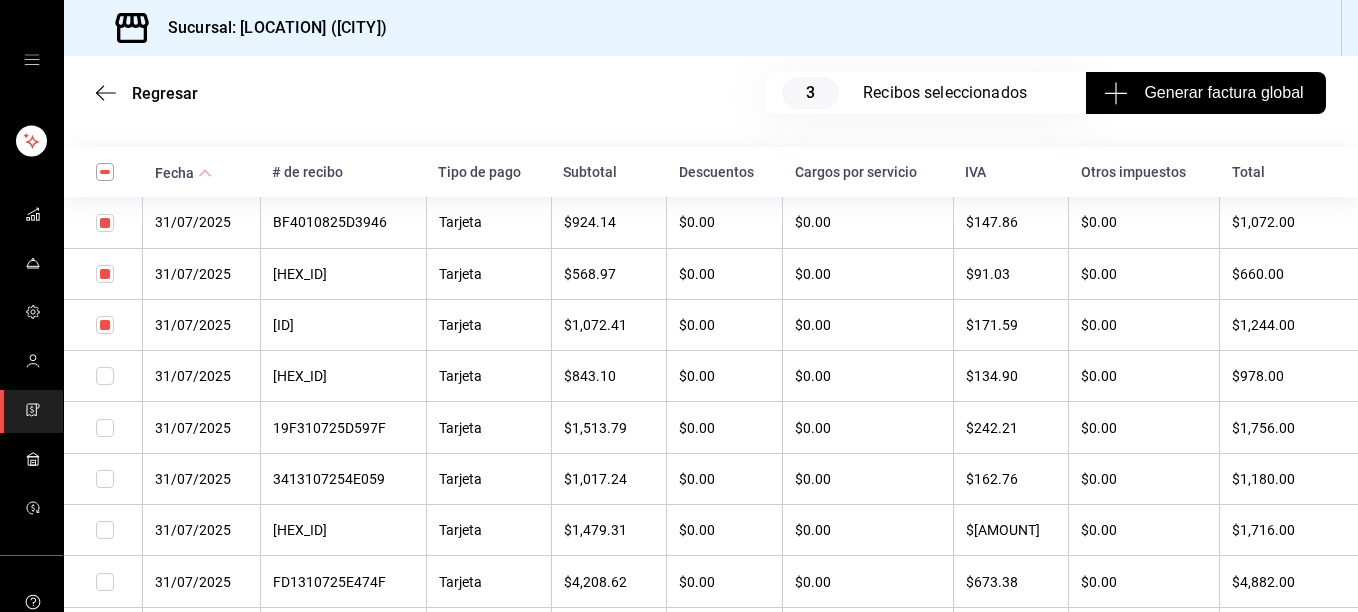 click at bounding box center [105, 376] 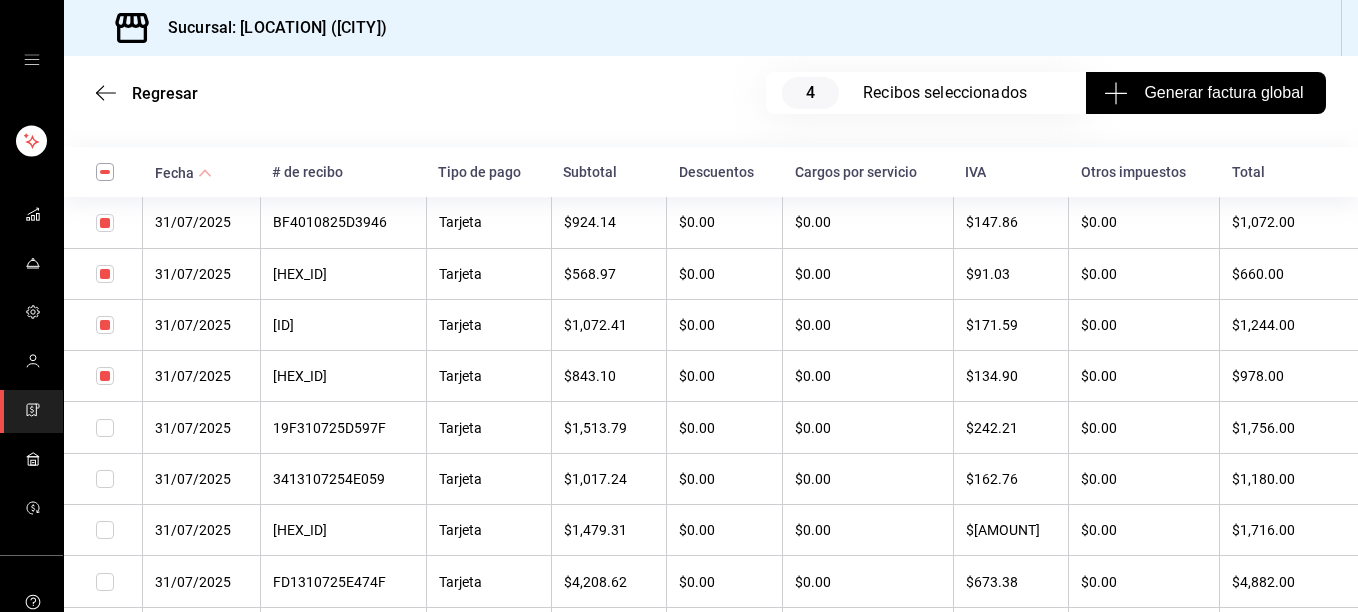 click at bounding box center [105, 428] 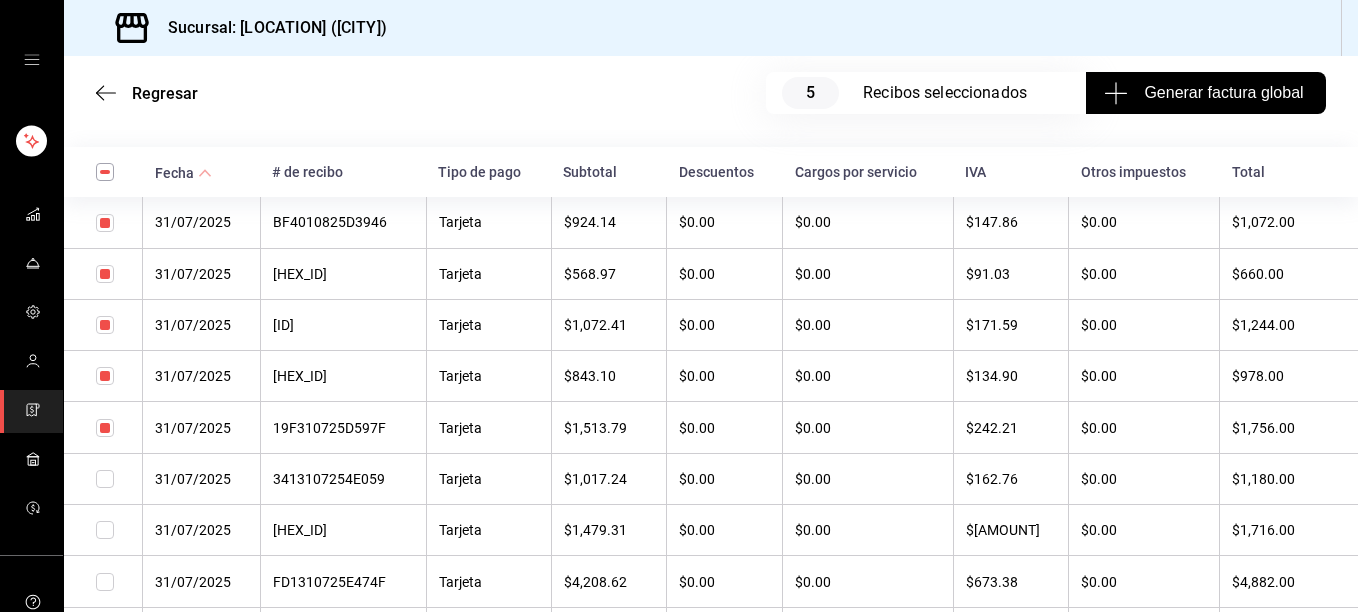 click at bounding box center (105, 479) 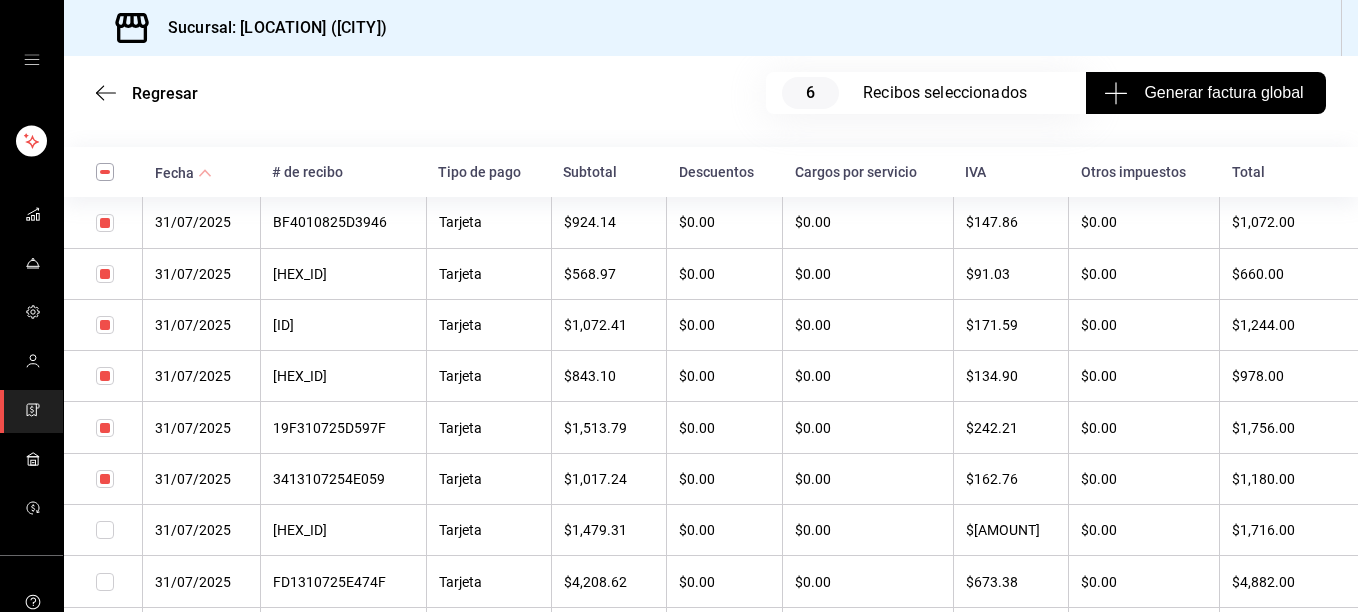 click at bounding box center (105, 530) 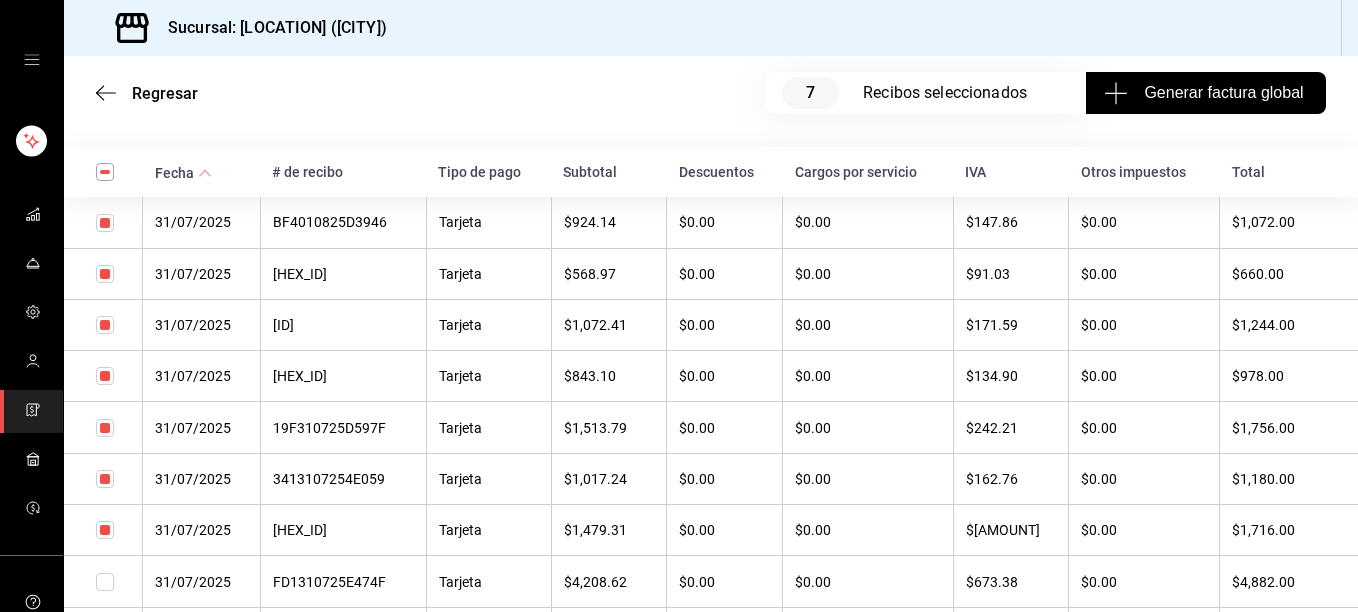 click at bounding box center (105, 582) 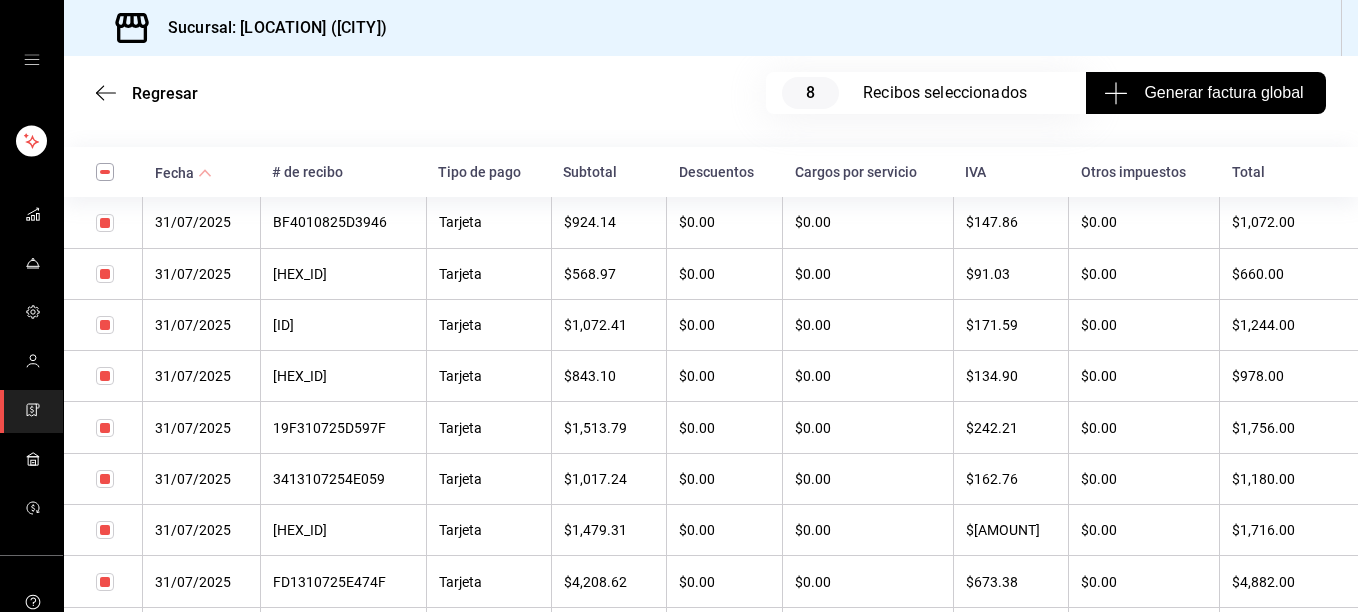 click on "$4,882.00" at bounding box center [1289, 581] 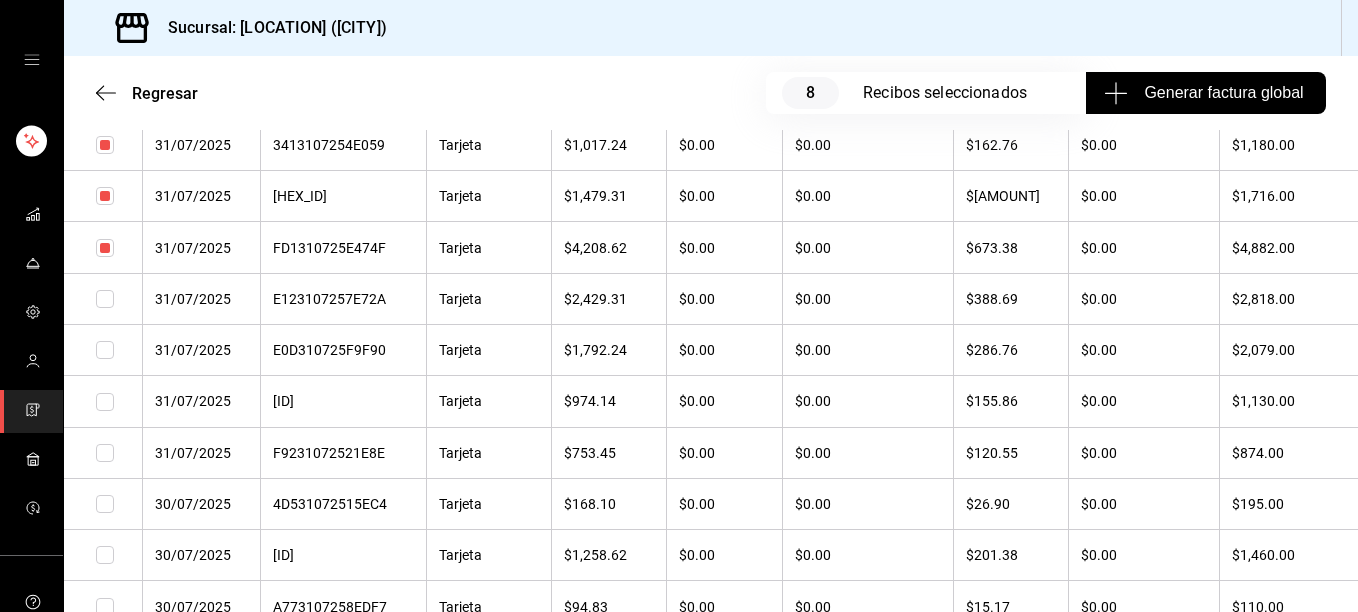 scroll, scrollTop: 960, scrollLeft: 0, axis: vertical 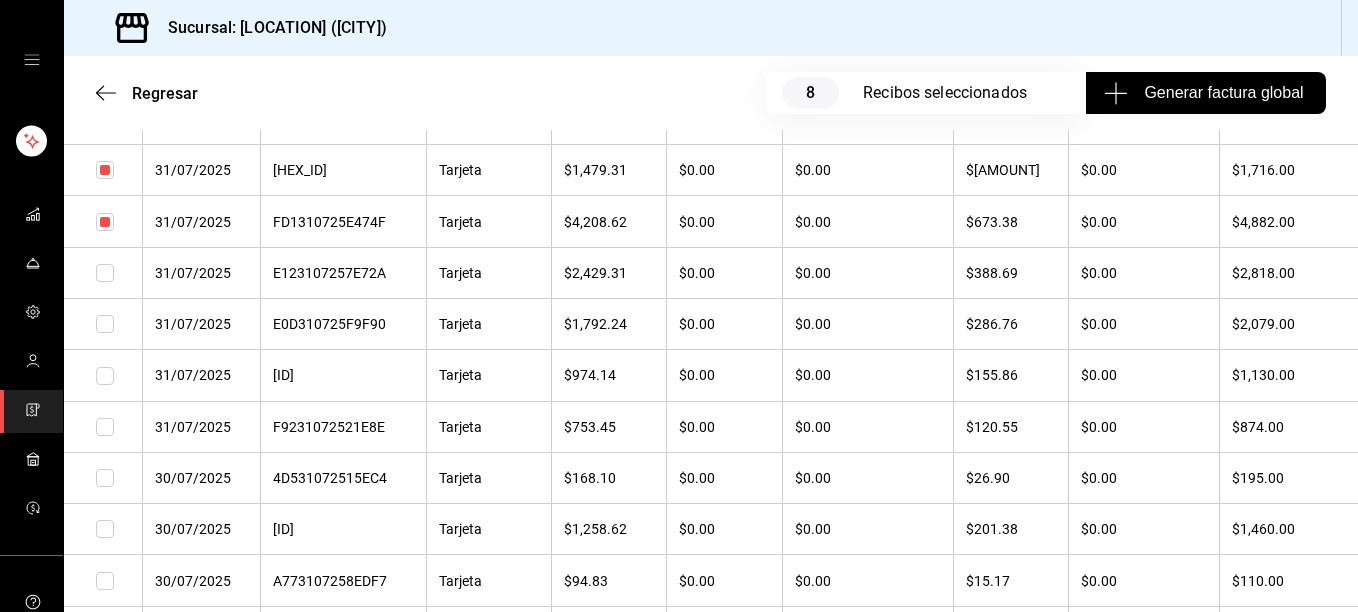 click at bounding box center [105, 273] 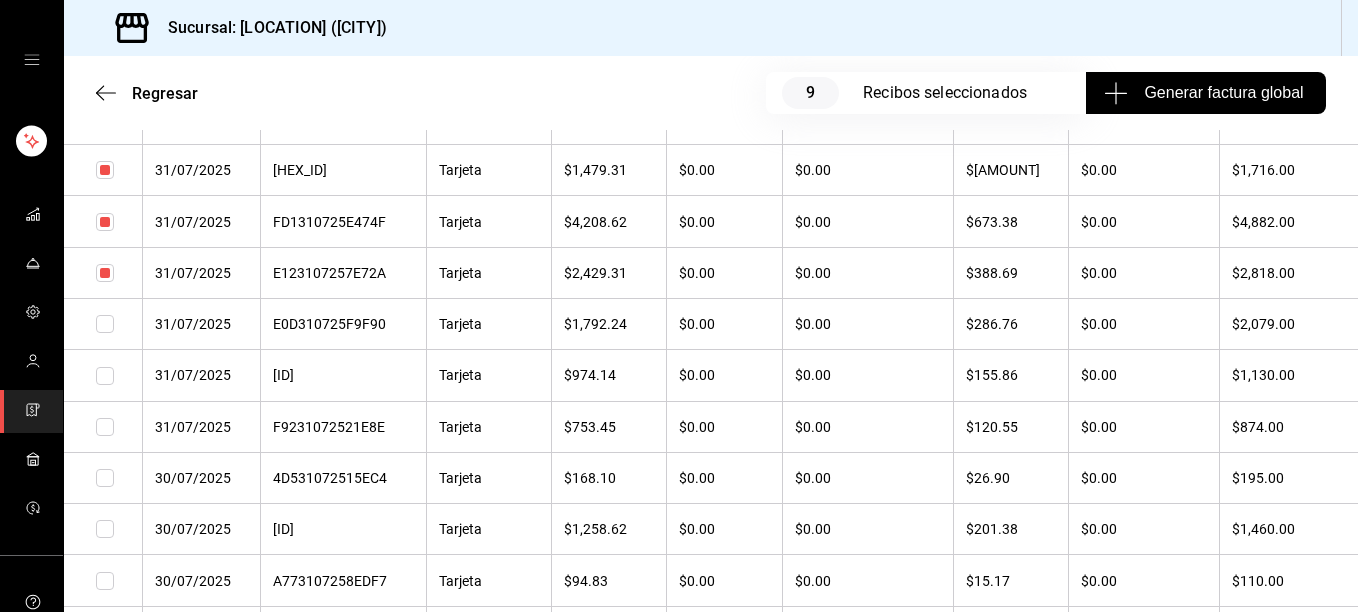 click at bounding box center (105, 324) 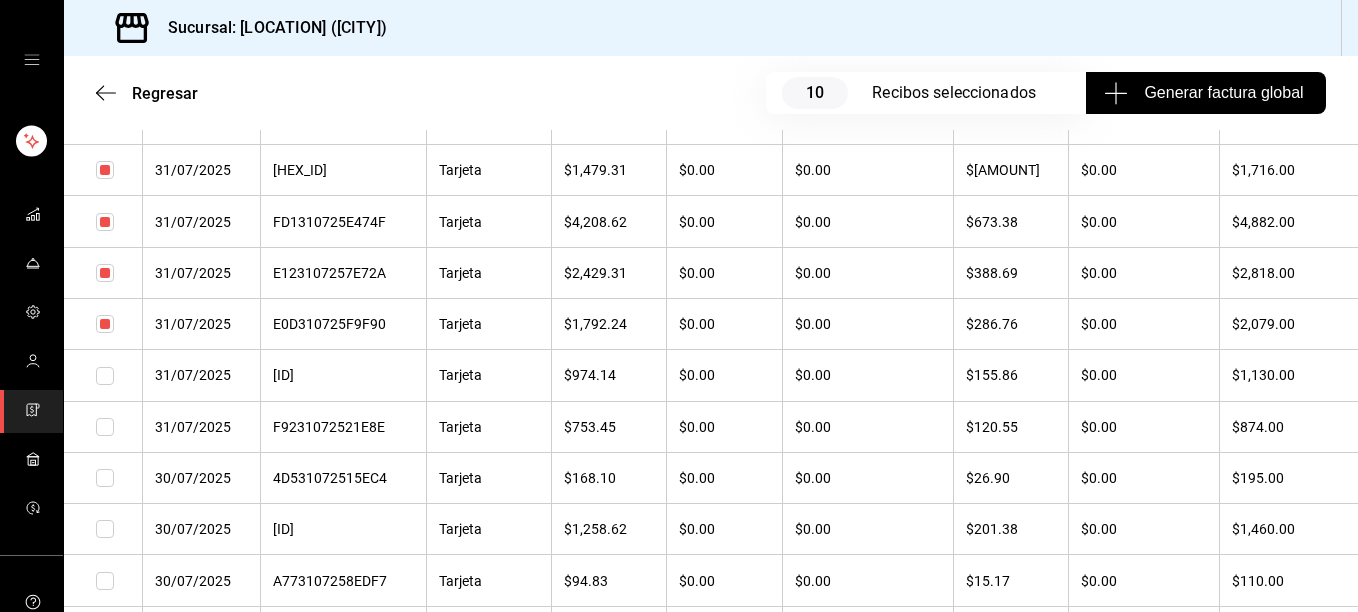 click at bounding box center (105, 376) 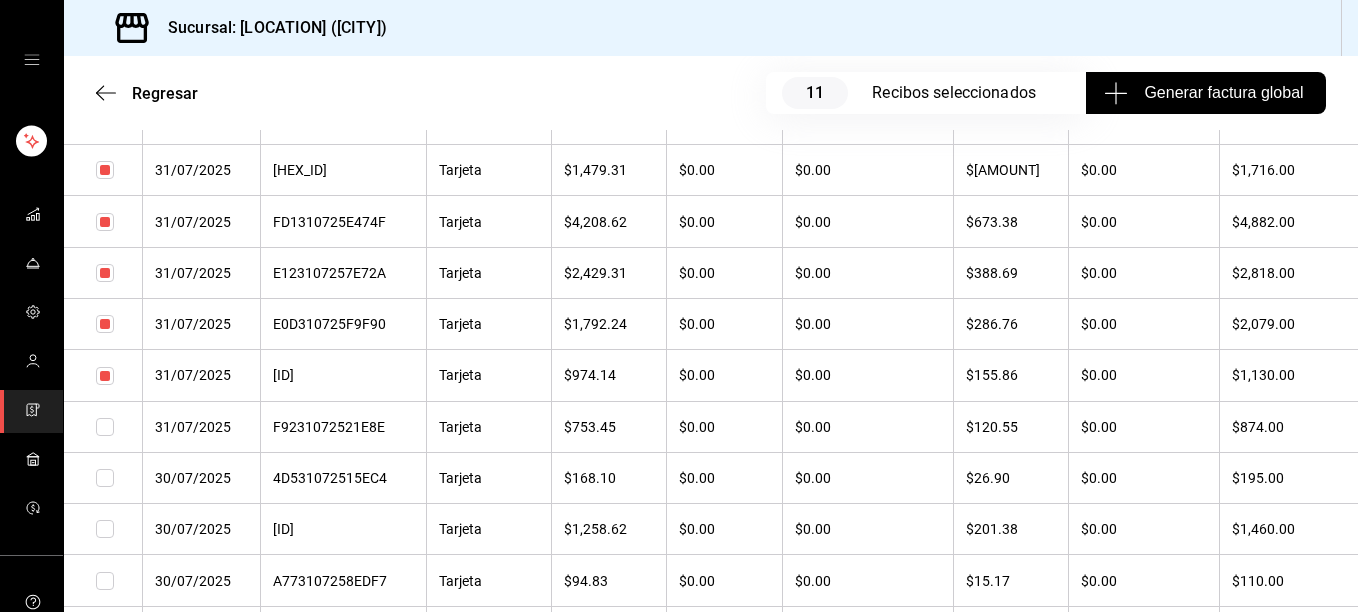click at bounding box center [105, 427] 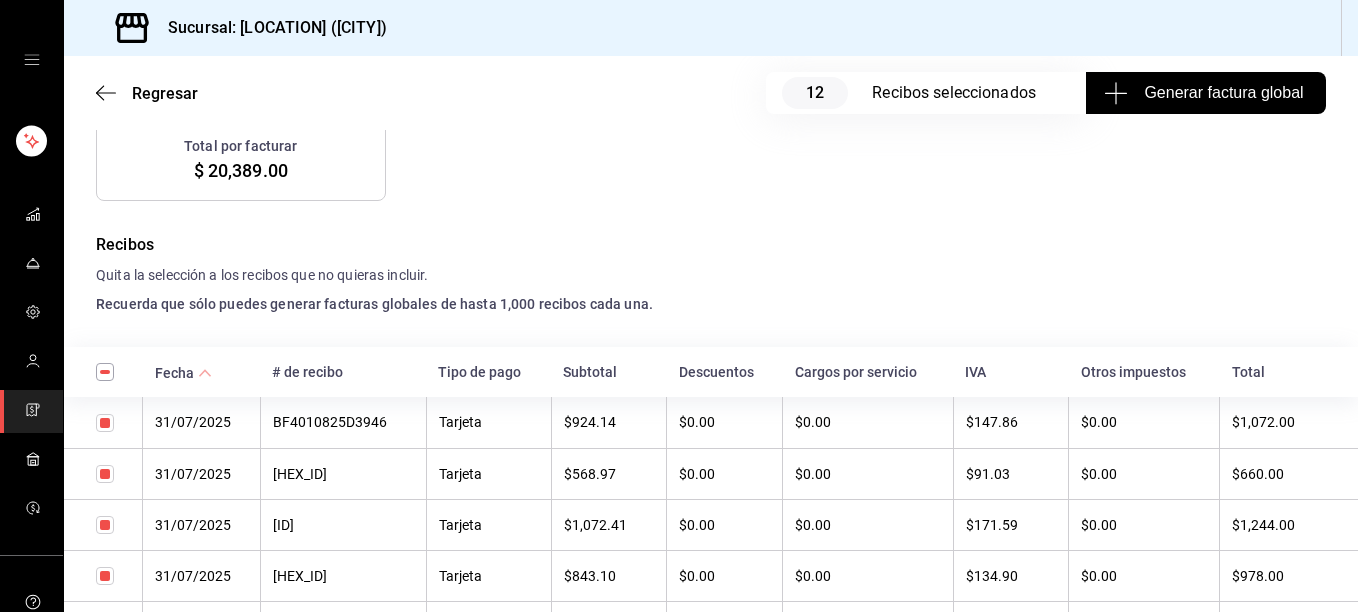 scroll, scrollTop: 360, scrollLeft: 0, axis: vertical 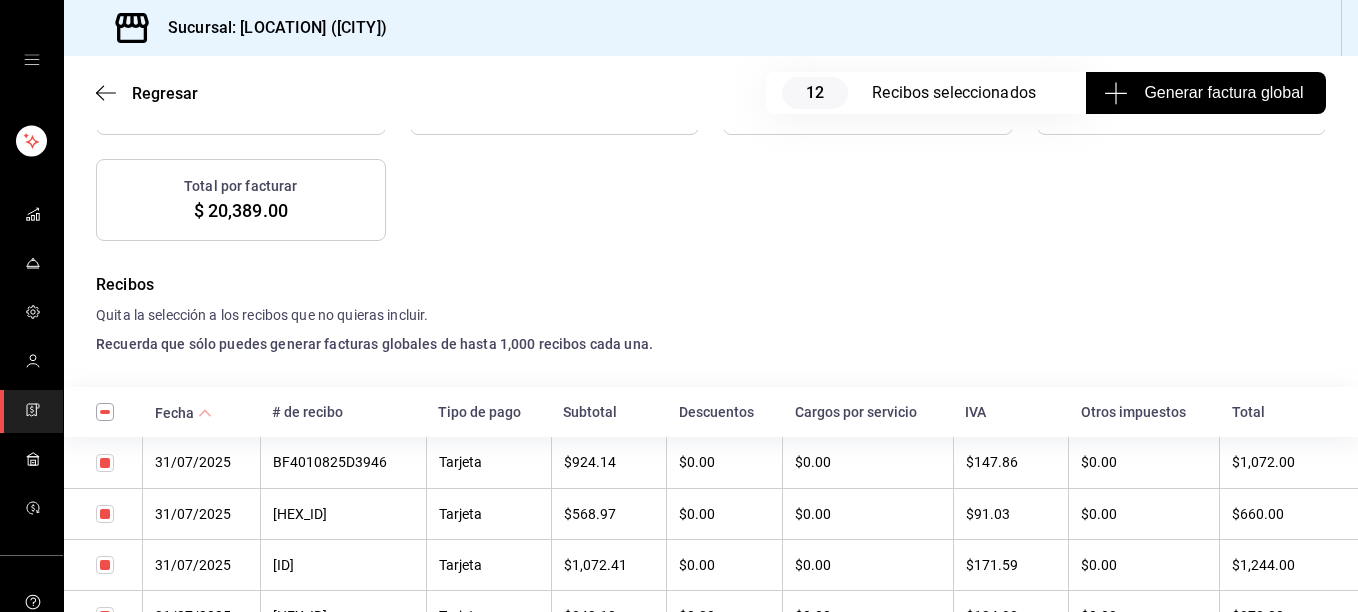 click at bounding box center (103, 412) 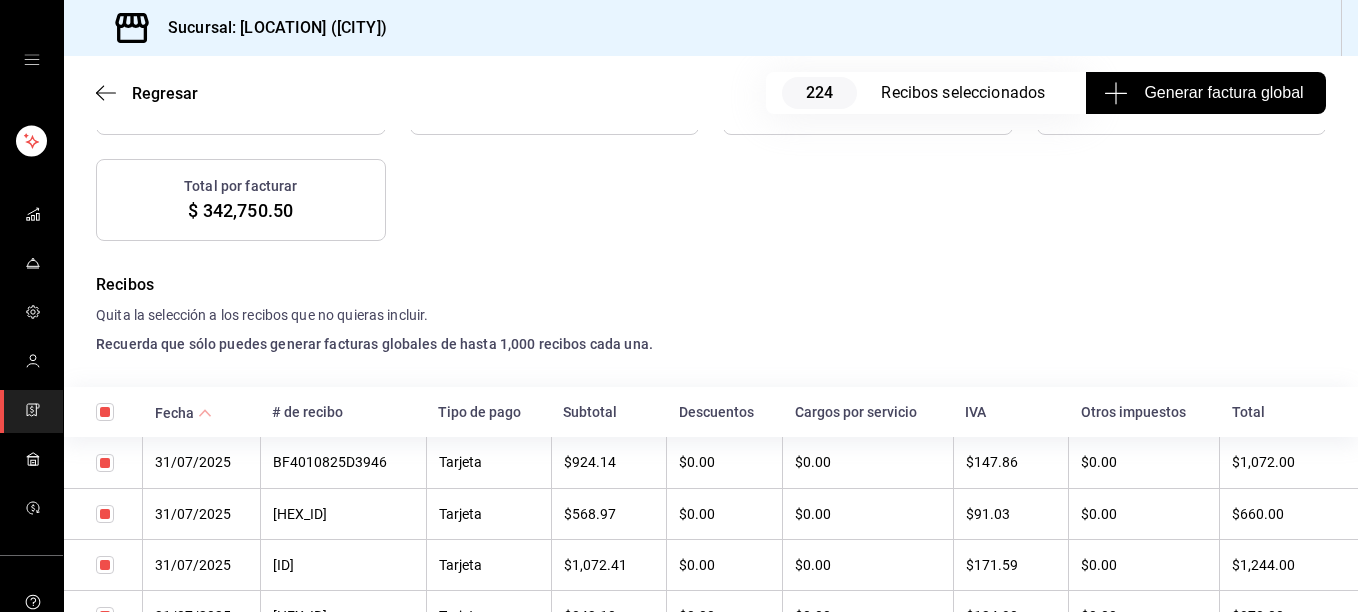 click at bounding box center [105, 412] 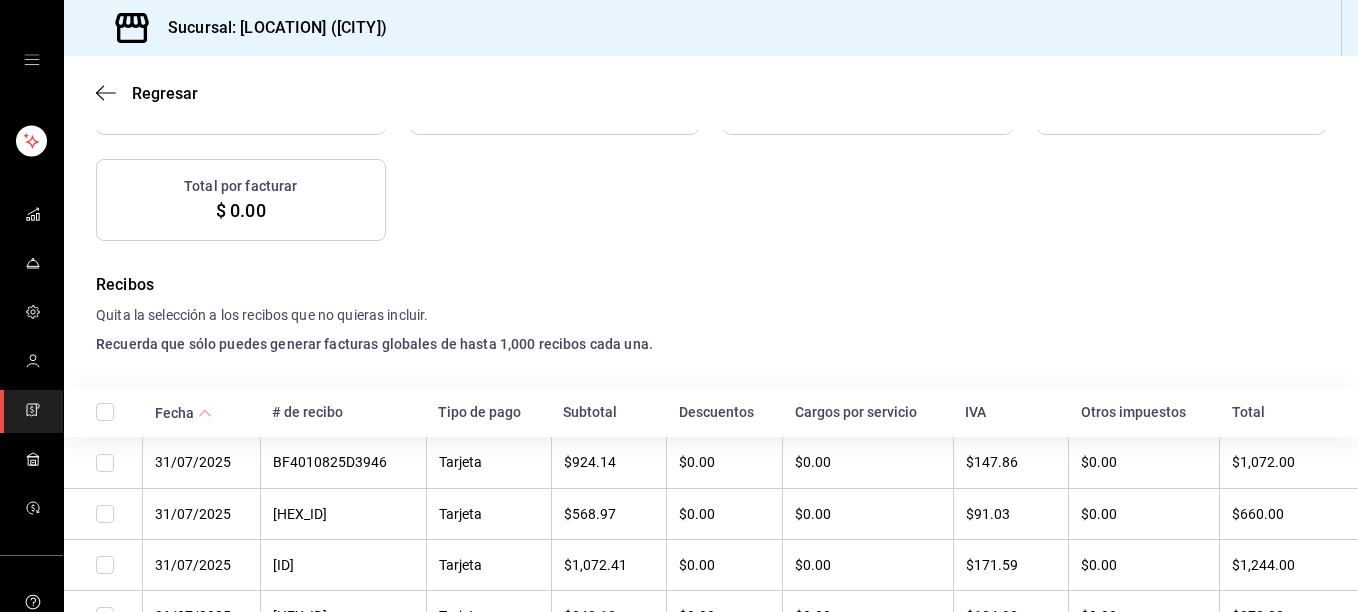 scroll, scrollTop: 337, scrollLeft: 0, axis: vertical 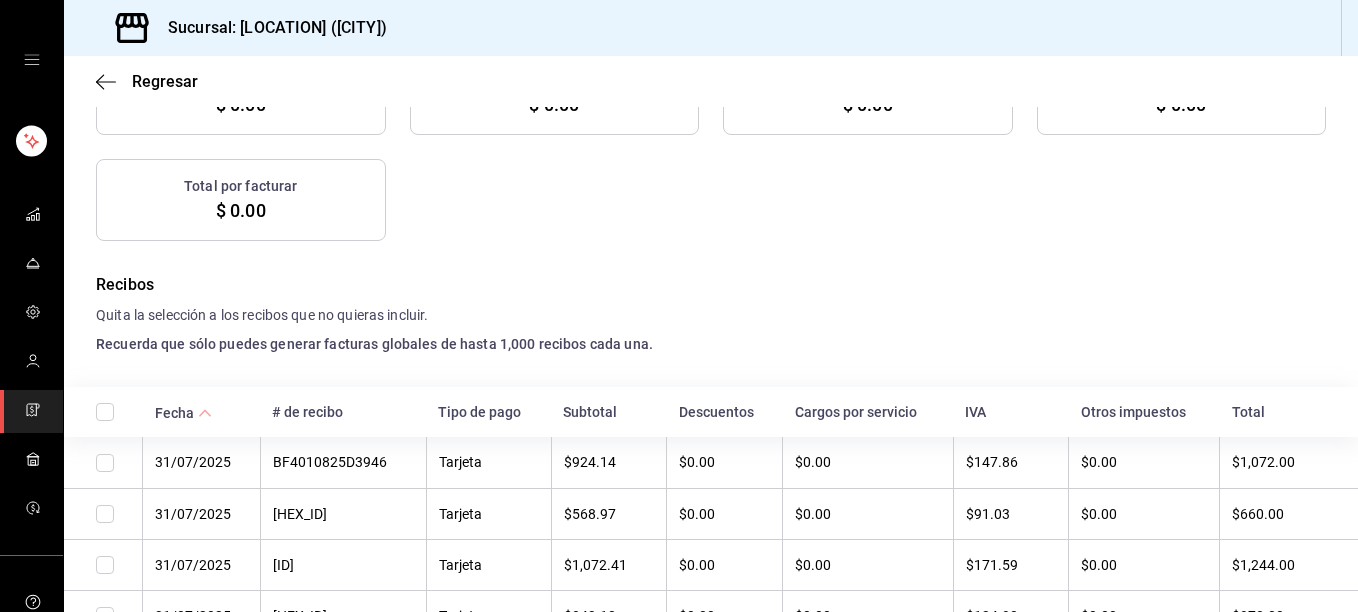 click at bounding box center [105, 412] 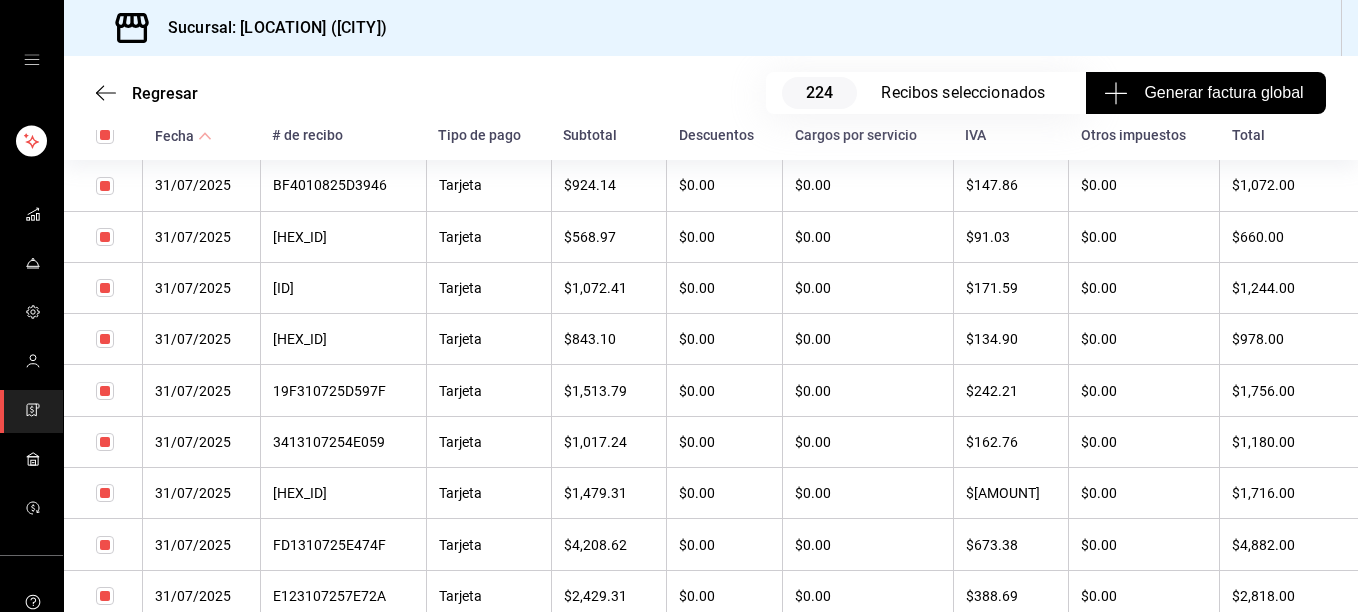 scroll, scrollTop: 640, scrollLeft: 0, axis: vertical 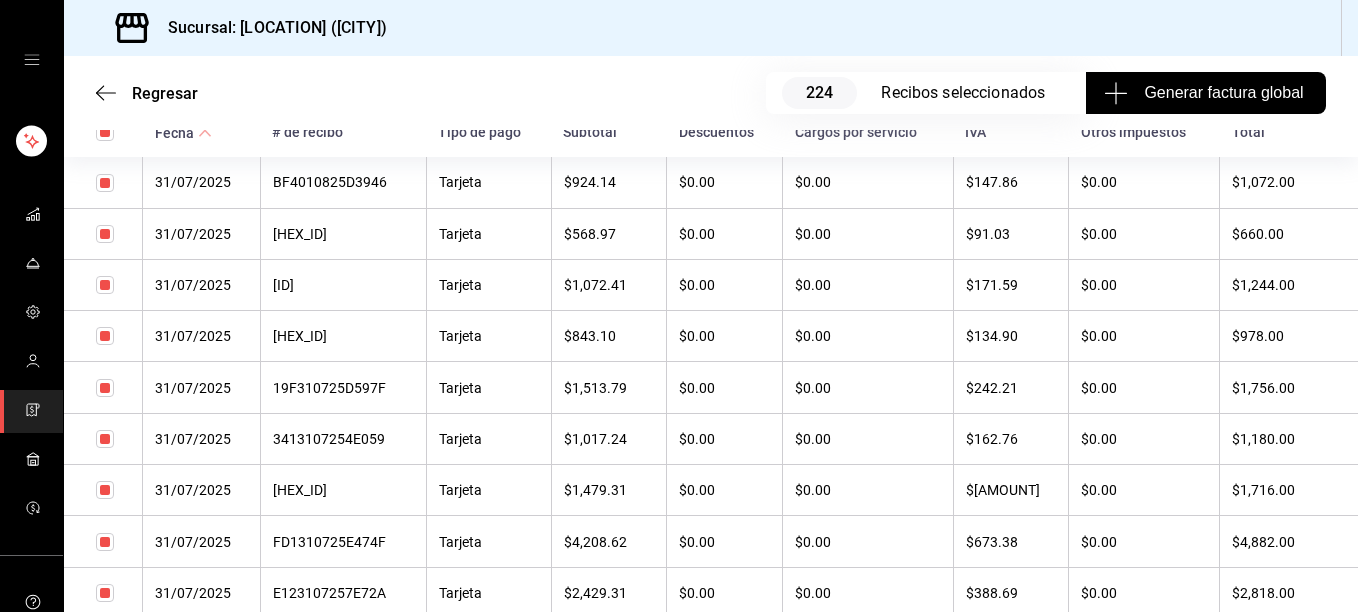 click at bounding box center (105, 183) 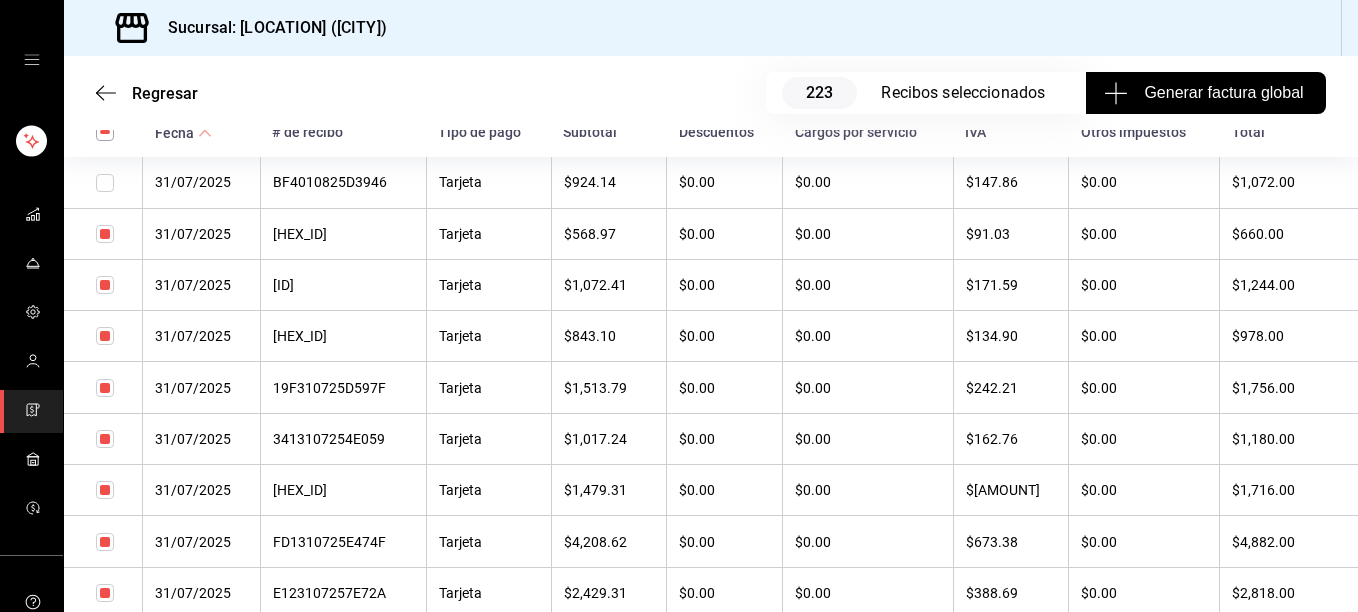 click at bounding box center (105, 234) 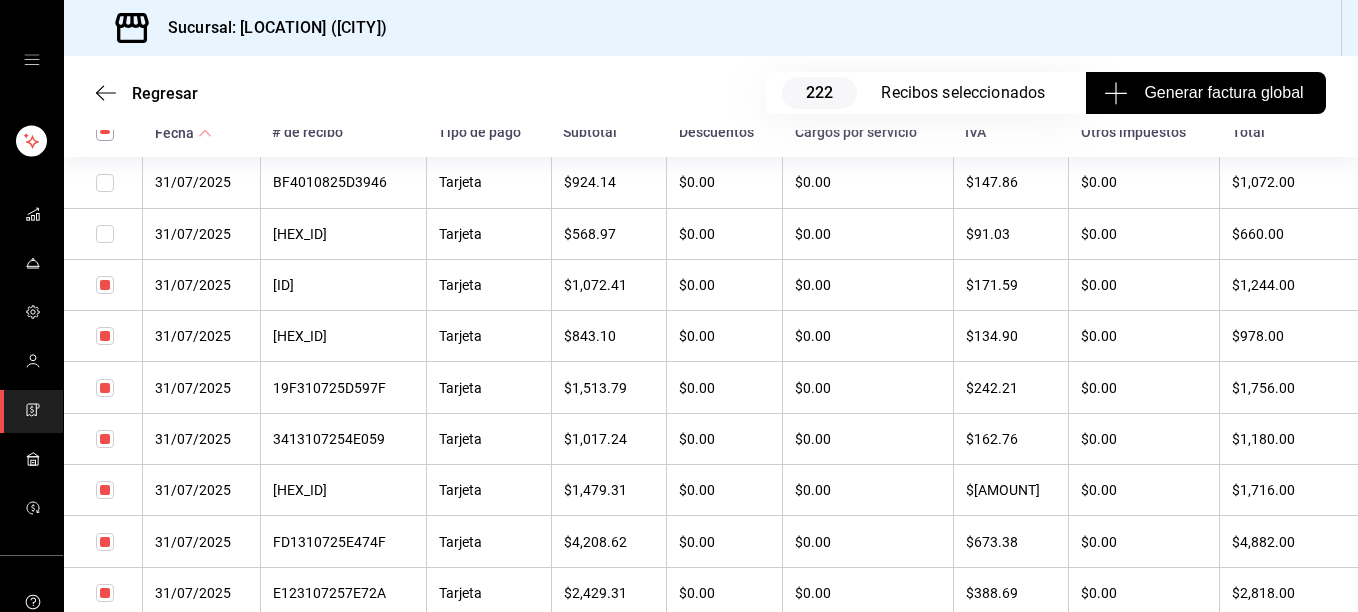click at bounding box center [105, 285] 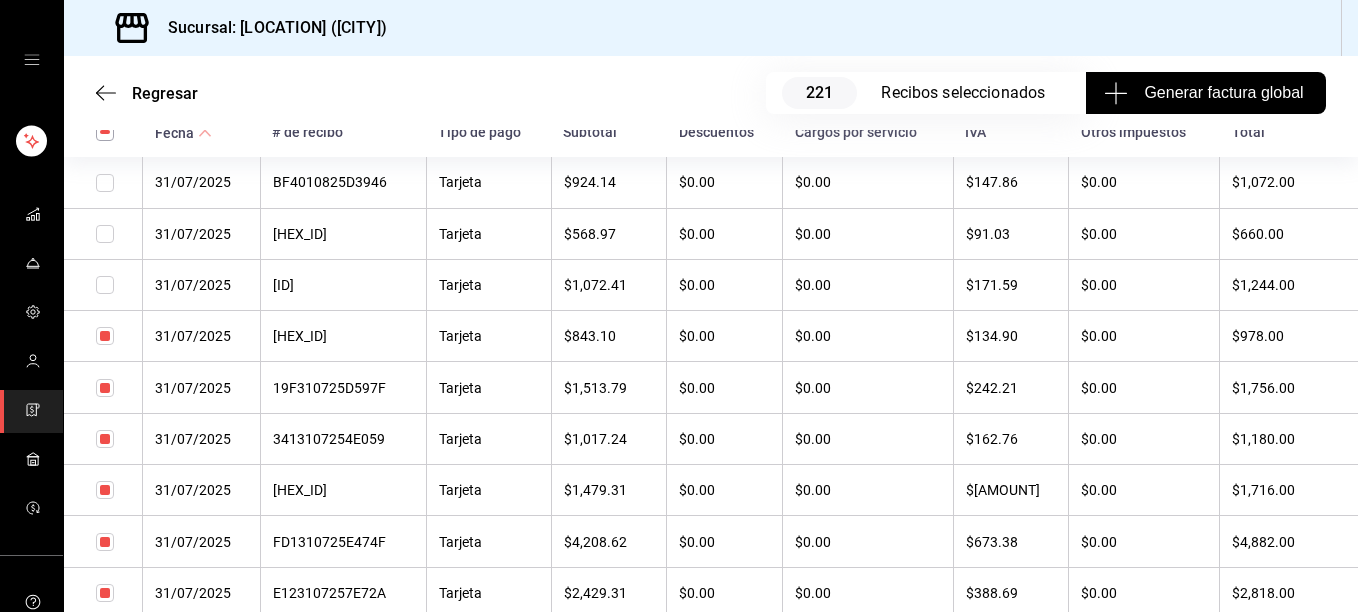 click at bounding box center [105, 336] 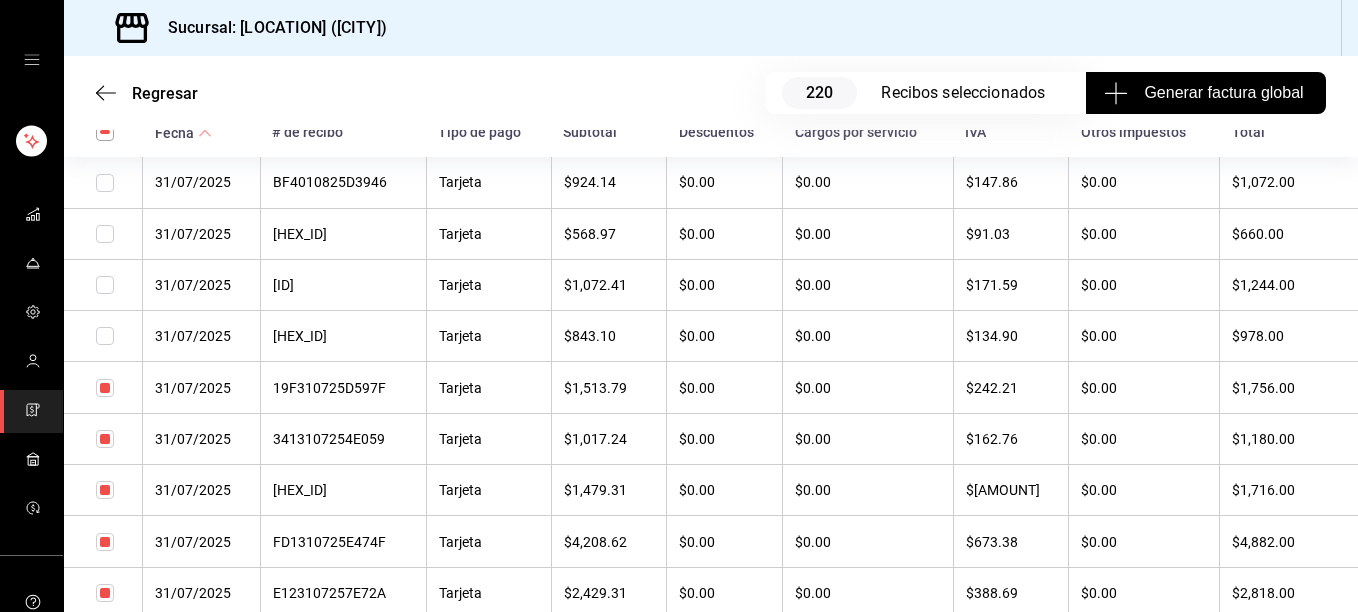 click at bounding box center (105, 388) 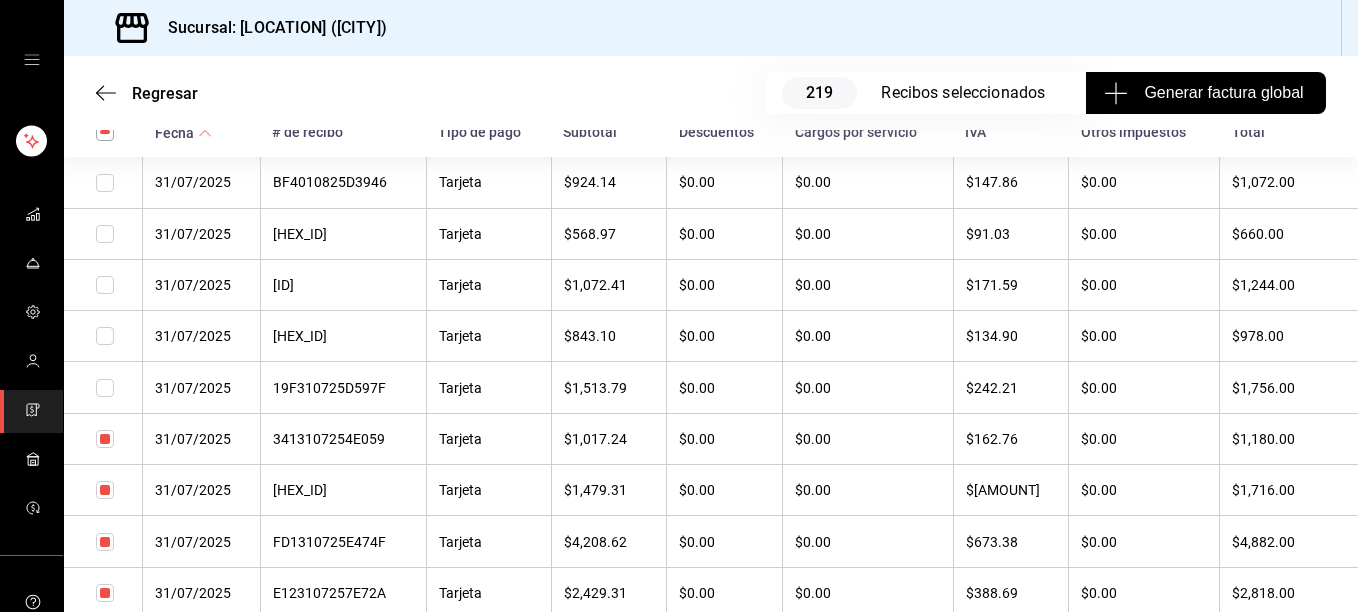 click at bounding box center (105, 439) 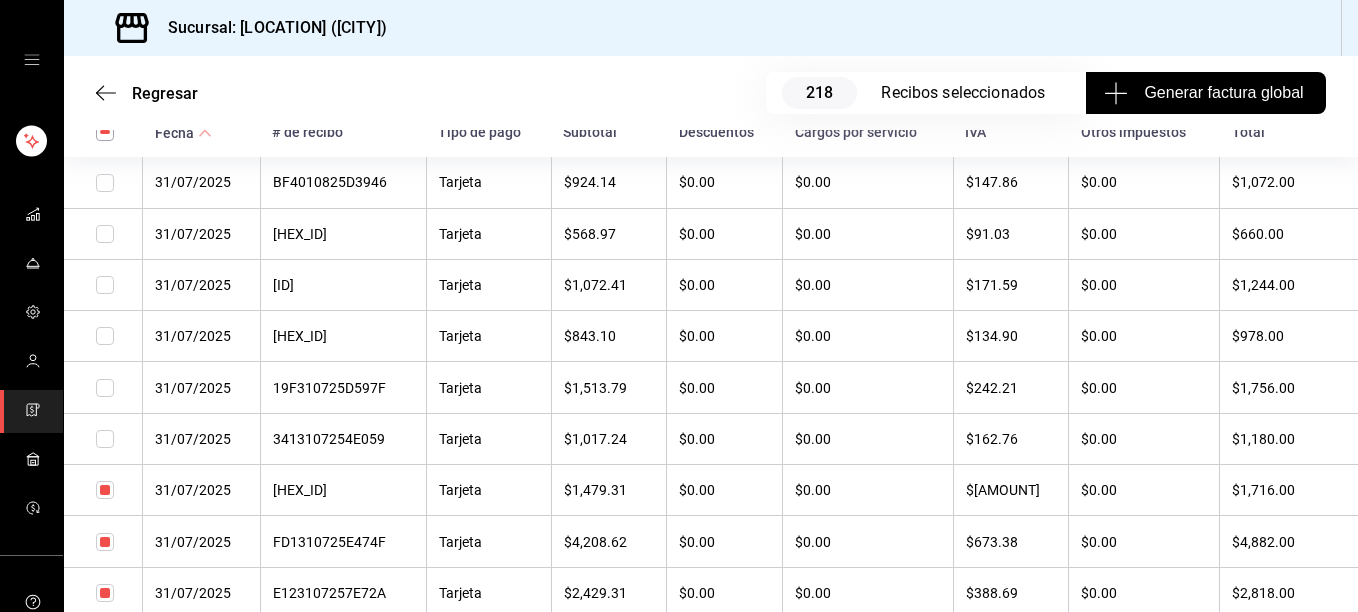 click at bounding box center (105, 490) 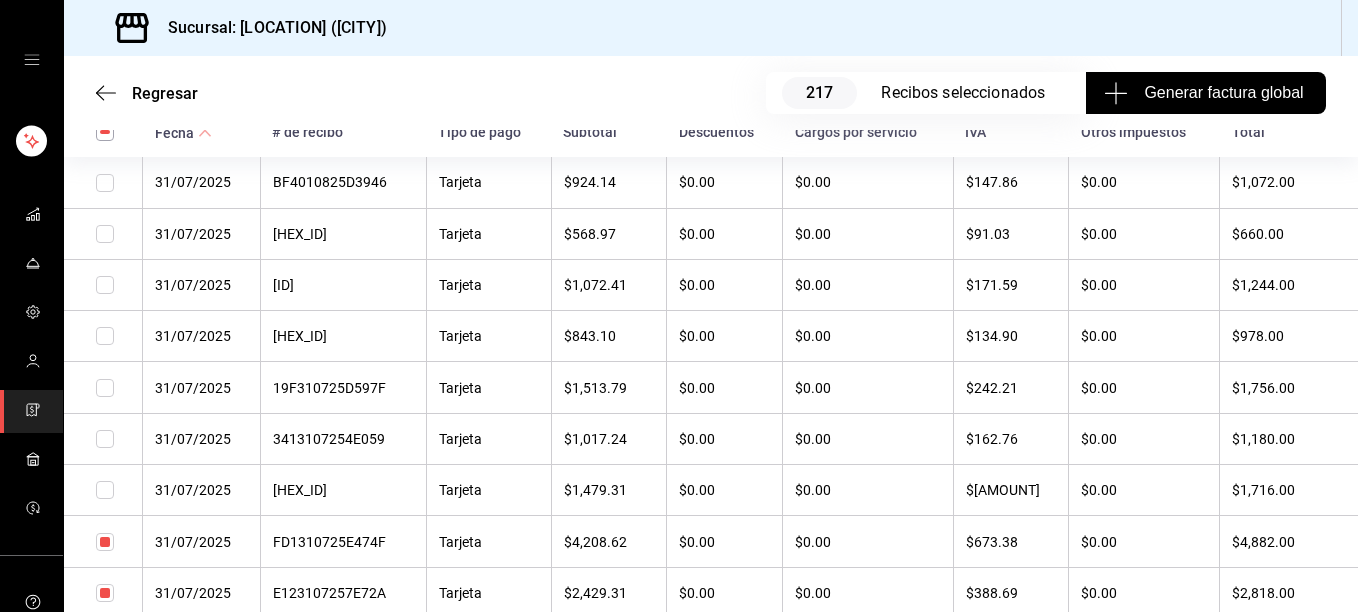 click at bounding box center [105, 542] 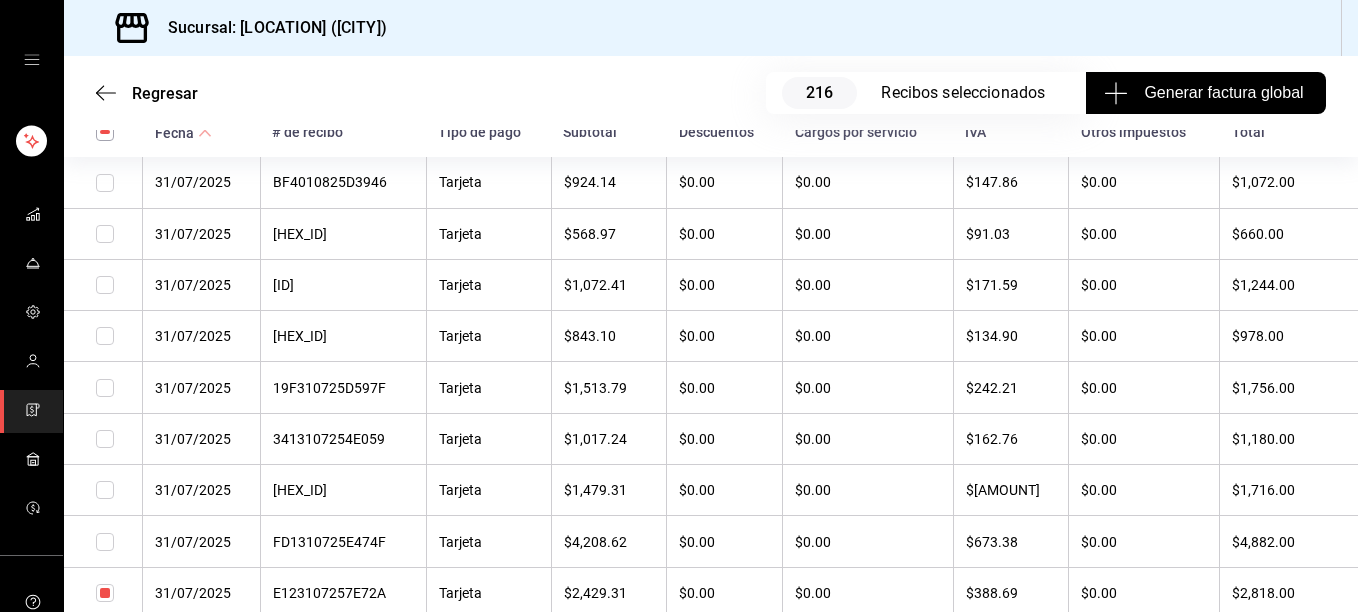 click at bounding box center (105, 593) 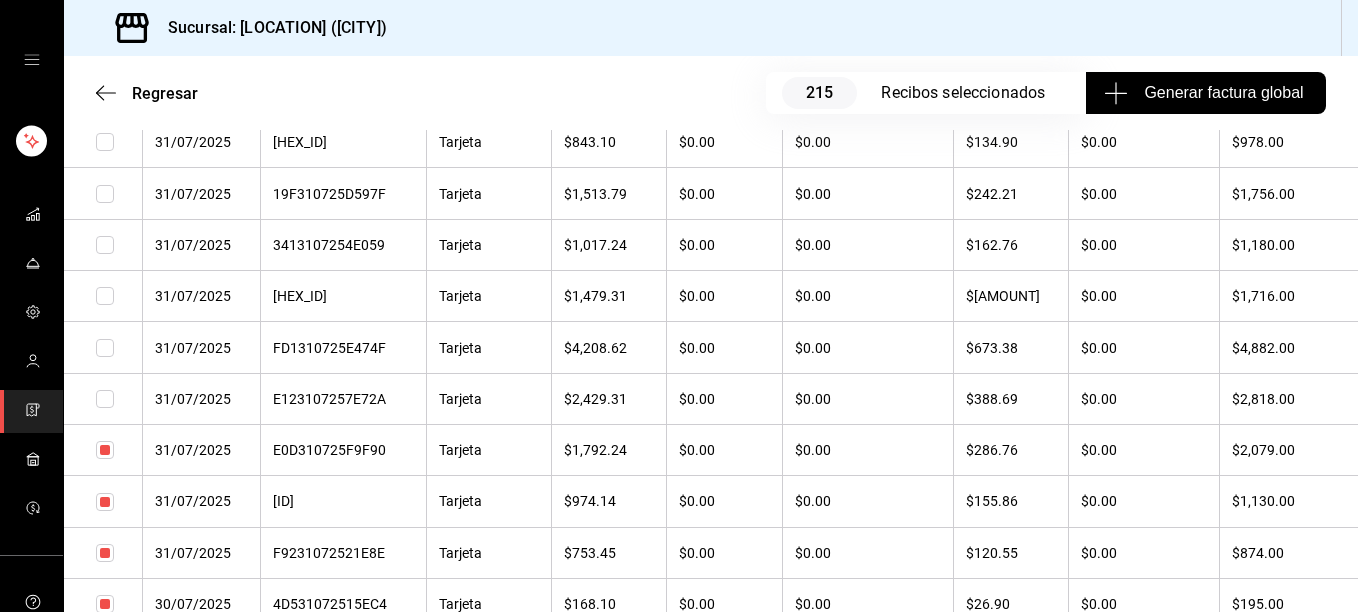 scroll, scrollTop: 840, scrollLeft: 0, axis: vertical 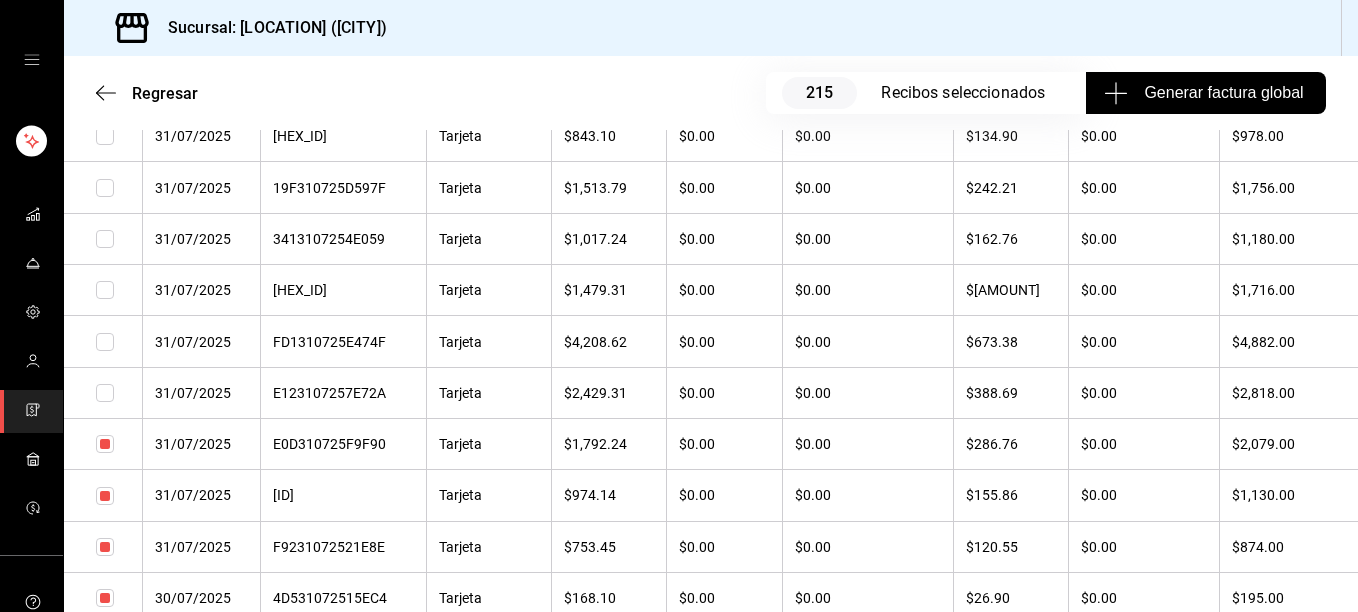 click at bounding box center [105, 444] 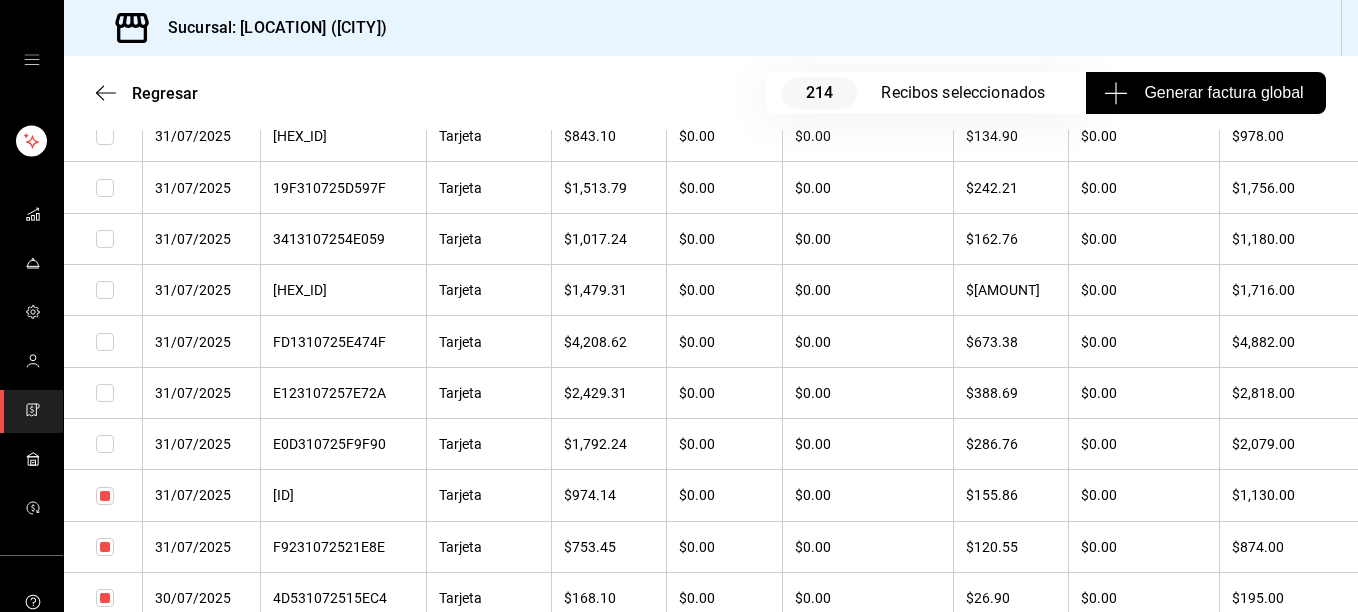 click at bounding box center [105, 496] 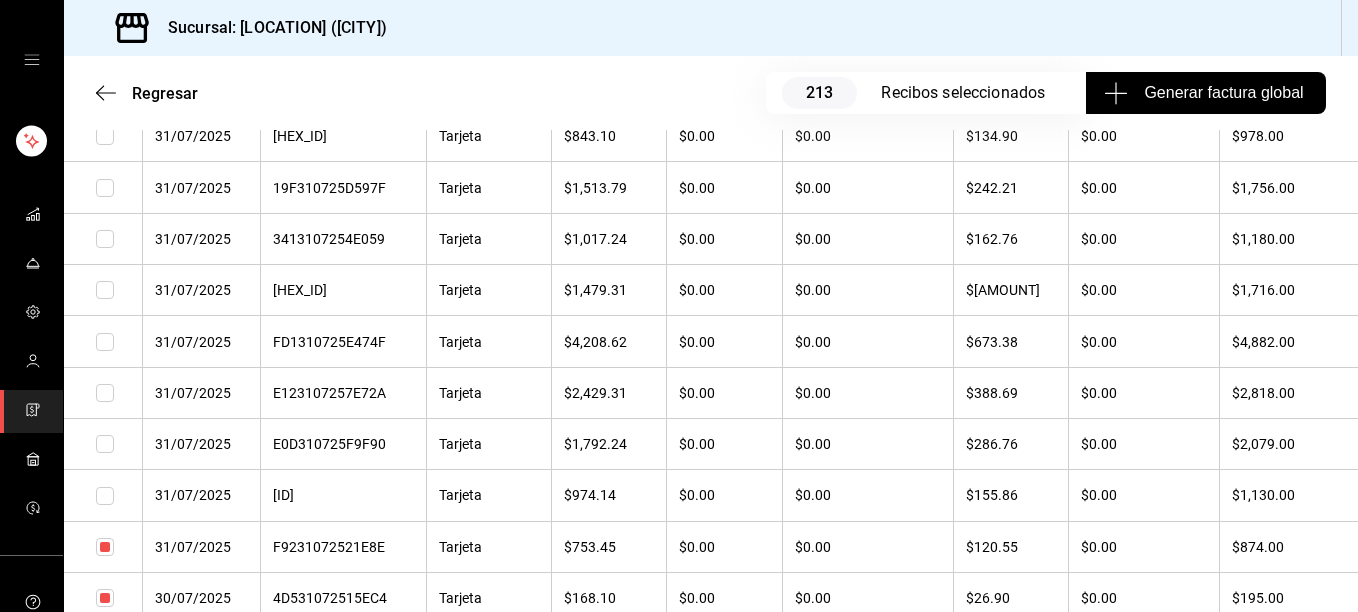 click at bounding box center [105, 547] 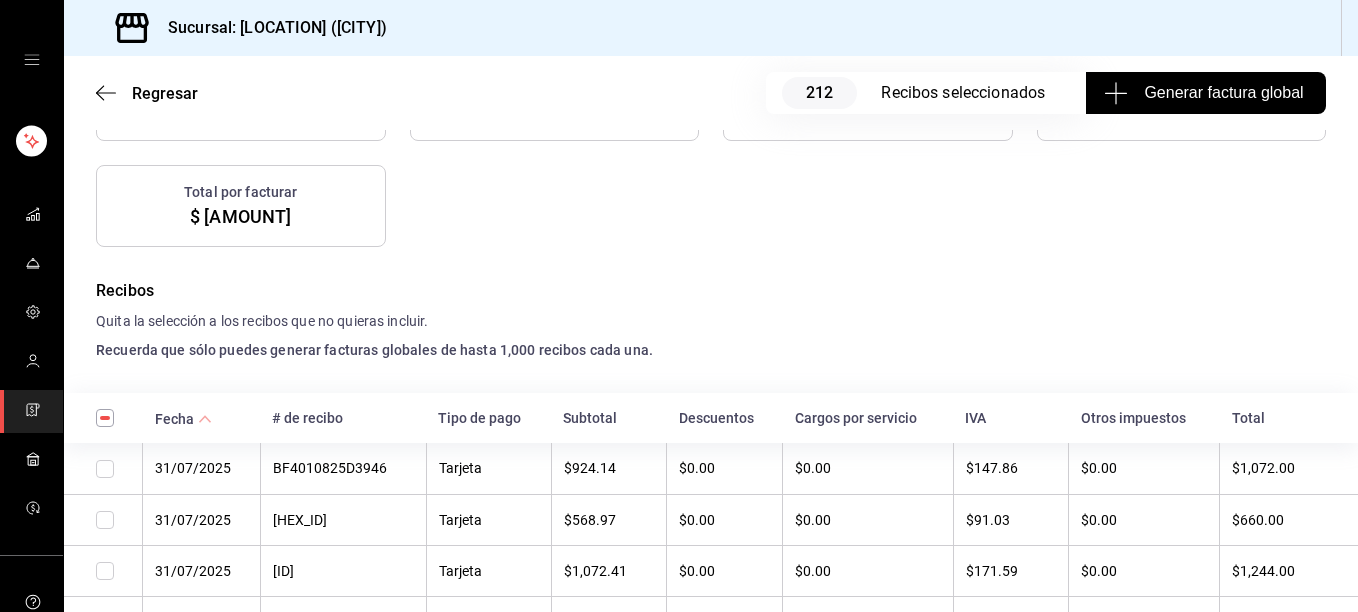 scroll, scrollTop: 40, scrollLeft: 0, axis: vertical 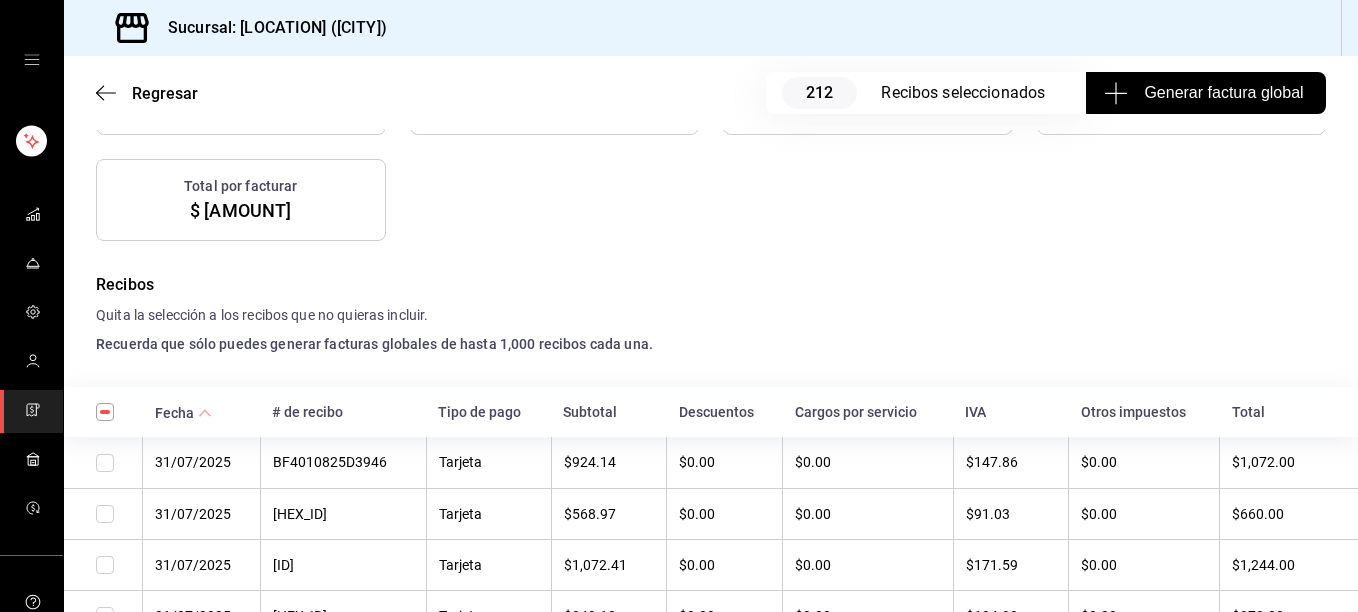 click at bounding box center (105, 412) 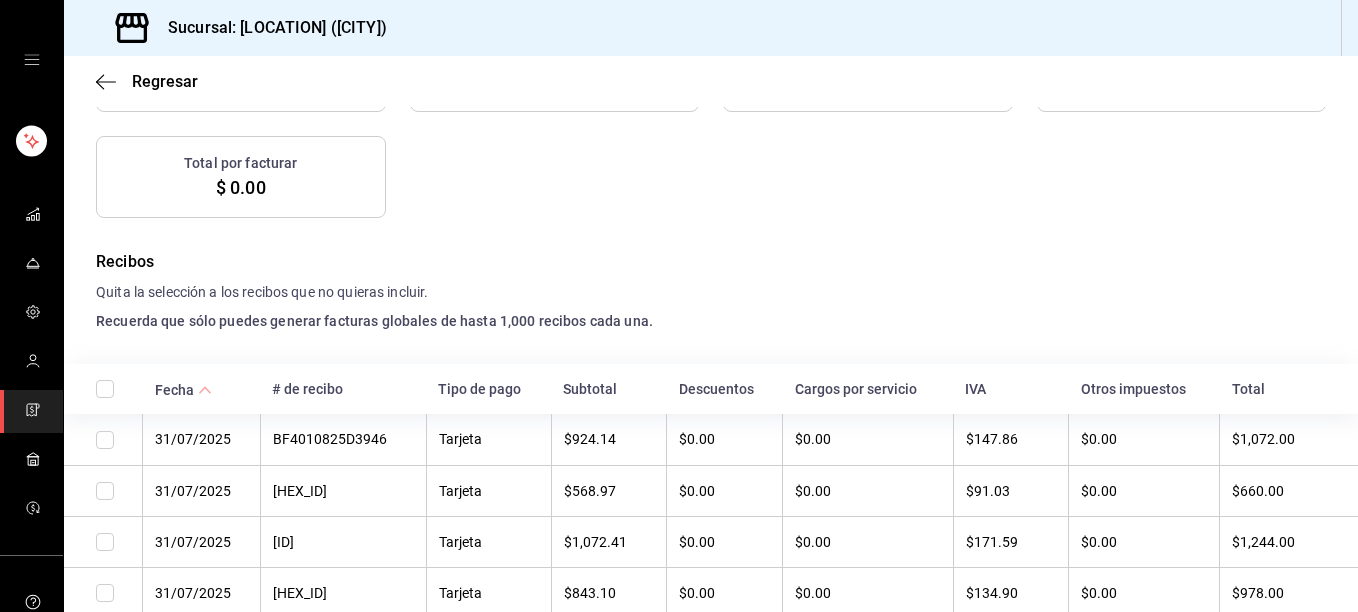 scroll, scrollTop: 337, scrollLeft: 0, axis: vertical 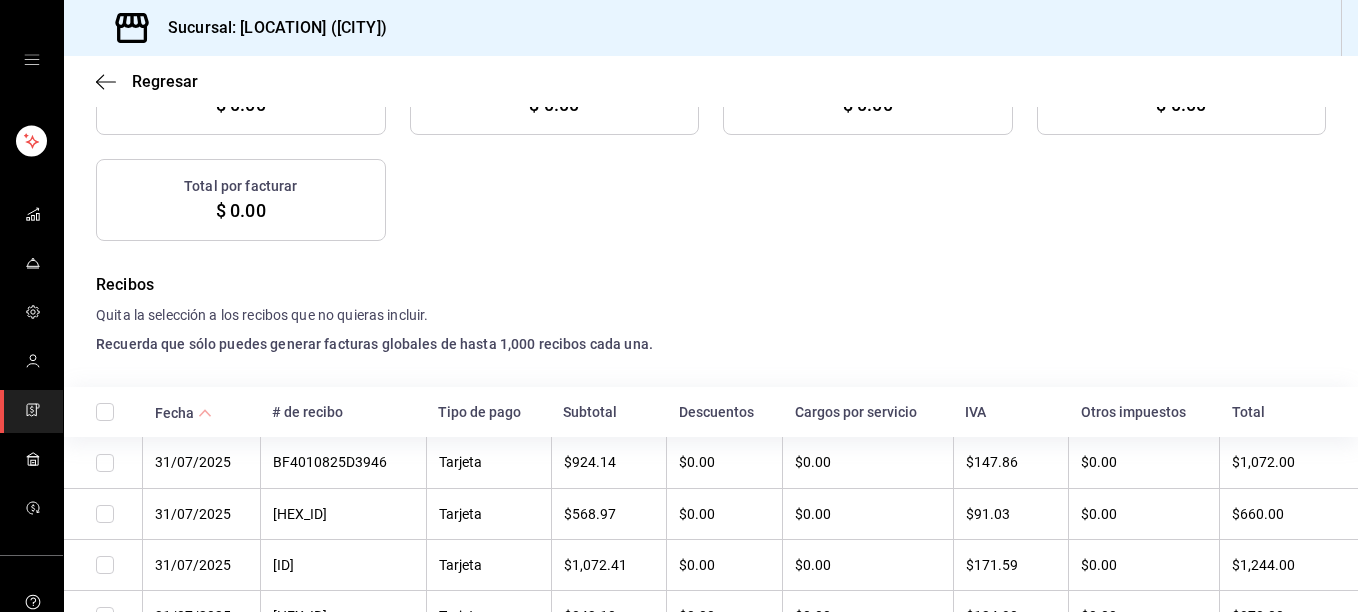 click at bounding box center [105, 412] 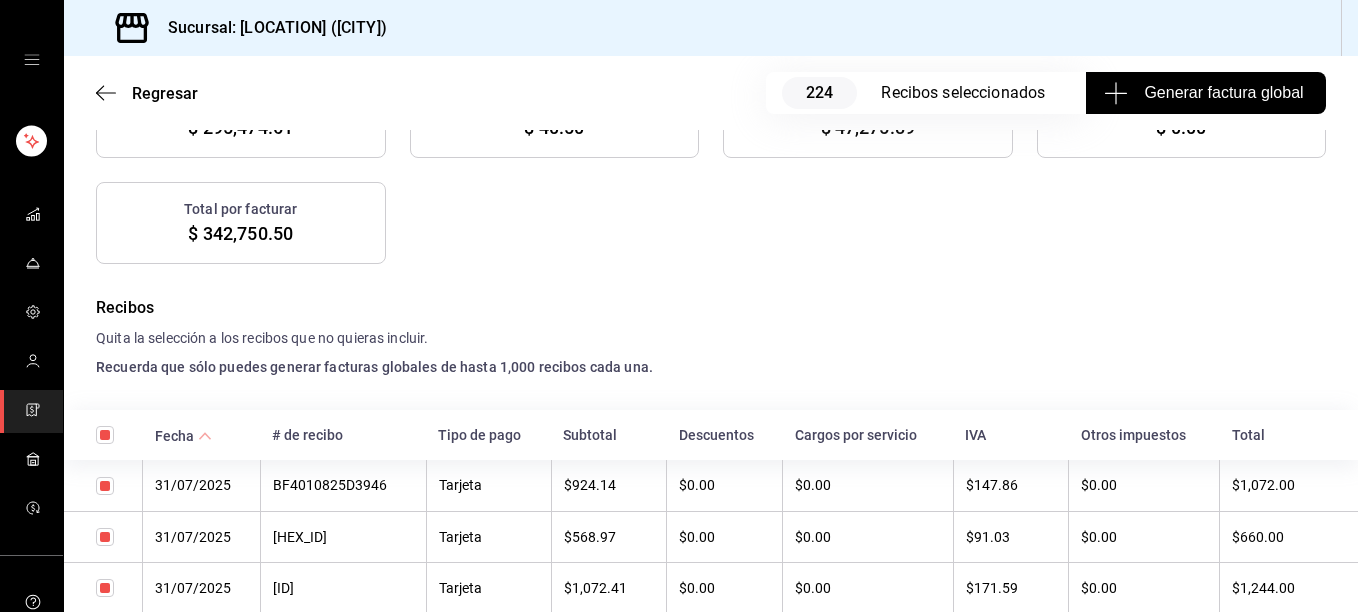 click at bounding box center [105, 435] 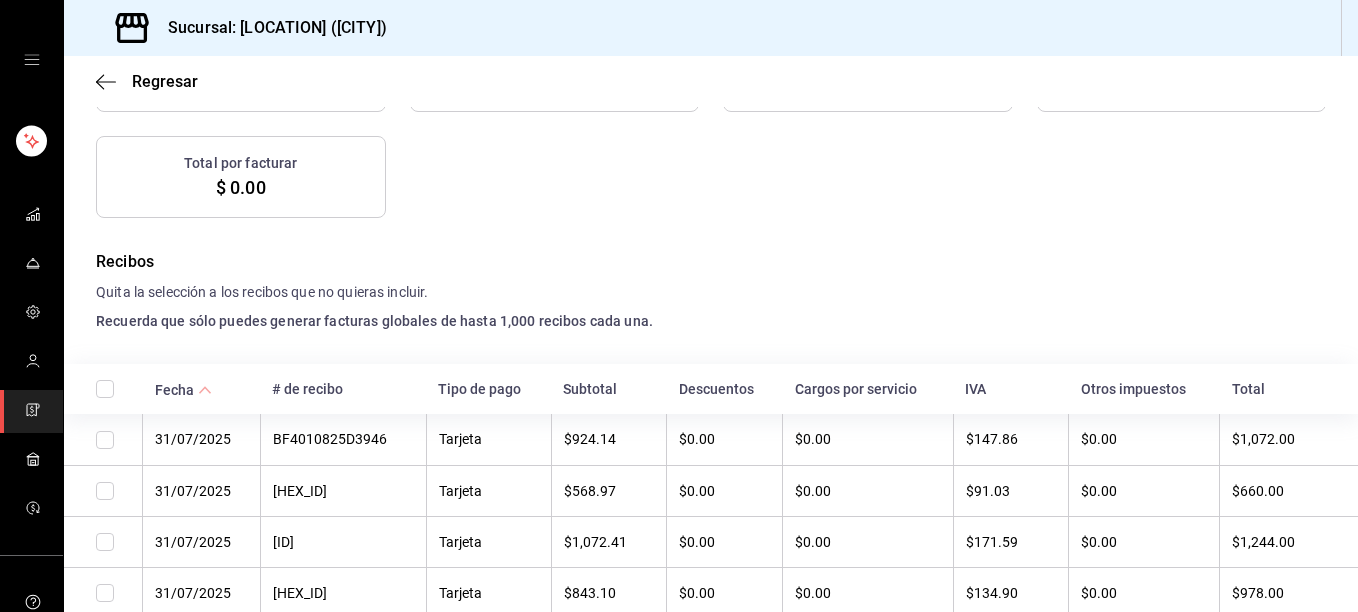 scroll, scrollTop: 337, scrollLeft: 0, axis: vertical 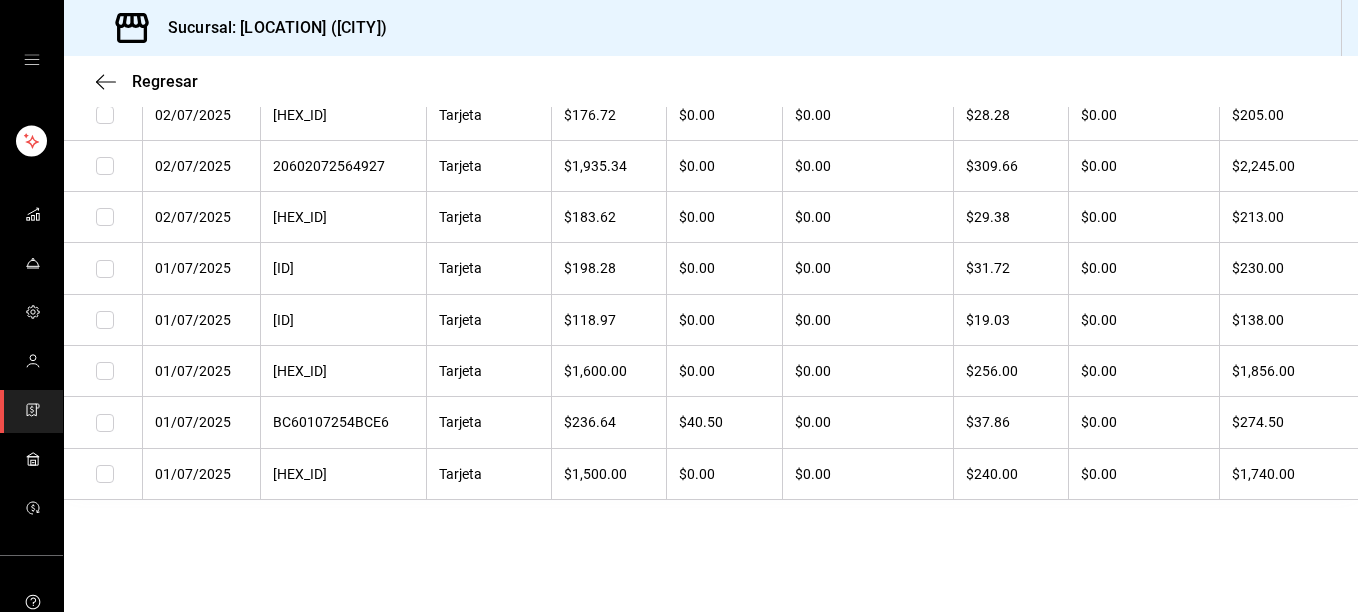 click at bounding box center [105, 115] 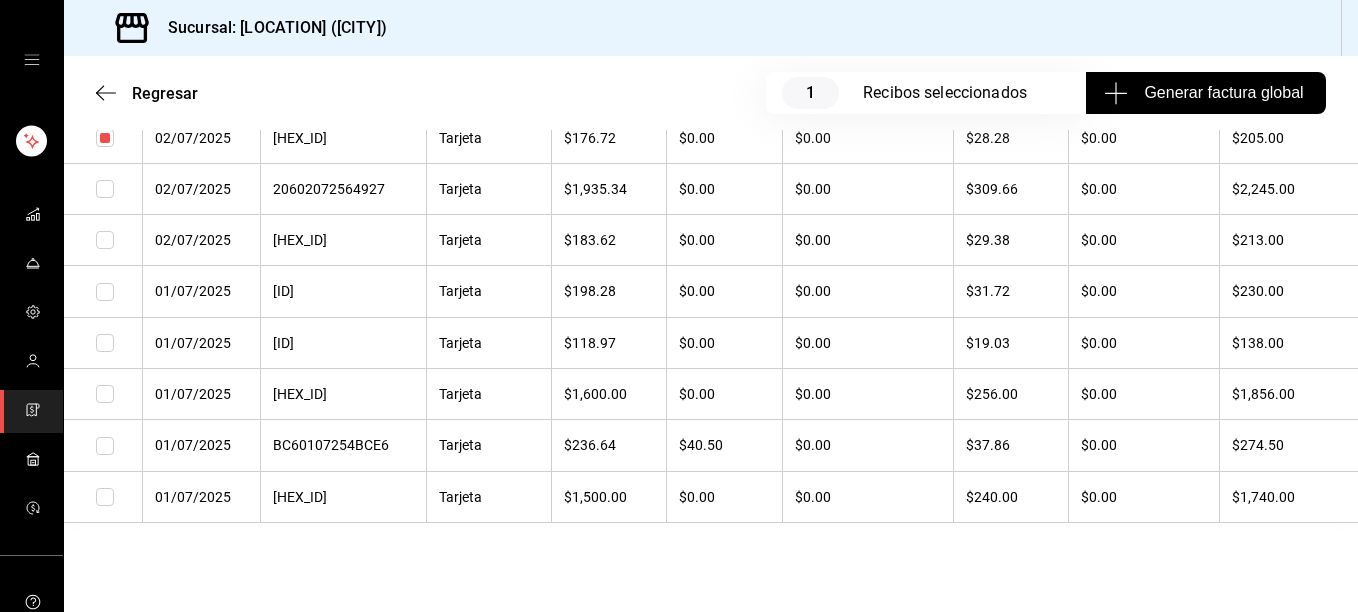 scroll, scrollTop: 11788, scrollLeft: 0, axis: vertical 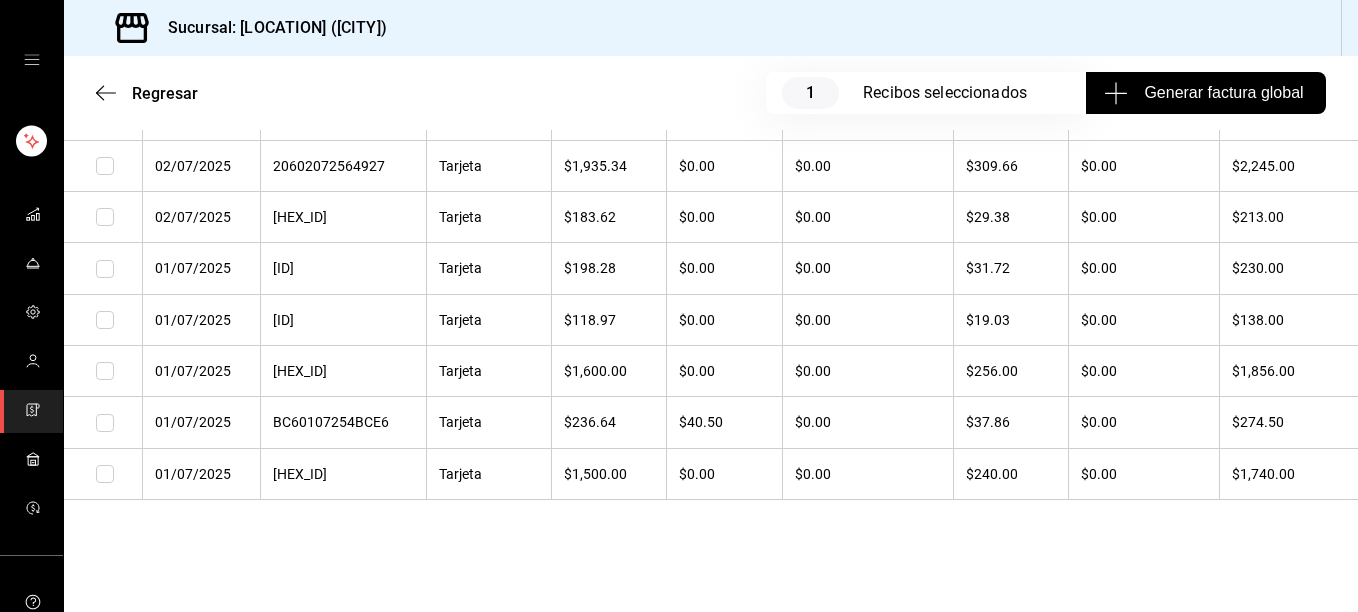 click at bounding box center (105, 166) 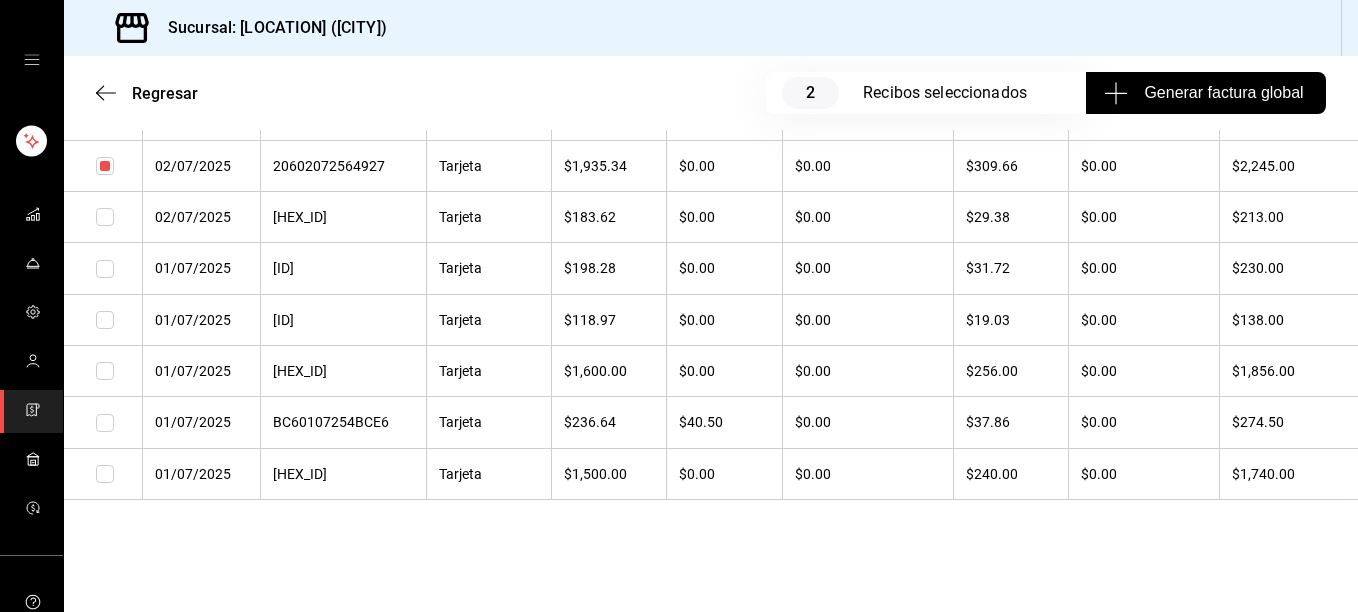 click at bounding box center (105, 217) 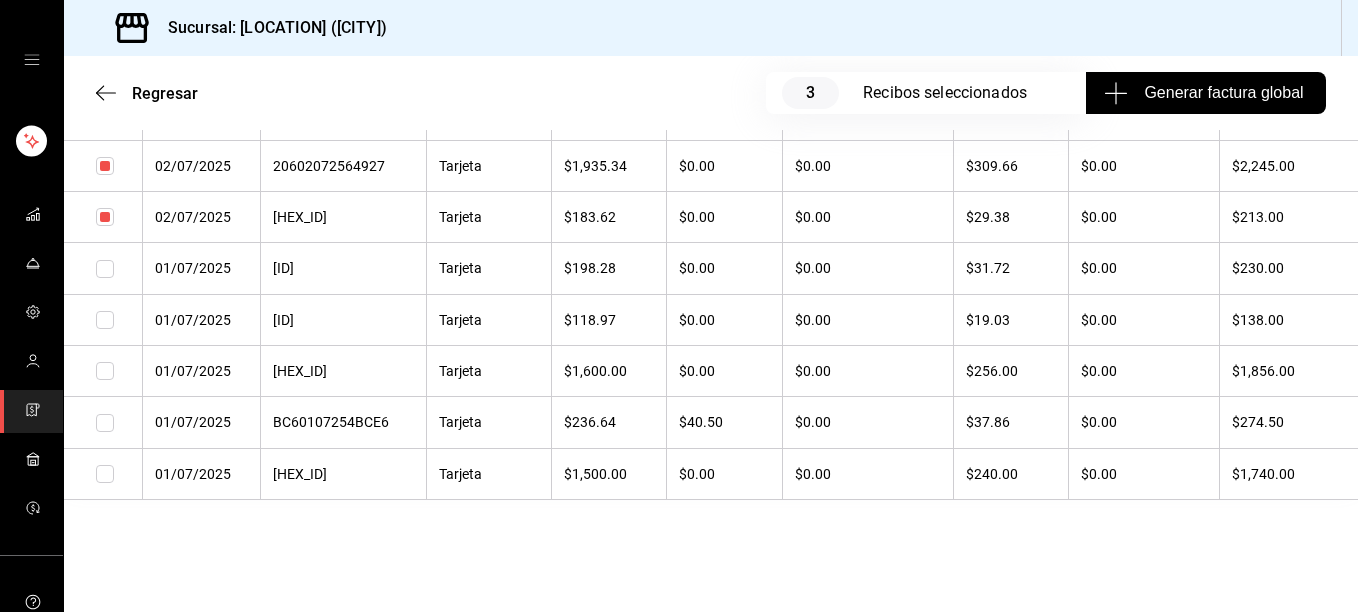 click at bounding box center [105, 269] 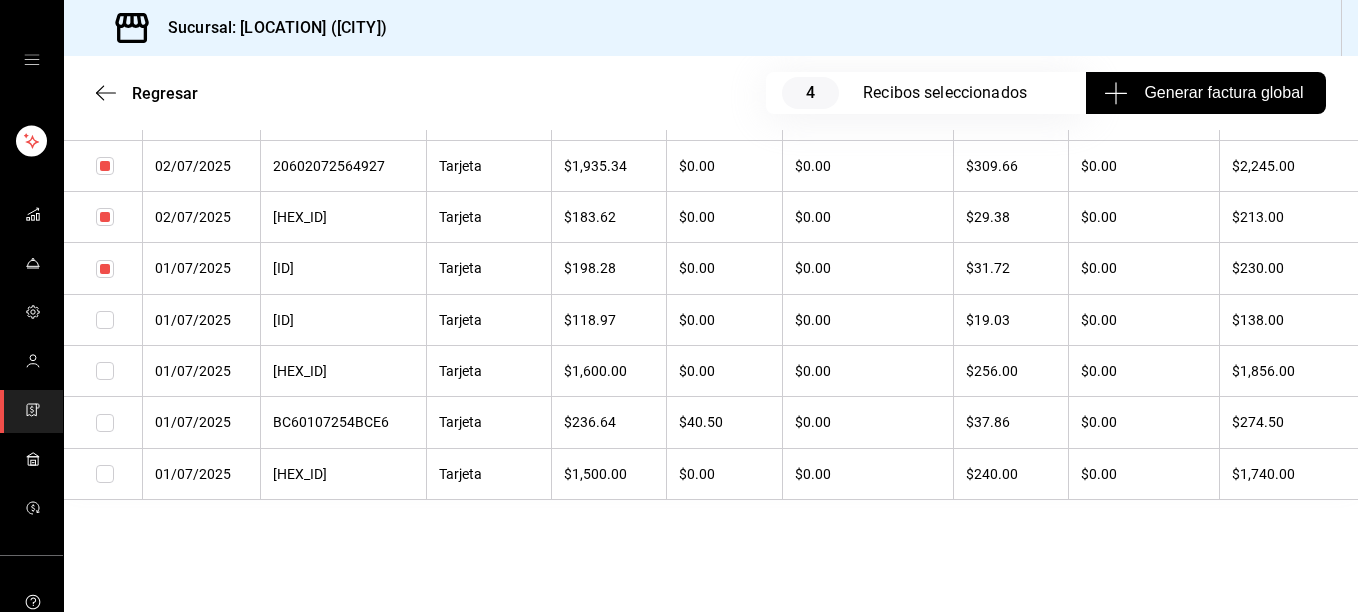 click at bounding box center (105, 320) 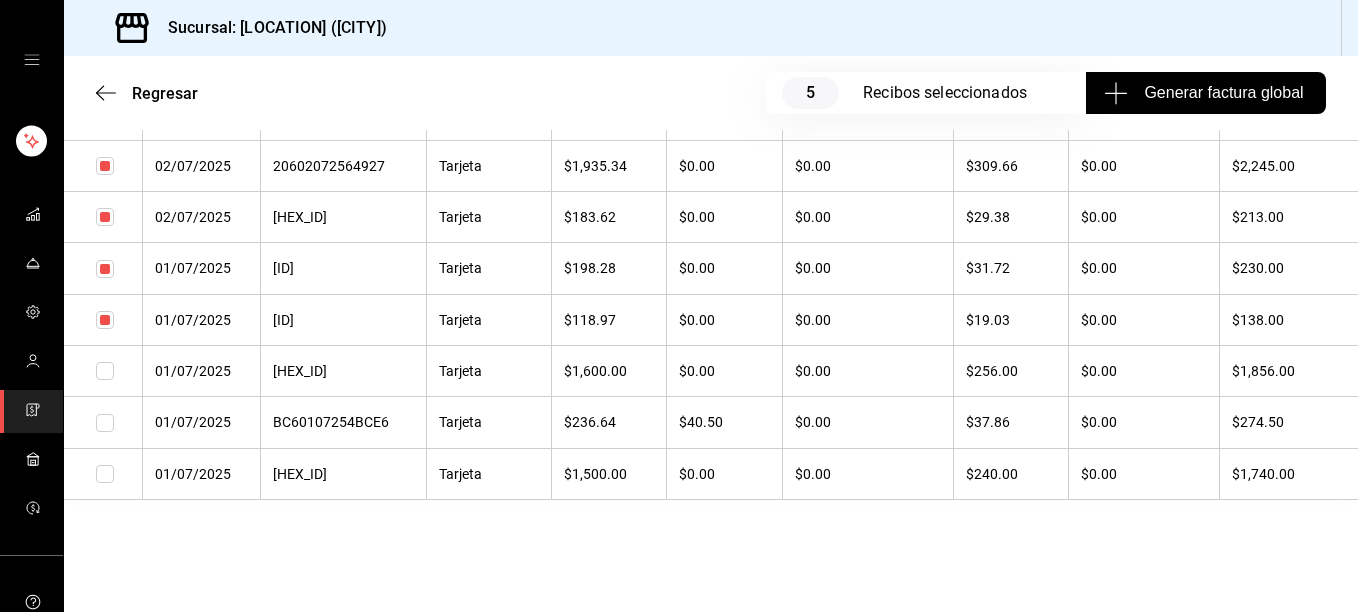 click at bounding box center (105, 371) 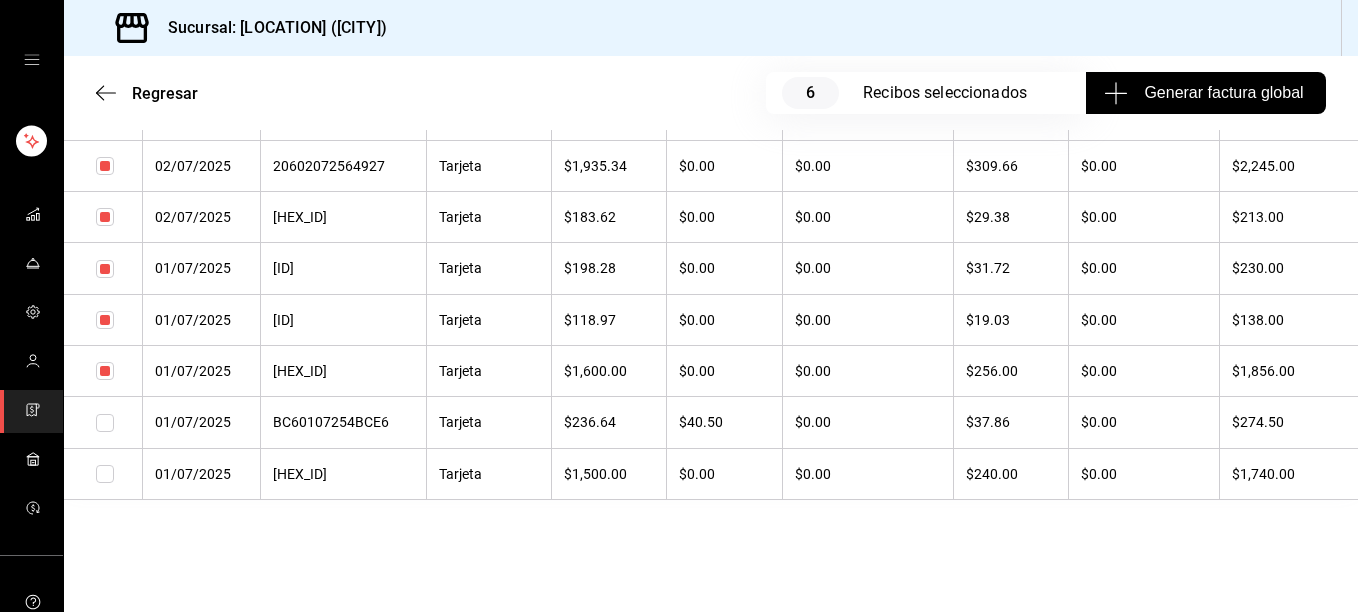 click at bounding box center [105, 423] 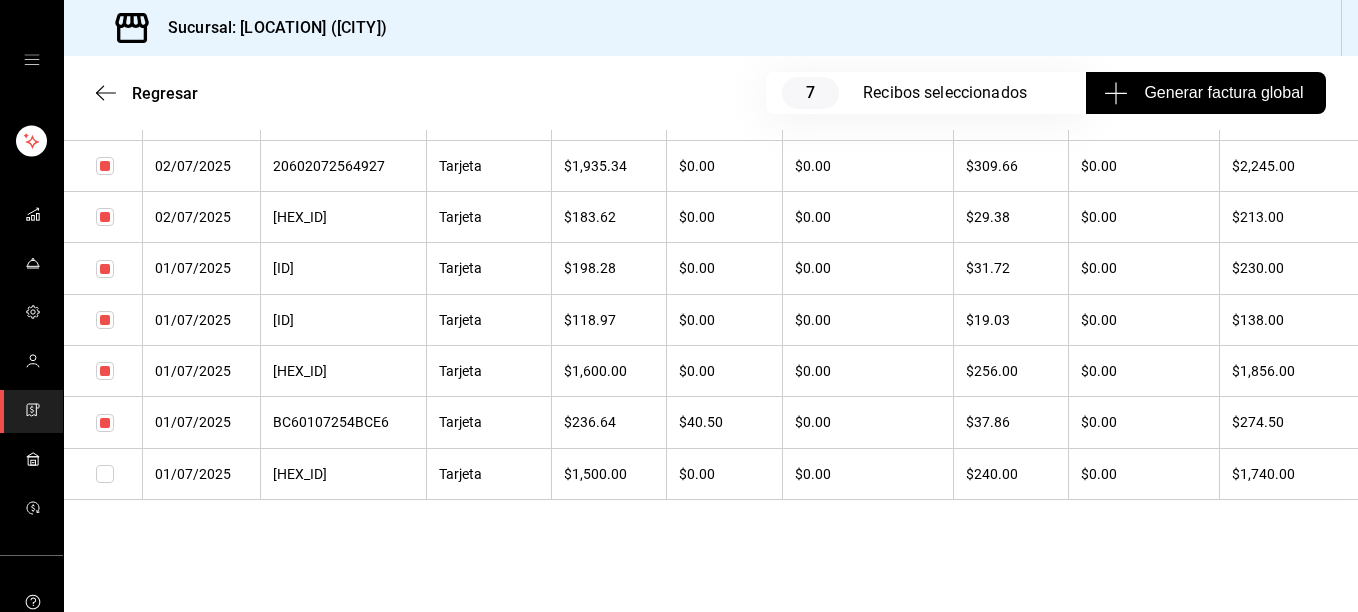 click at bounding box center (105, 474) 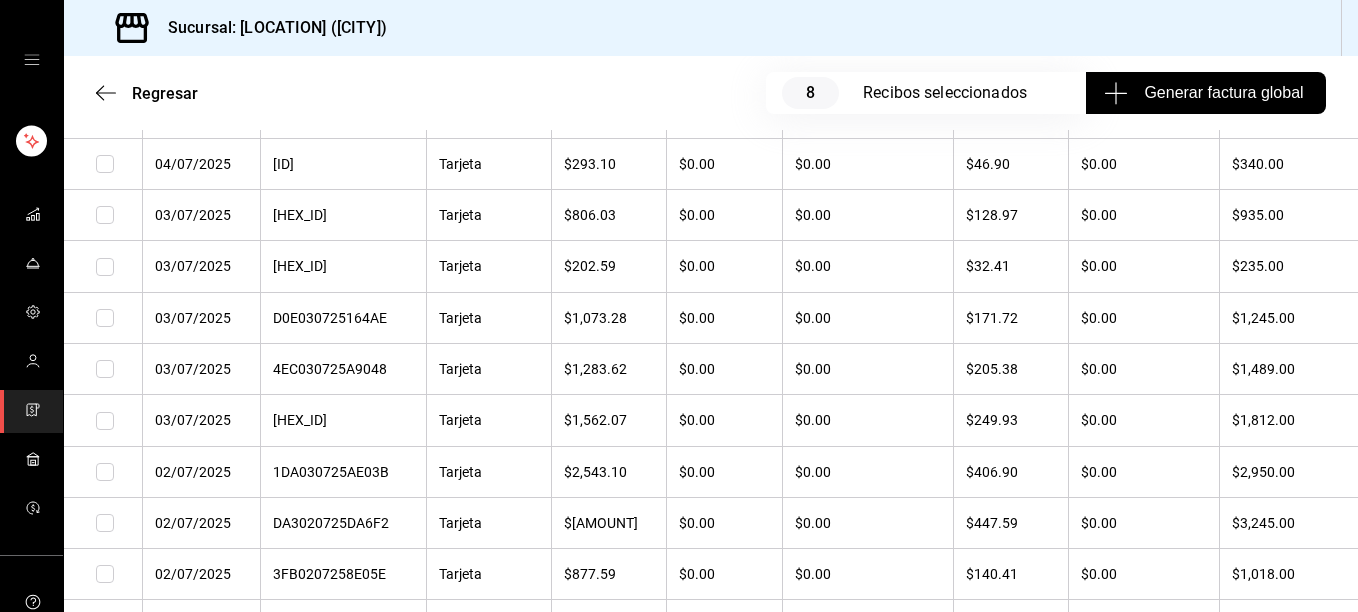 scroll, scrollTop: 11268, scrollLeft: 0, axis: vertical 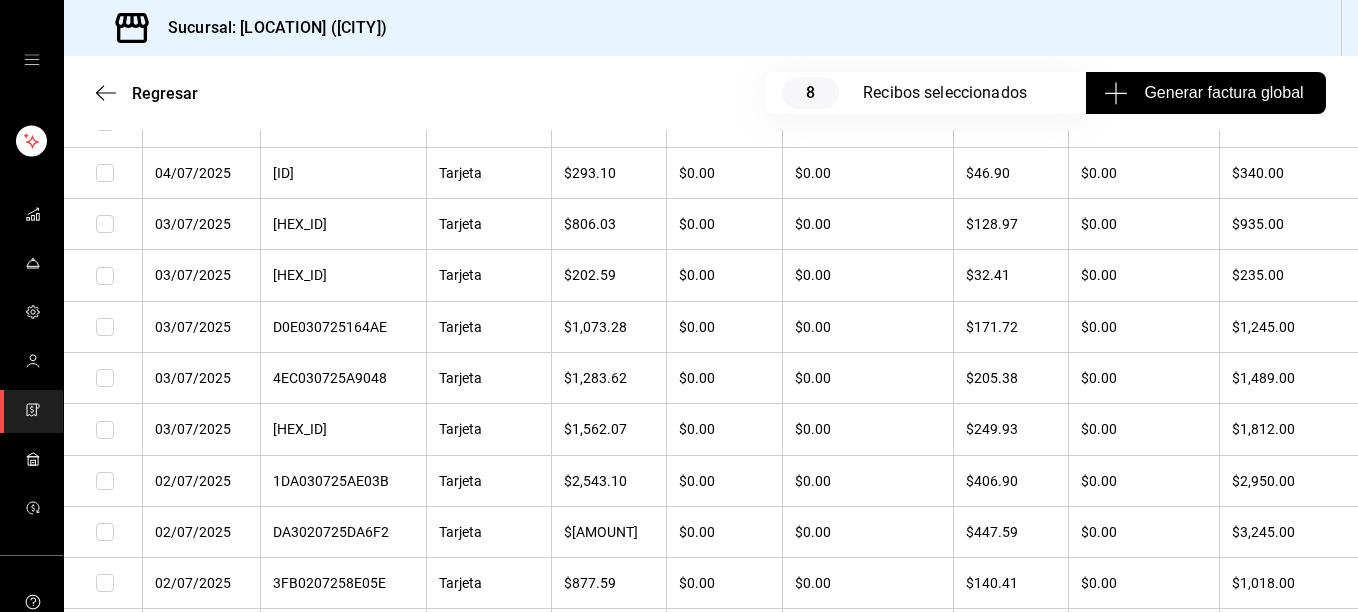 click at bounding box center (105, 173) 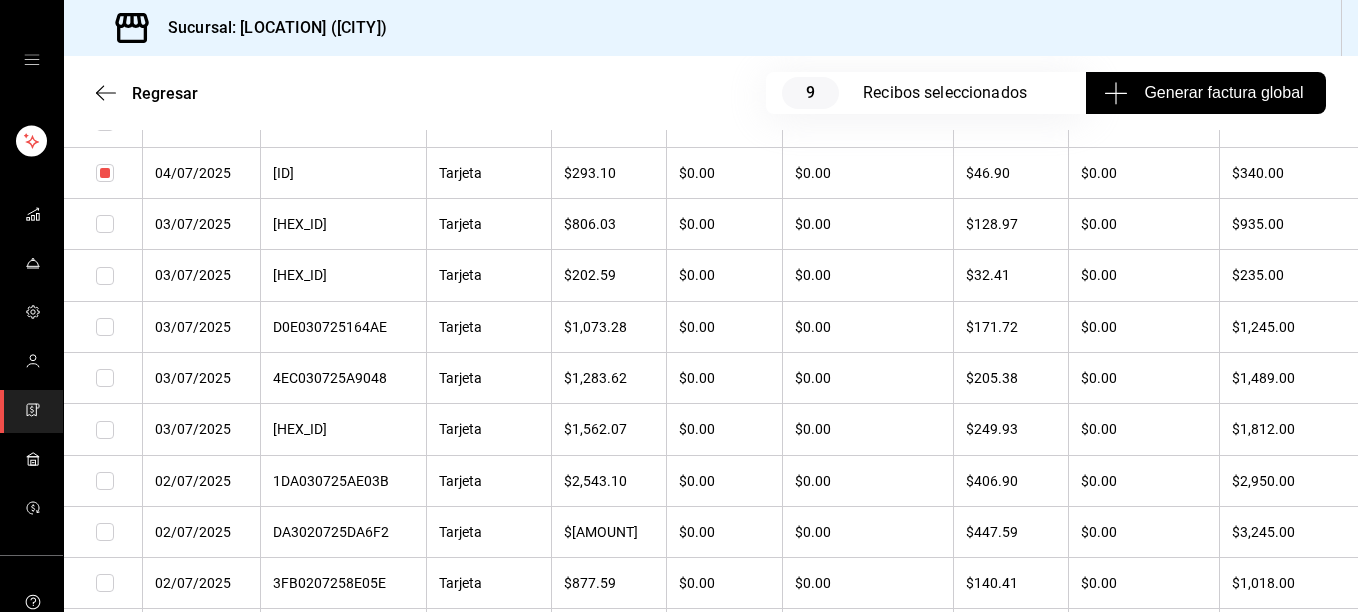 click at bounding box center (105, 224) 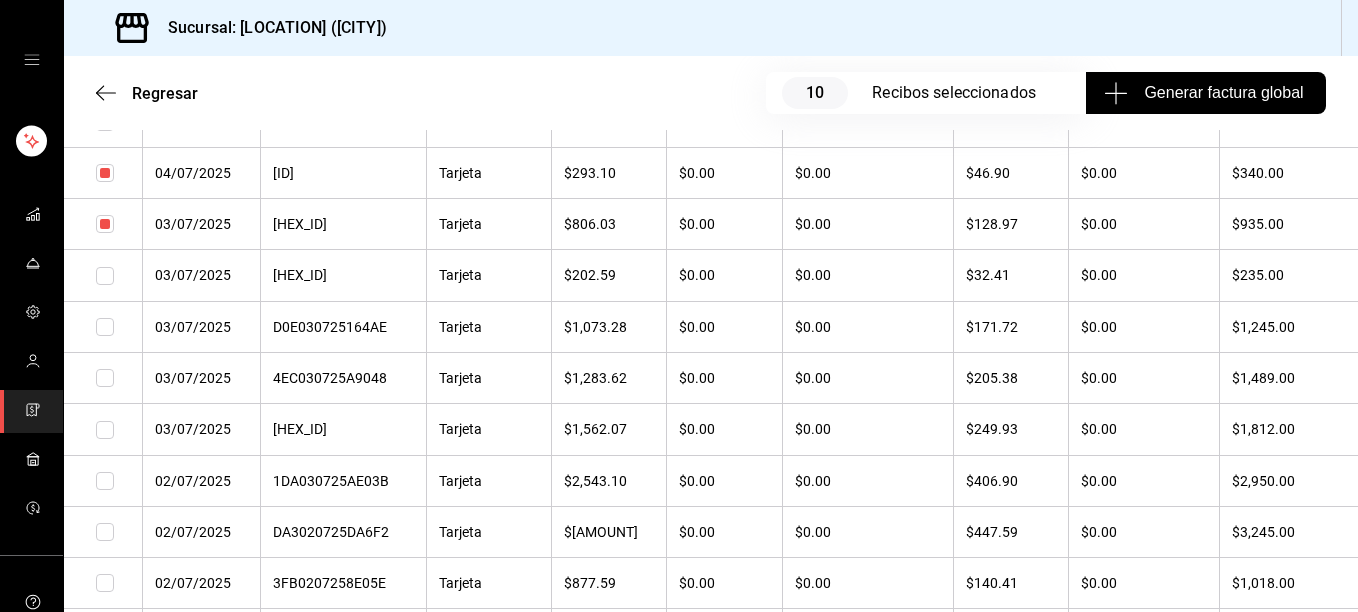 click at bounding box center (105, 276) 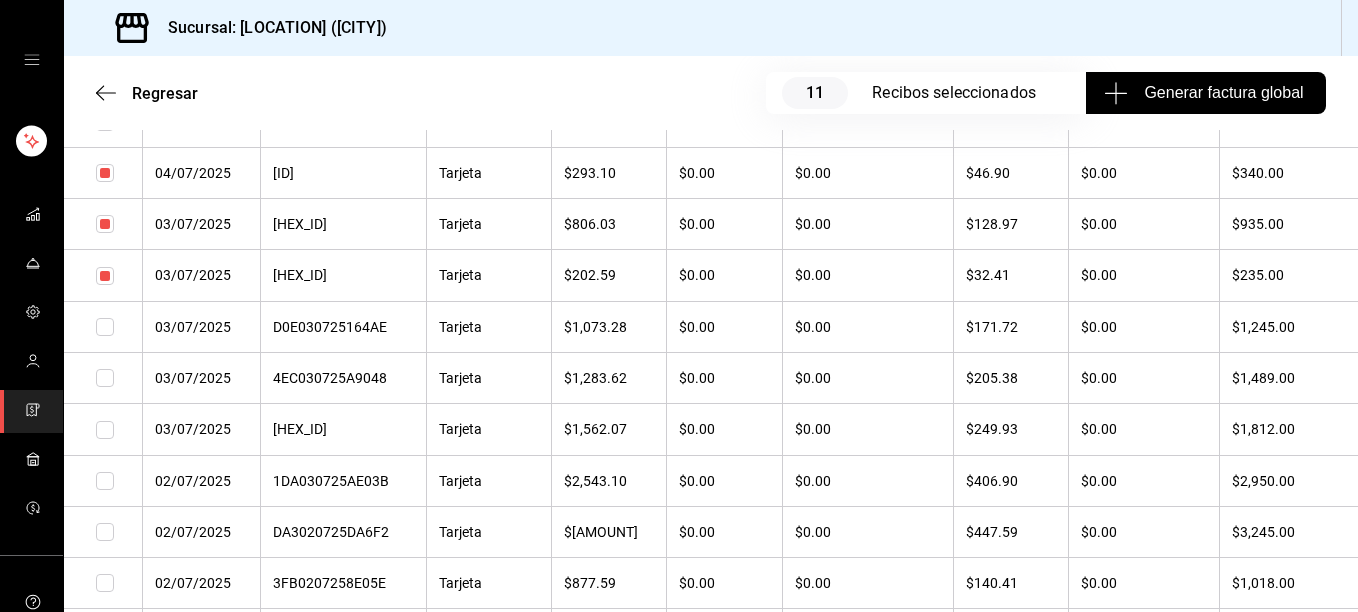 click at bounding box center (105, 327) 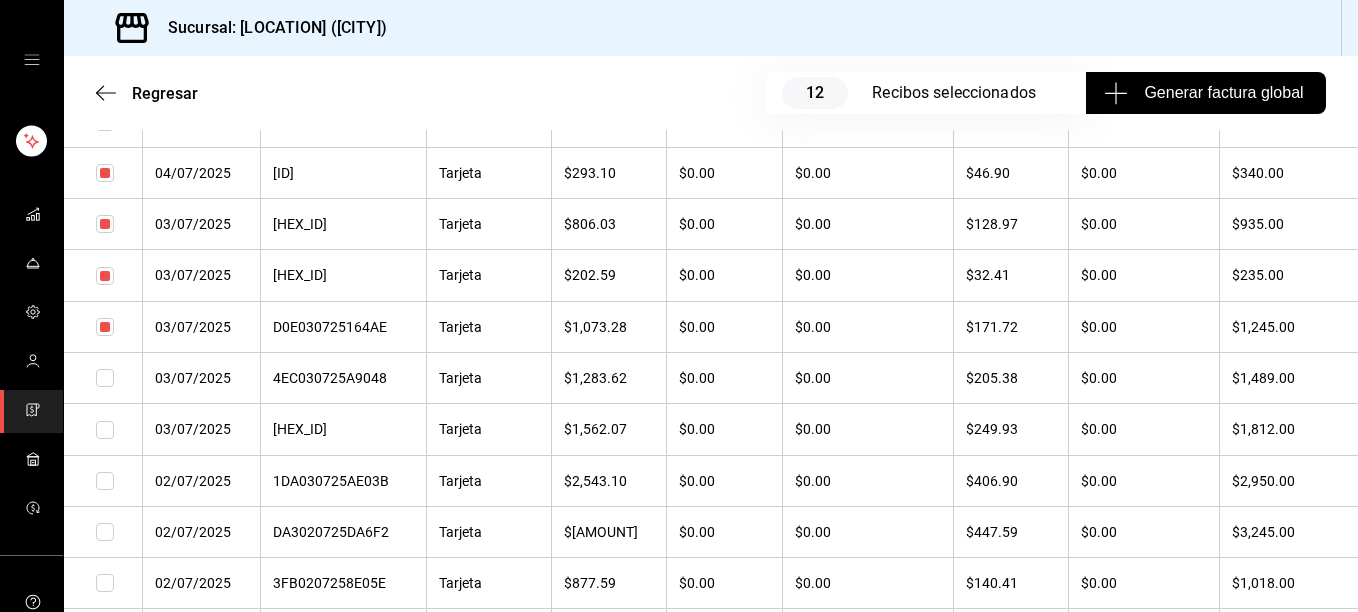 click at bounding box center (105, 378) 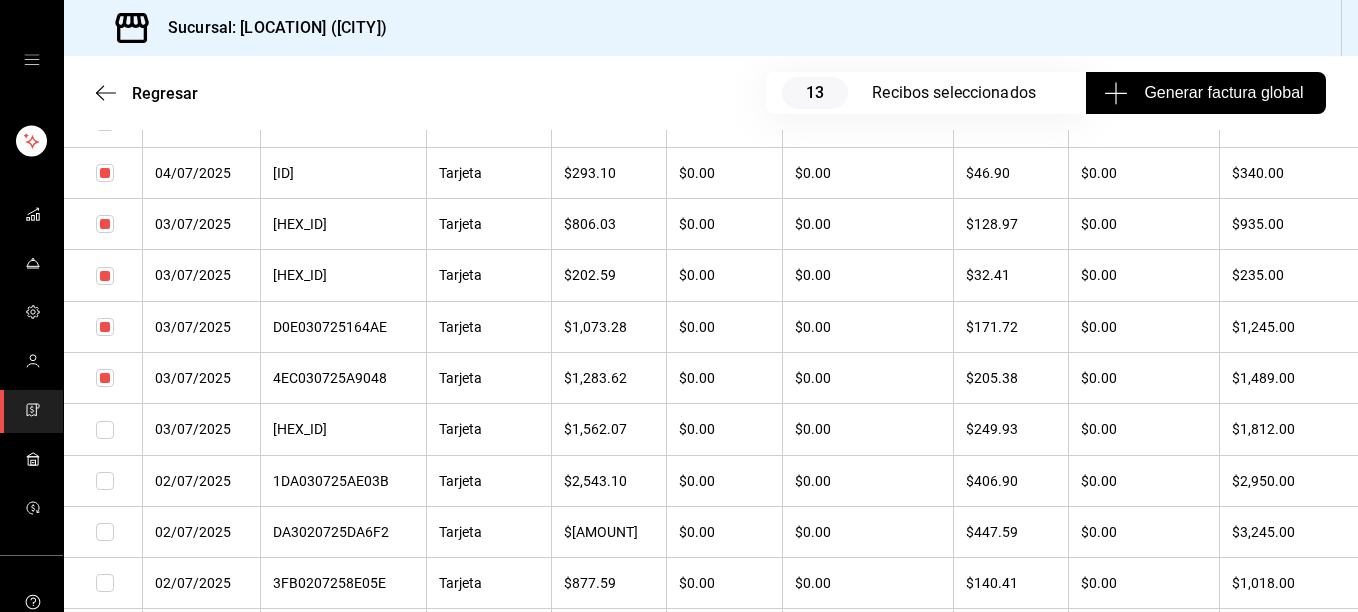 click at bounding box center (105, 430) 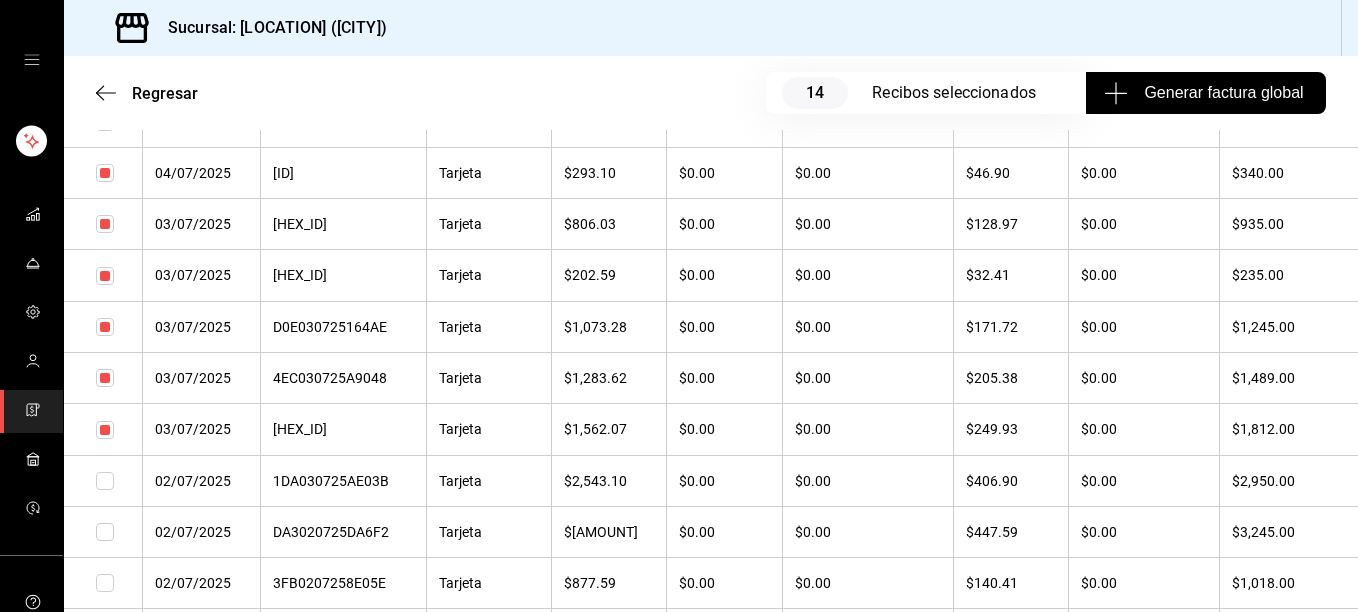 click at bounding box center [105, 481] 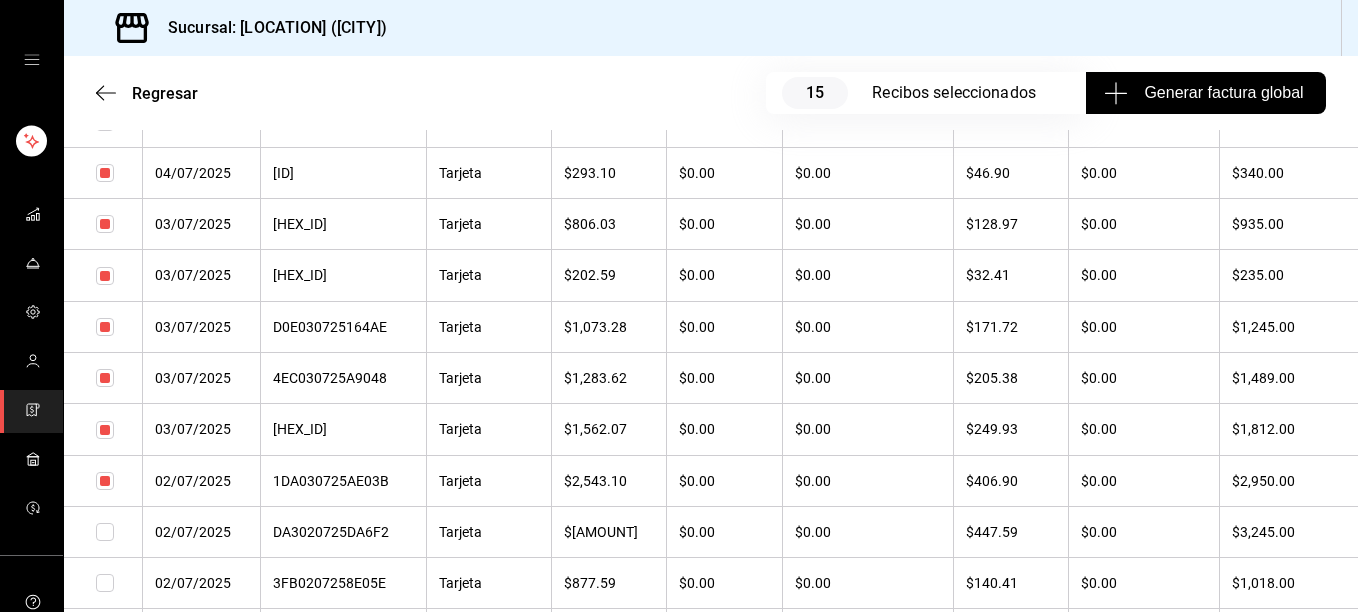 click at bounding box center (105, 532) 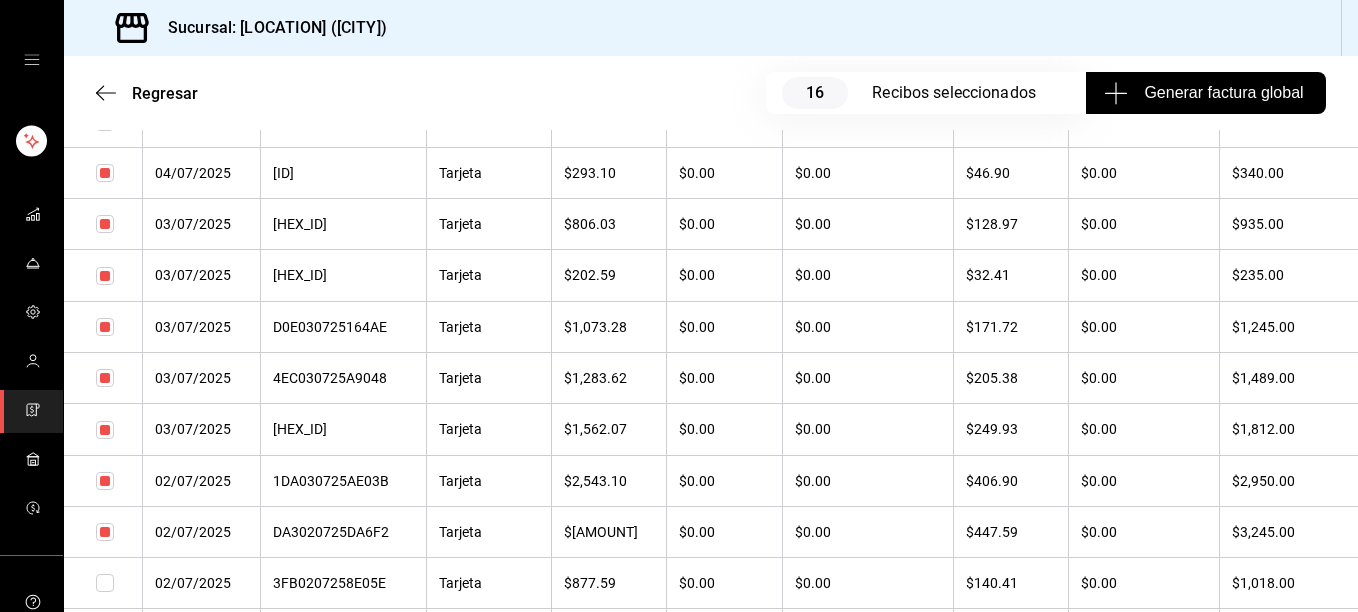 click at bounding box center (105, 583) 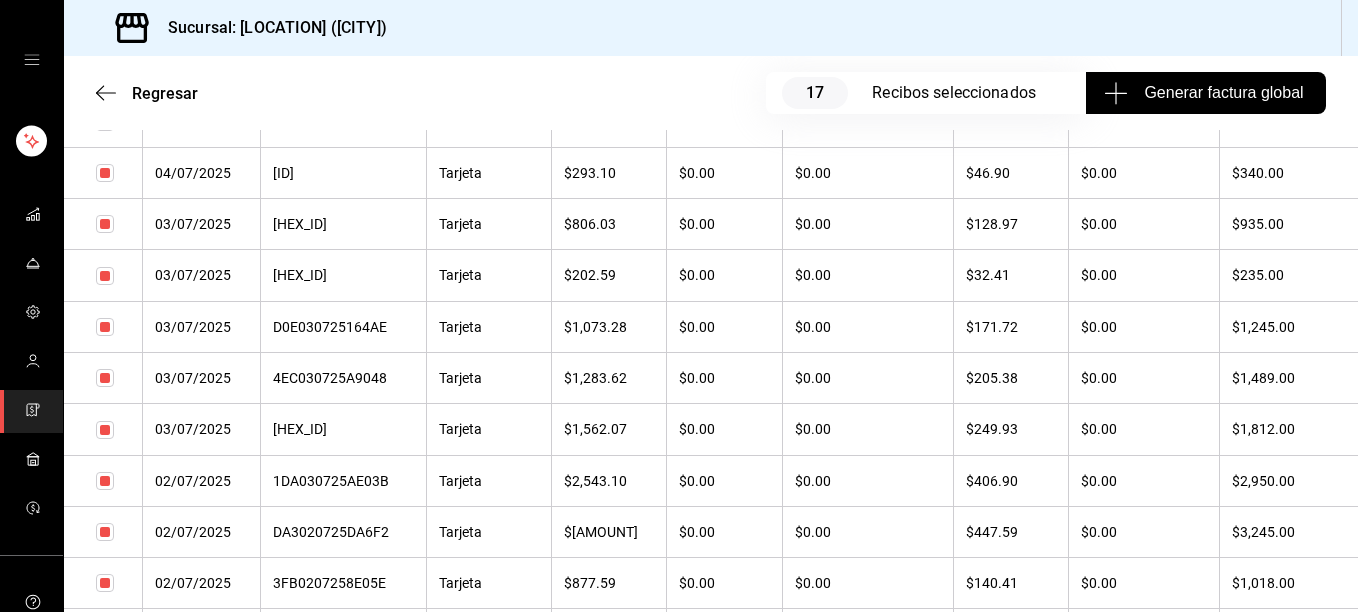 scroll, scrollTop: 10782, scrollLeft: 0, axis: vertical 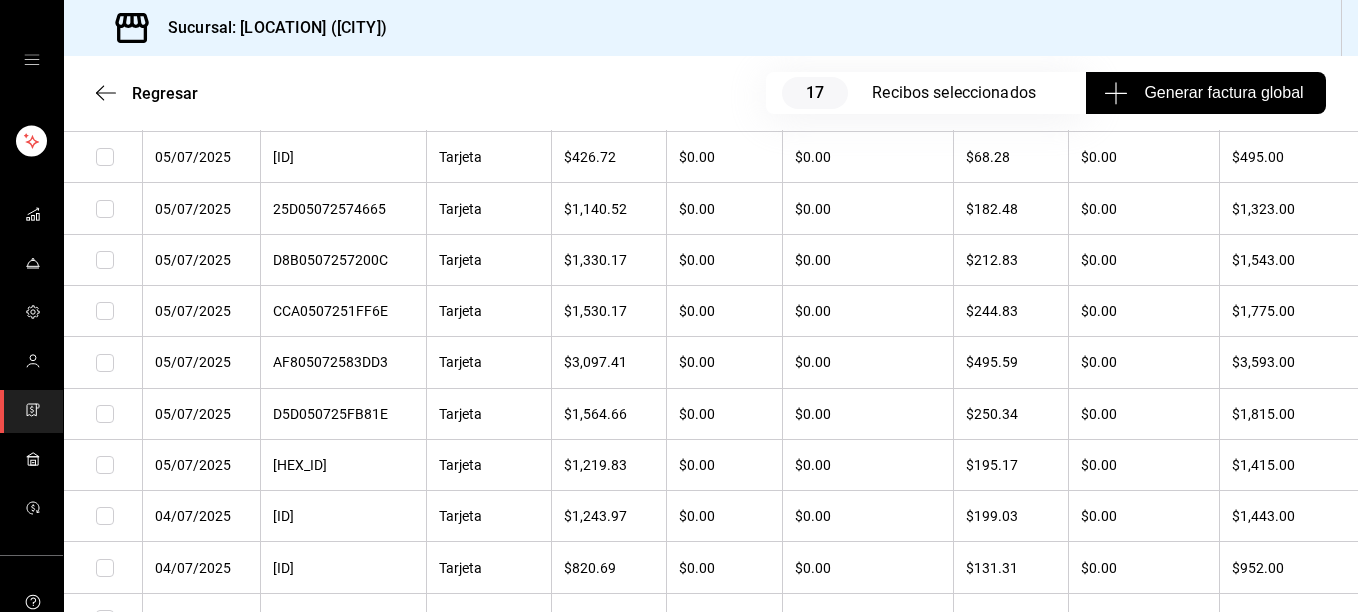 click at bounding box center (105, 157) 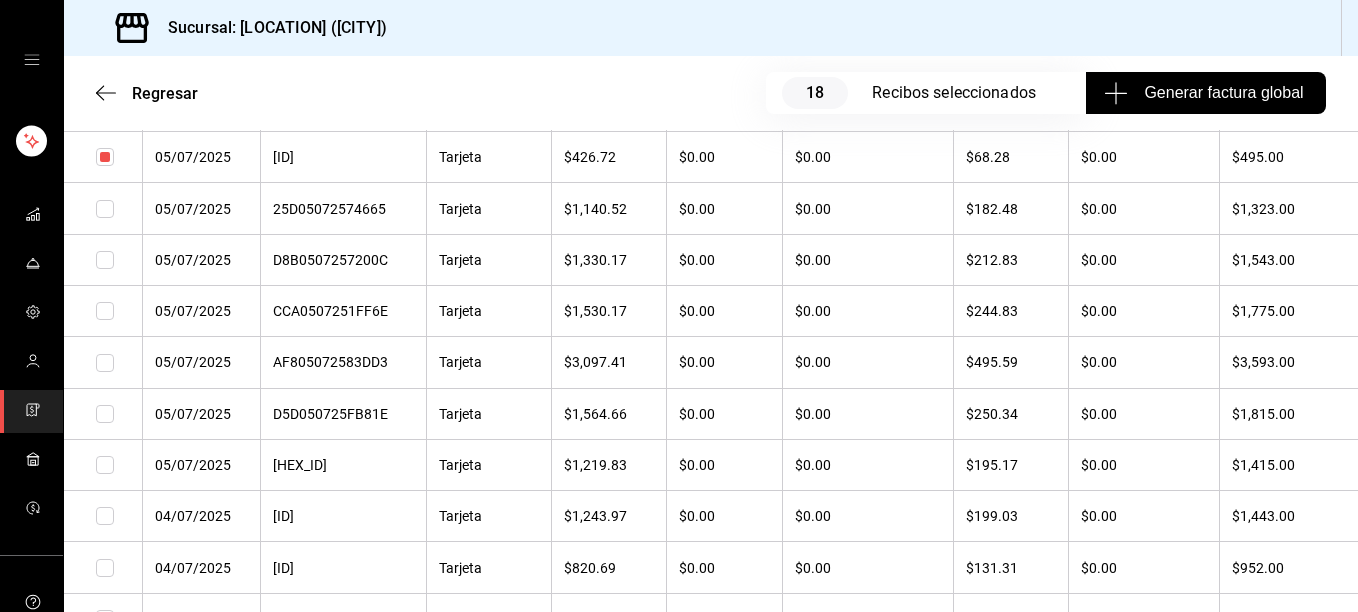 click at bounding box center [105, 209] 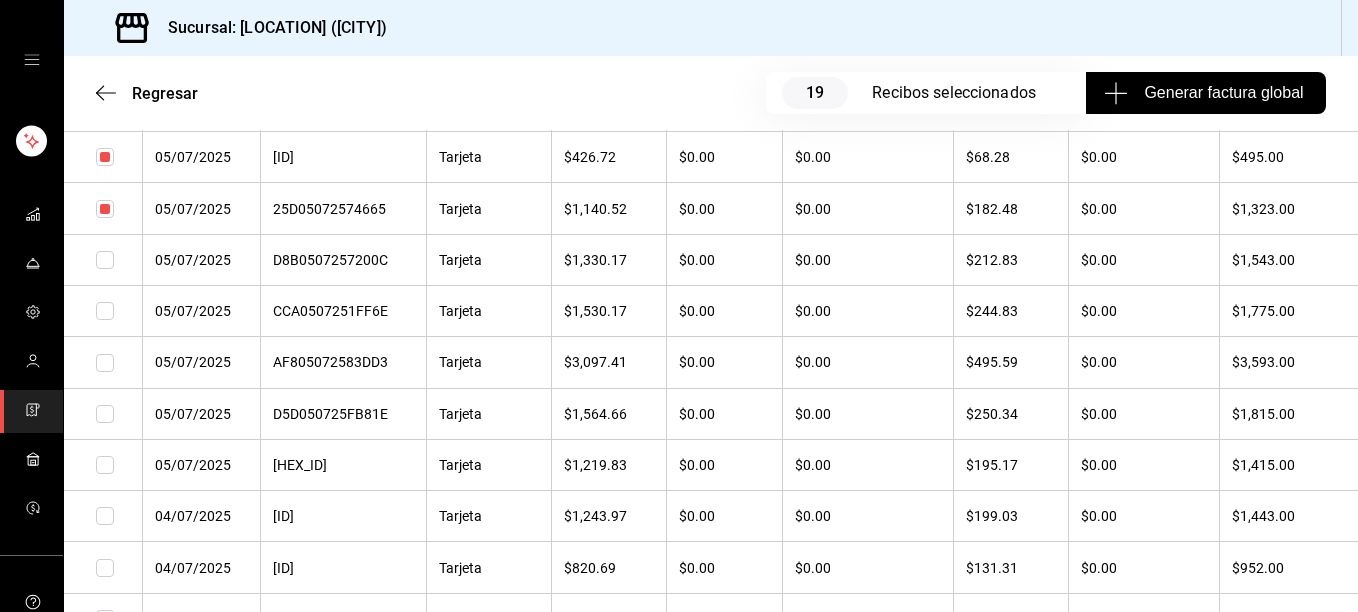click at bounding box center (105, 260) 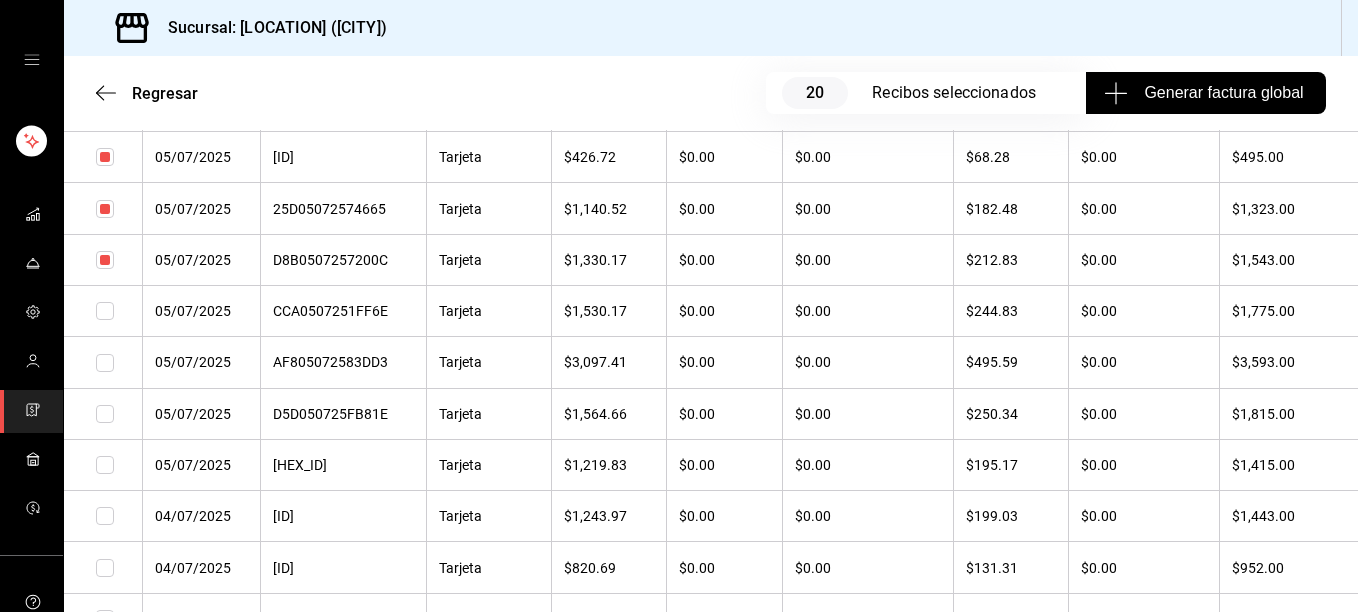 click at bounding box center [105, 311] 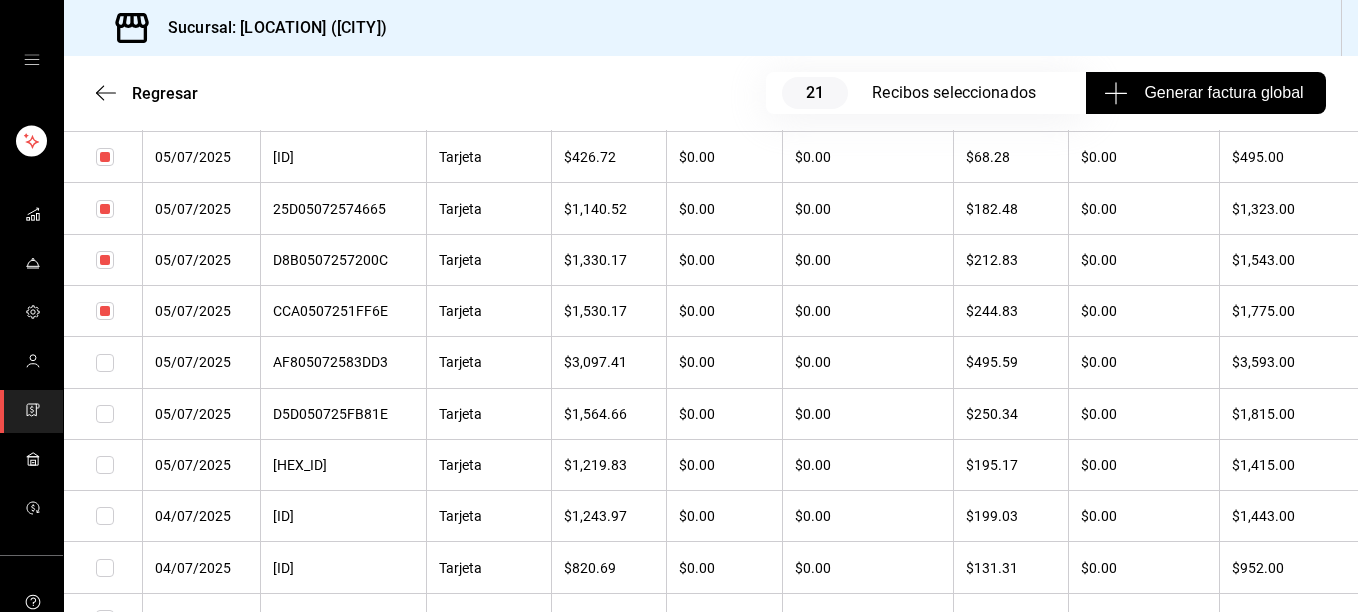 click at bounding box center (105, 363) 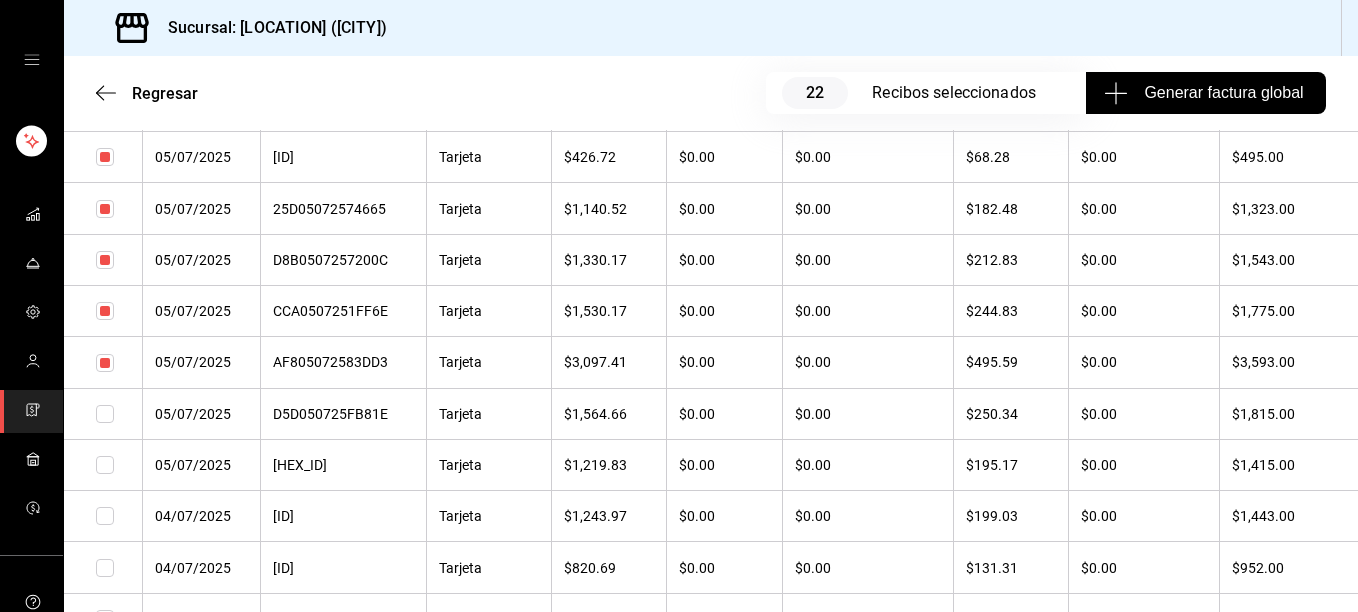 click at bounding box center (105, 414) 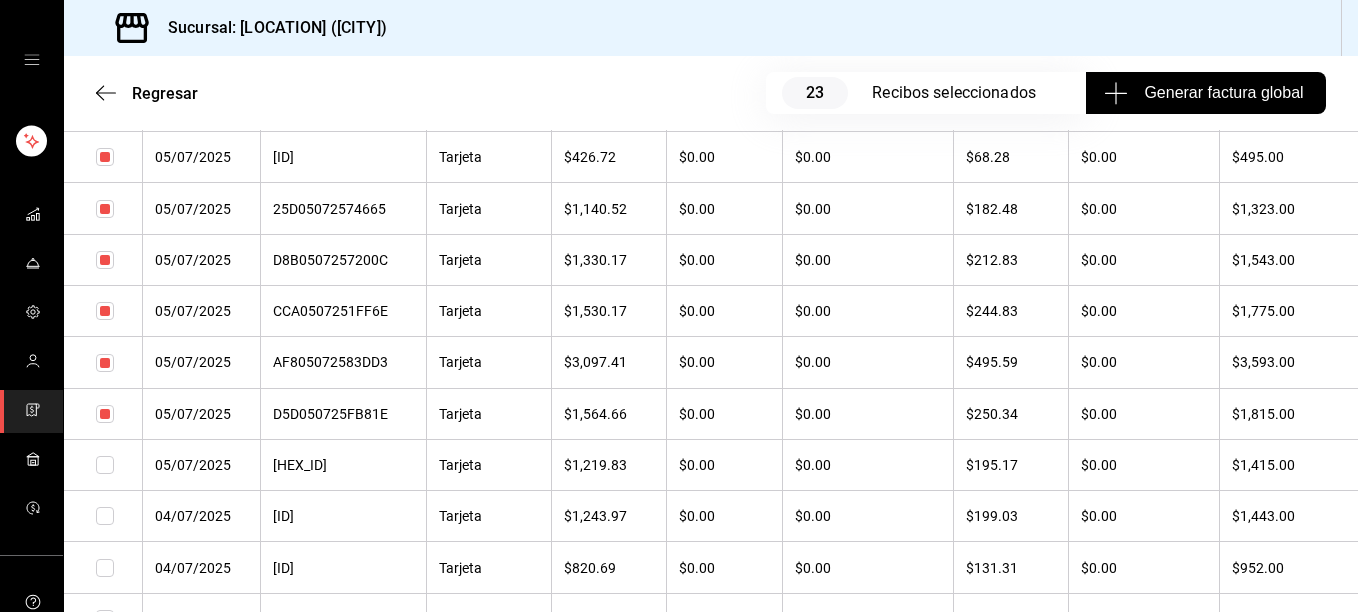 click at bounding box center [105, 465] 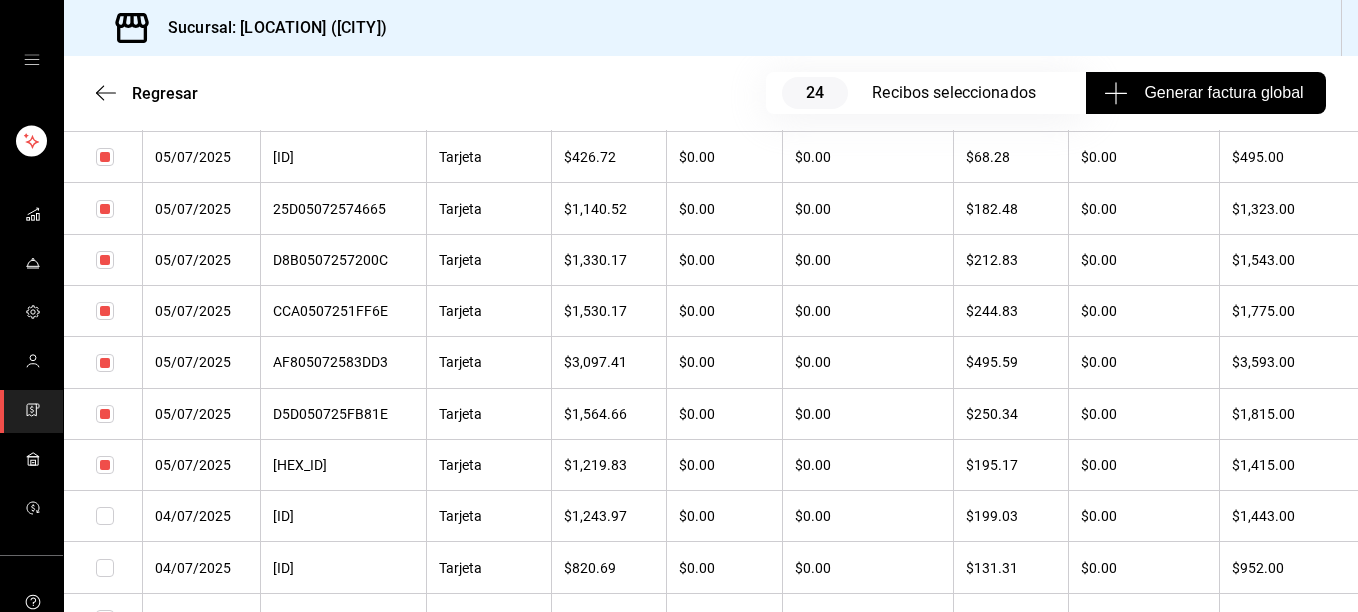 click at bounding box center [103, 516] 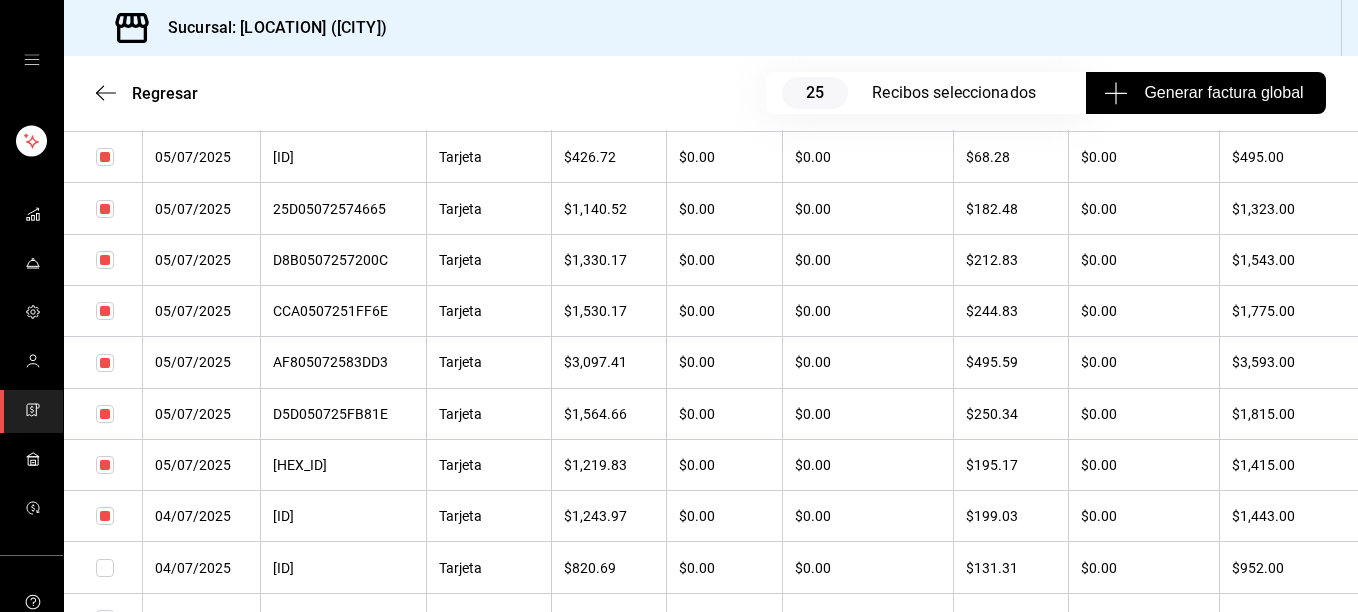 click at bounding box center [105, 568] 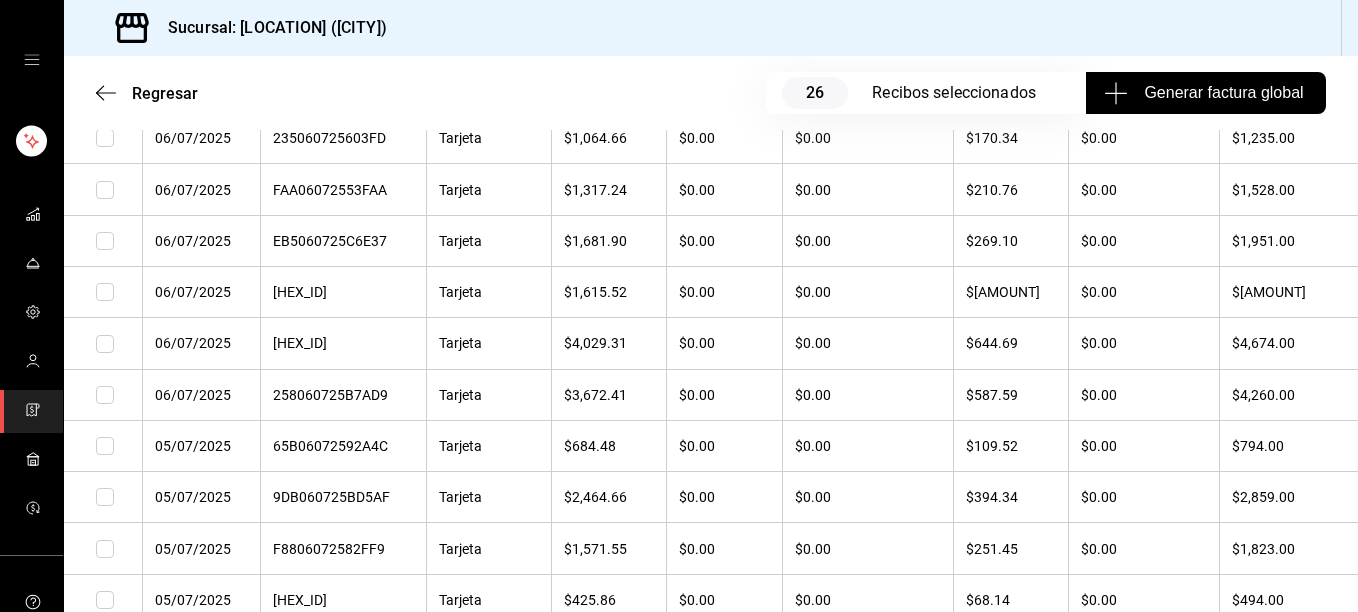 scroll, scrollTop: 10342, scrollLeft: 0, axis: vertical 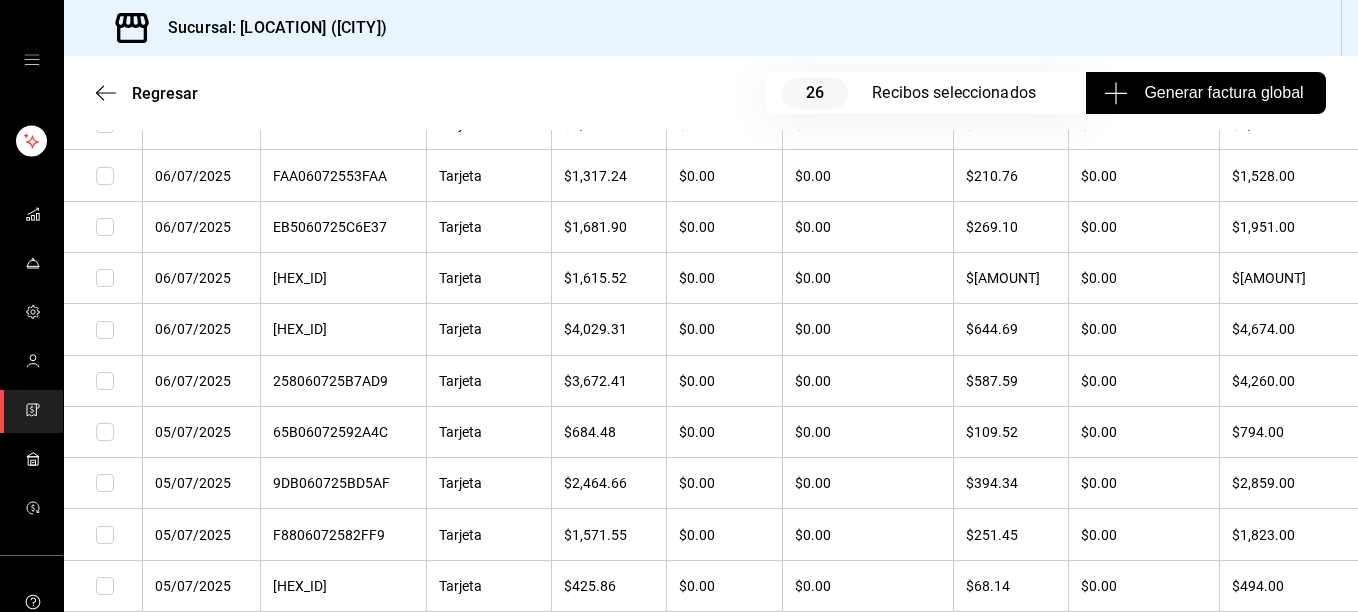 click at bounding box center (105, 176) 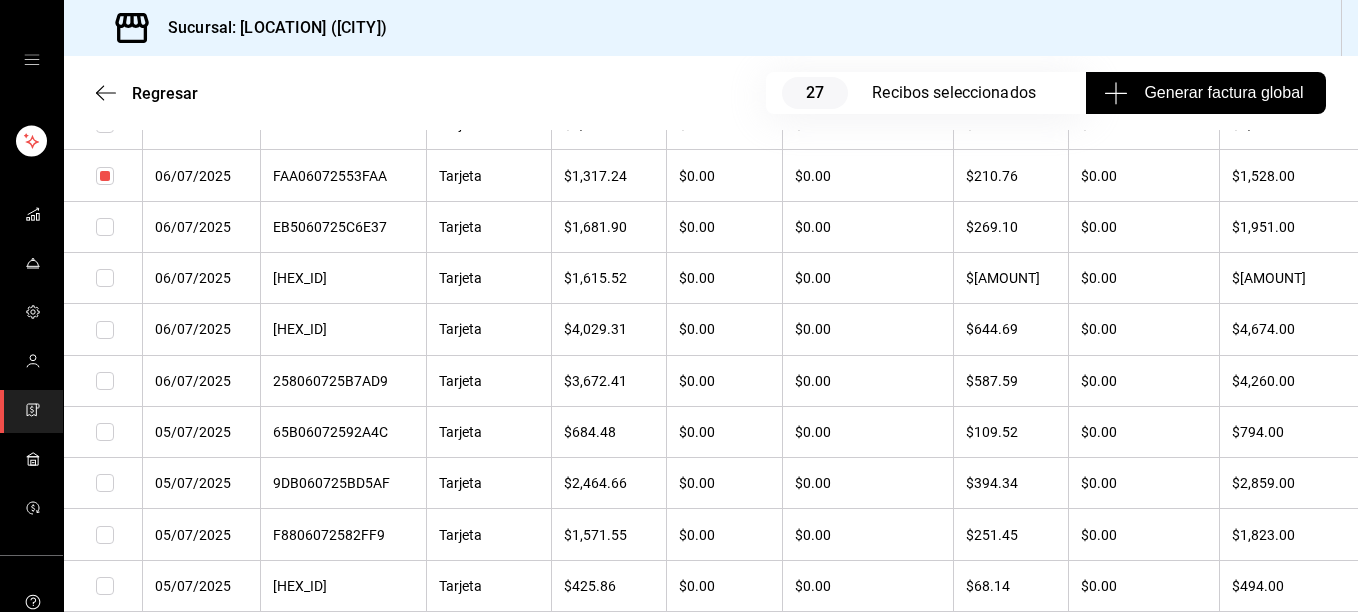 click at bounding box center [105, 227] 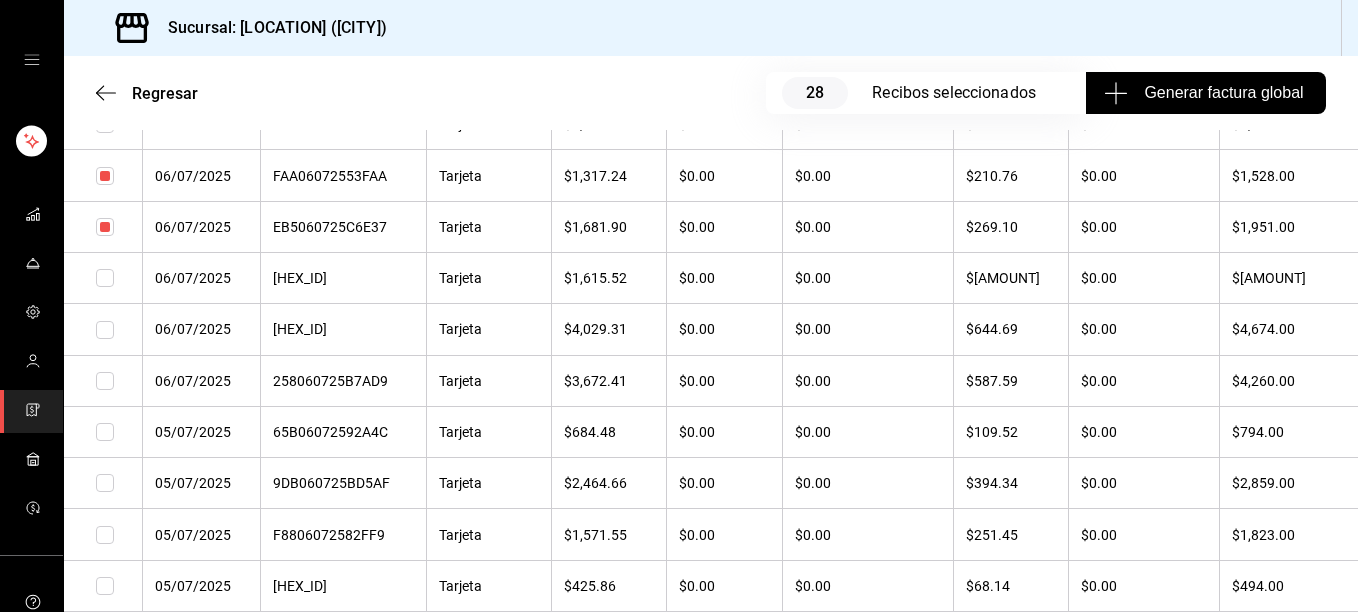 click at bounding box center [105, 278] 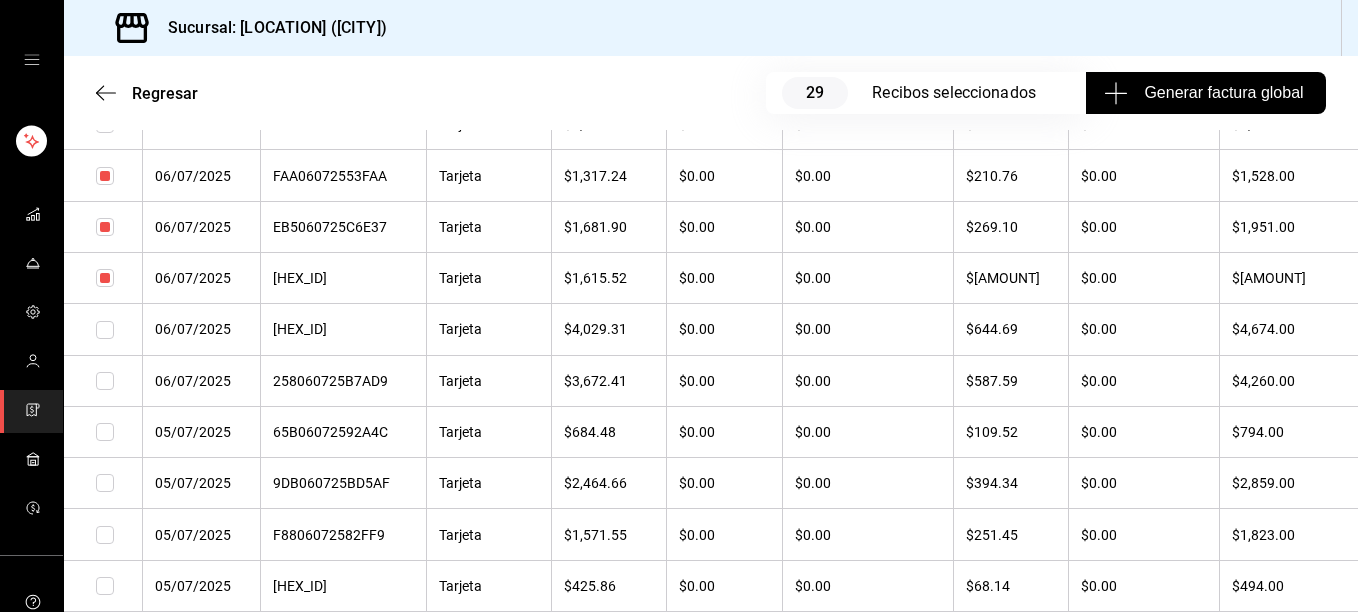 click at bounding box center [105, 330] 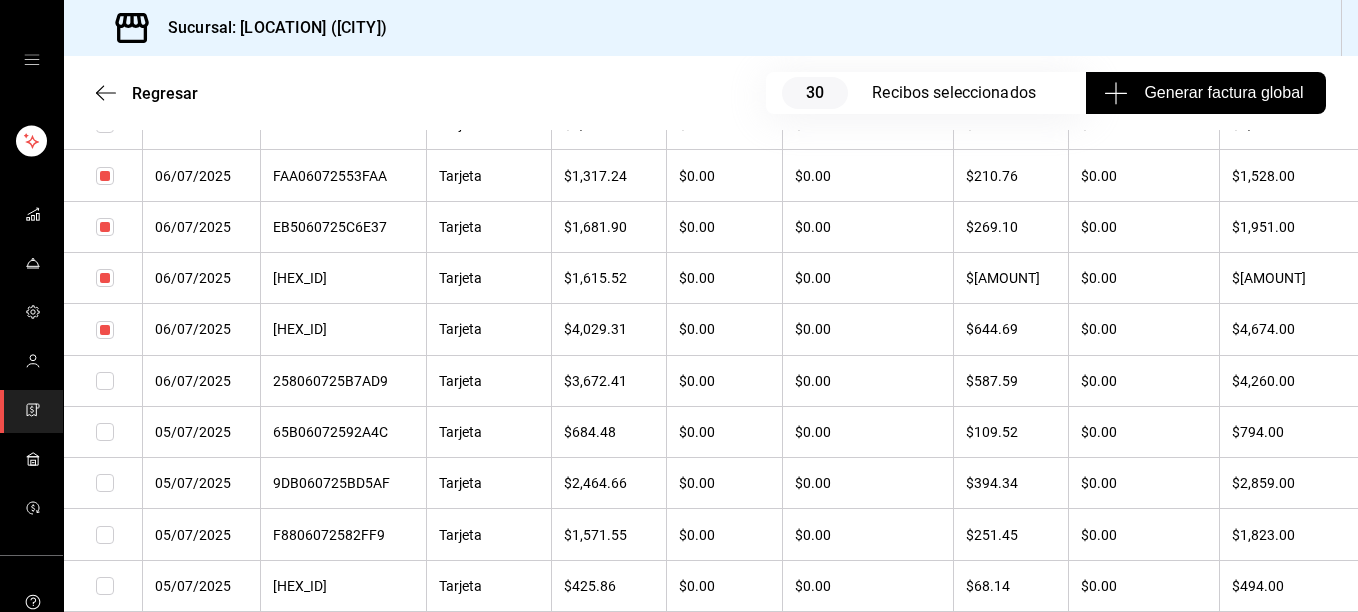 click at bounding box center [105, 381] 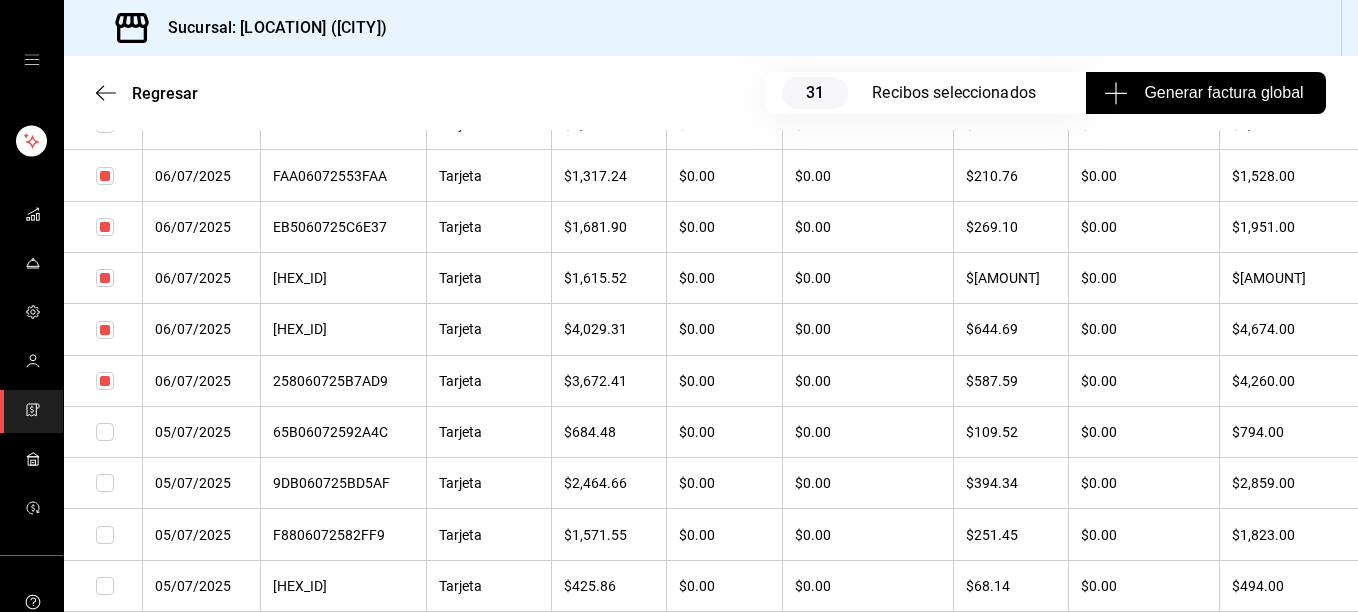click at bounding box center (105, 432) 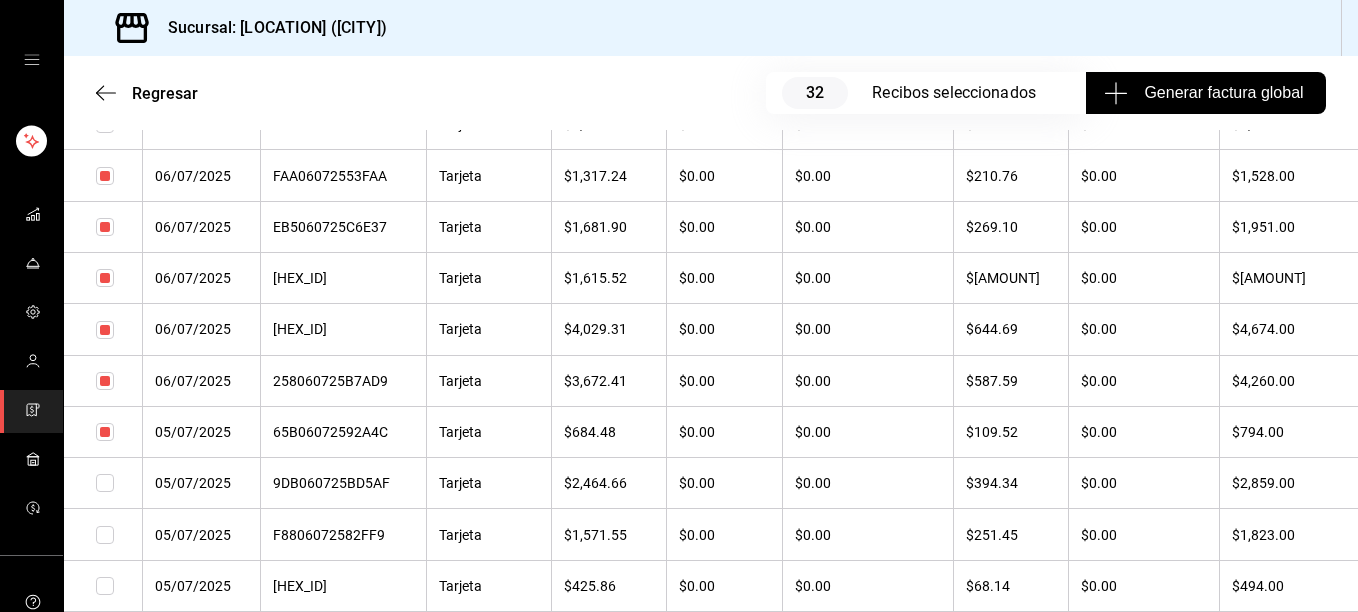 click at bounding box center (105, 483) 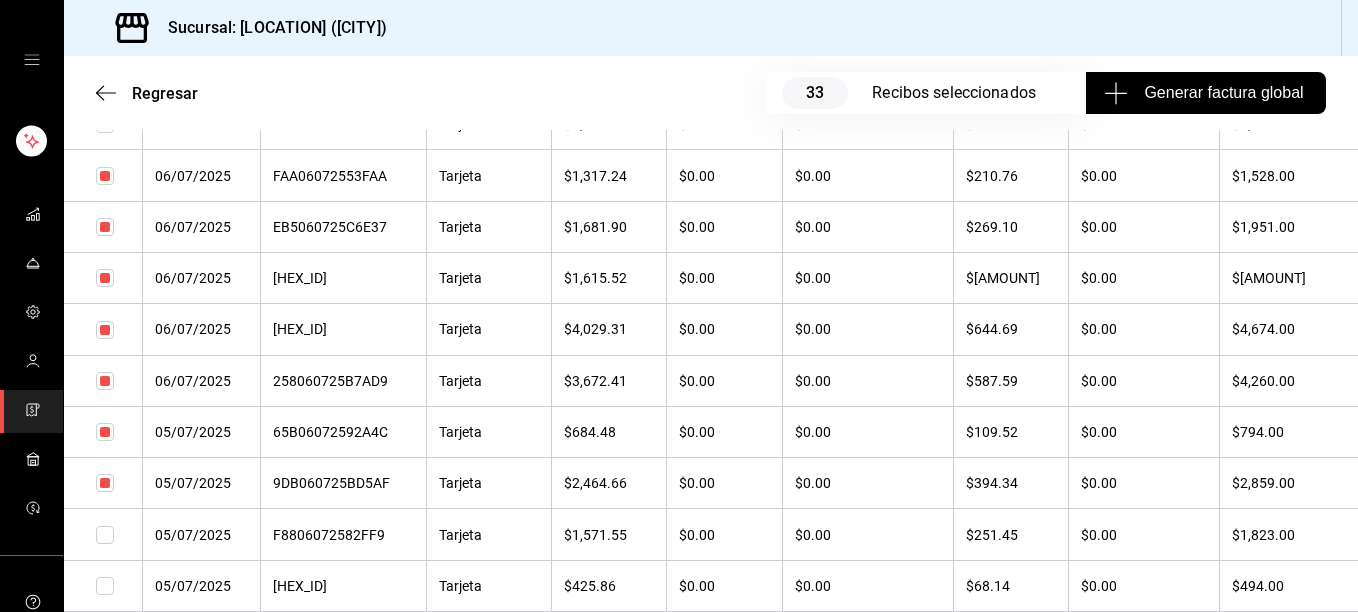 click at bounding box center [105, 535] 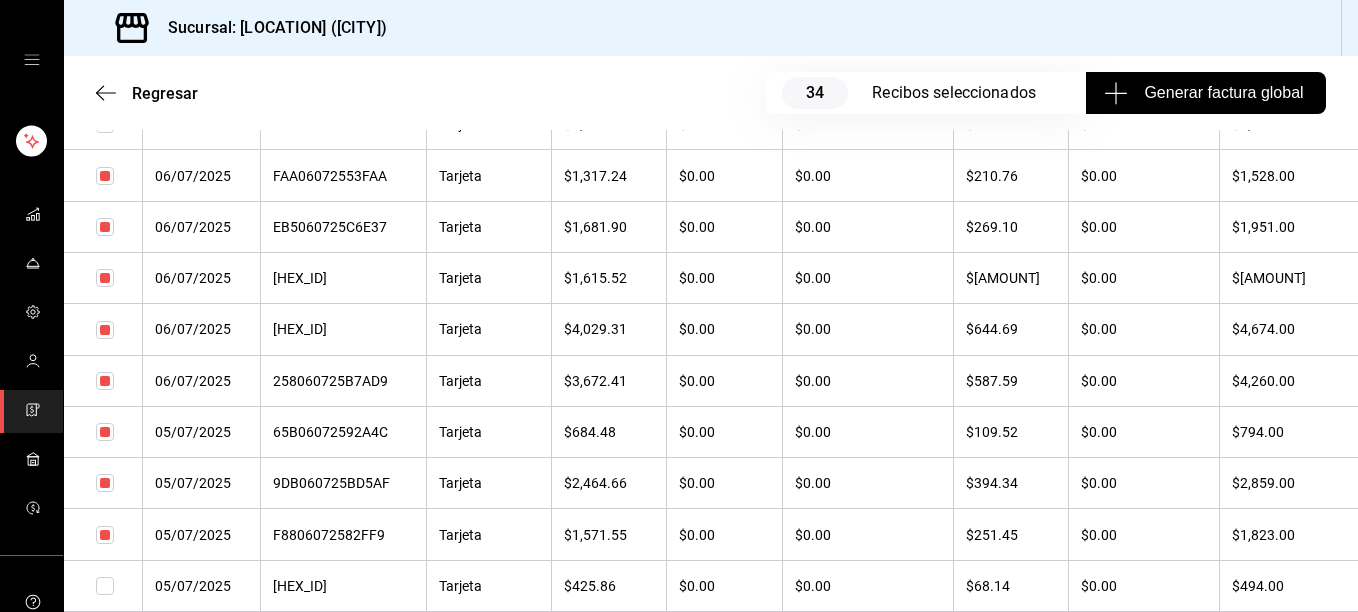 click at bounding box center (105, 586) 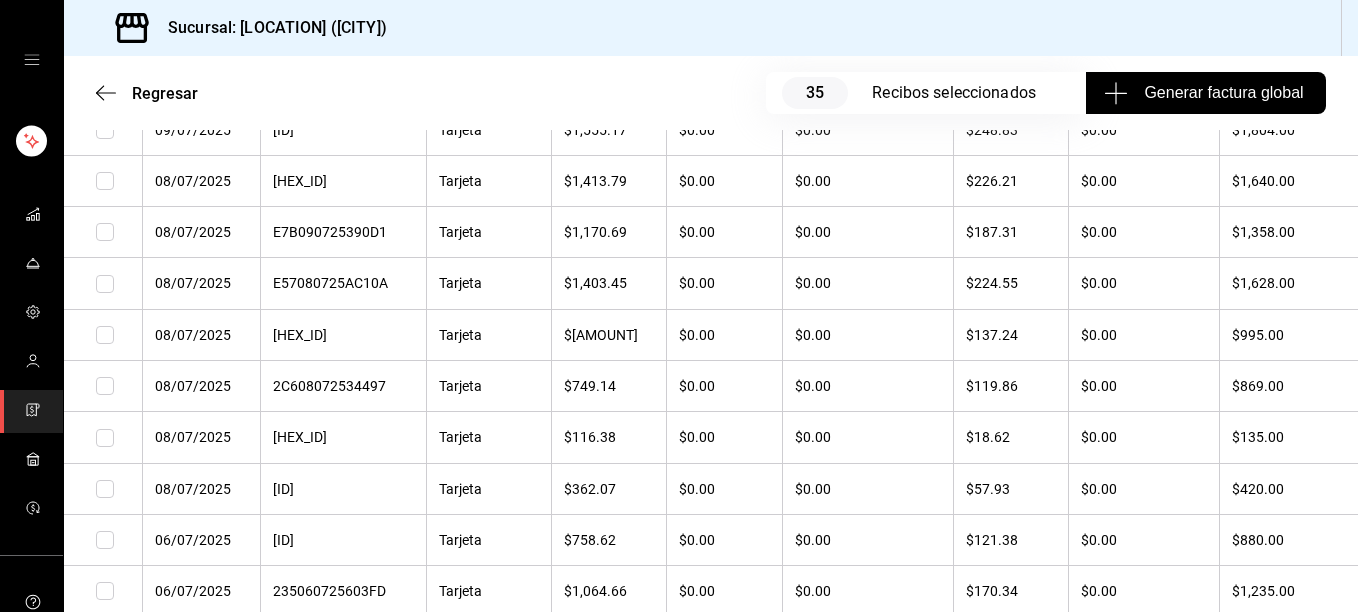 scroll, scrollTop: 9862, scrollLeft: 0, axis: vertical 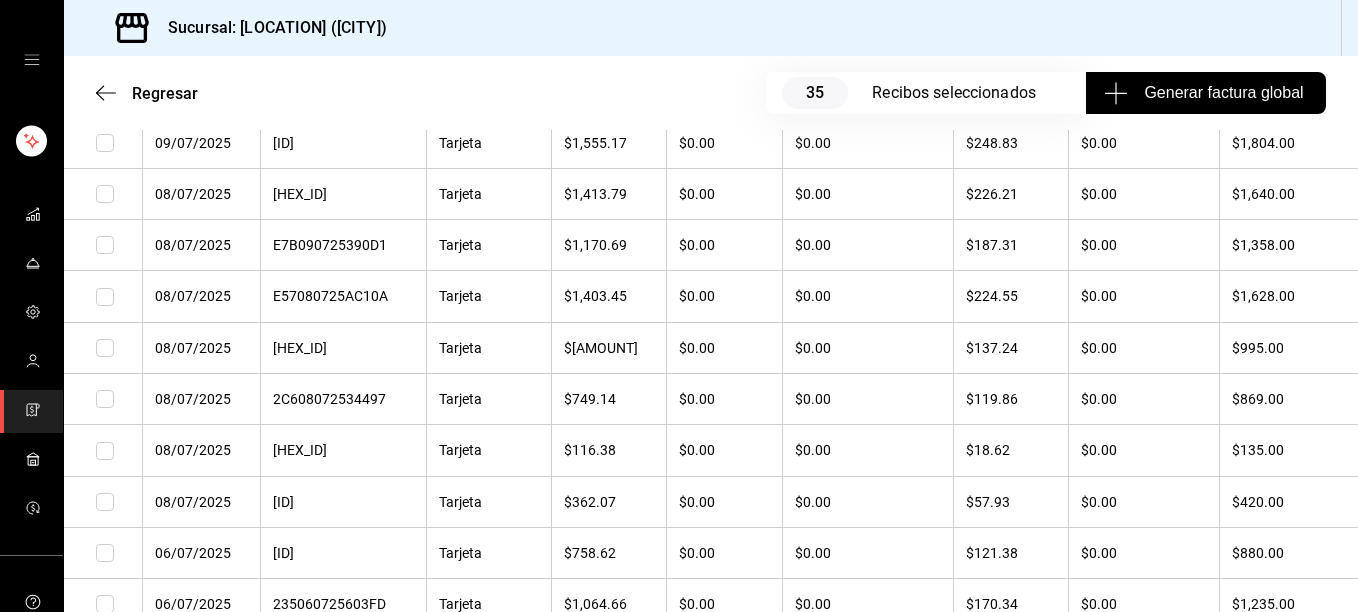 click at bounding box center (105, 143) 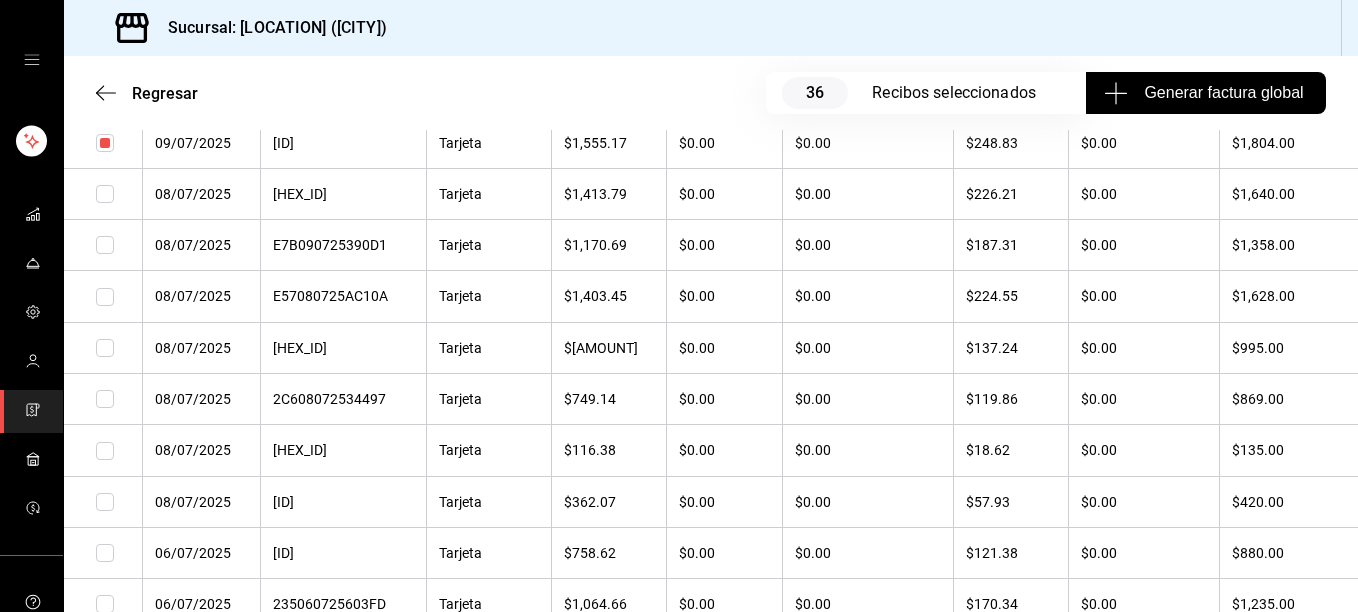 click at bounding box center (105, 194) 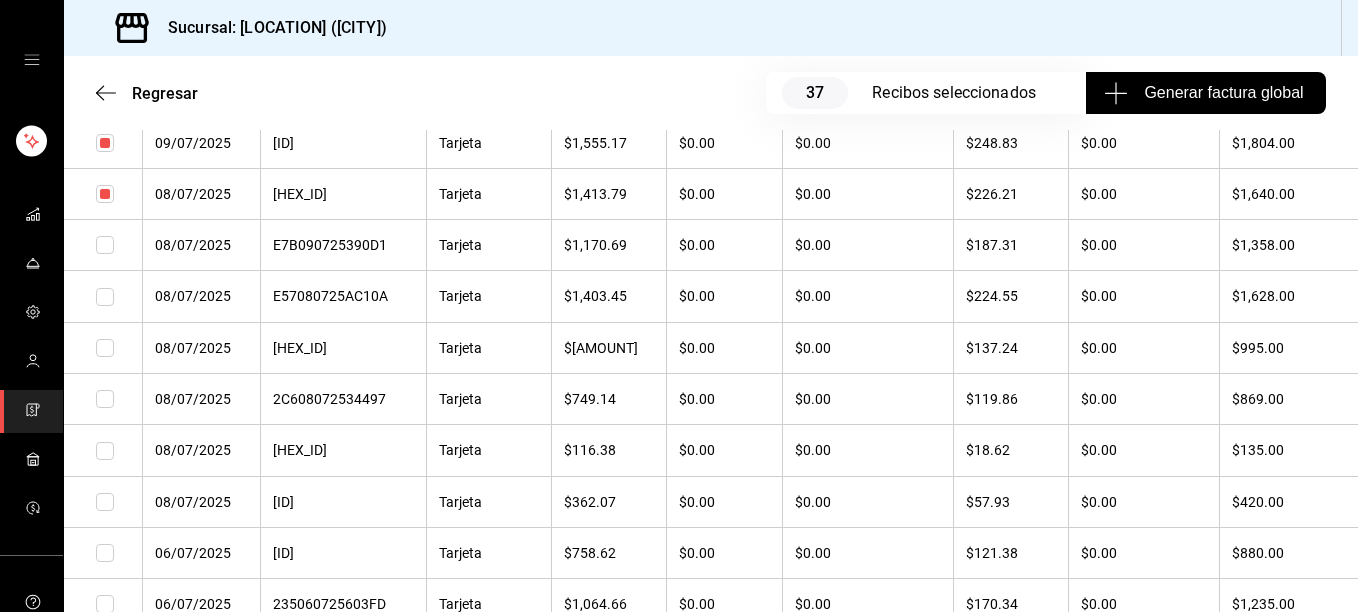 click at bounding box center (105, 245) 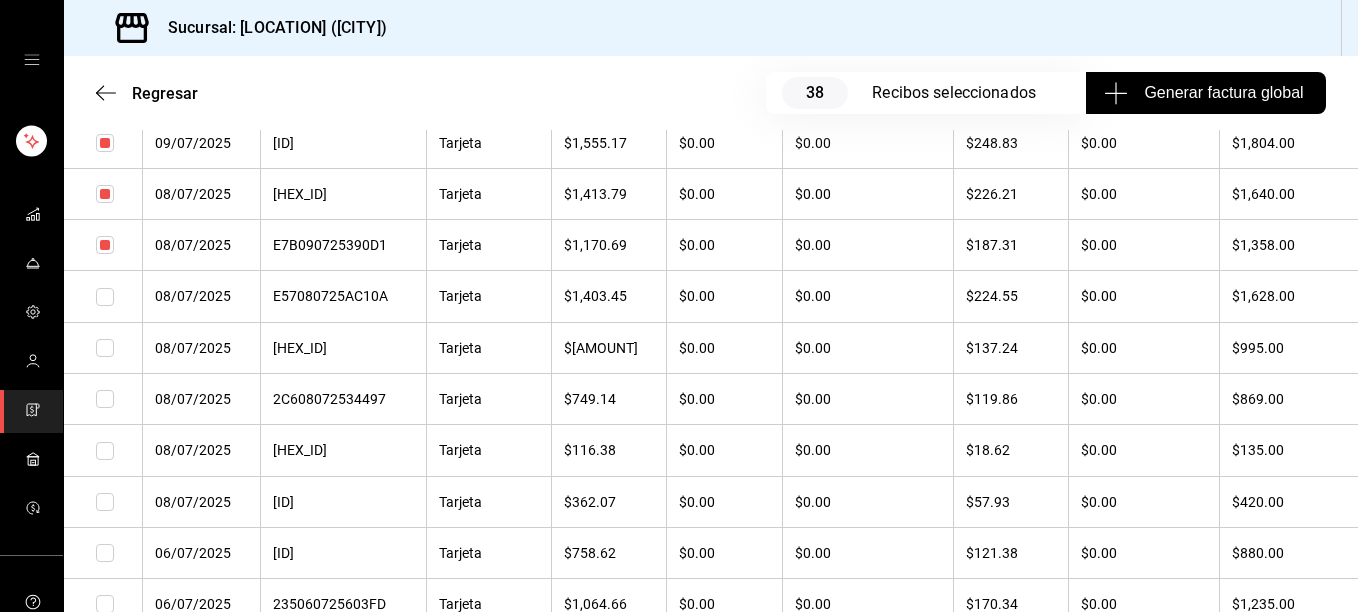 click at bounding box center [105, 297] 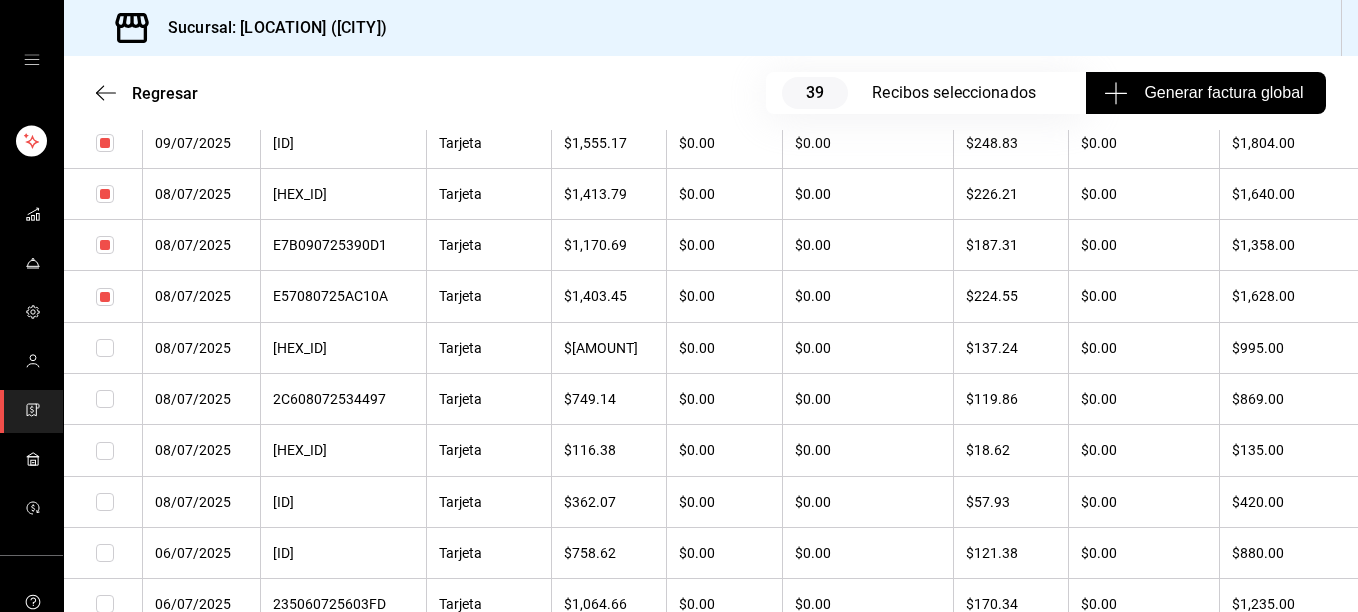 click at bounding box center (105, 348) 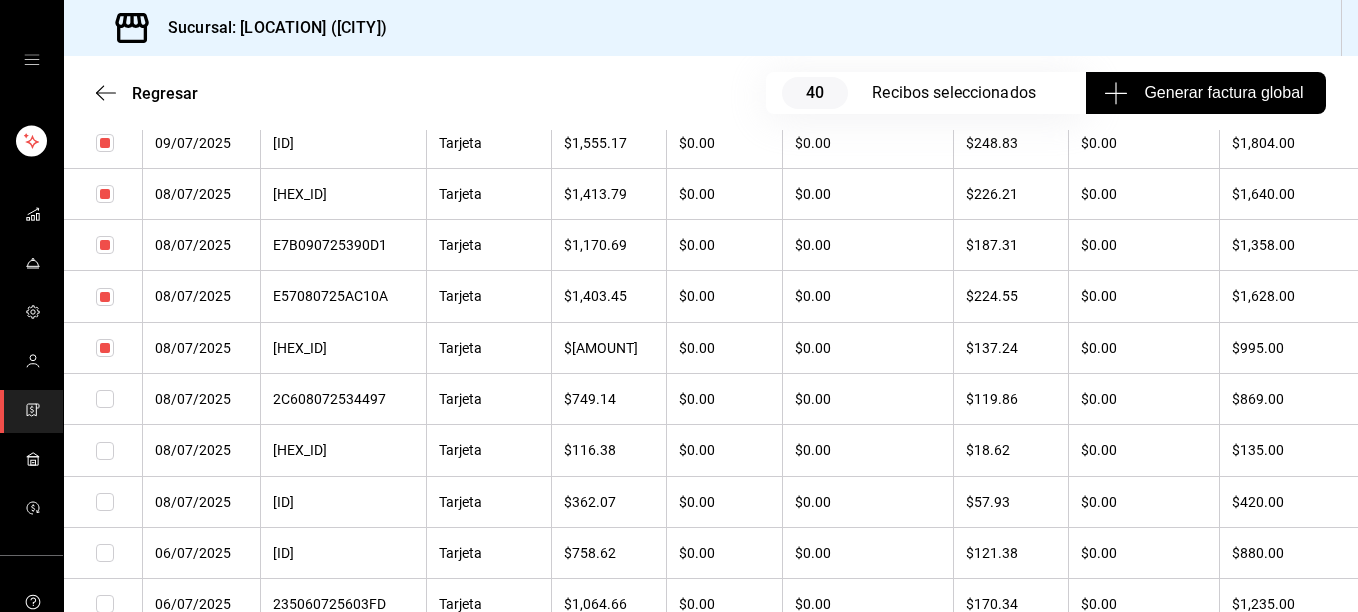 click at bounding box center [105, 399] 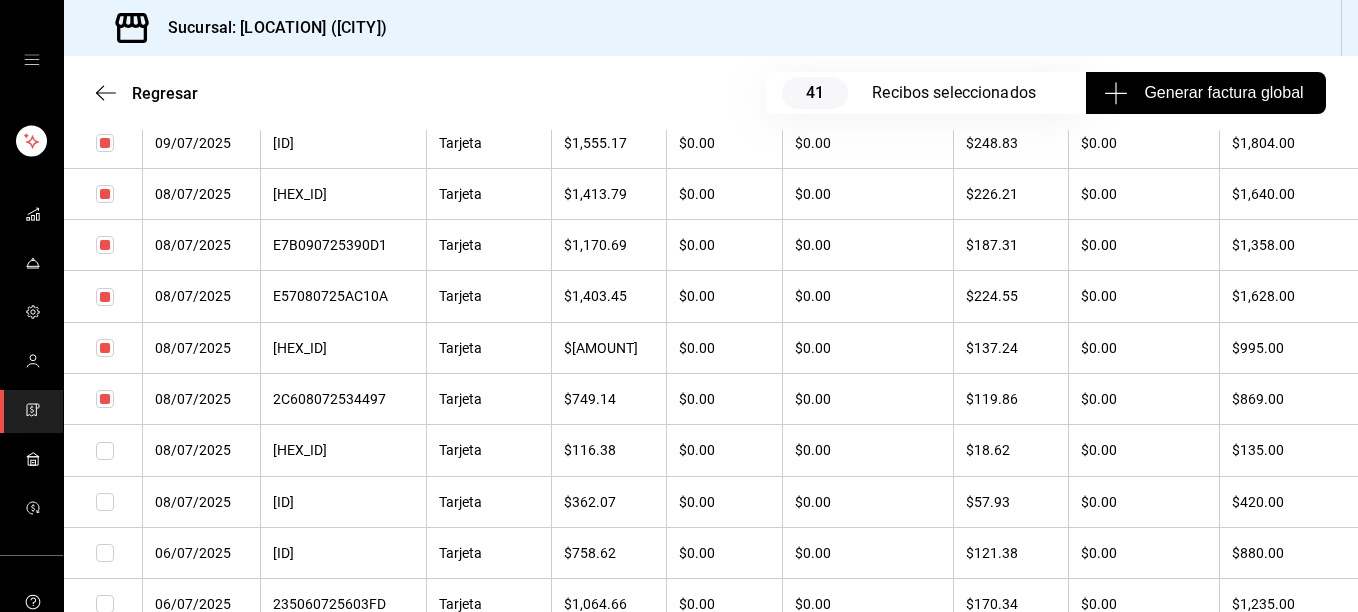 click at bounding box center [105, 451] 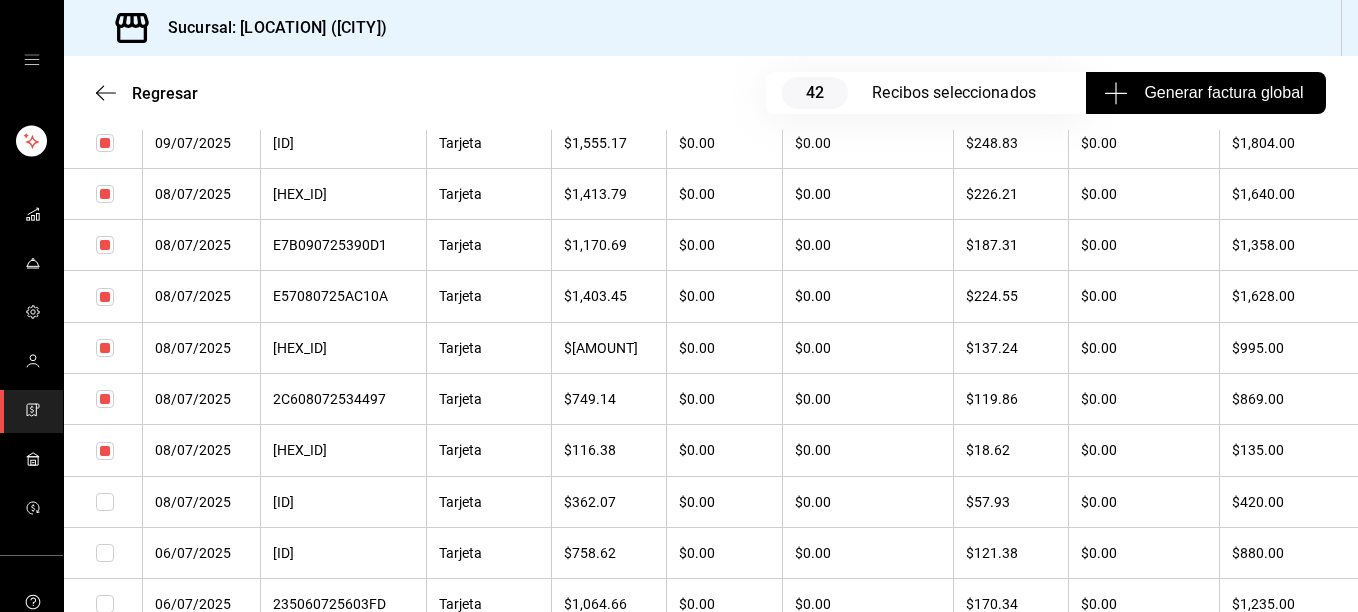 click at bounding box center [105, 502] 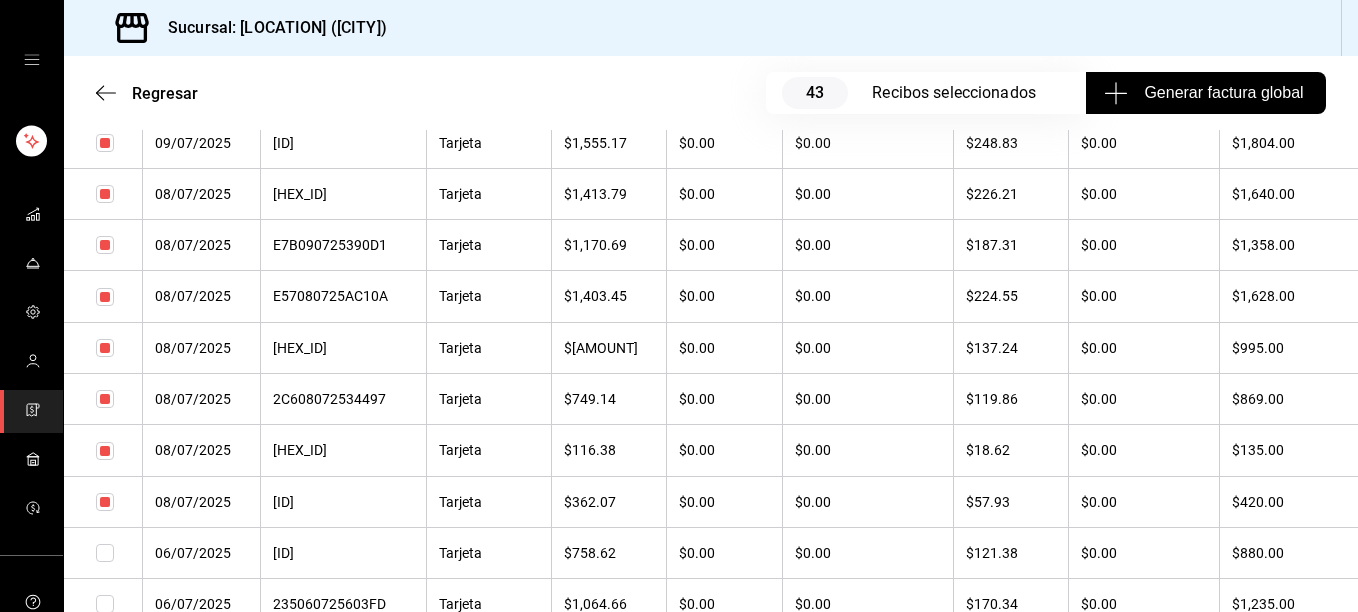 click at bounding box center (105, 553) 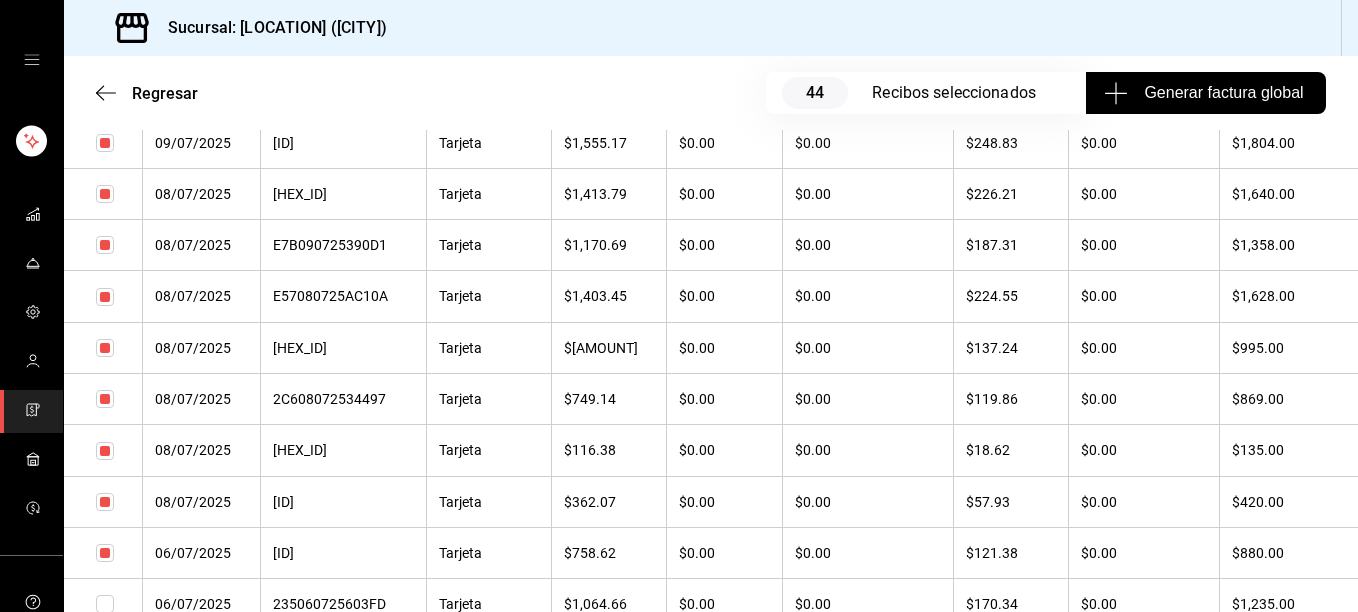 click at bounding box center [105, 604] 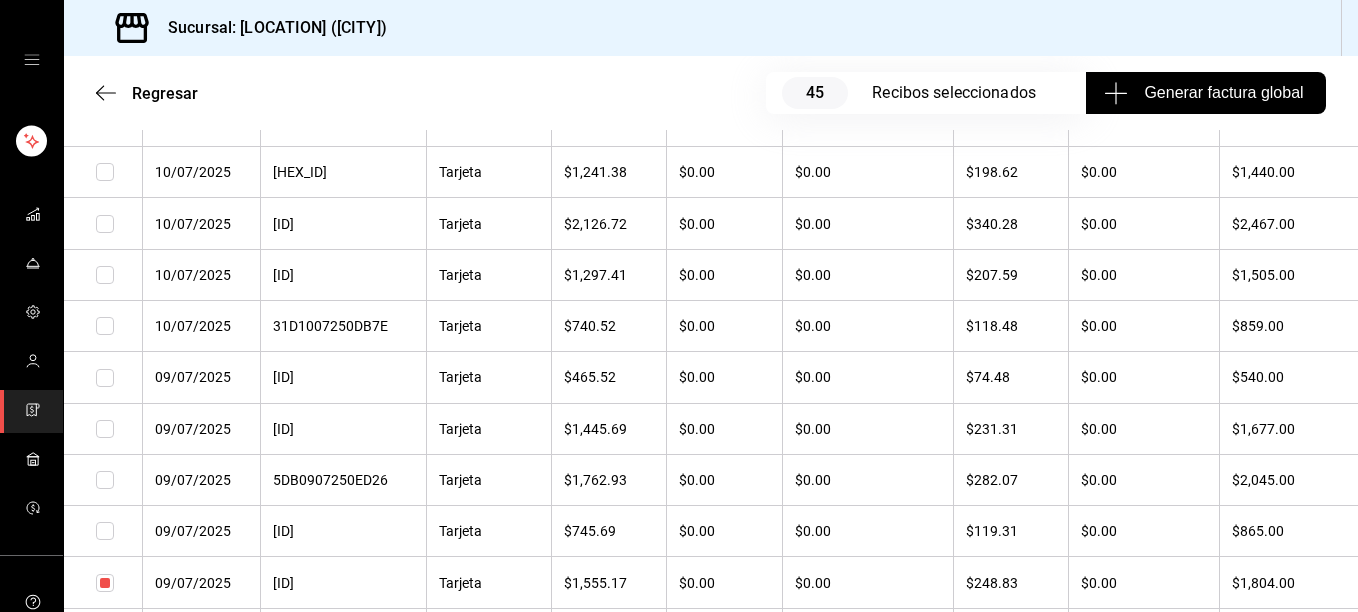 scroll, scrollTop: 9382, scrollLeft: 0, axis: vertical 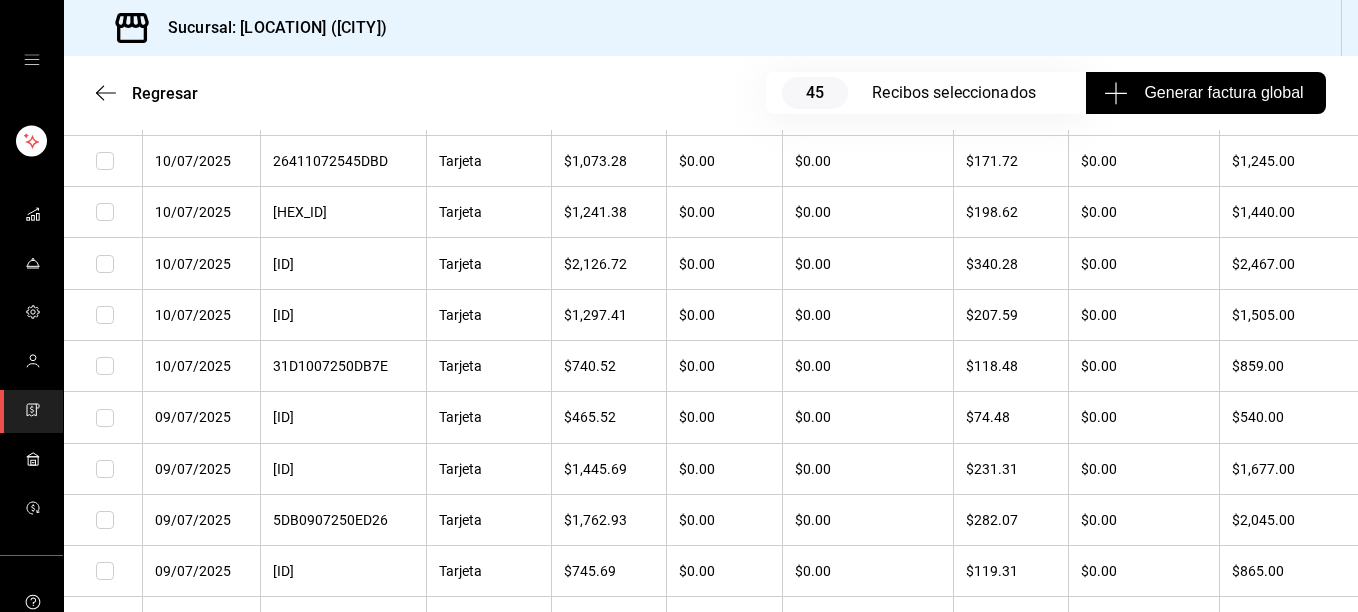 click at bounding box center [105, 161] 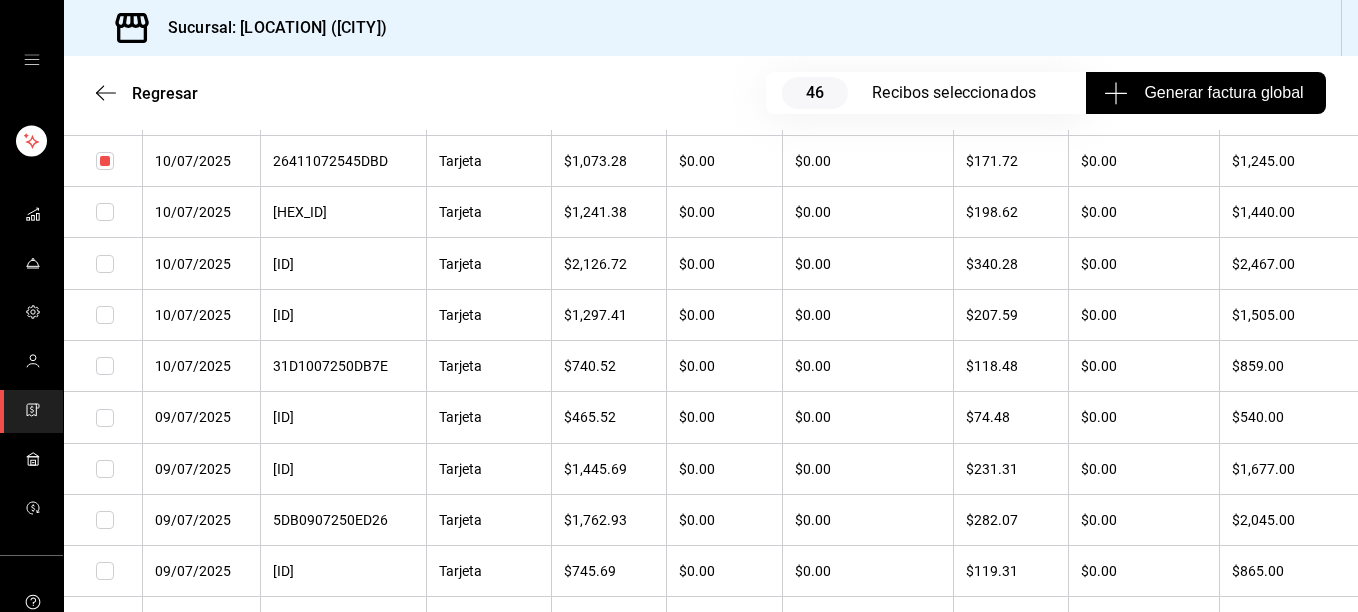 click at bounding box center (105, 212) 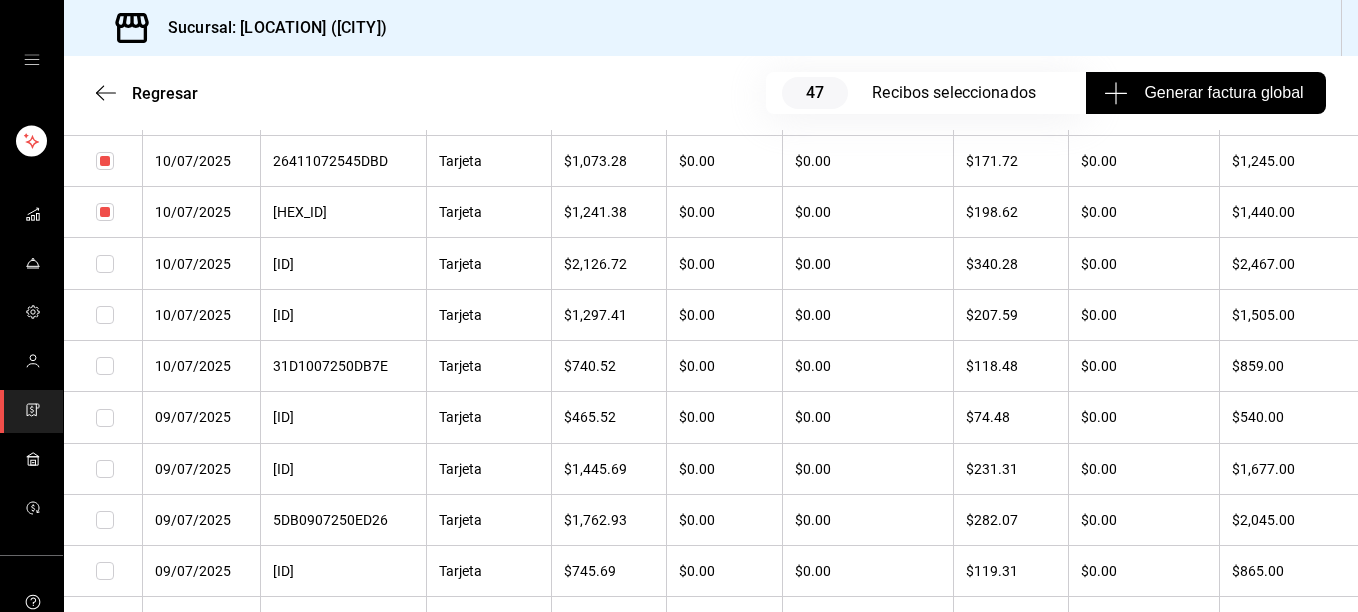 click at bounding box center (105, 264) 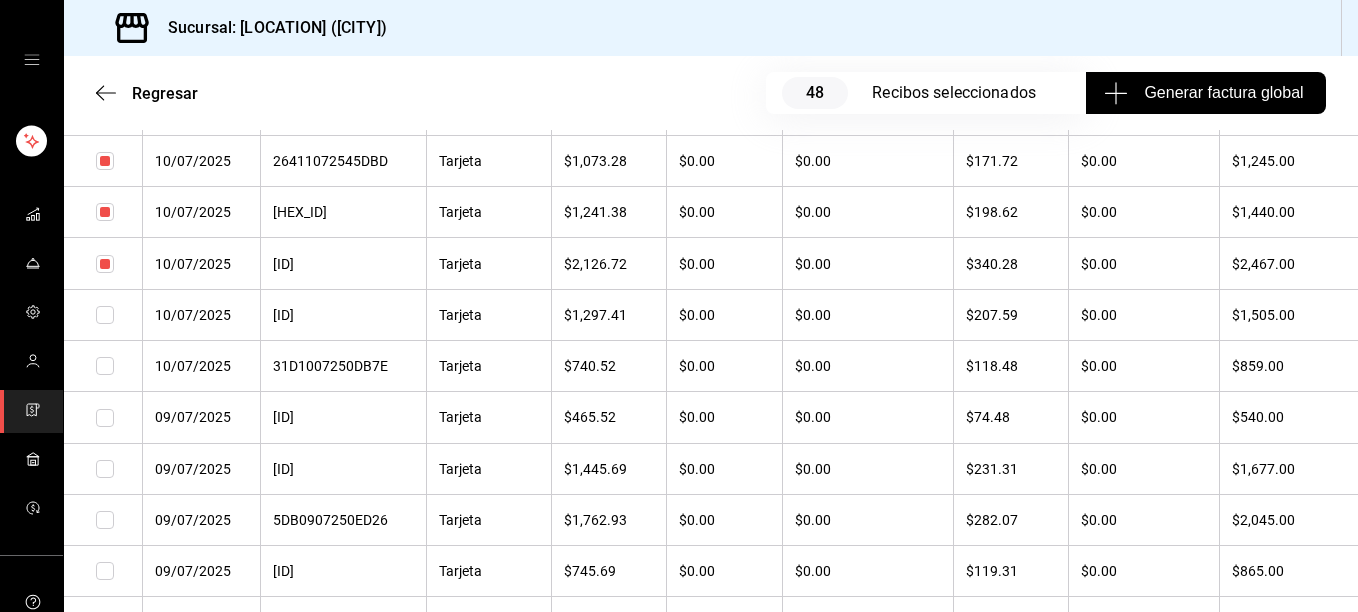click at bounding box center (105, 315) 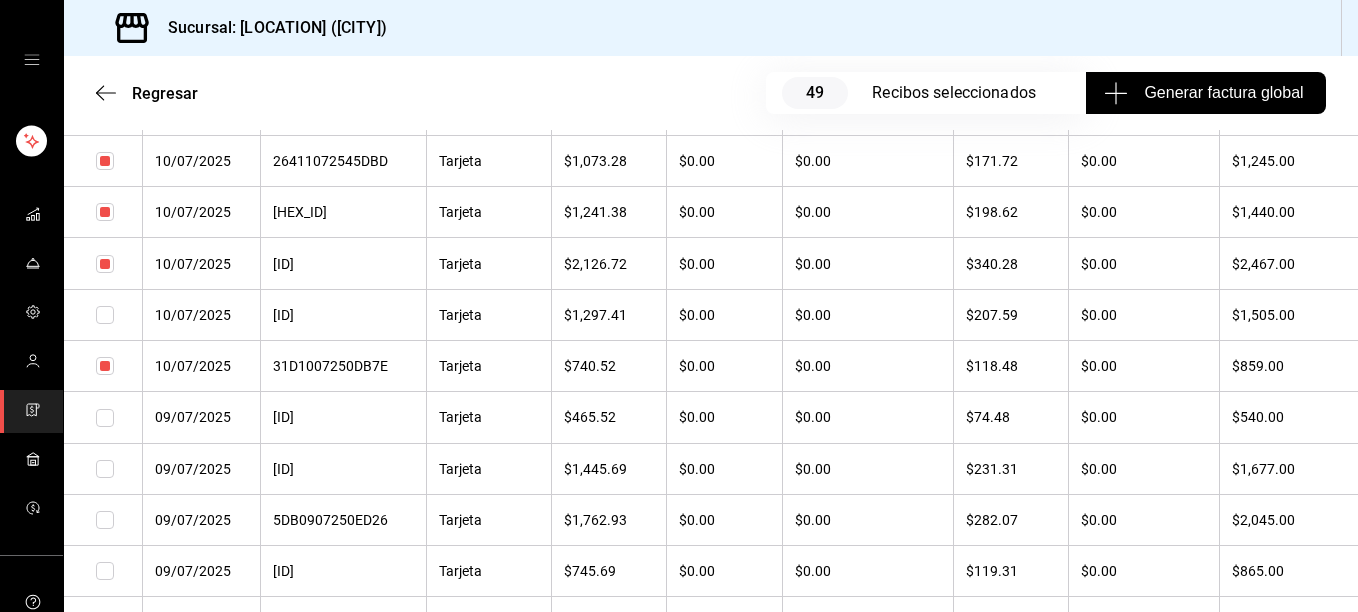 drag, startPoint x: 110, startPoint y: 317, endPoint x: 103, endPoint y: 419, distance: 102.239914 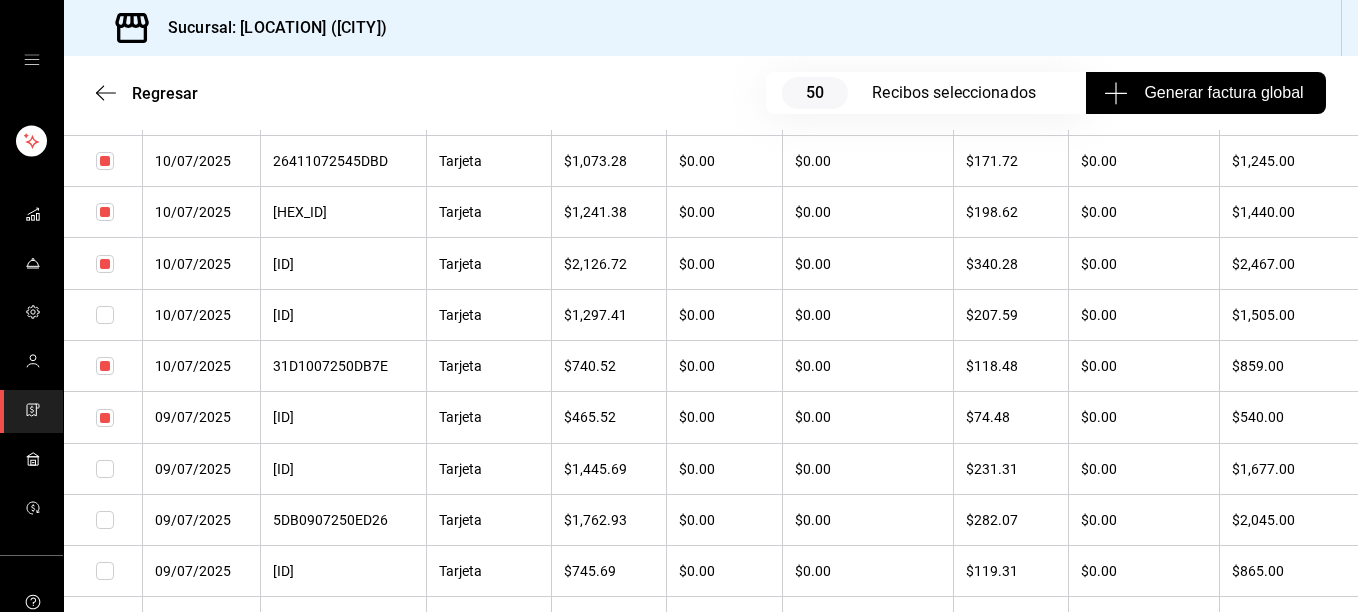 click at bounding box center [105, 469] 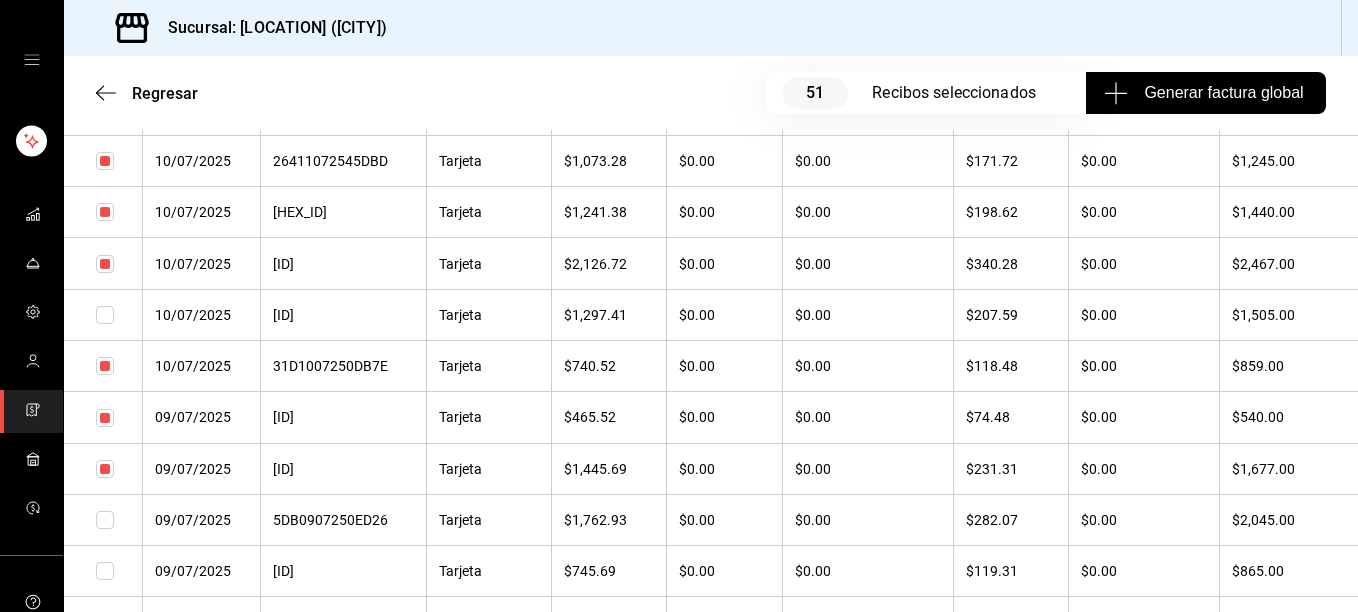 click at bounding box center (105, 520) 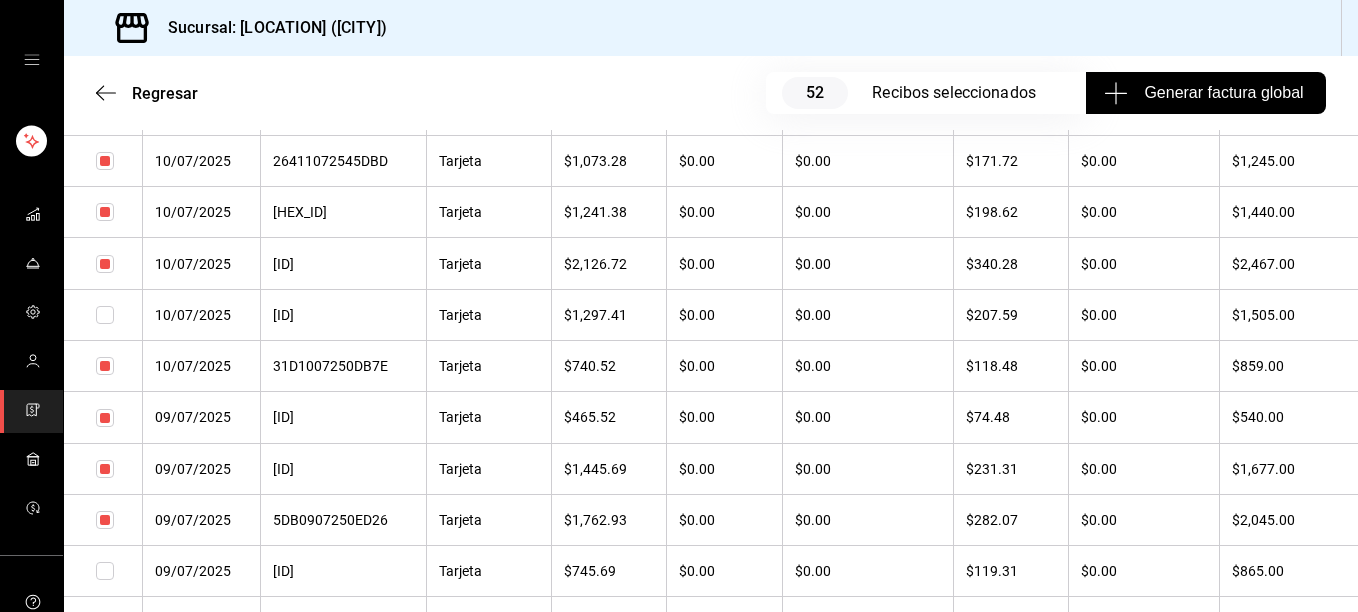 click at bounding box center (105, 571) 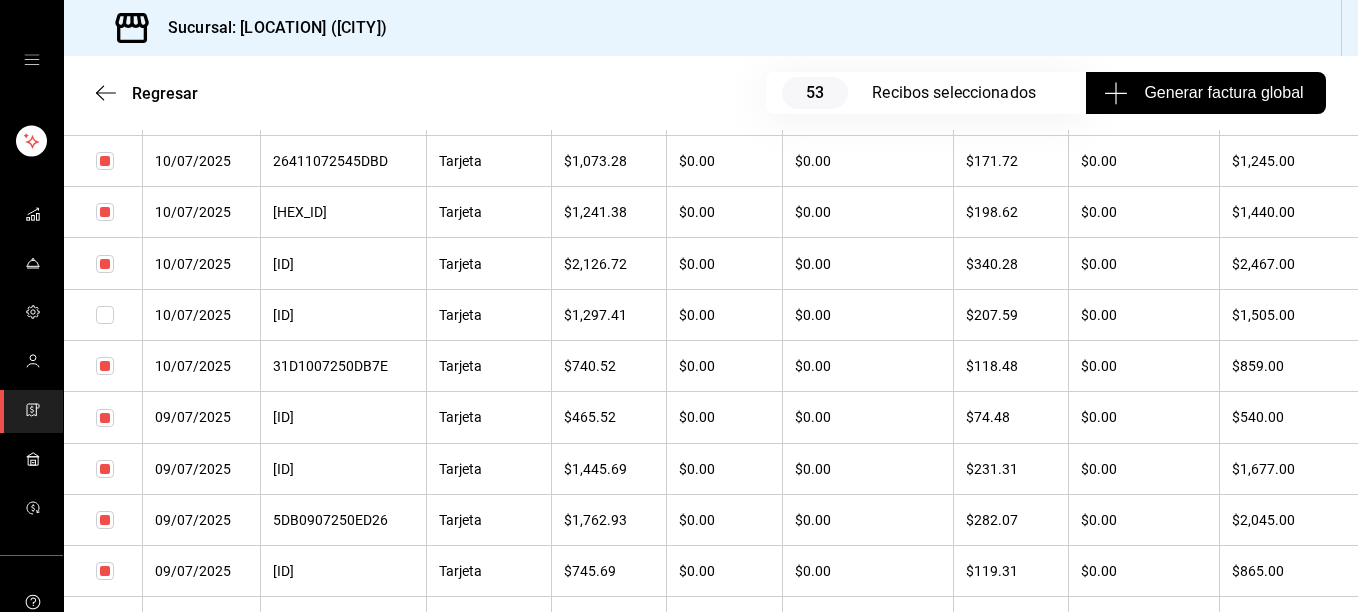 click at bounding box center (105, 315) 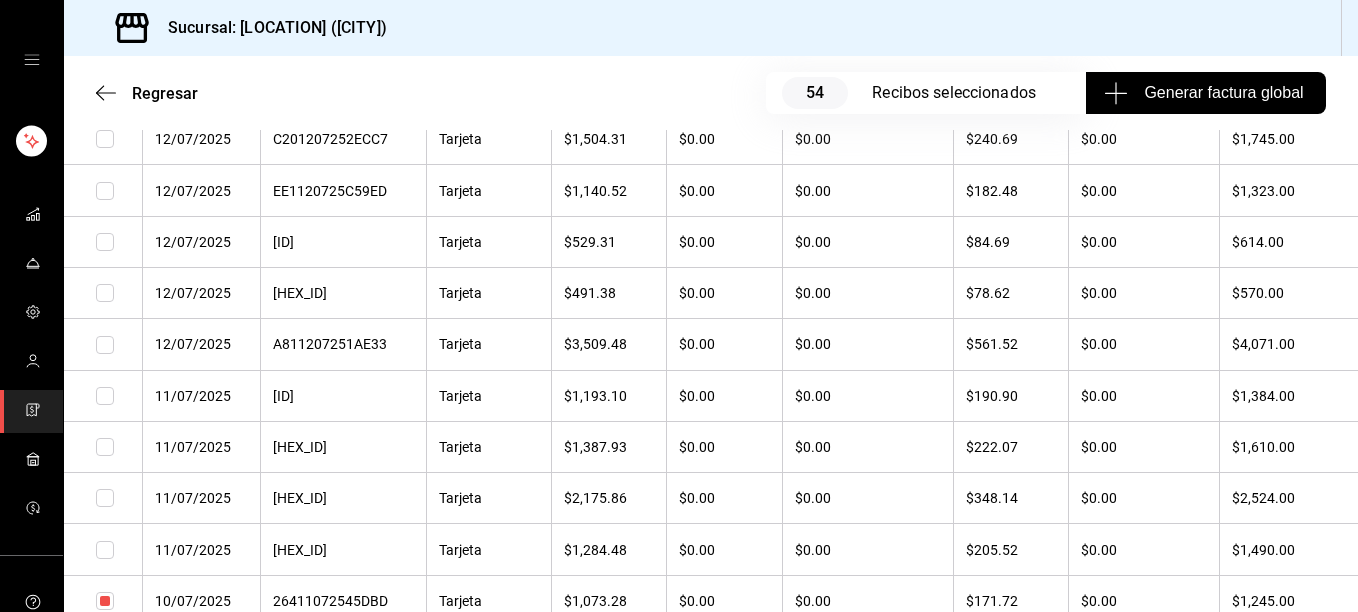 scroll, scrollTop: 8902, scrollLeft: 0, axis: vertical 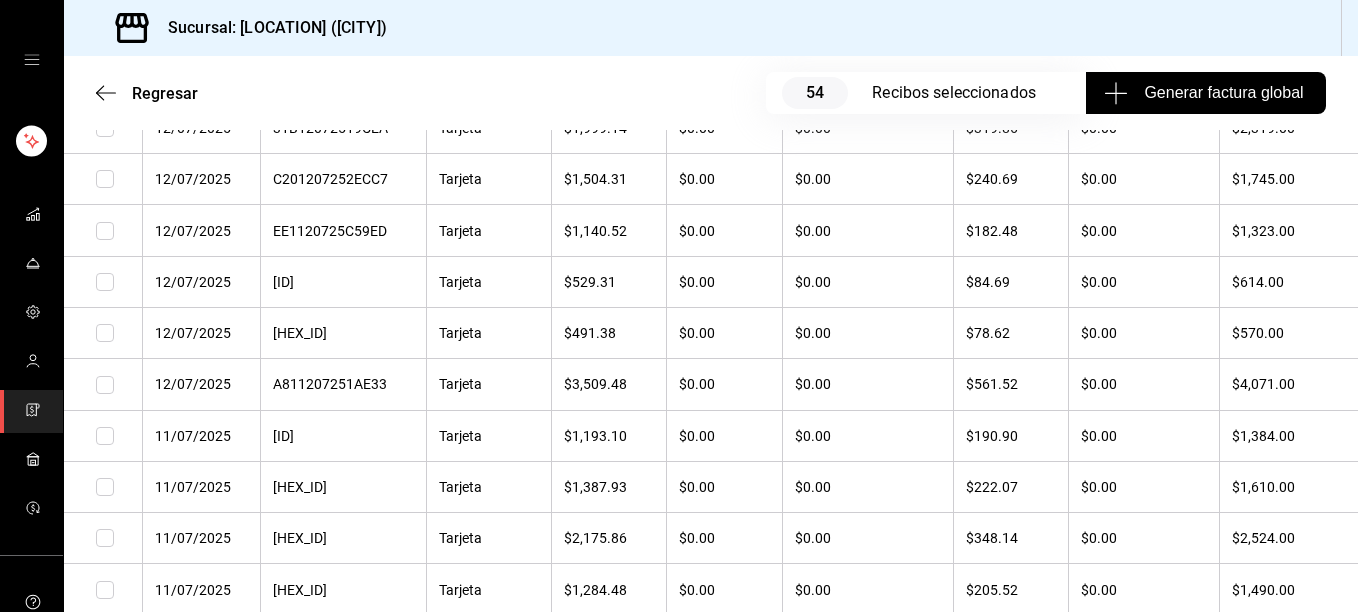 click at bounding box center (103, 179) 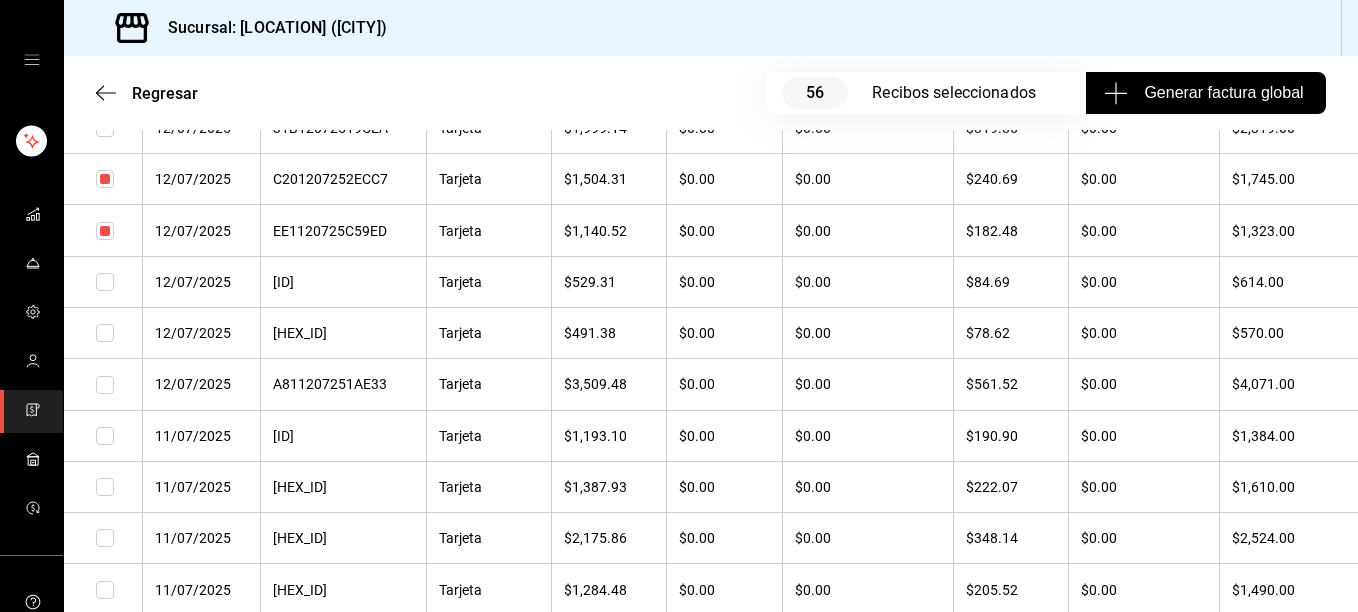 click at bounding box center (105, 282) 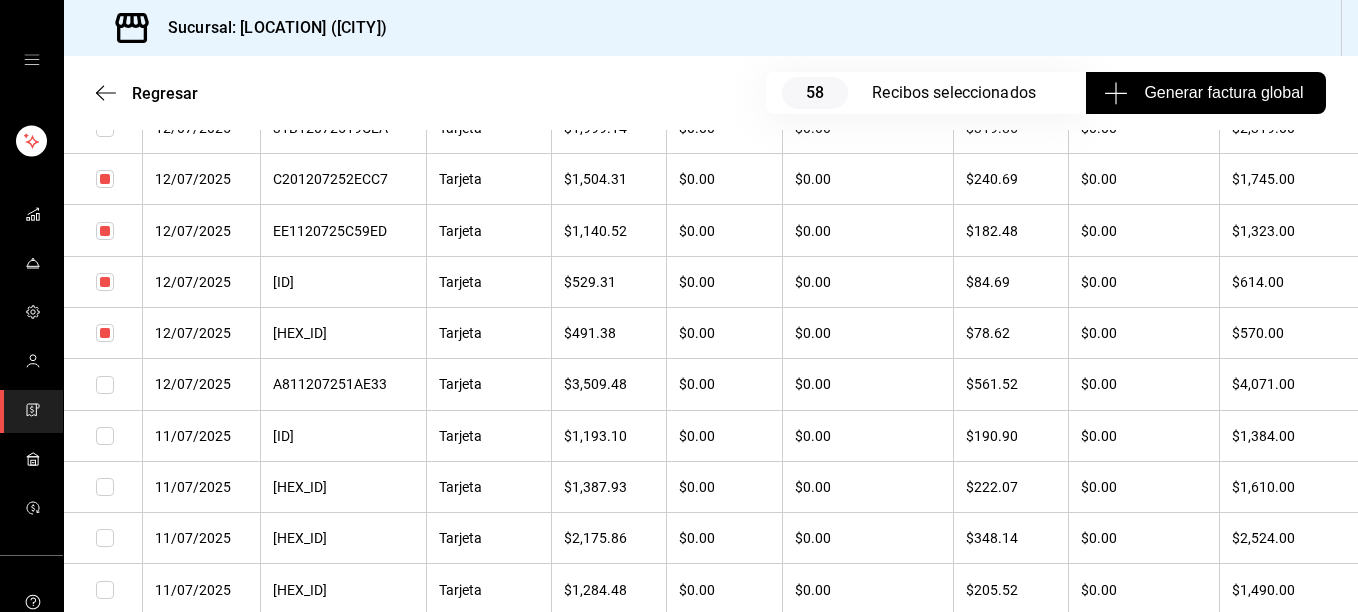 click at bounding box center (105, 385) 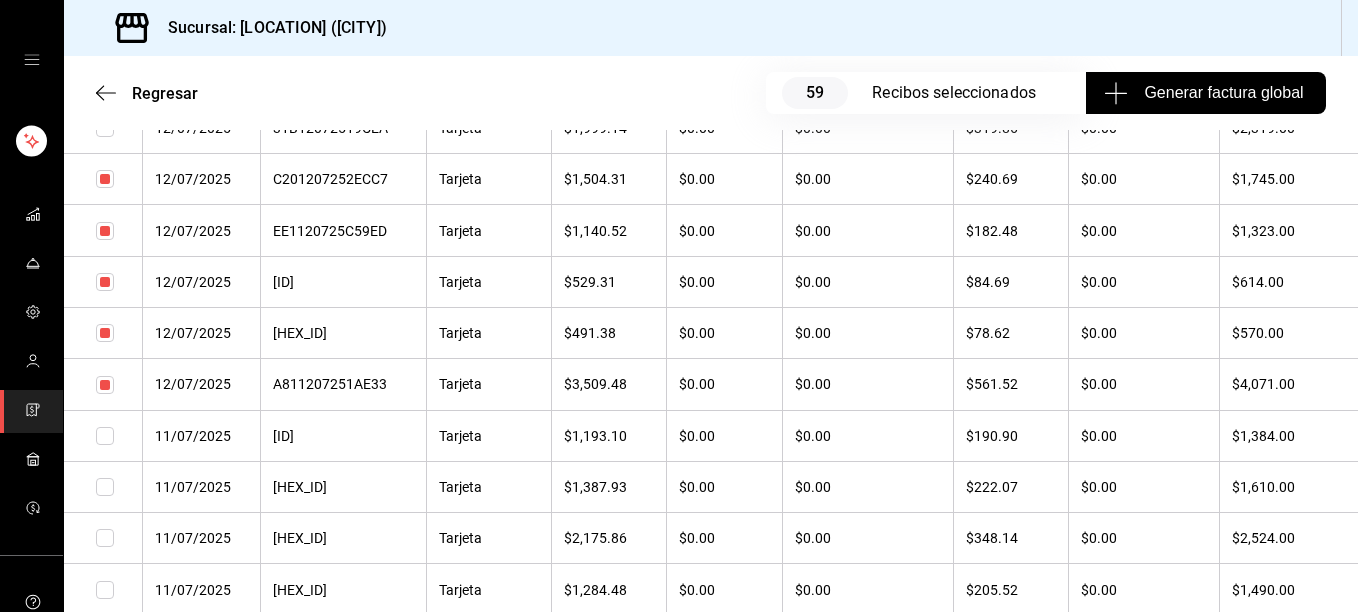 click at bounding box center [105, 436] 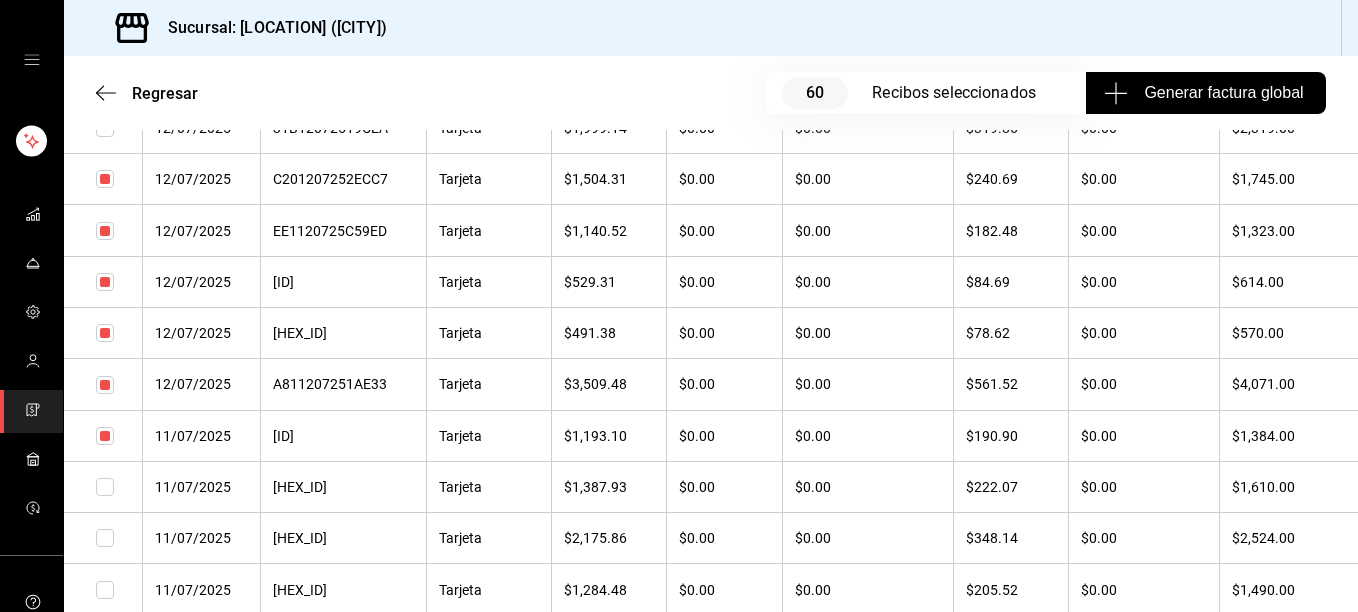 click at bounding box center (105, 487) 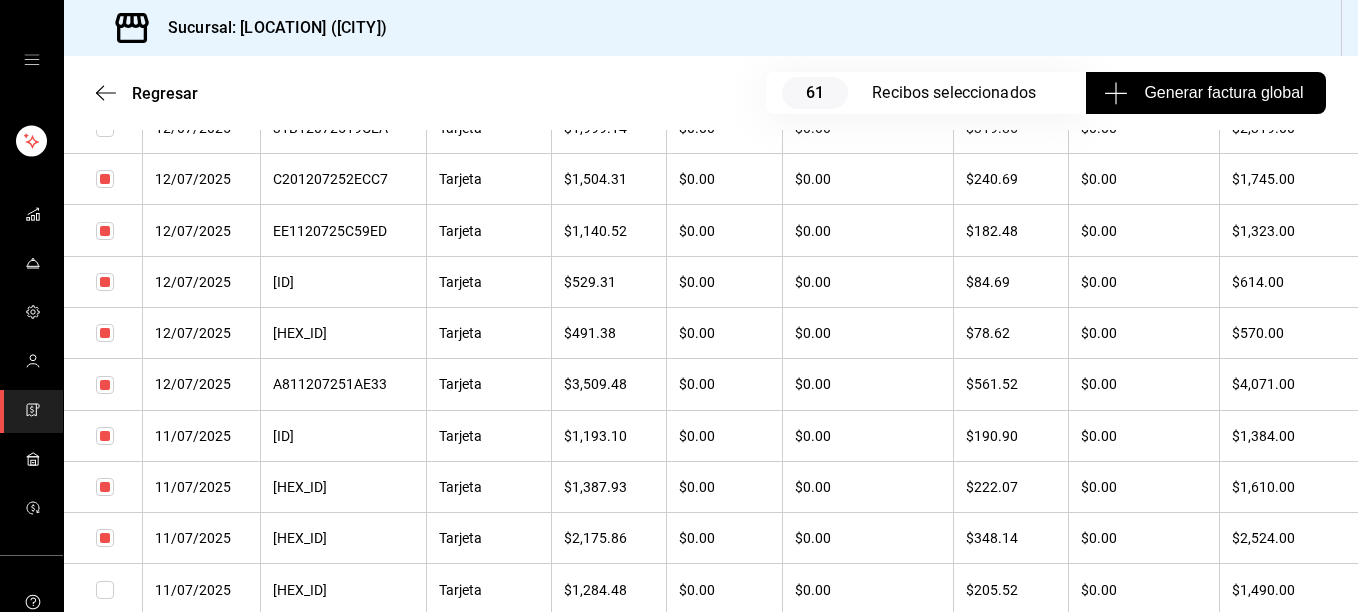 click at bounding box center [105, 590] 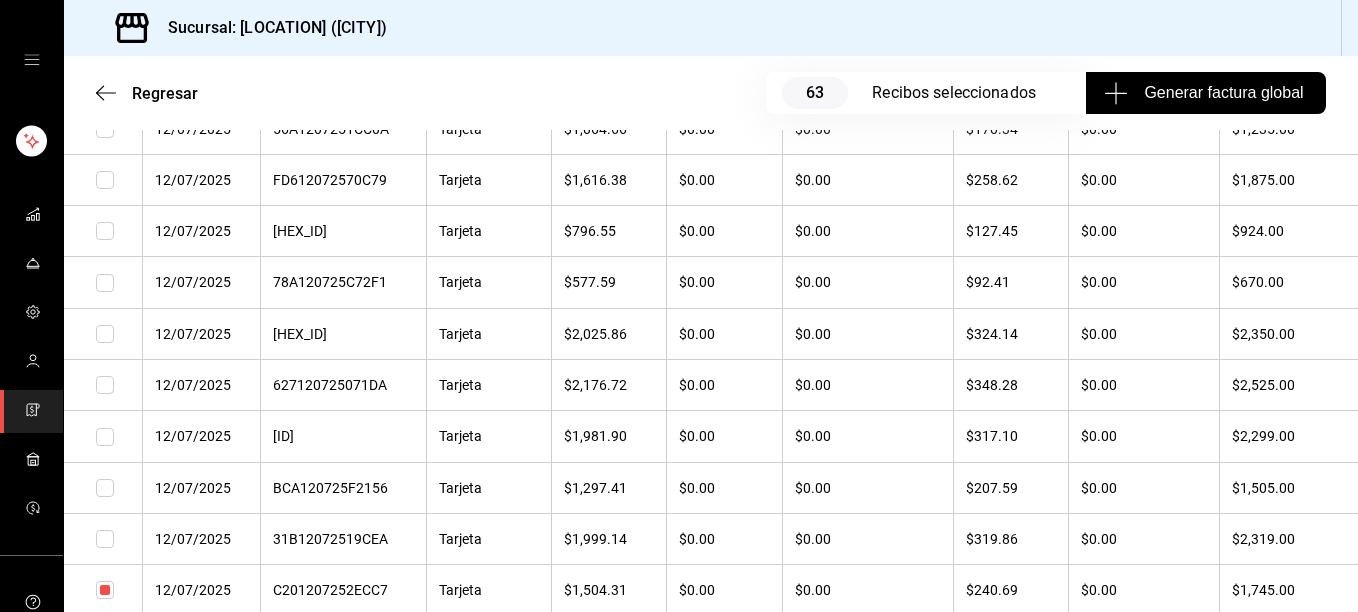 scroll, scrollTop: 8462, scrollLeft: 0, axis: vertical 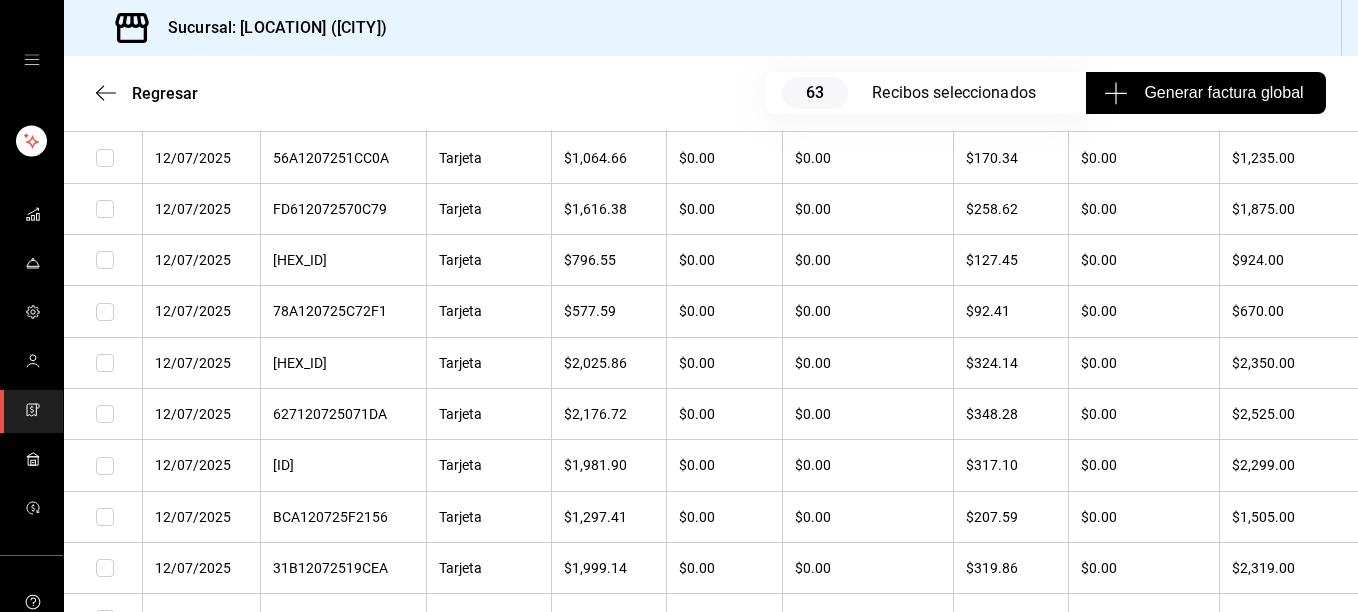 click at bounding box center (105, 158) 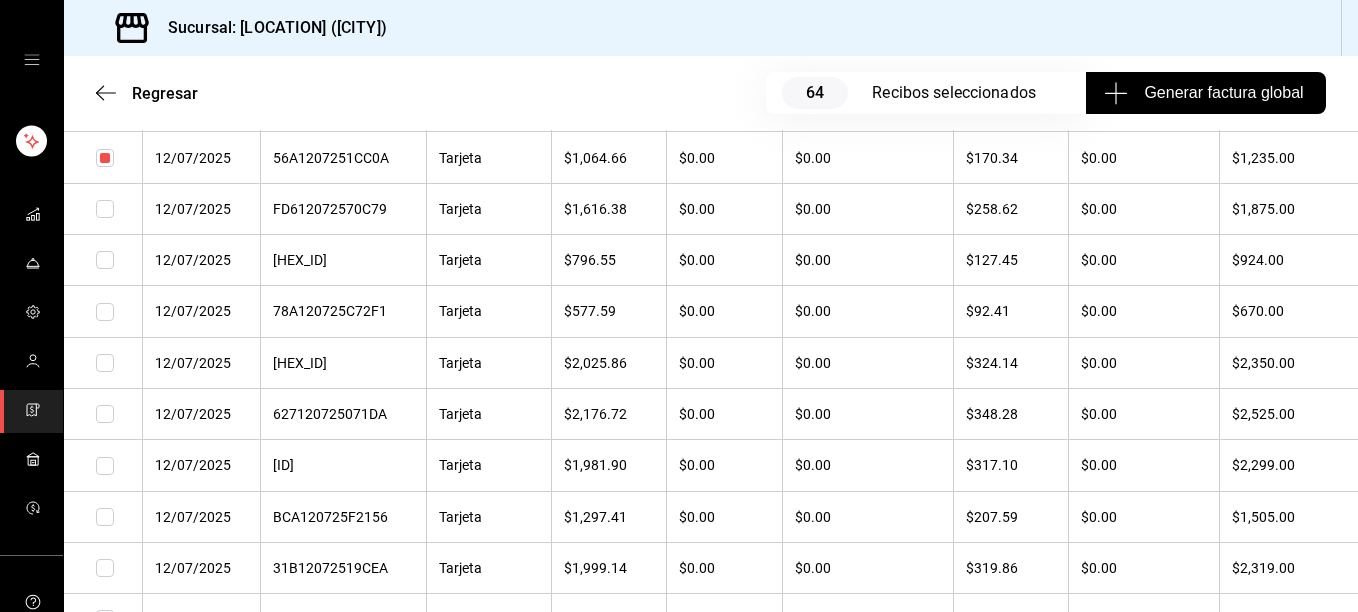 click at bounding box center [105, 209] 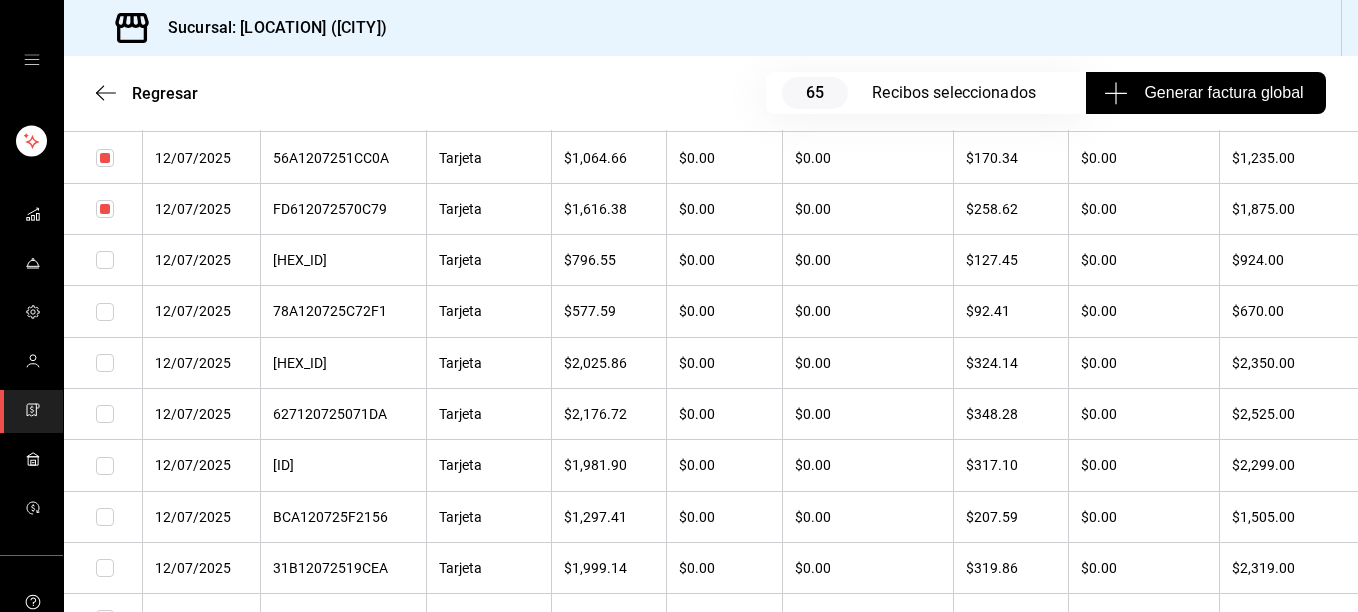click at bounding box center (105, 260) 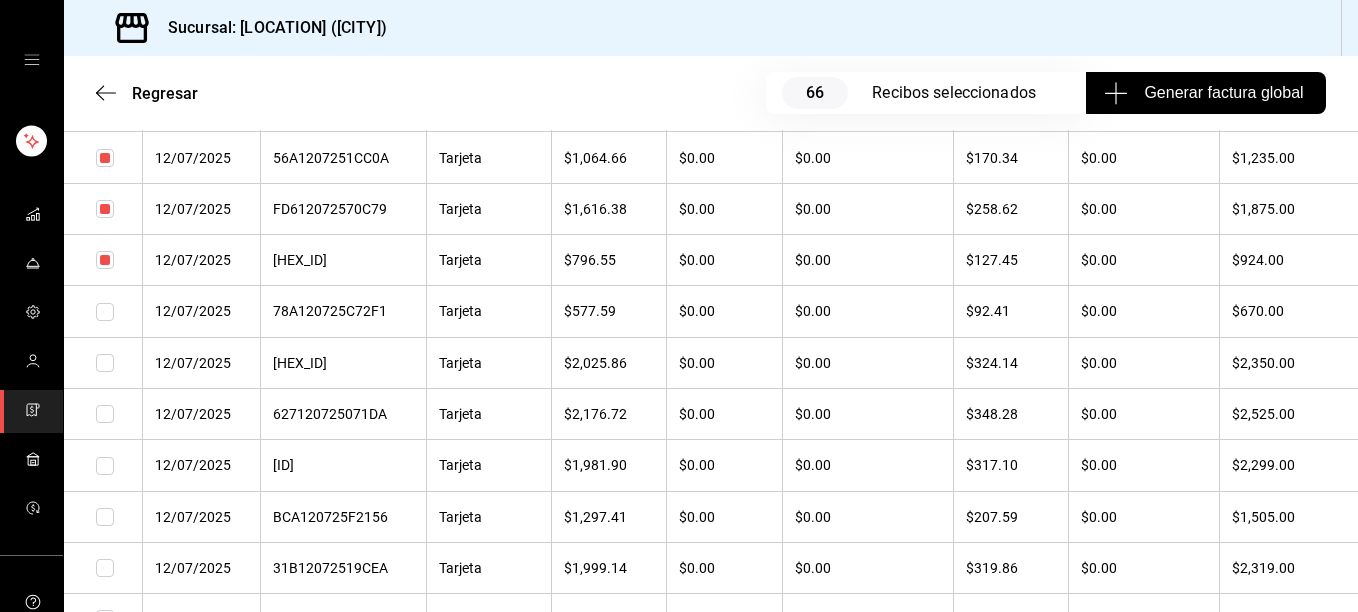 click at bounding box center (105, 312) 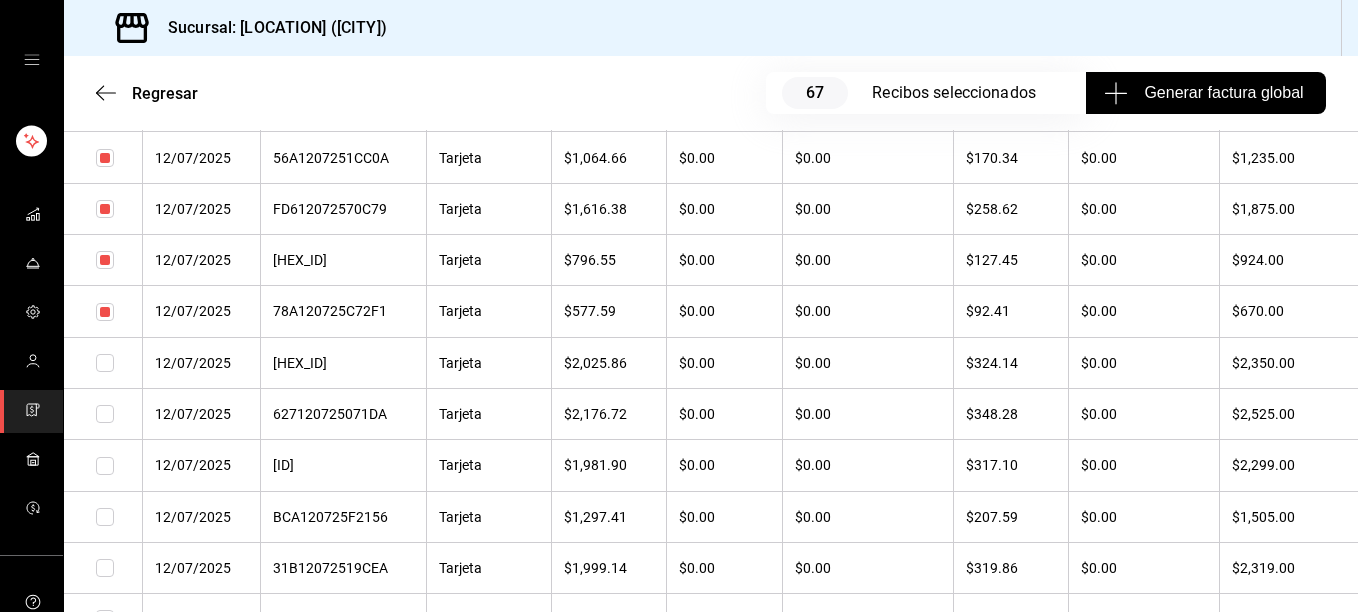 click at bounding box center [103, 362] 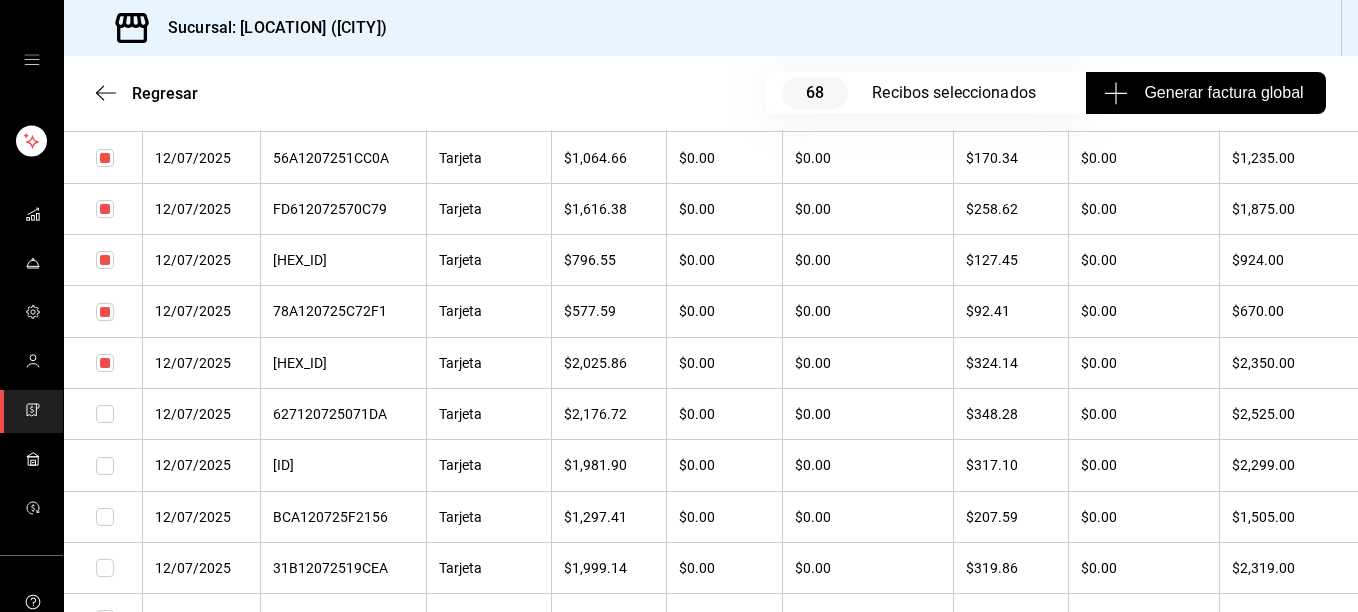 click at bounding box center (105, 414) 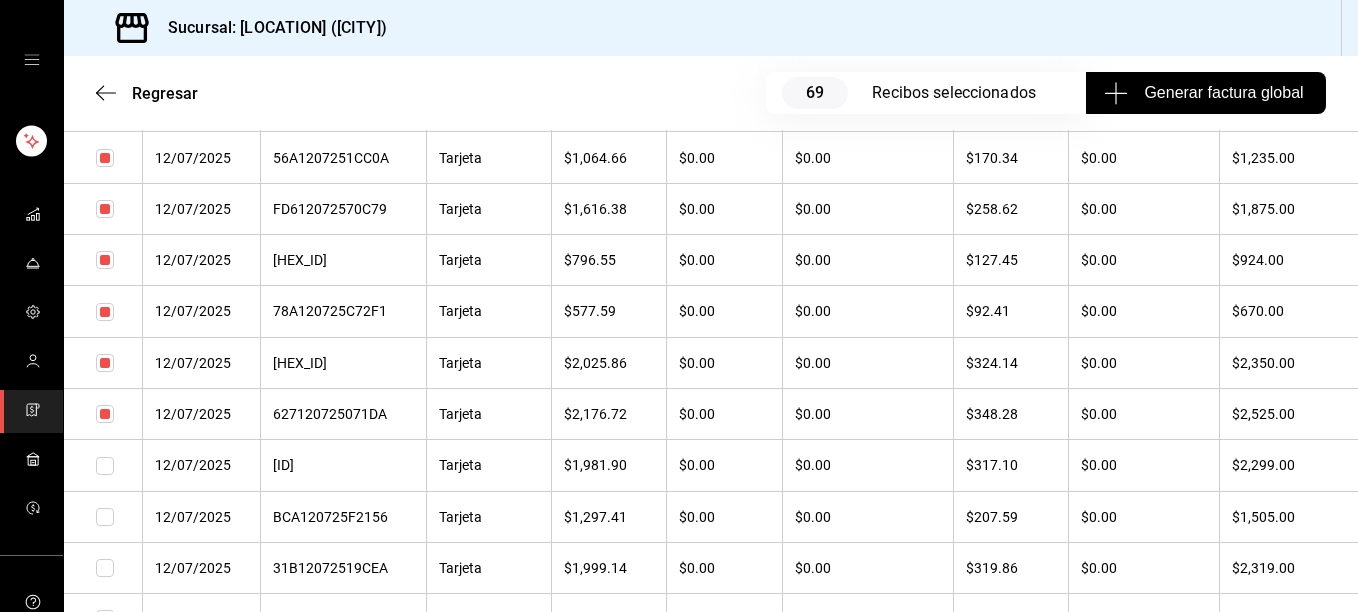 click at bounding box center (105, 466) 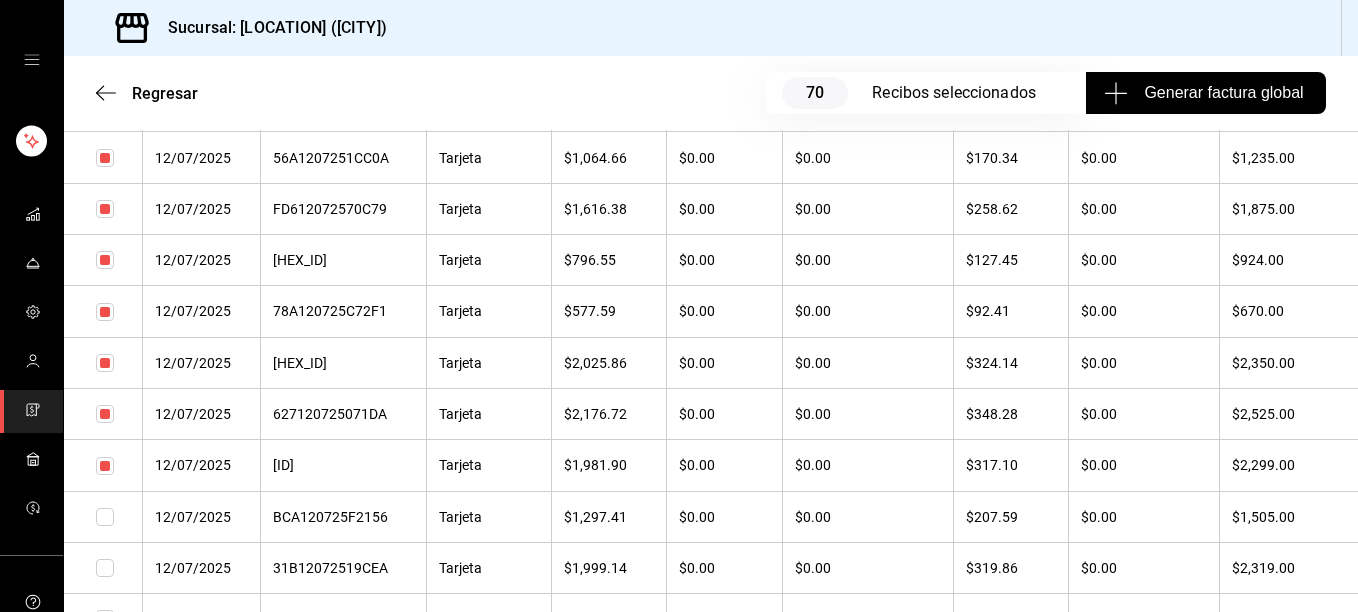 click at bounding box center (103, 516) 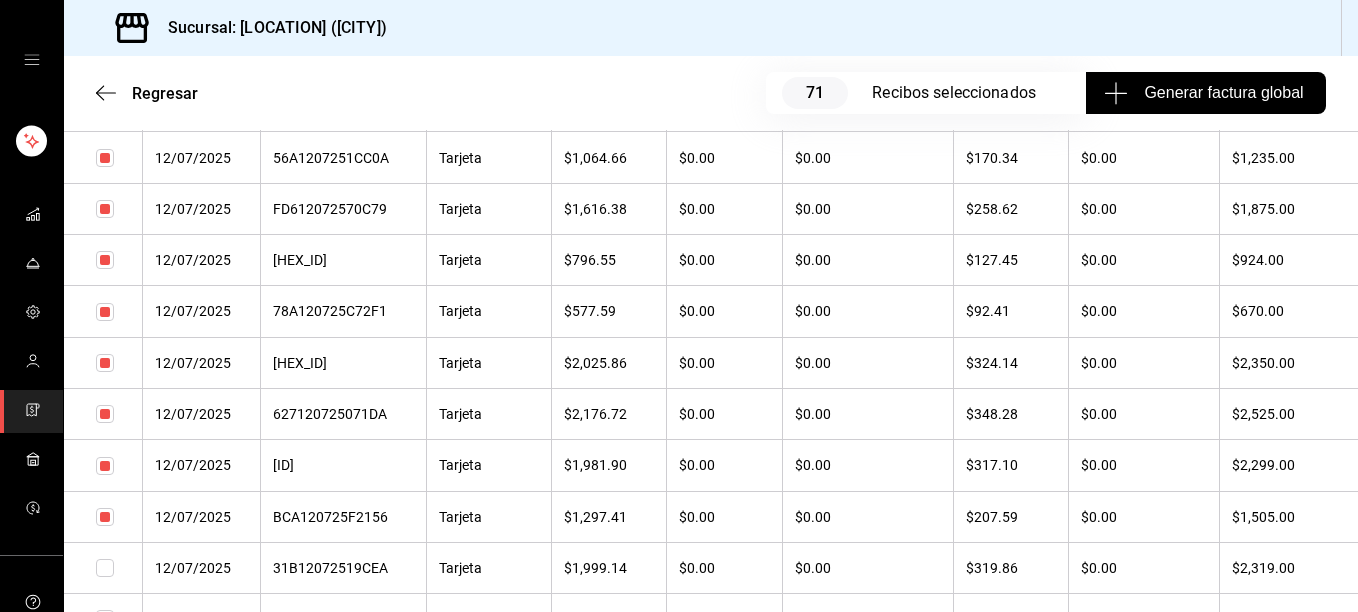 click at bounding box center [105, 568] 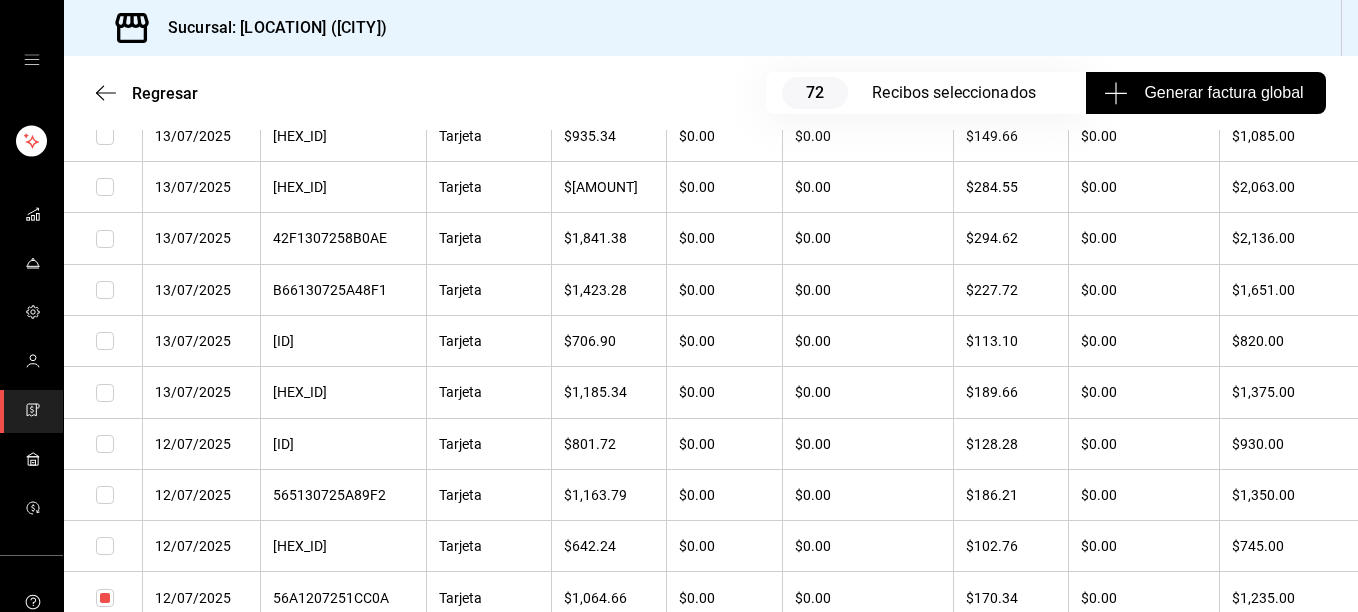 scroll, scrollTop: 7982, scrollLeft: 0, axis: vertical 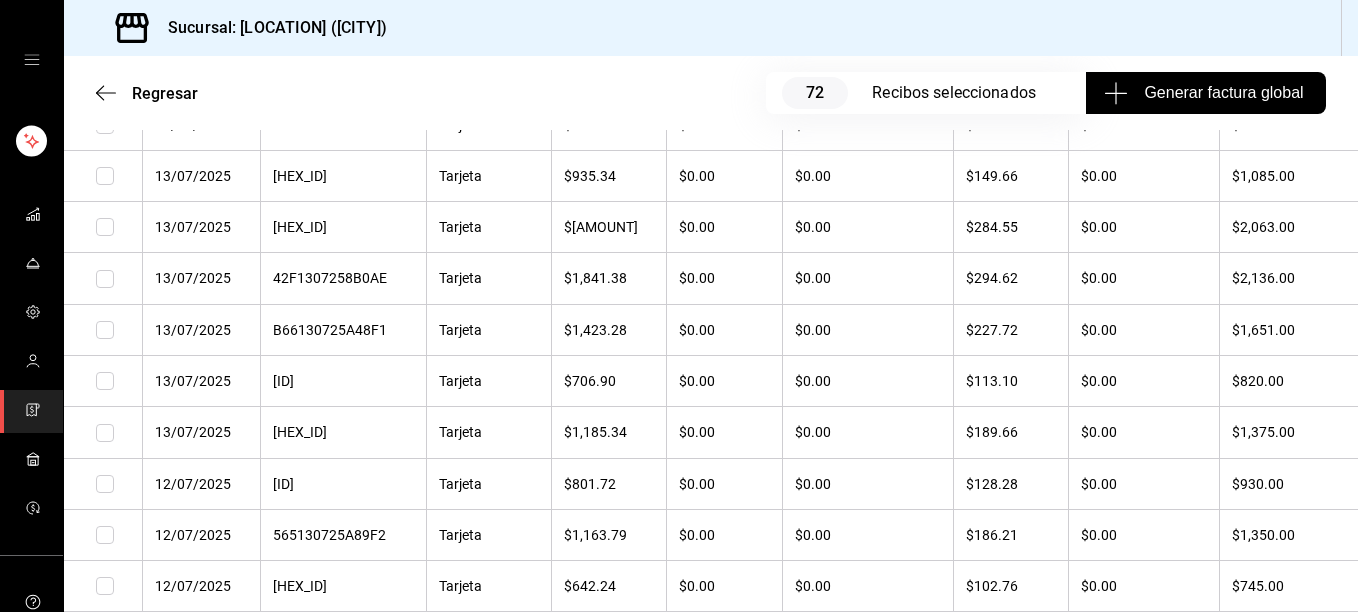click at bounding box center [105, 176] 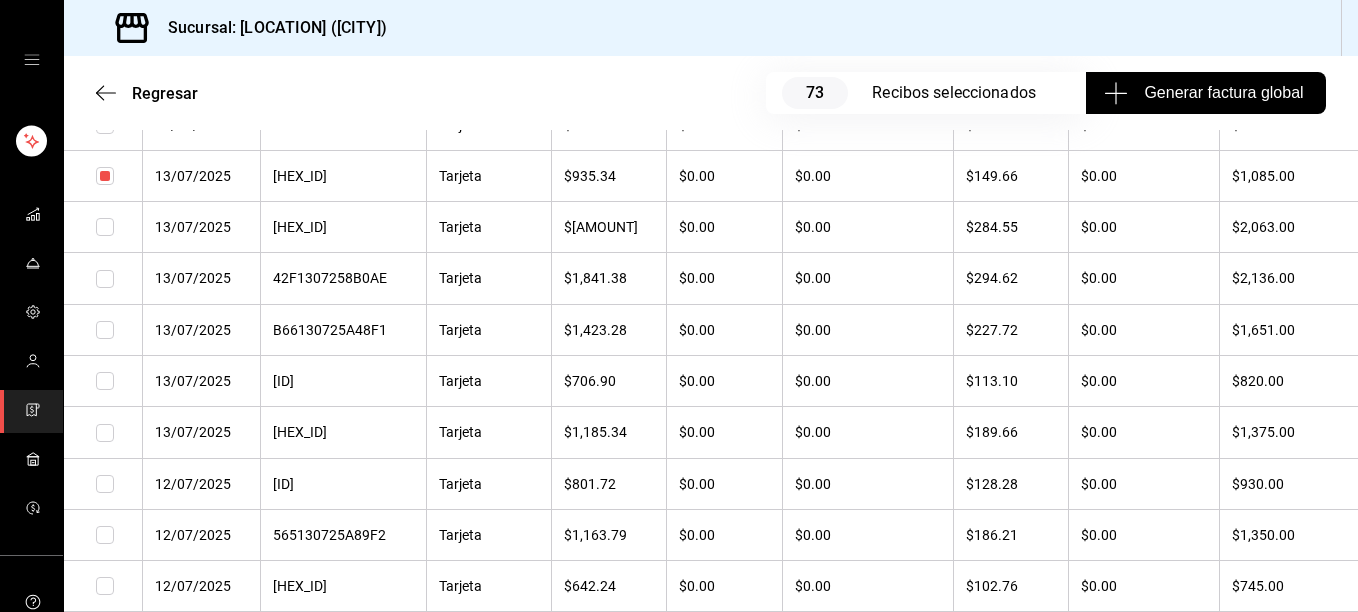 drag, startPoint x: 104, startPoint y: 234, endPoint x: 103, endPoint y: 278, distance: 44.011364 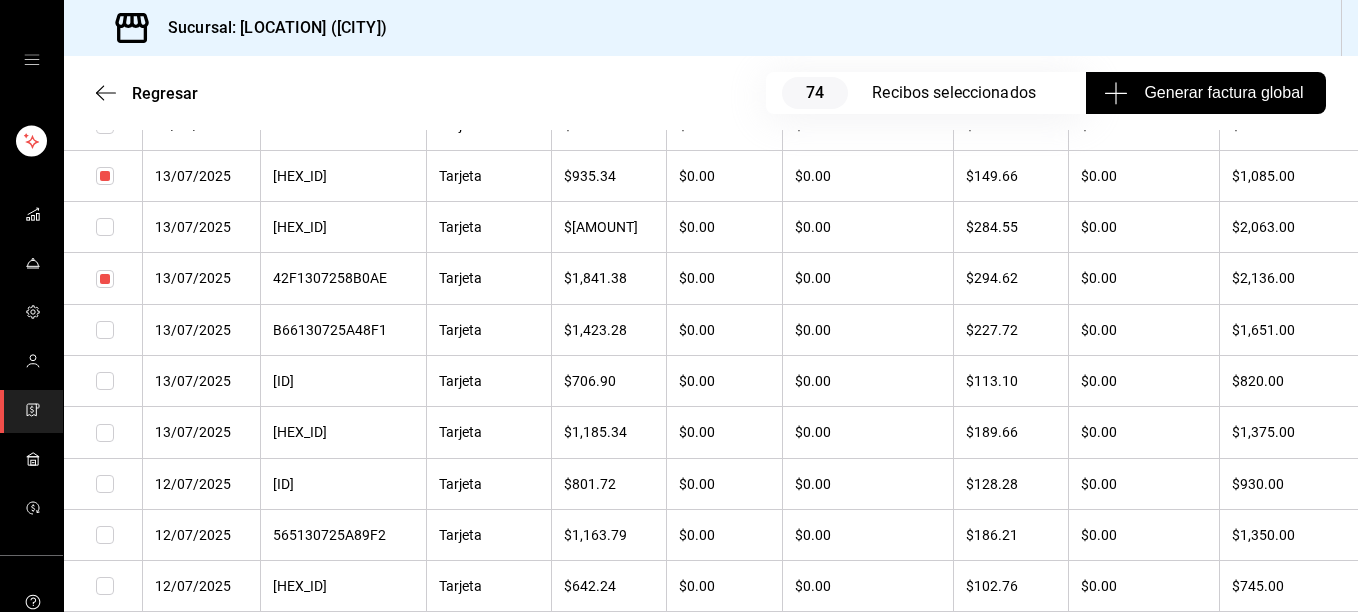 click at bounding box center (105, 227) 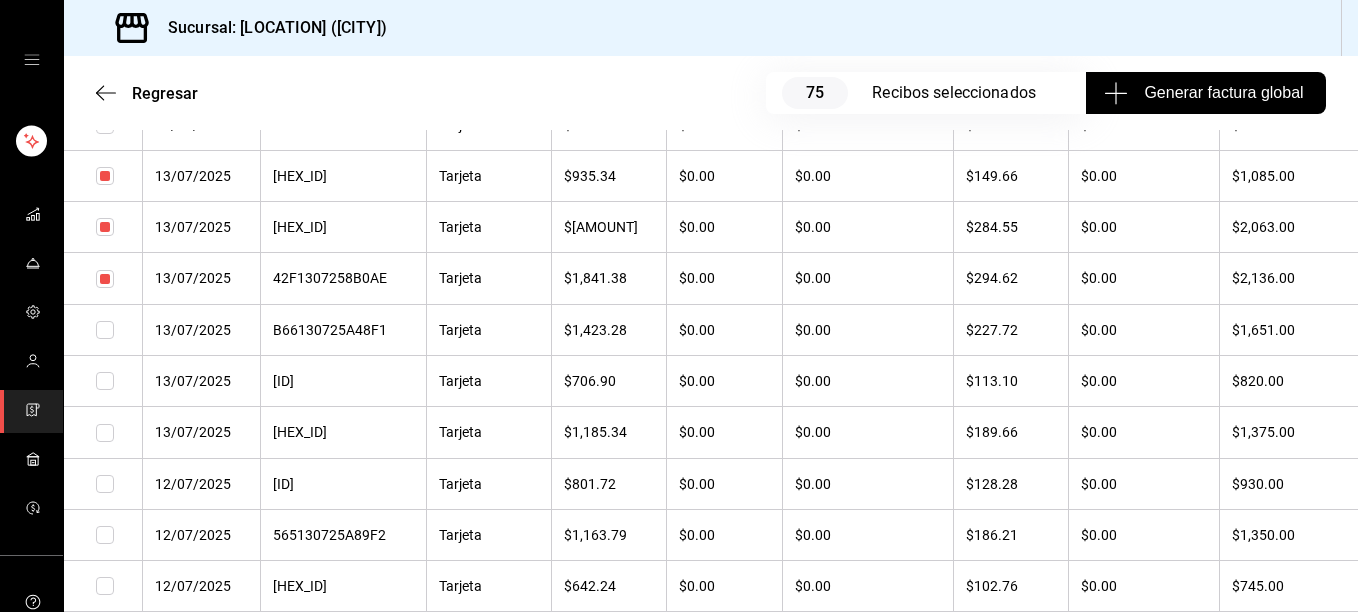 click at bounding box center (105, 330) 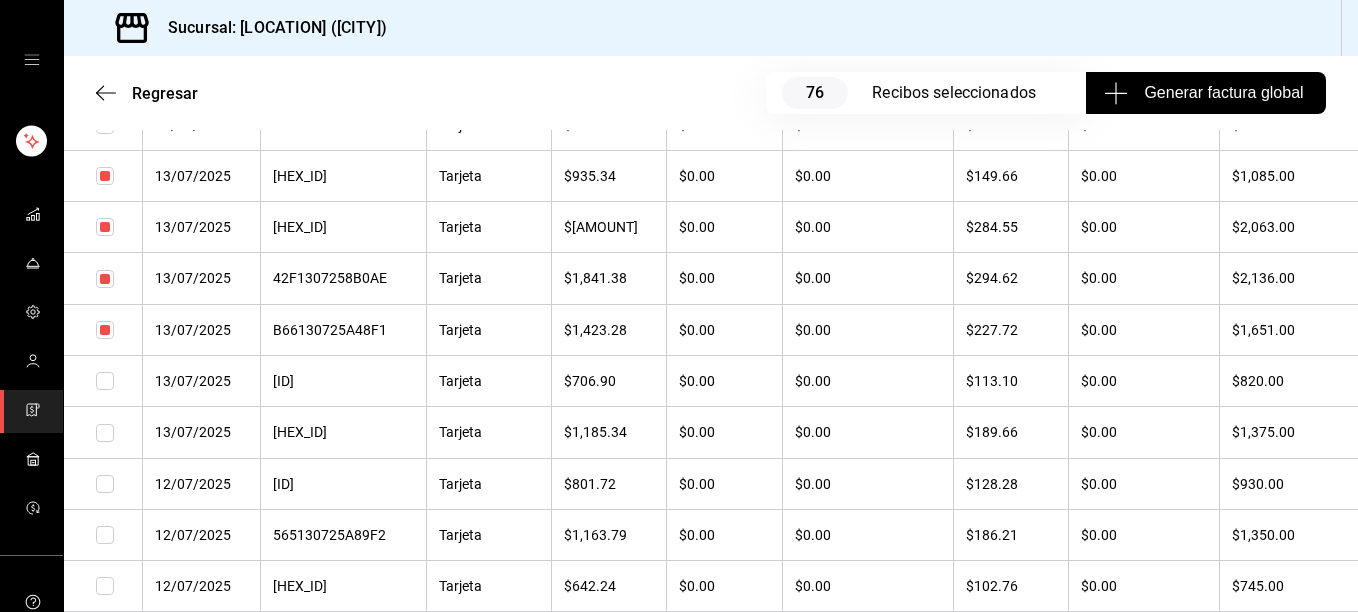 click at bounding box center [105, 381] 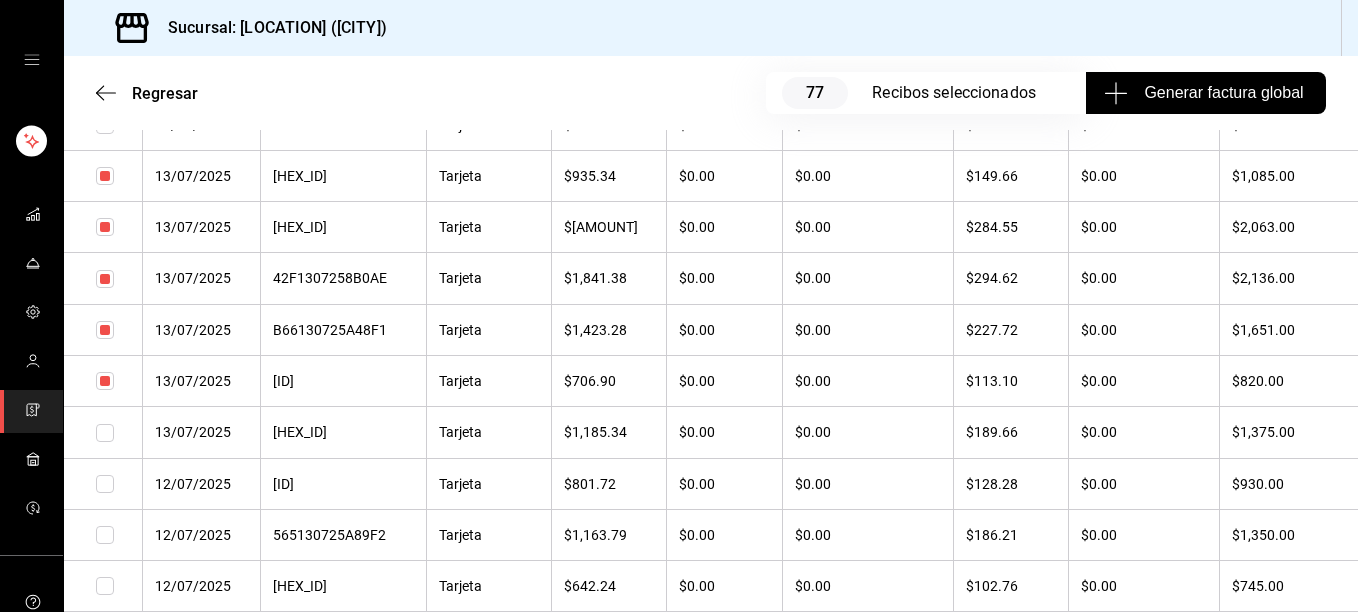 click at bounding box center [105, 433] 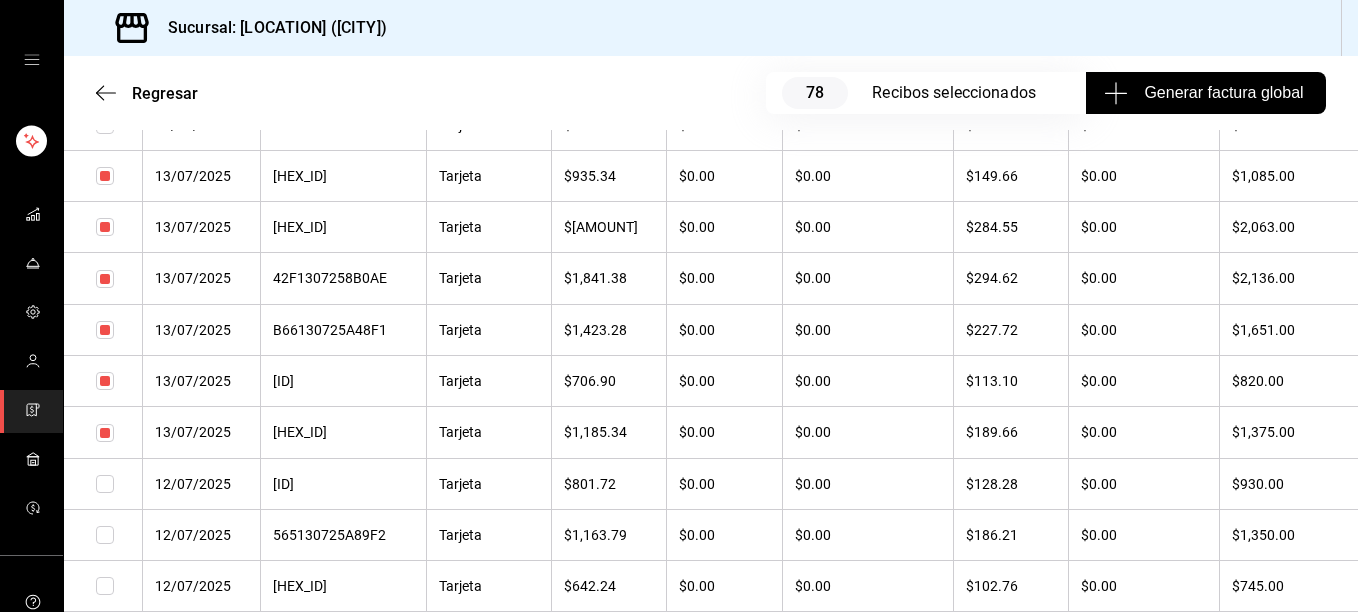 click at bounding box center [105, 535] 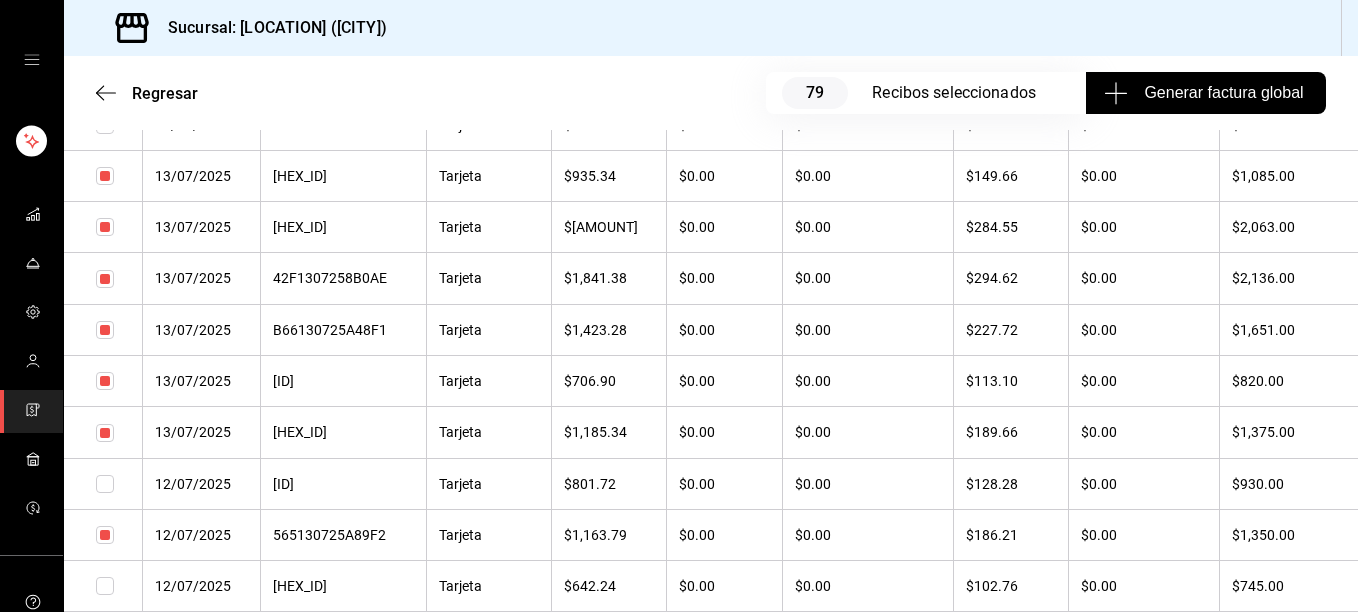 click at bounding box center (105, 586) 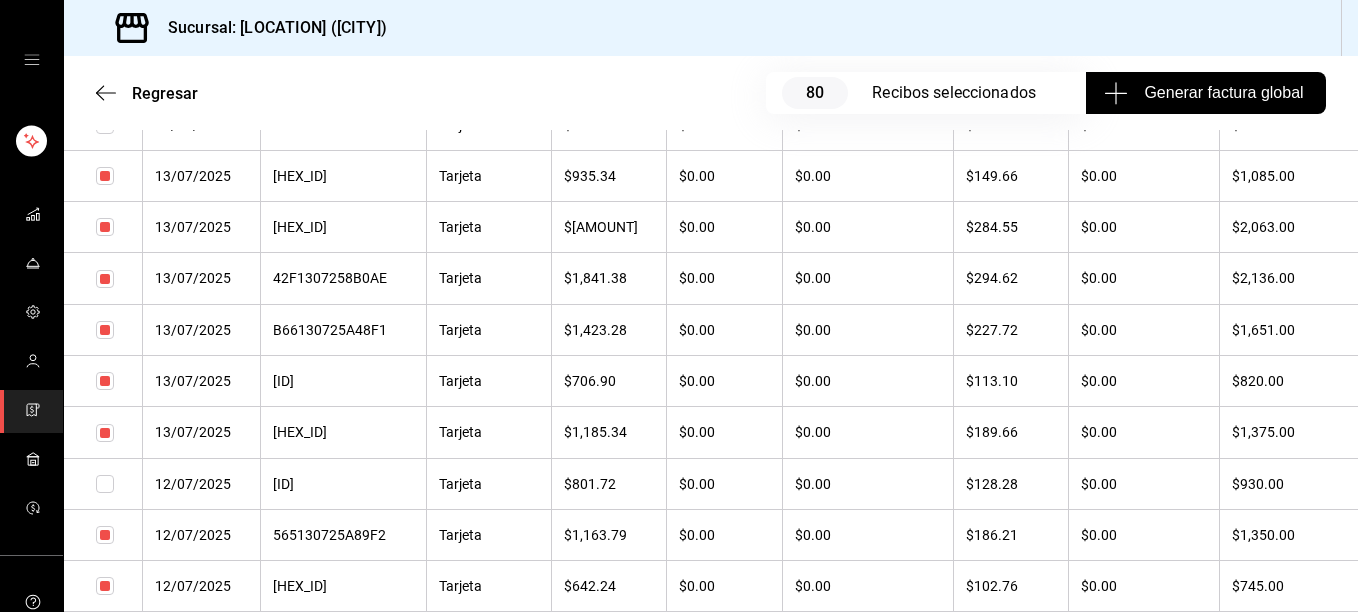 click at bounding box center [105, 484] 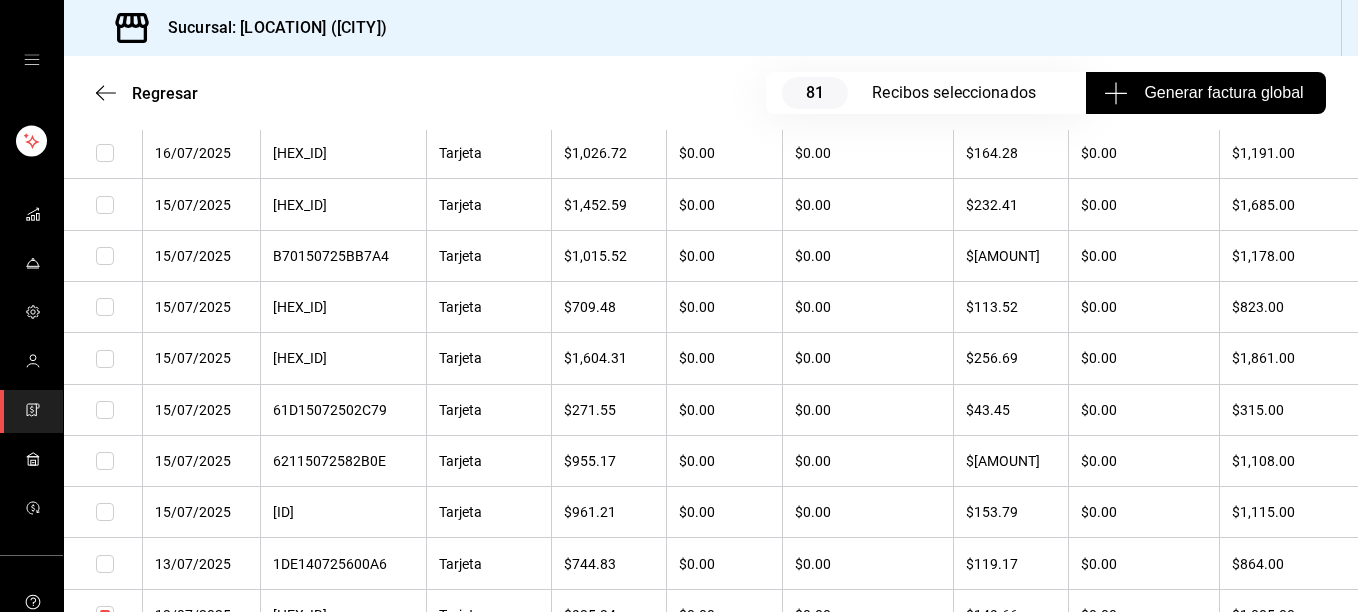 scroll, scrollTop: 7542, scrollLeft: 0, axis: vertical 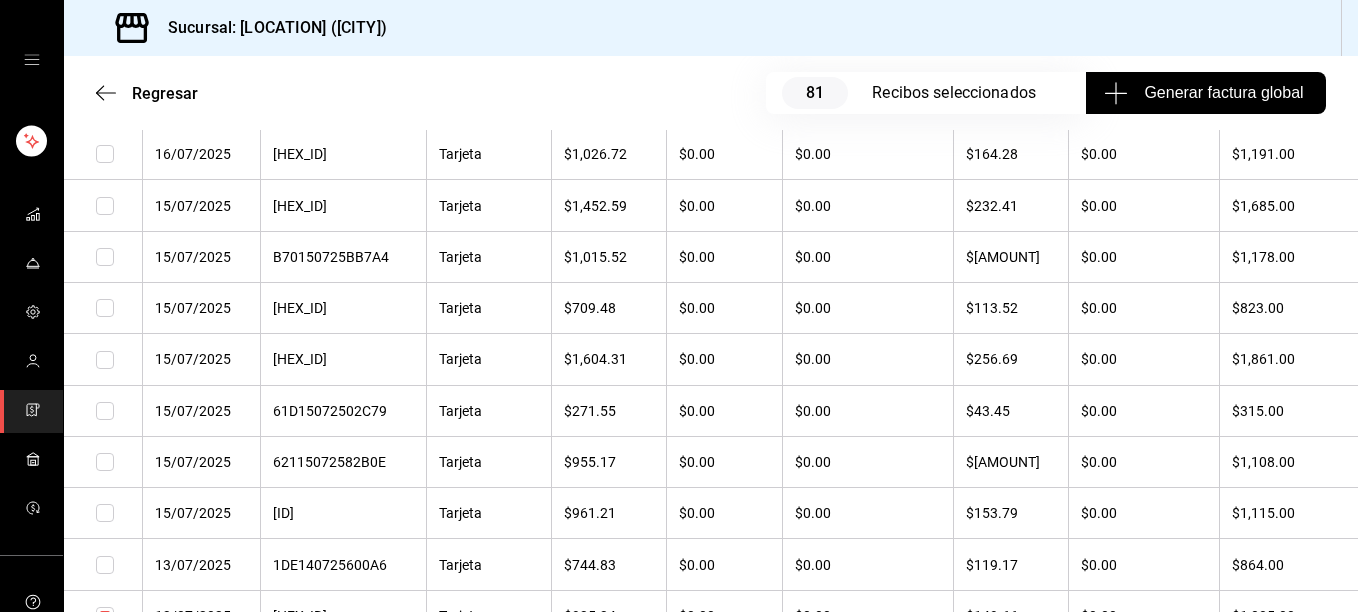 click at bounding box center [105, 154] 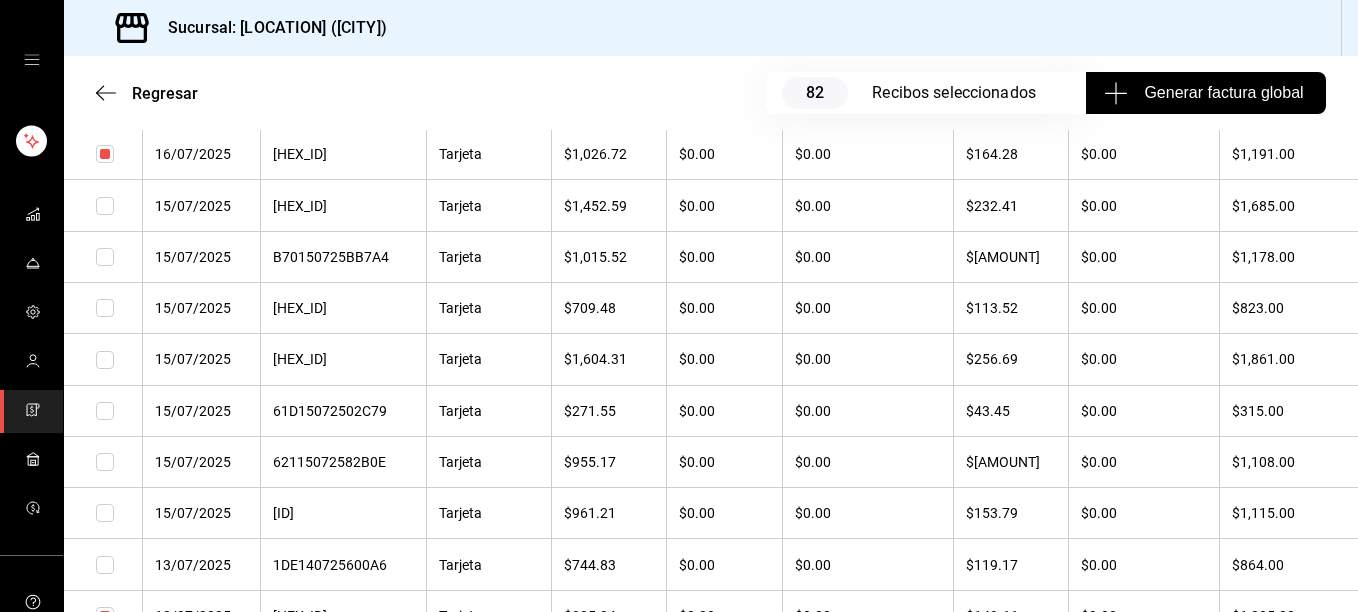click at bounding box center (105, 206) 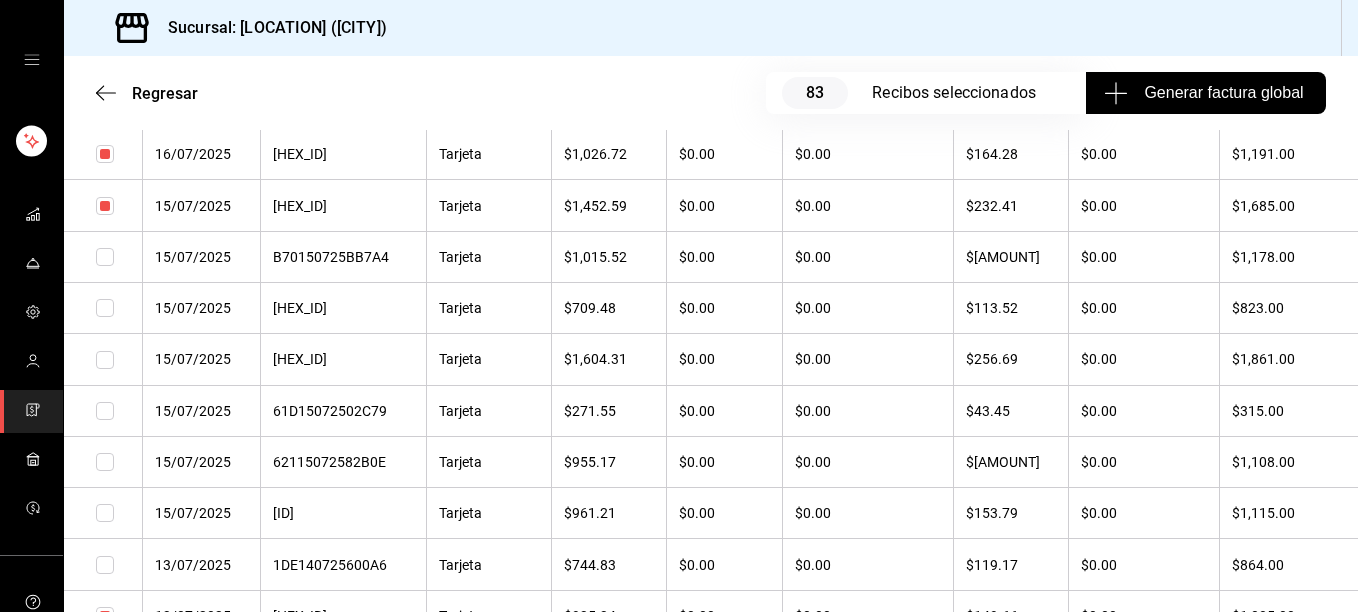 click at bounding box center [105, 257] 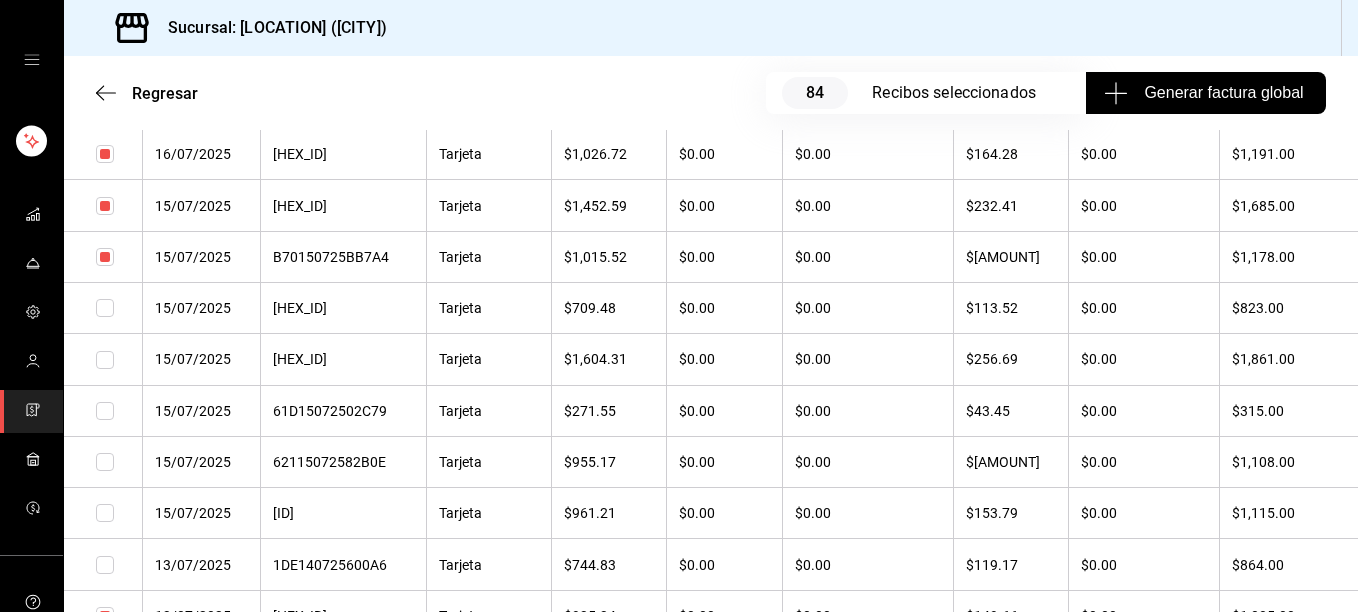 click at bounding box center [105, 308] 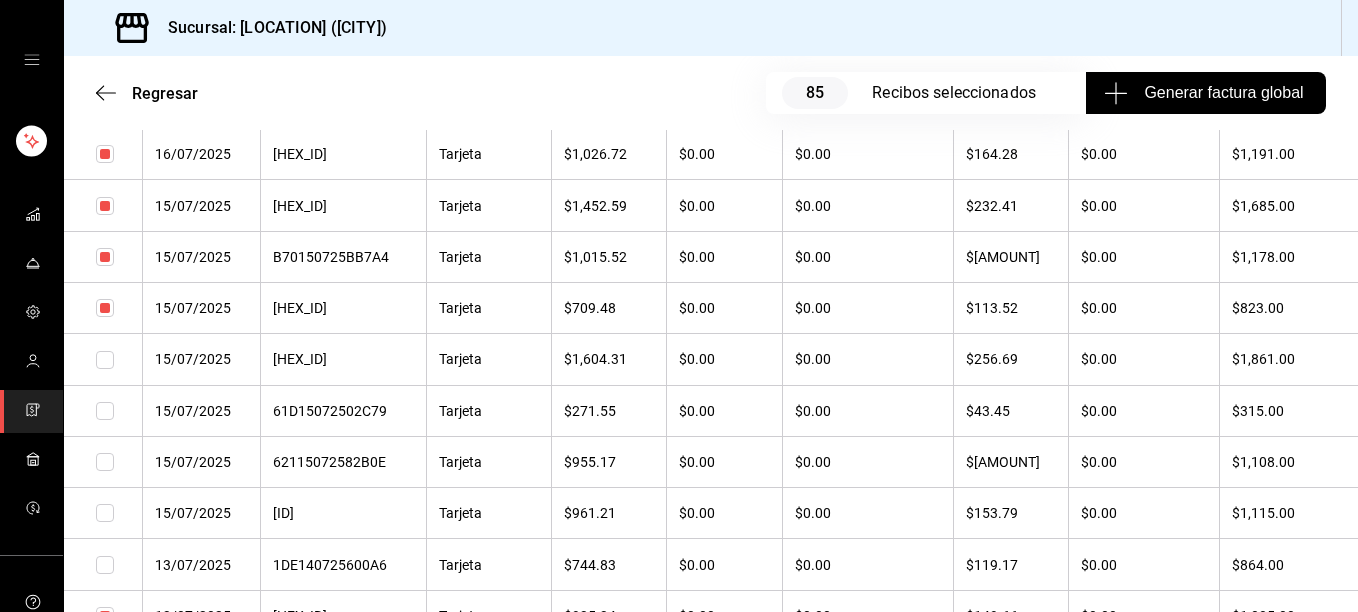click at bounding box center [105, 360] 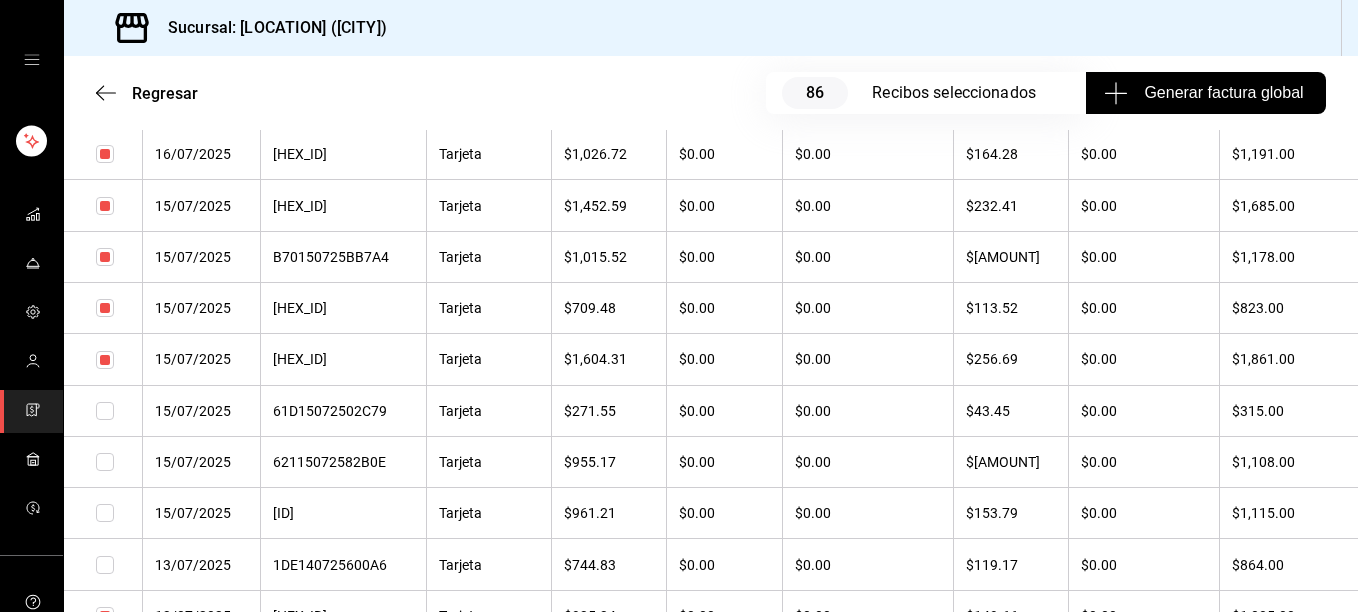 click at bounding box center (103, 410) 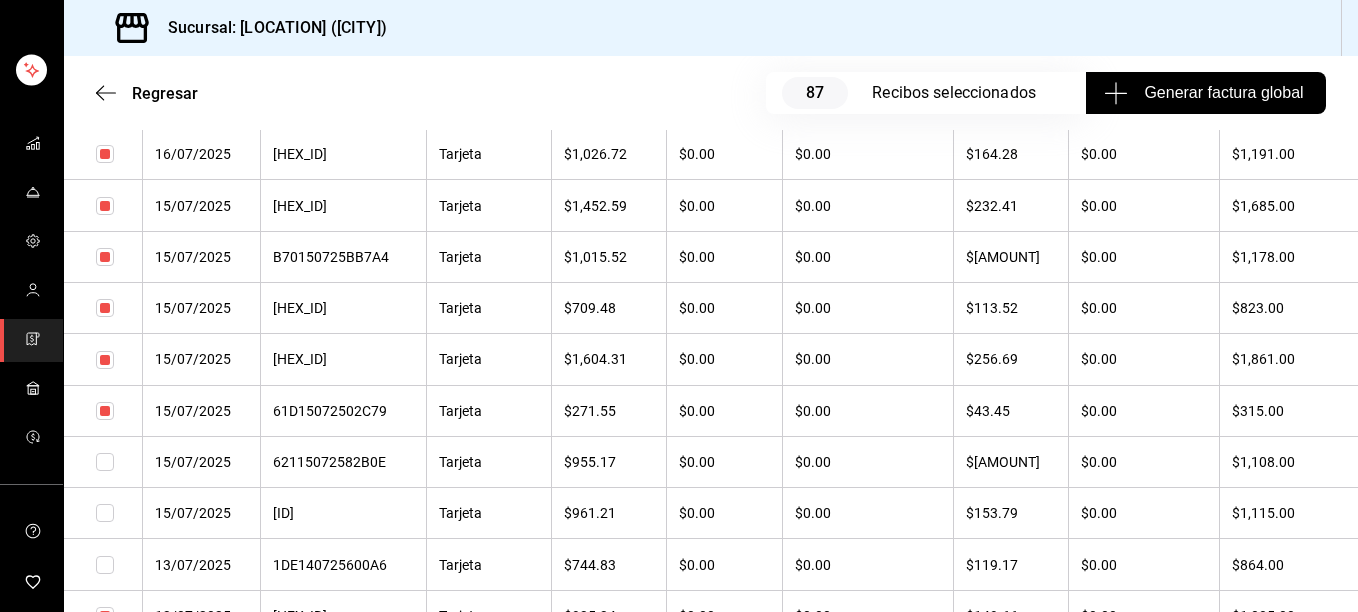 scroll, scrollTop: 129, scrollLeft: 0, axis: vertical 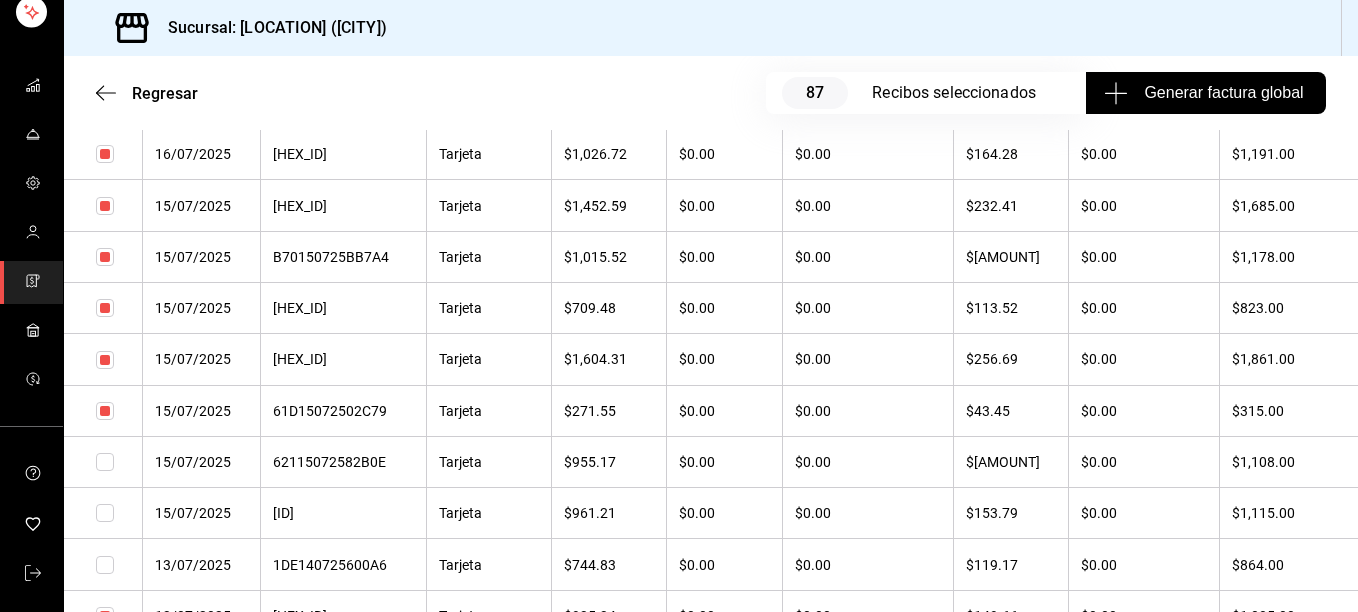 click at bounding box center [105, 462] 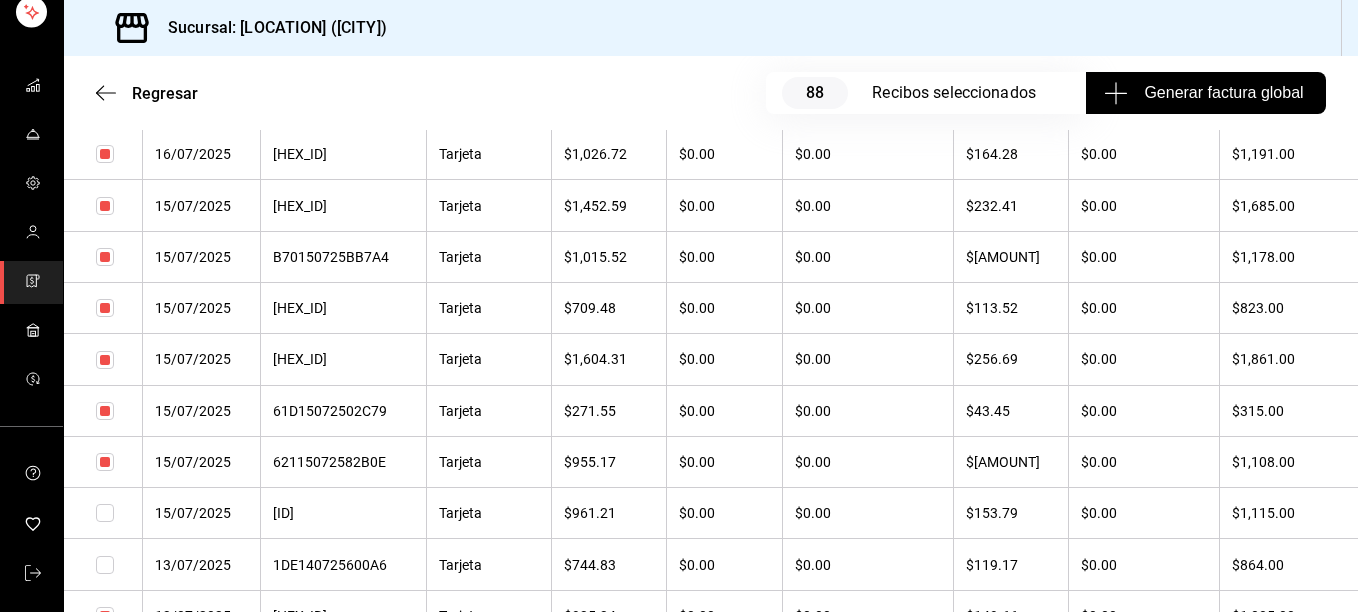 click at bounding box center (105, 513) 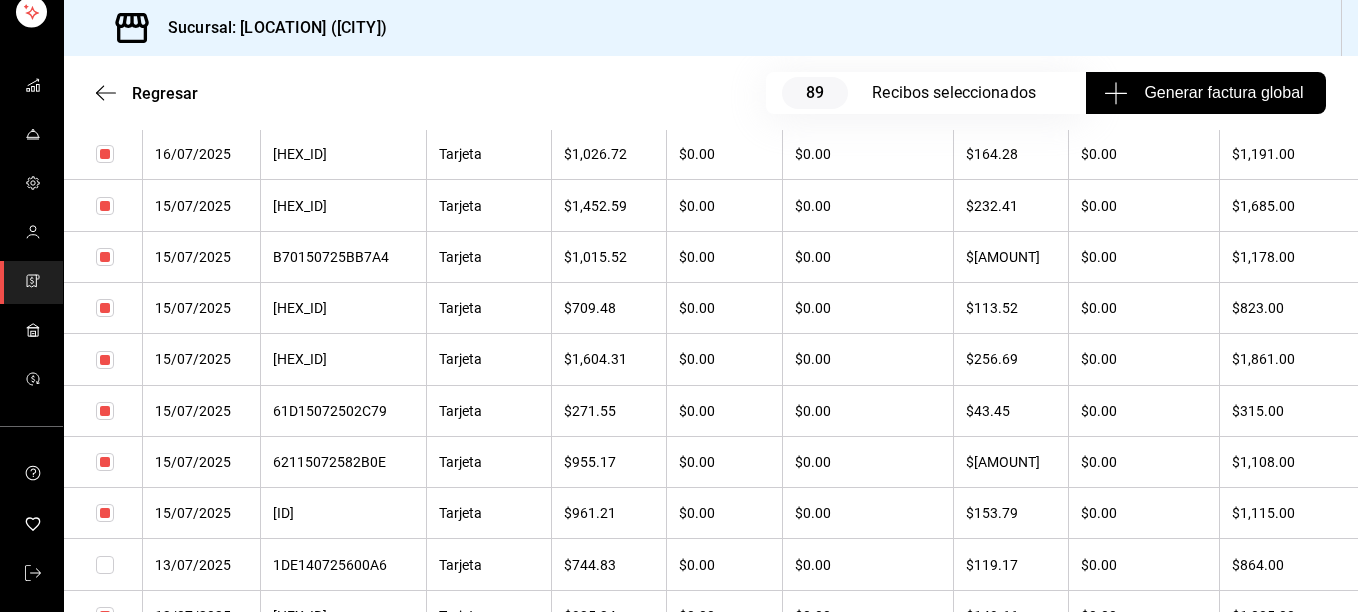 click at bounding box center [105, 565] 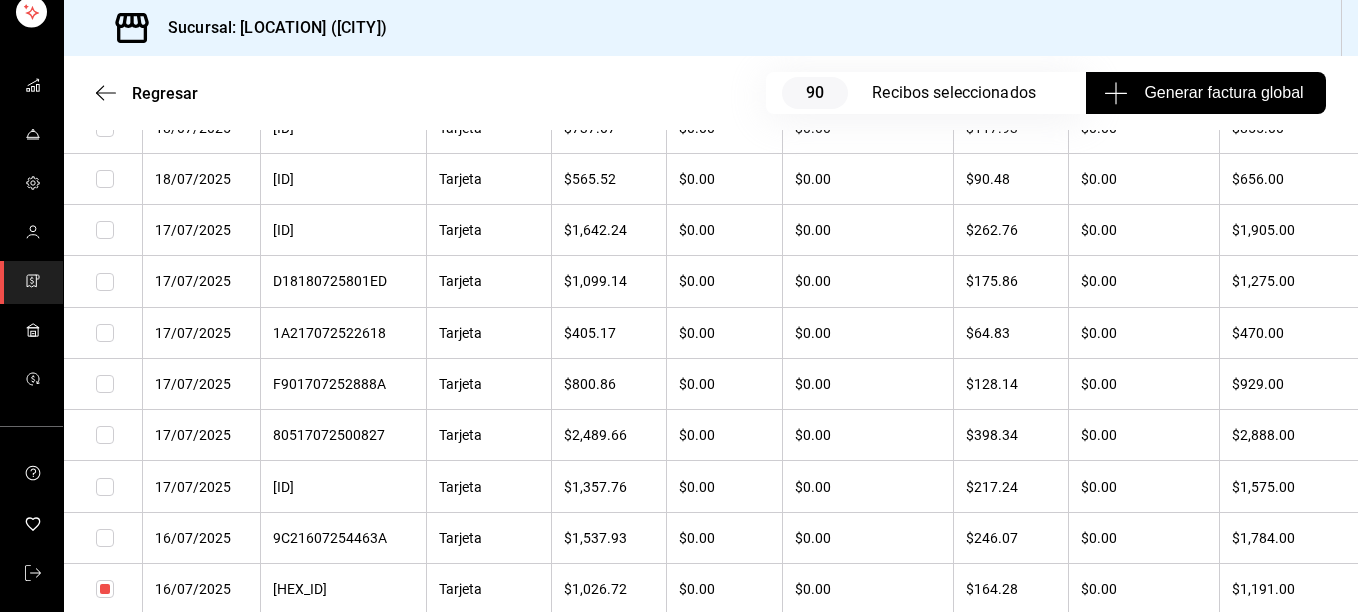 scroll, scrollTop: 7062, scrollLeft: 0, axis: vertical 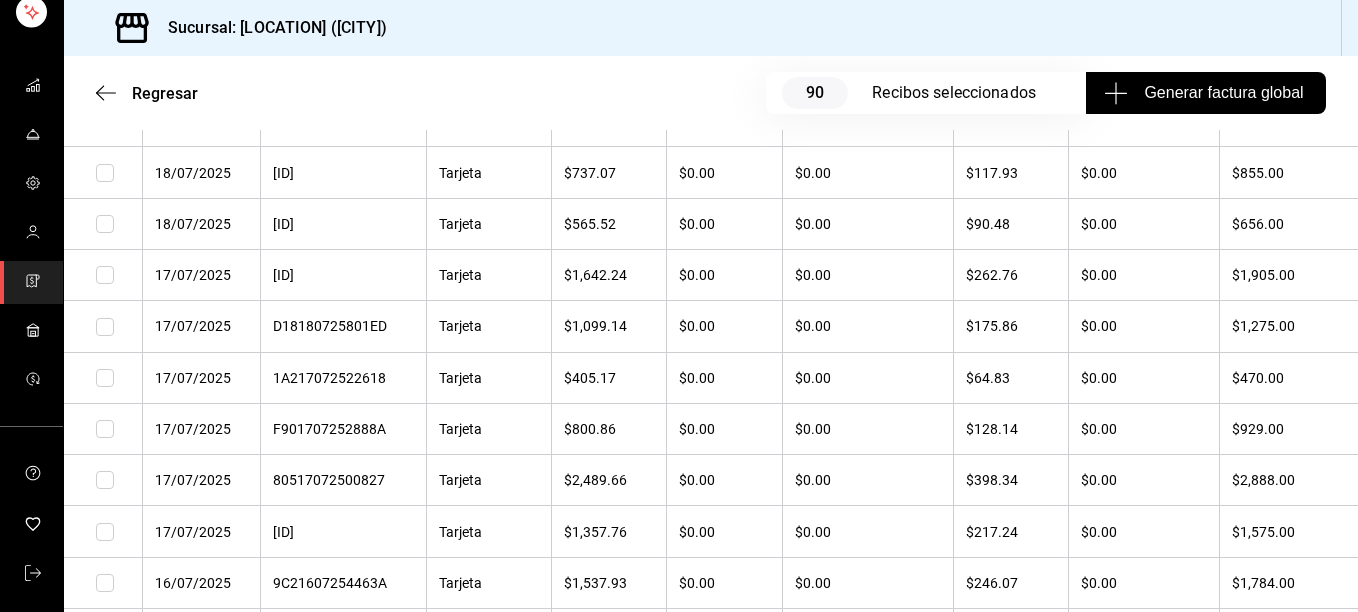 click at bounding box center (105, 173) 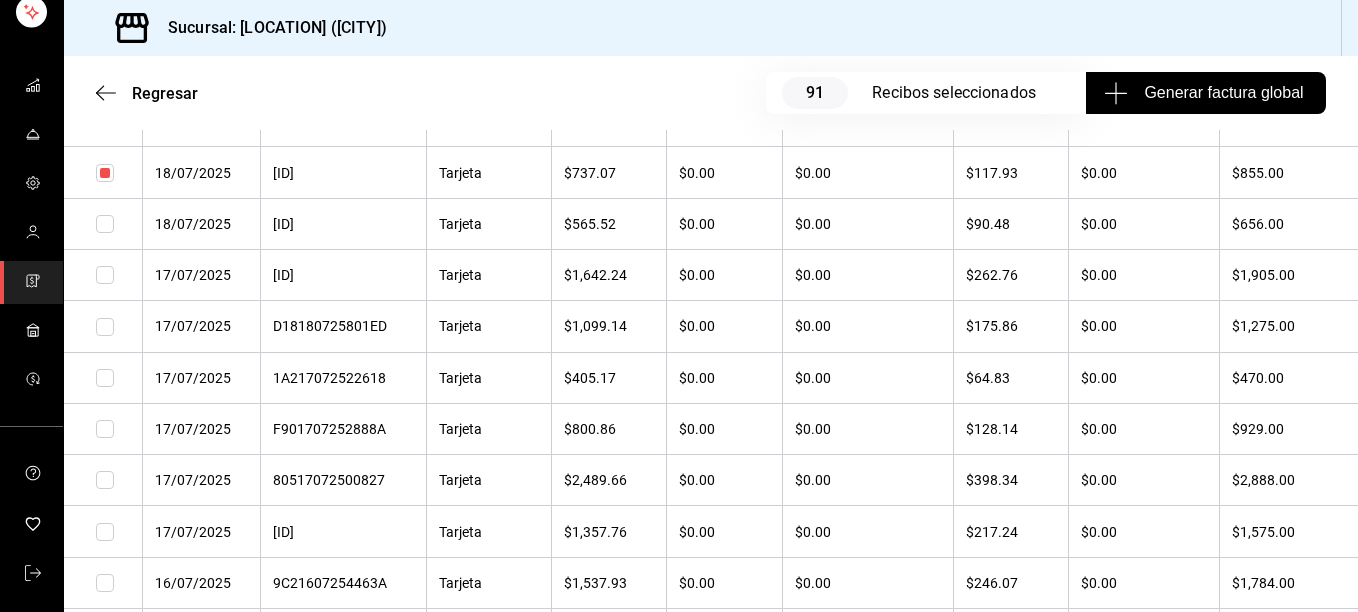 click at bounding box center (105, 224) 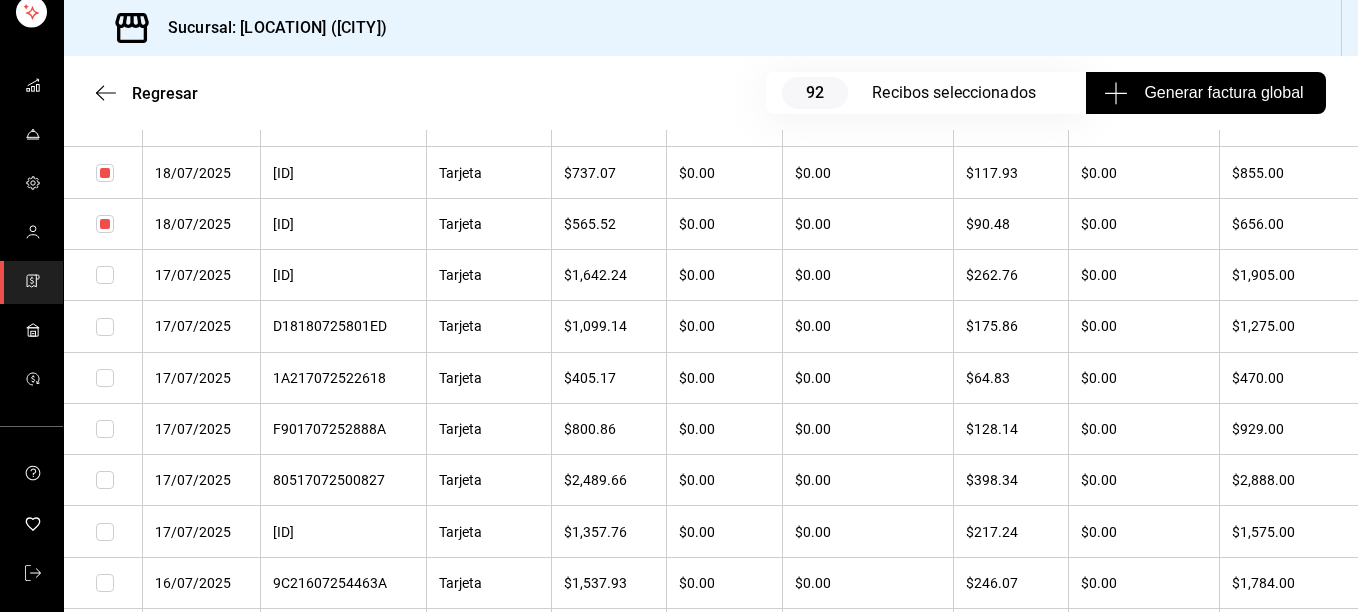 click at bounding box center [105, 275] 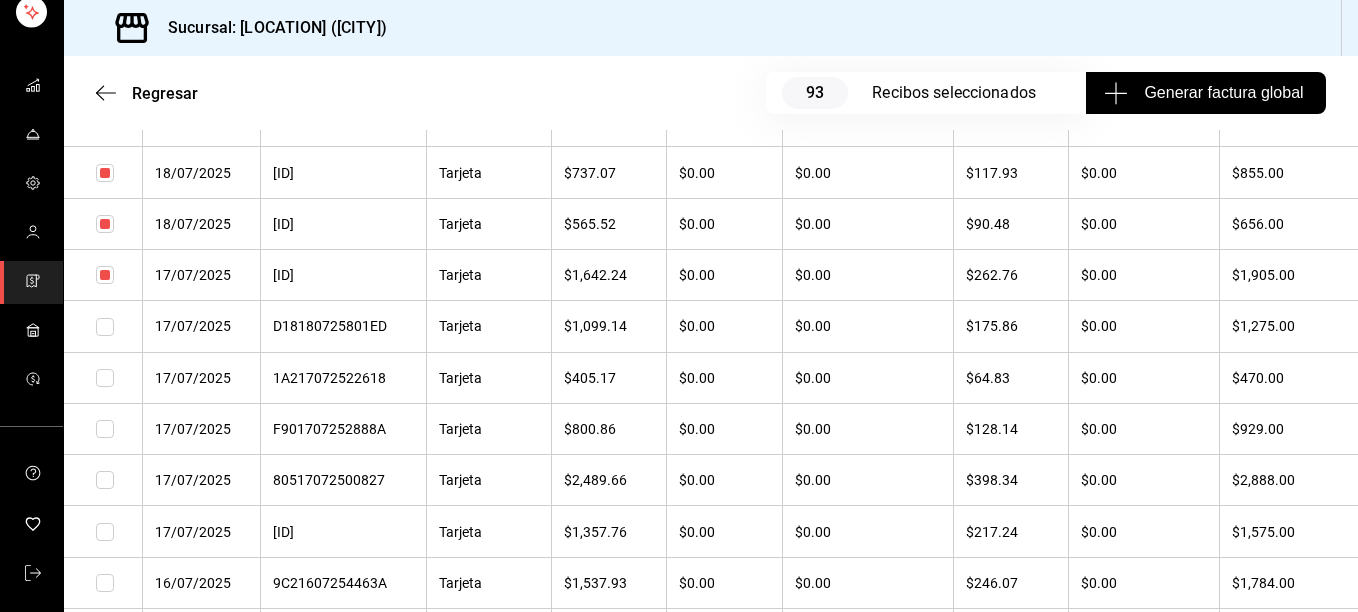 drag, startPoint x: 109, startPoint y: 326, endPoint x: 108, endPoint y: 376, distance: 50.01 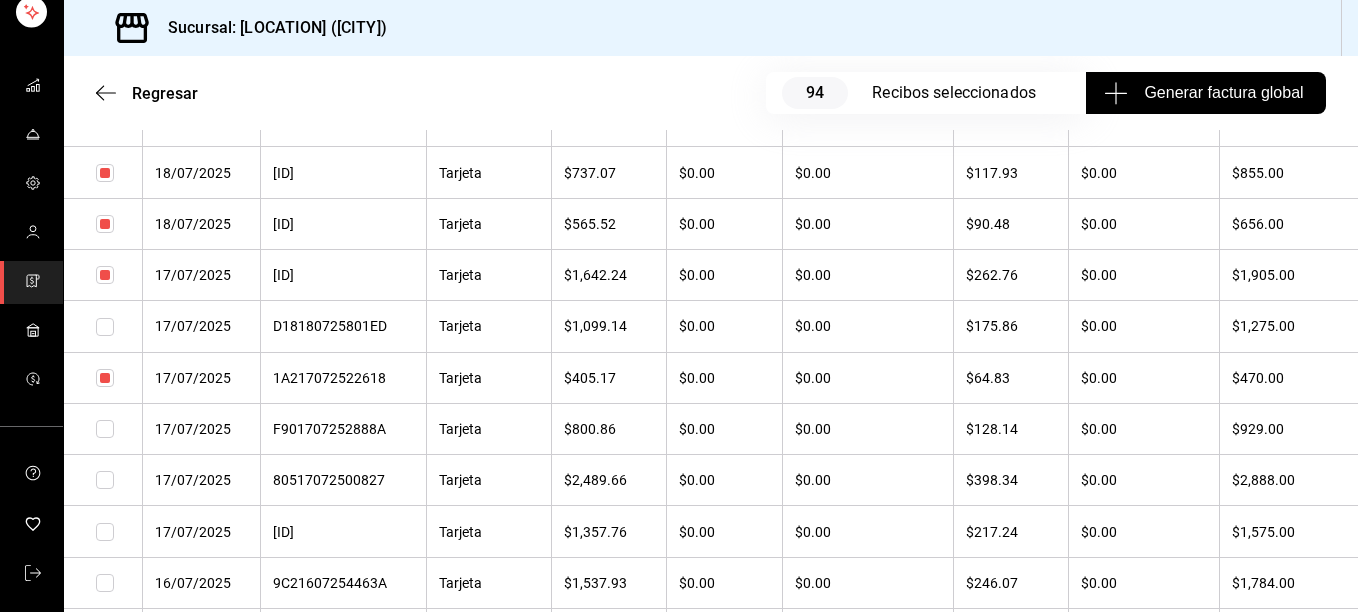 click at bounding box center [105, 327] 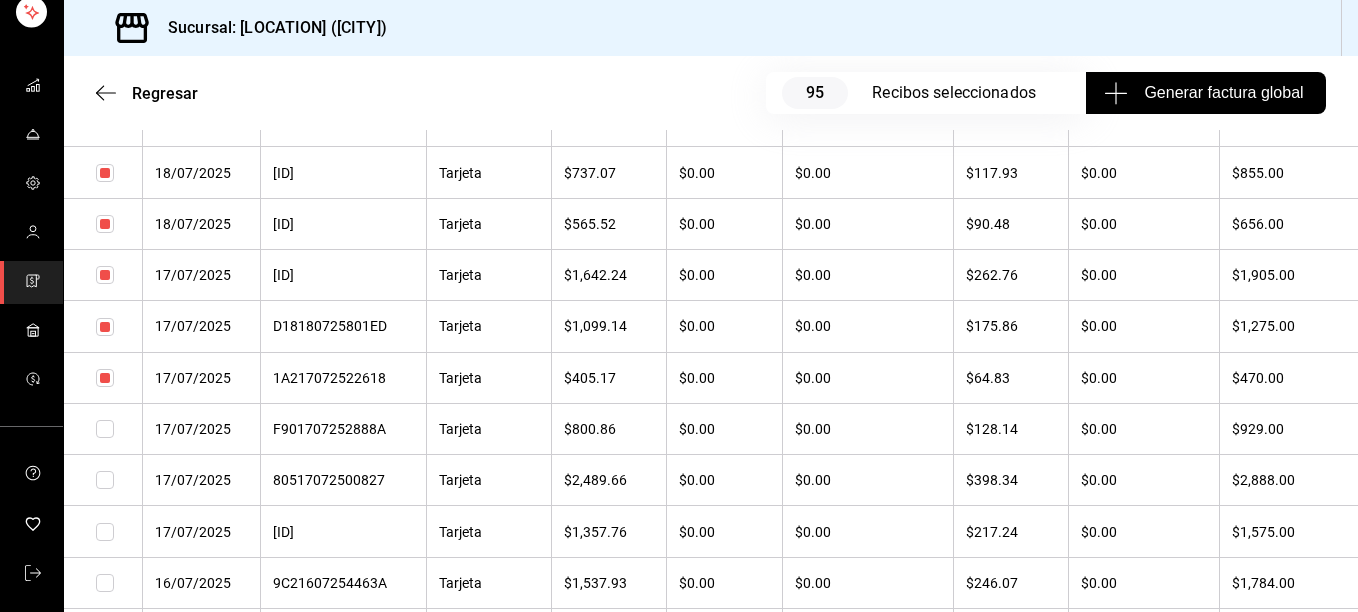 click at bounding box center (105, 429) 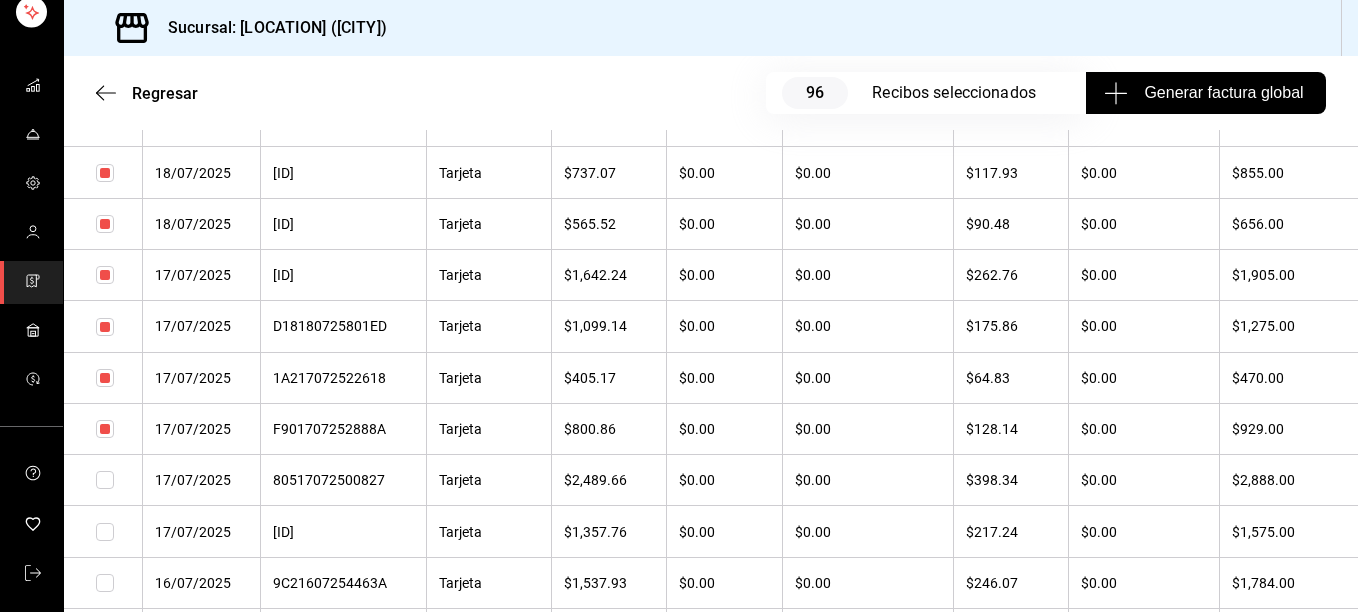 click at bounding box center (105, 480) 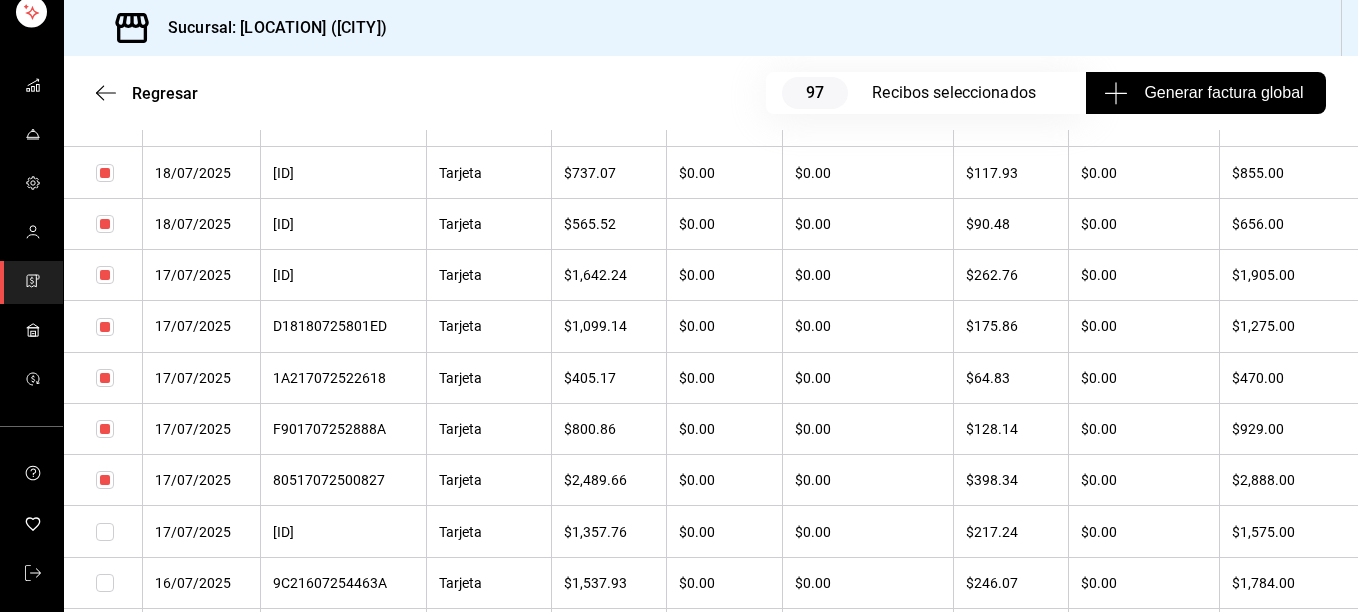 click at bounding box center [105, 532] 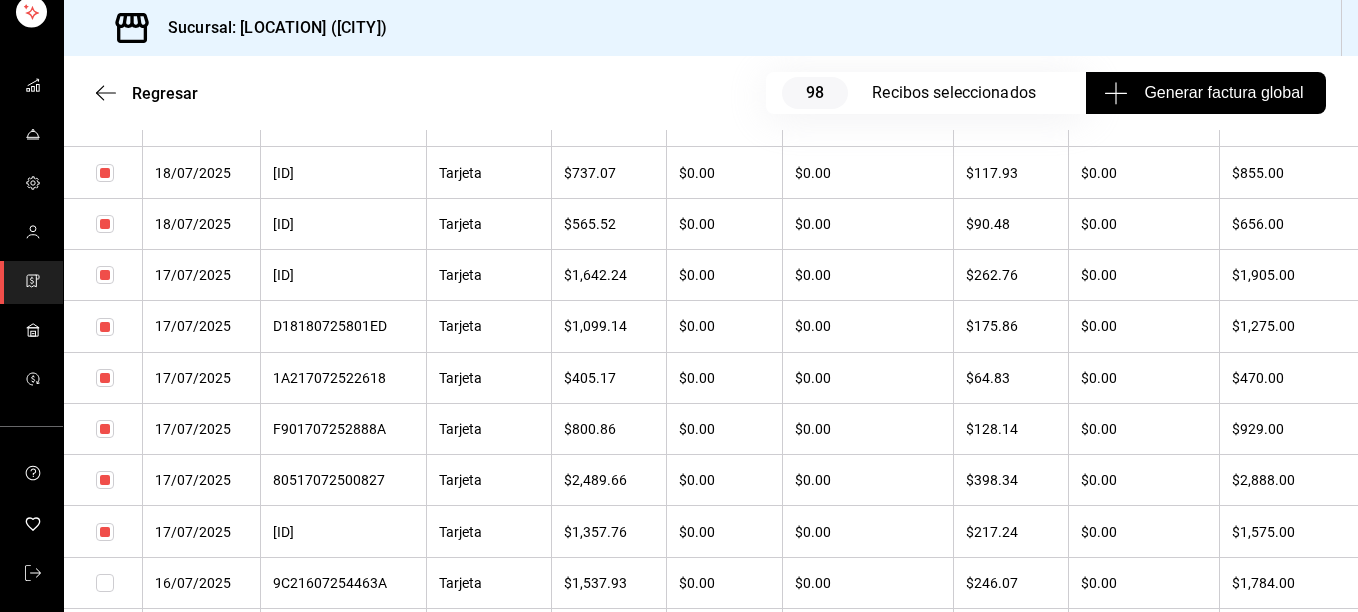 click at bounding box center (105, 583) 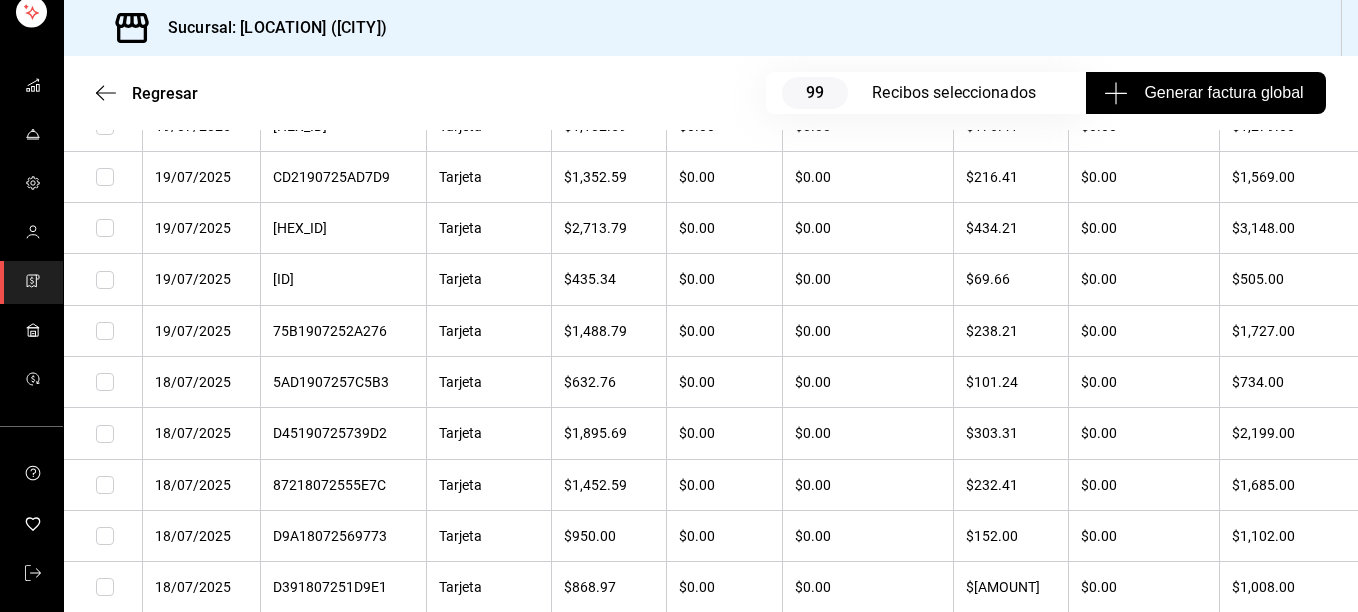 scroll, scrollTop: 6582, scrollLeft: 0, axis: vertical 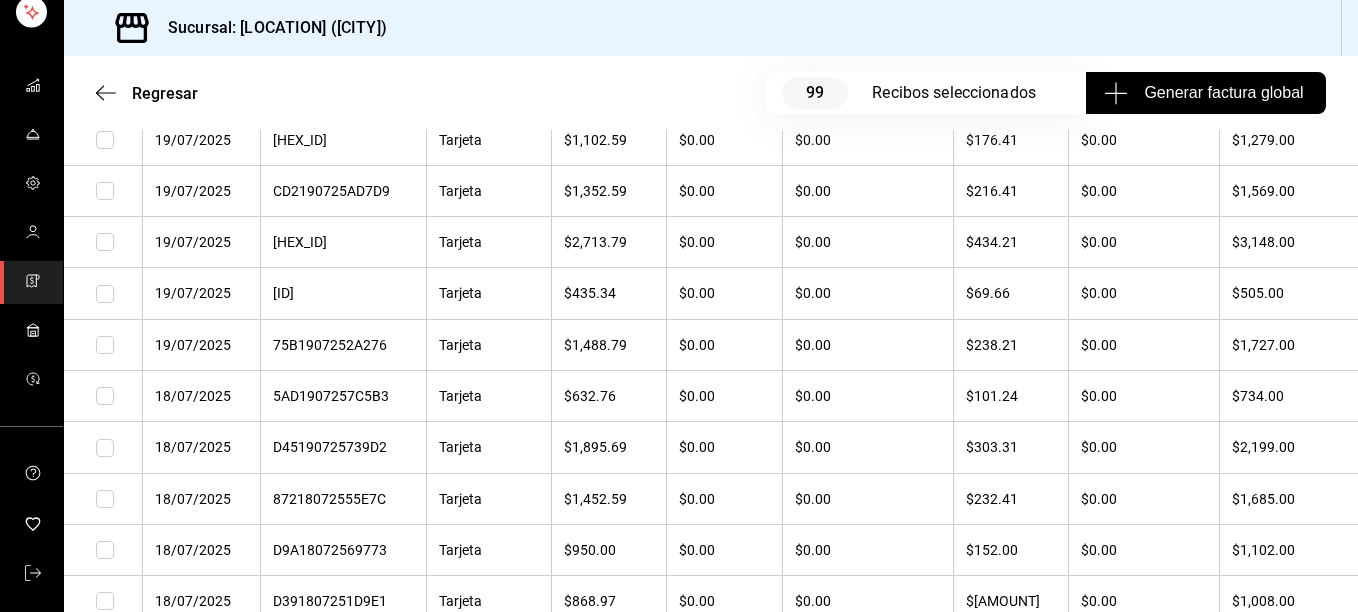 click at bounding box center (105, 140) 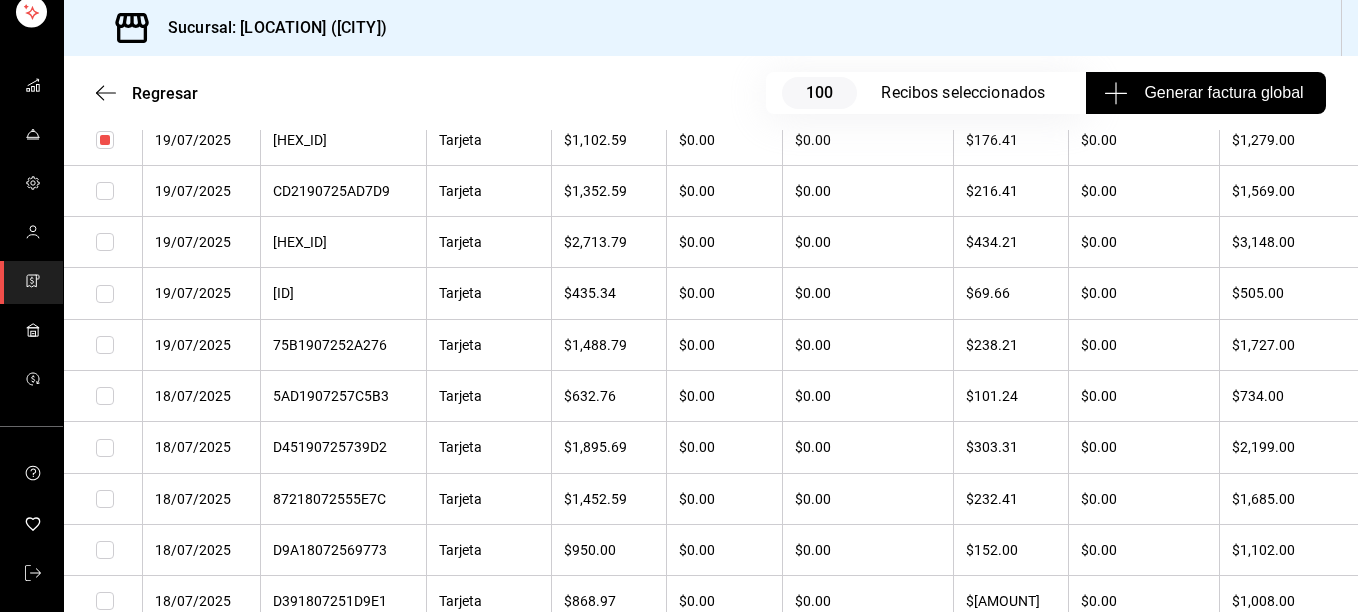 click at bounding box center (105, 191) 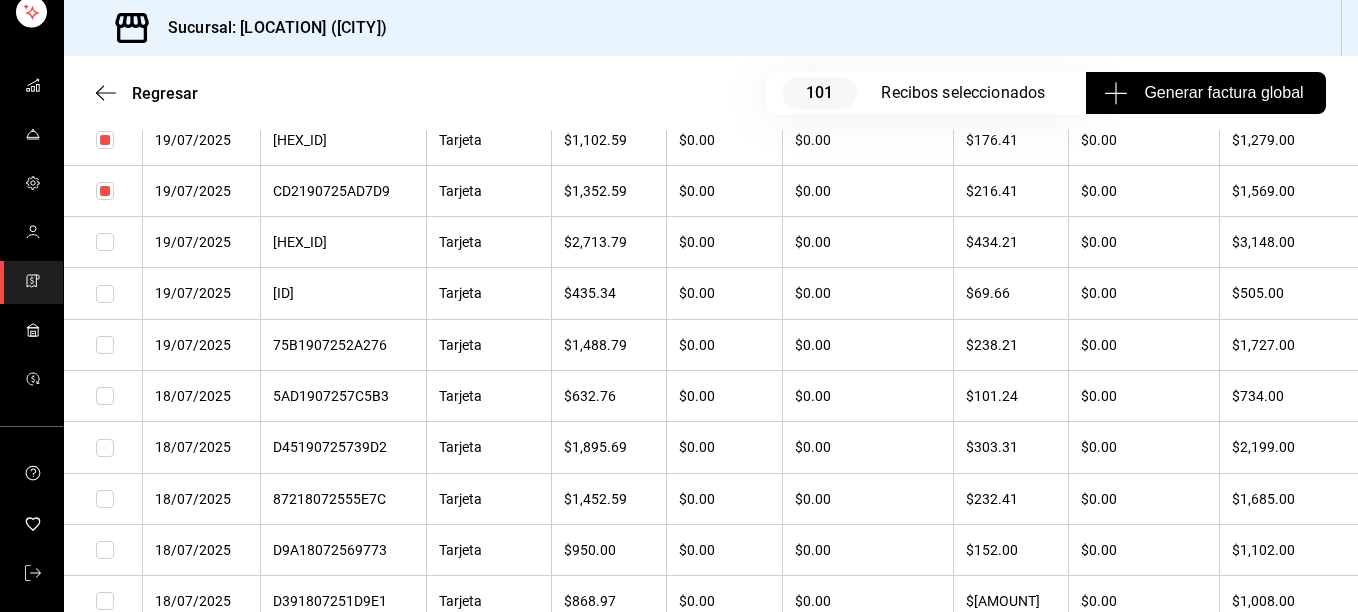 click at bounding box center [105, 242] 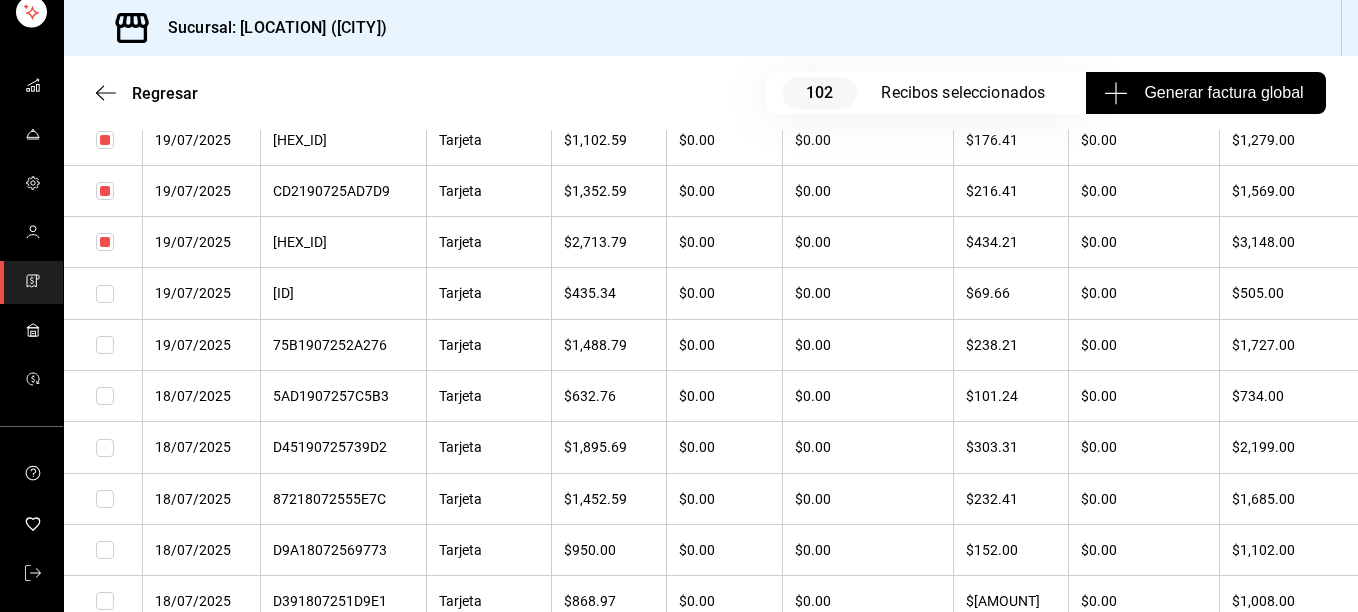 click at bounding box center (105, 294) 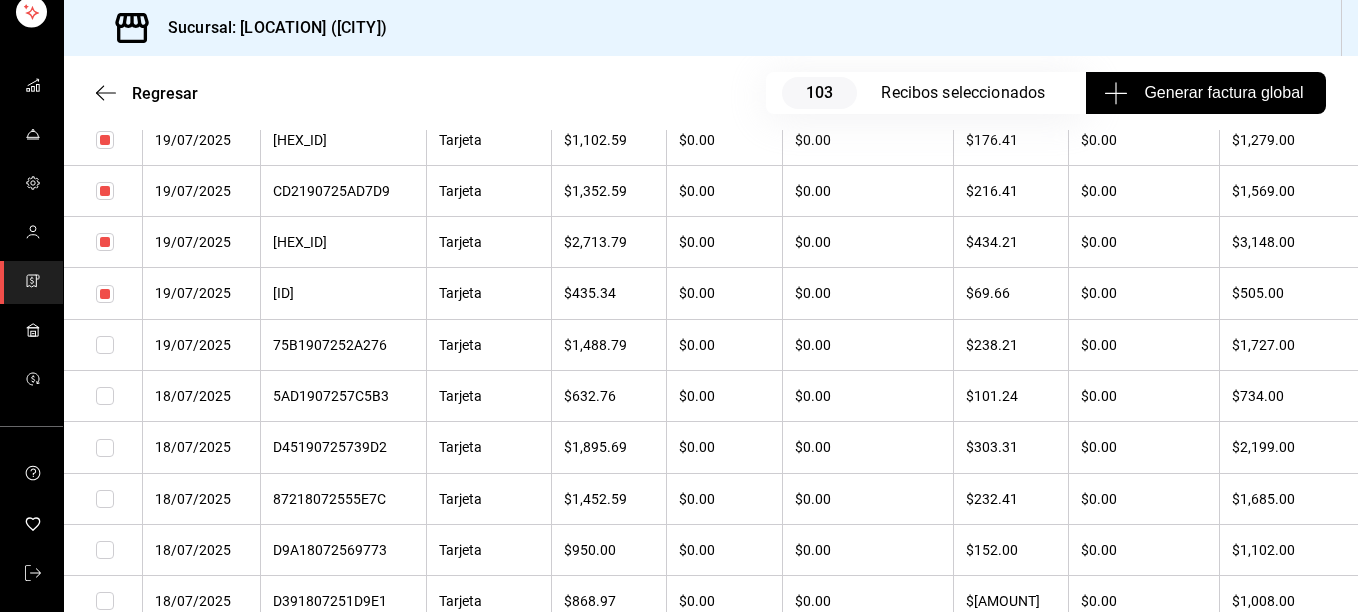 click at bounding box center (105, 345) 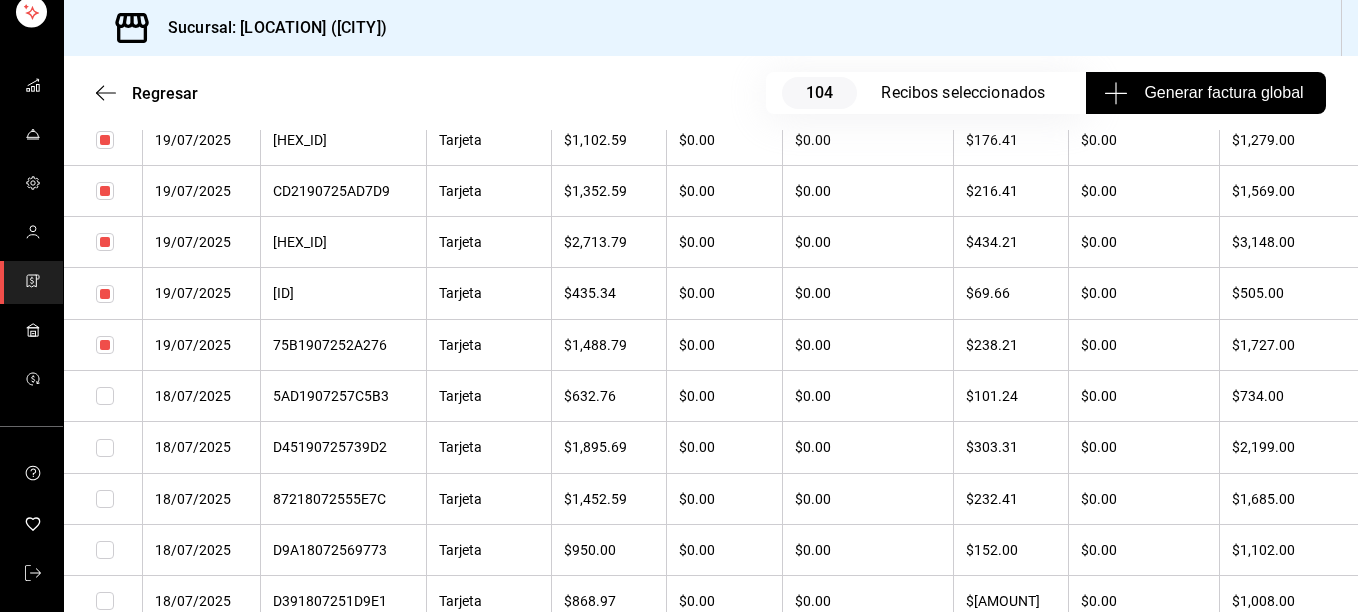 click at bounding box center [105, 396] 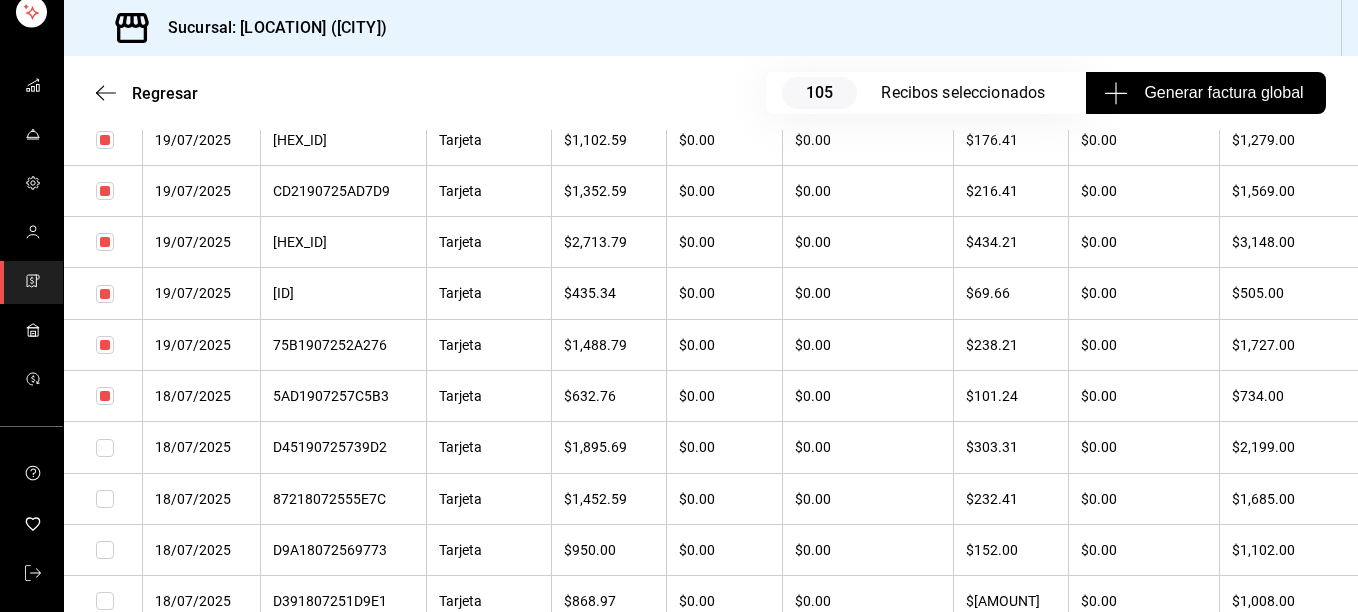 click at bounding box center (105, 448) 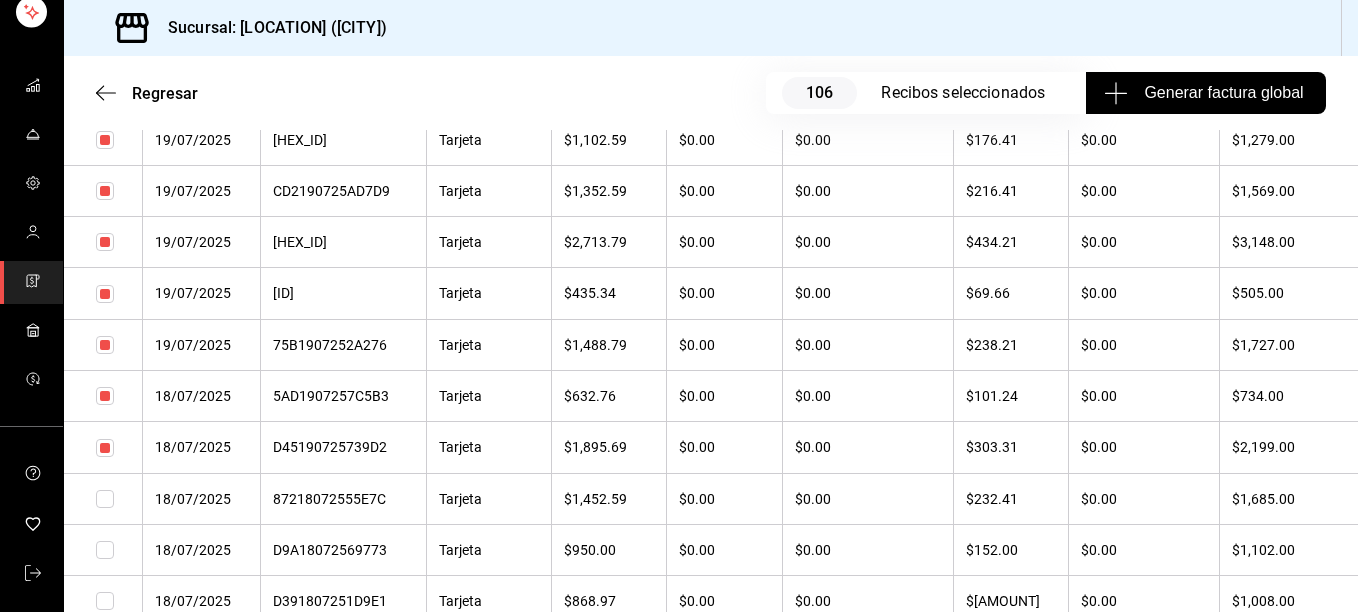 drag, startPoint x: 103, startPoint y: 498, endPoint x: 106, endPoint y: 554, distance: 56.0803 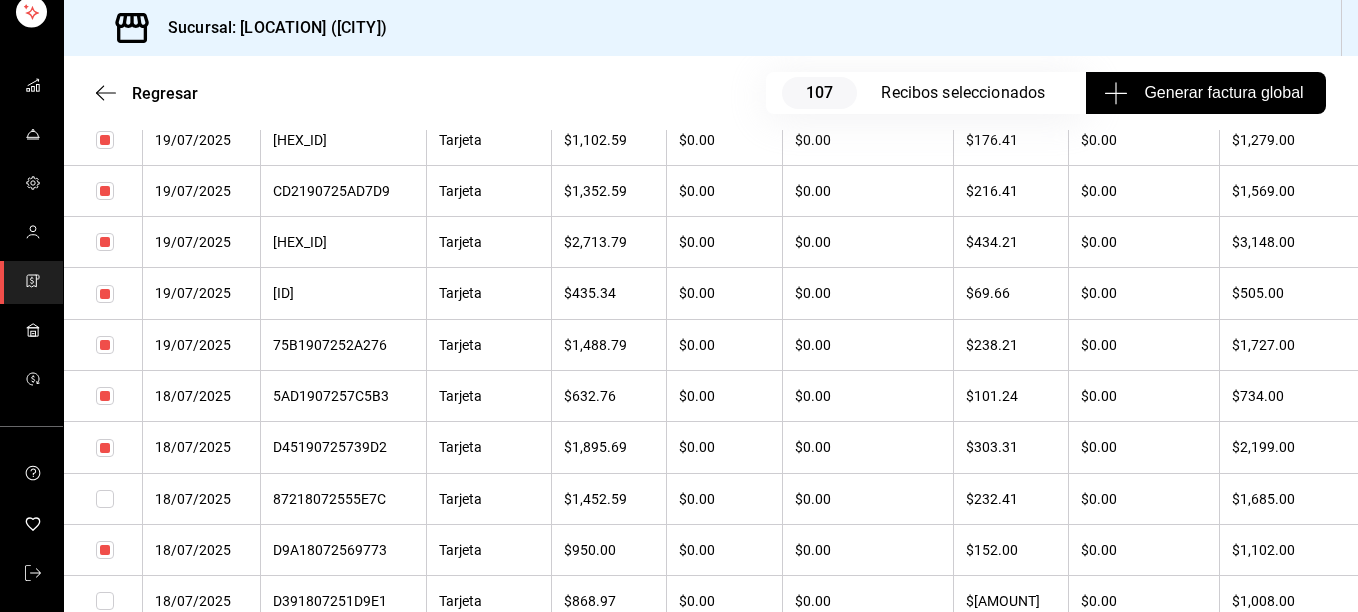 click at bounding box center [105, 601] 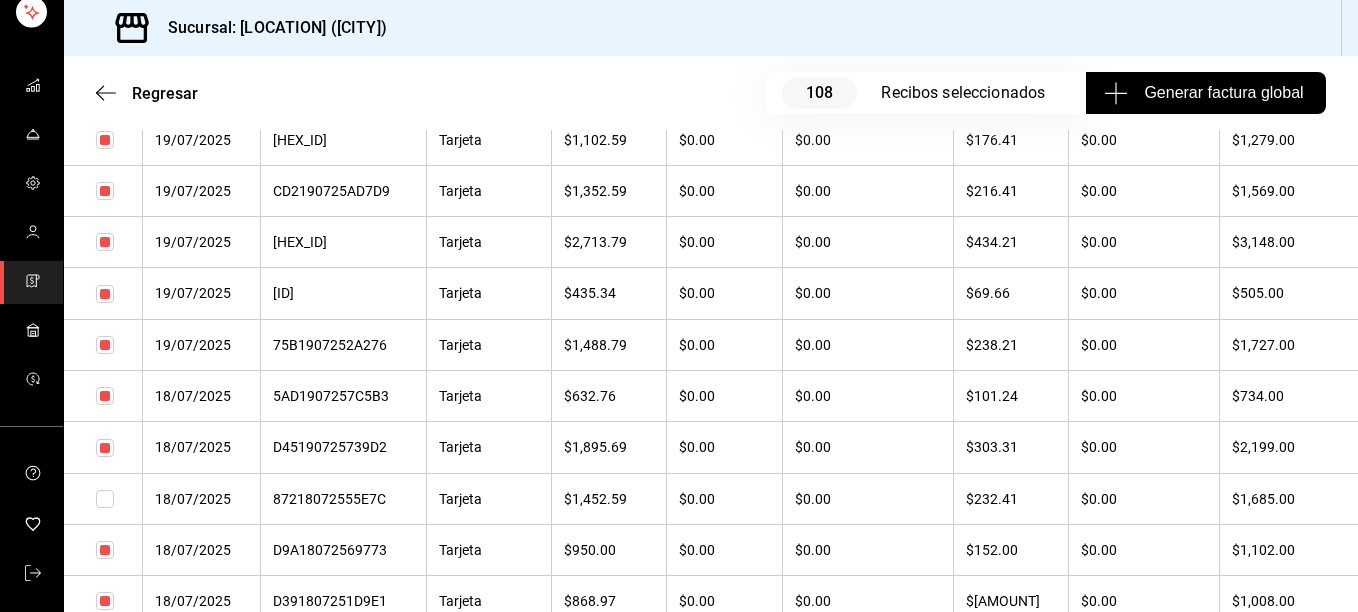 click at bounding box center [105, 499] 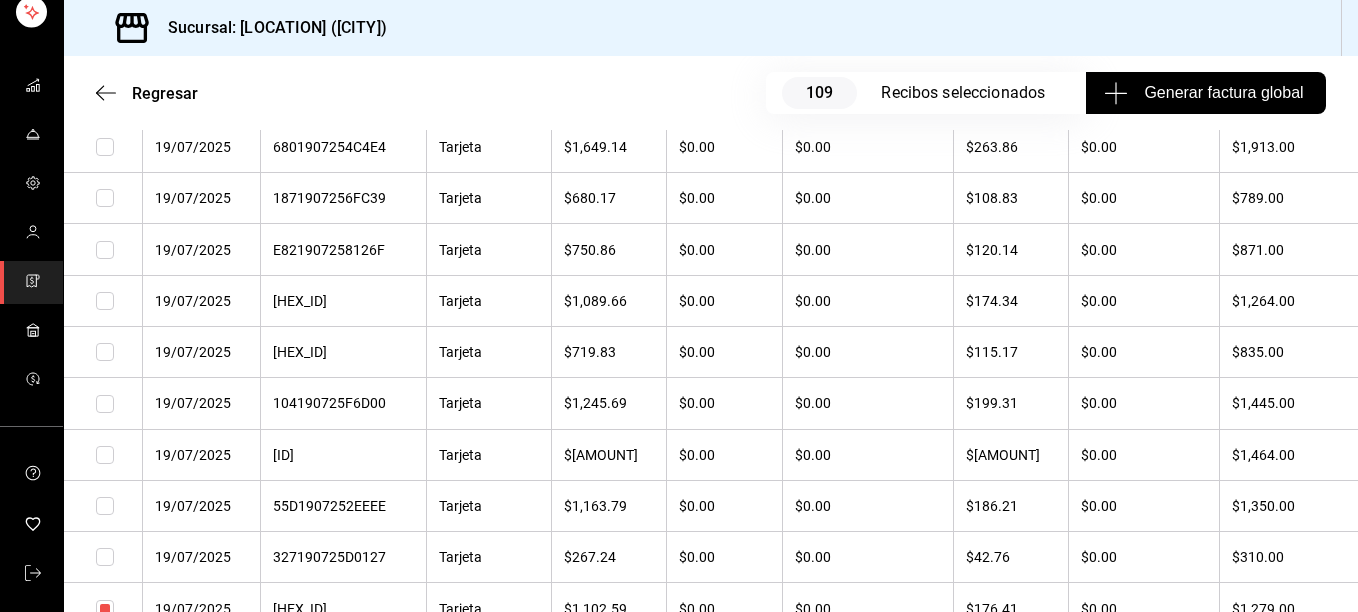 scroll, scrollTop: 6102, scrollLeft: 0, axis: vertical 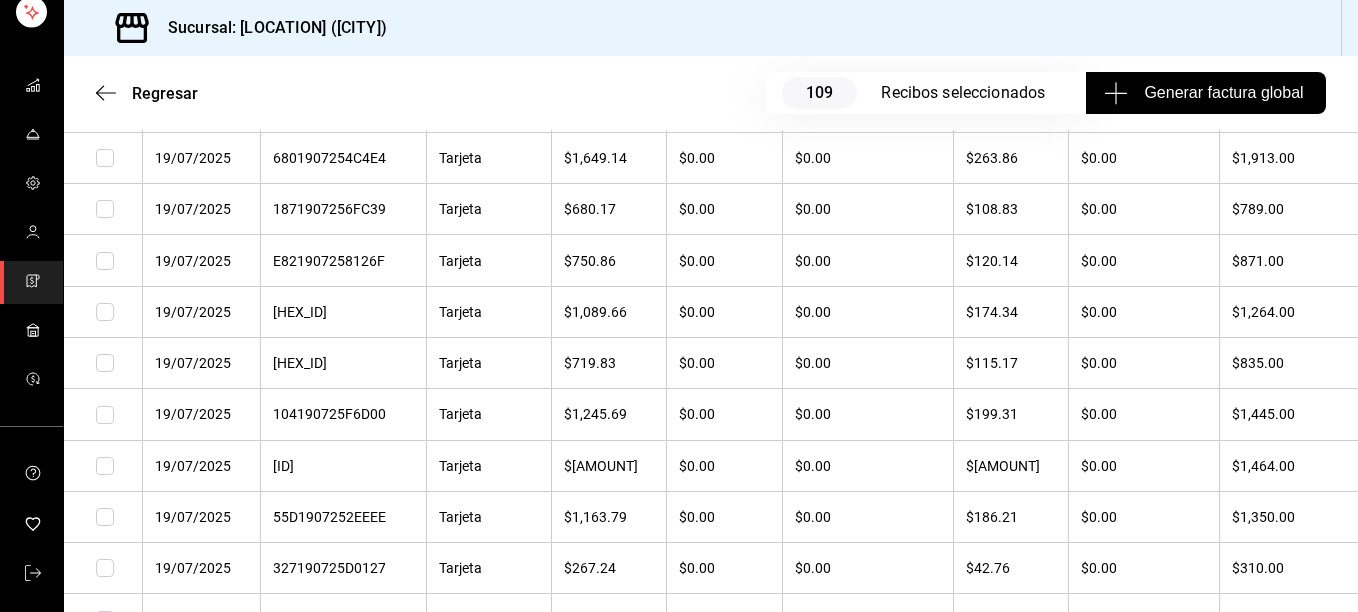 click at bounding box center (105, 158) 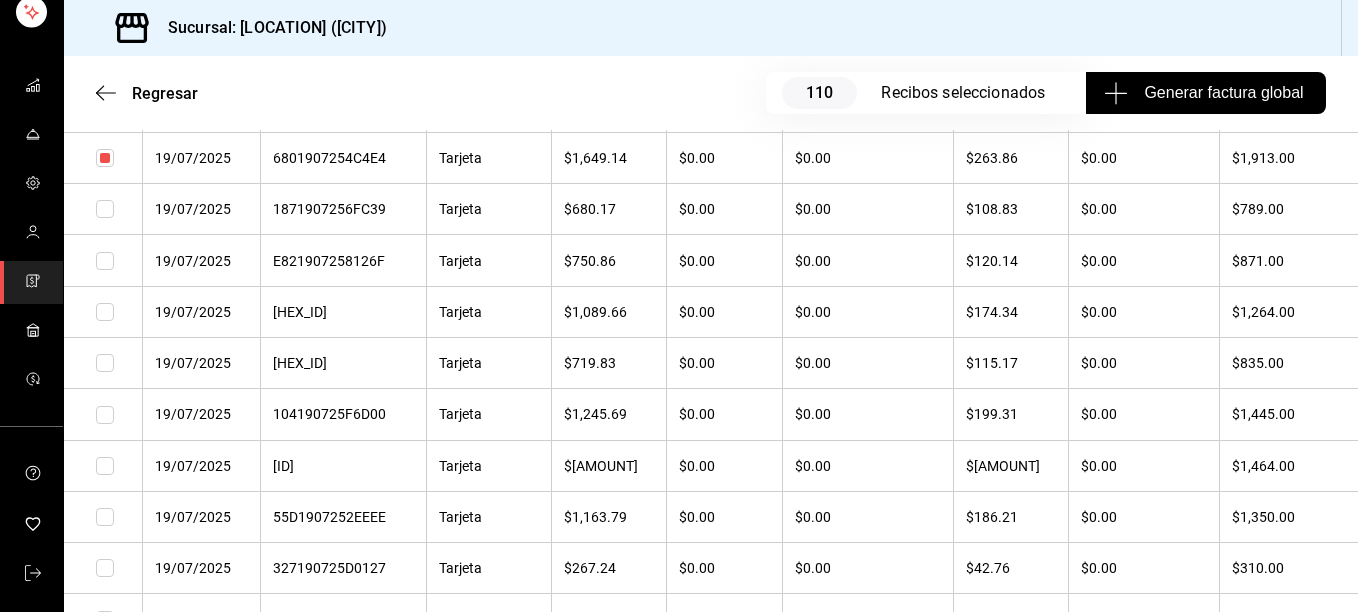 click at bounding box center [105, 209] 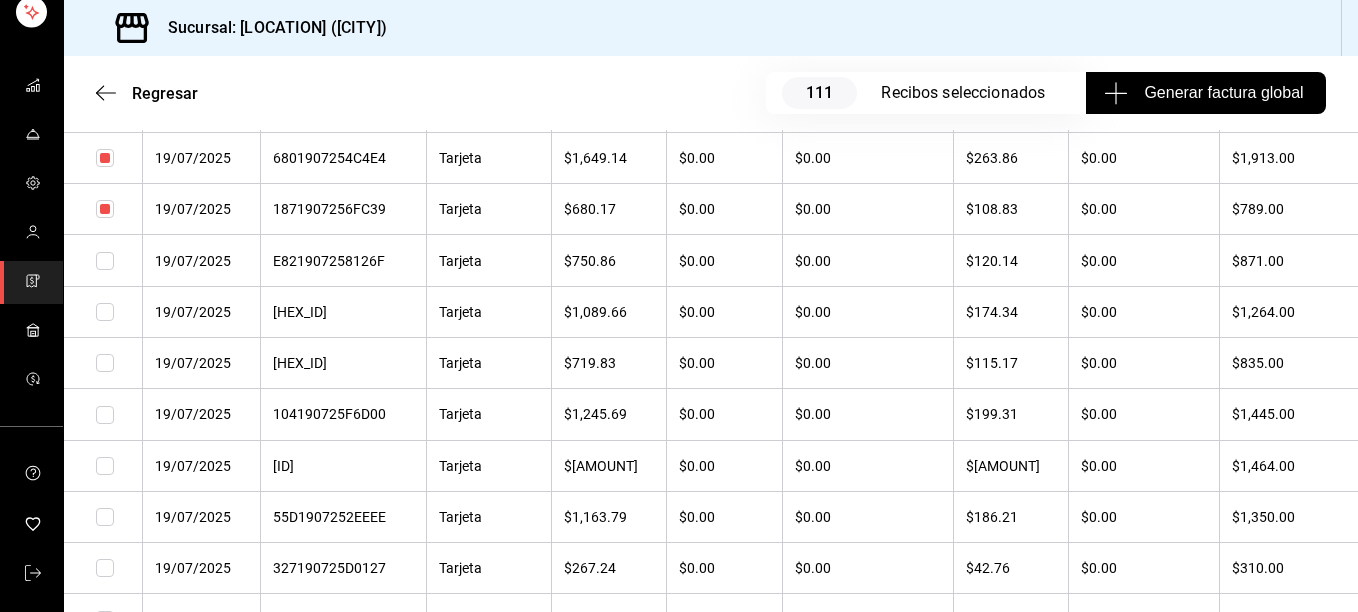 drag, startPoint x: 106, startPoint y: 262, endPoint x: 102, endPoint y: 313, distance: 51.156624 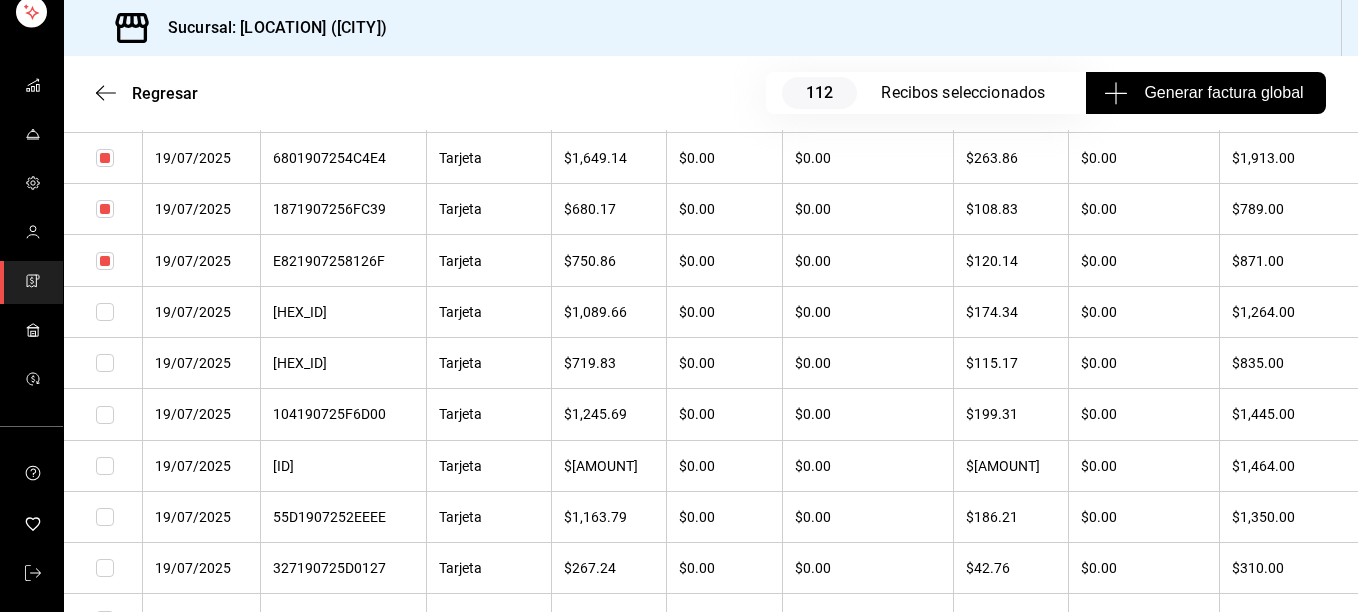 click at bounding box center [105, 312] 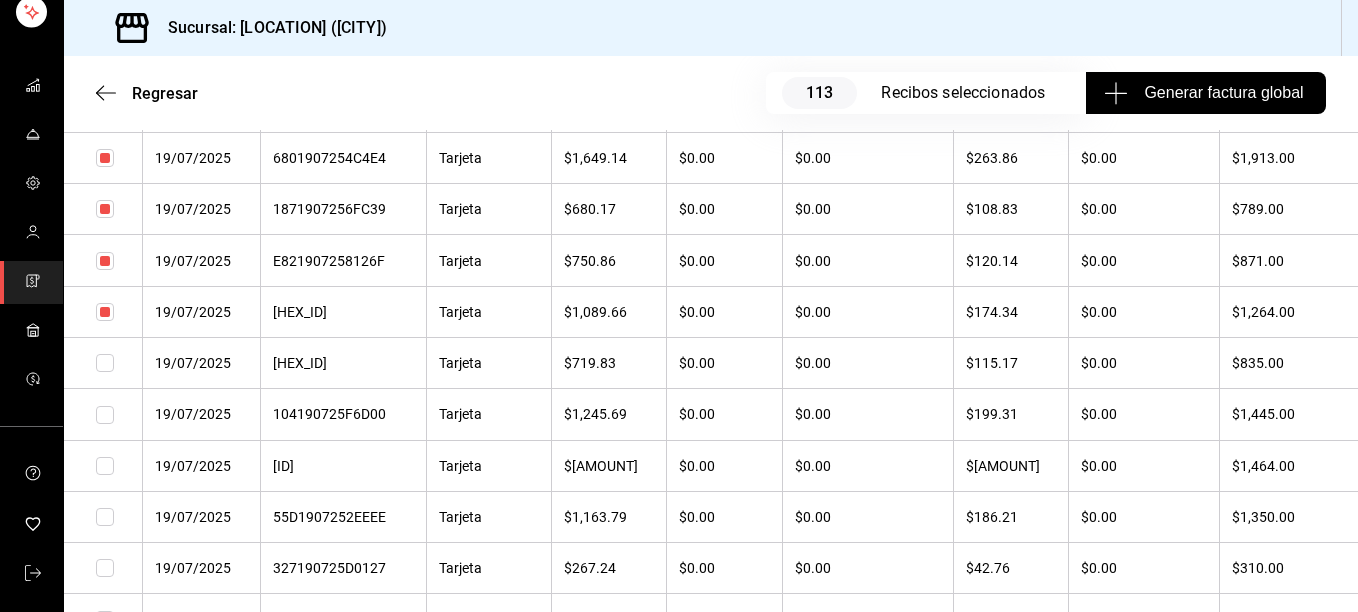 click at bounding box center (105, 363) 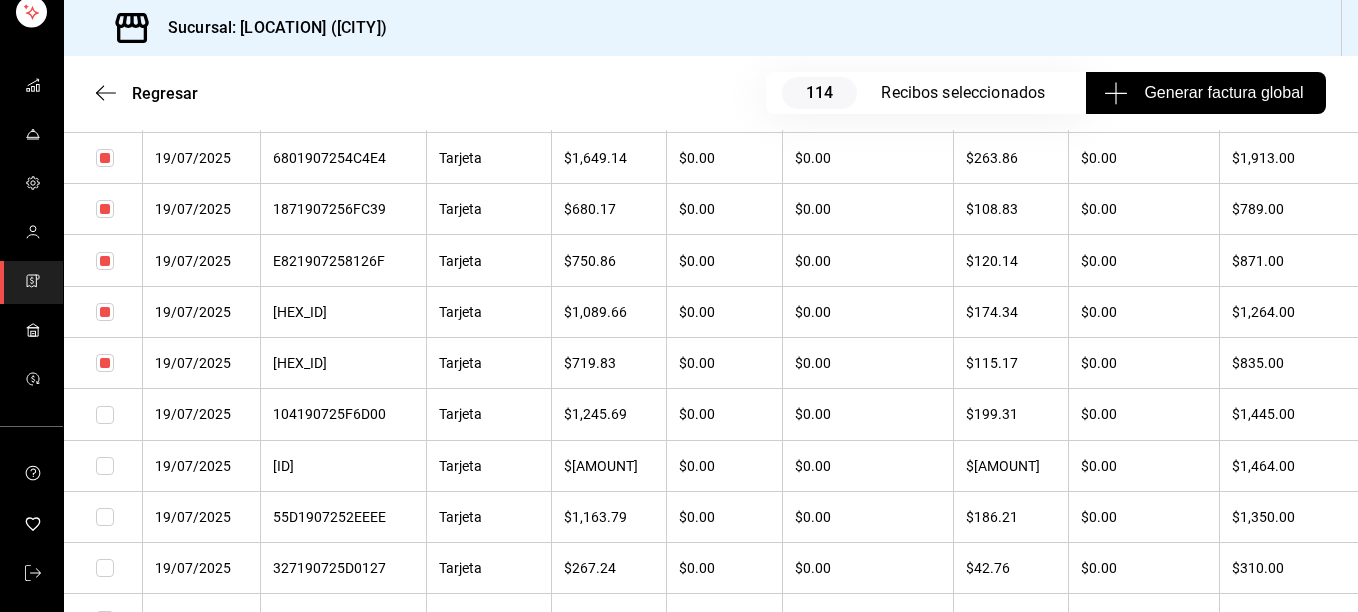 click at bounding box center (105, 415) 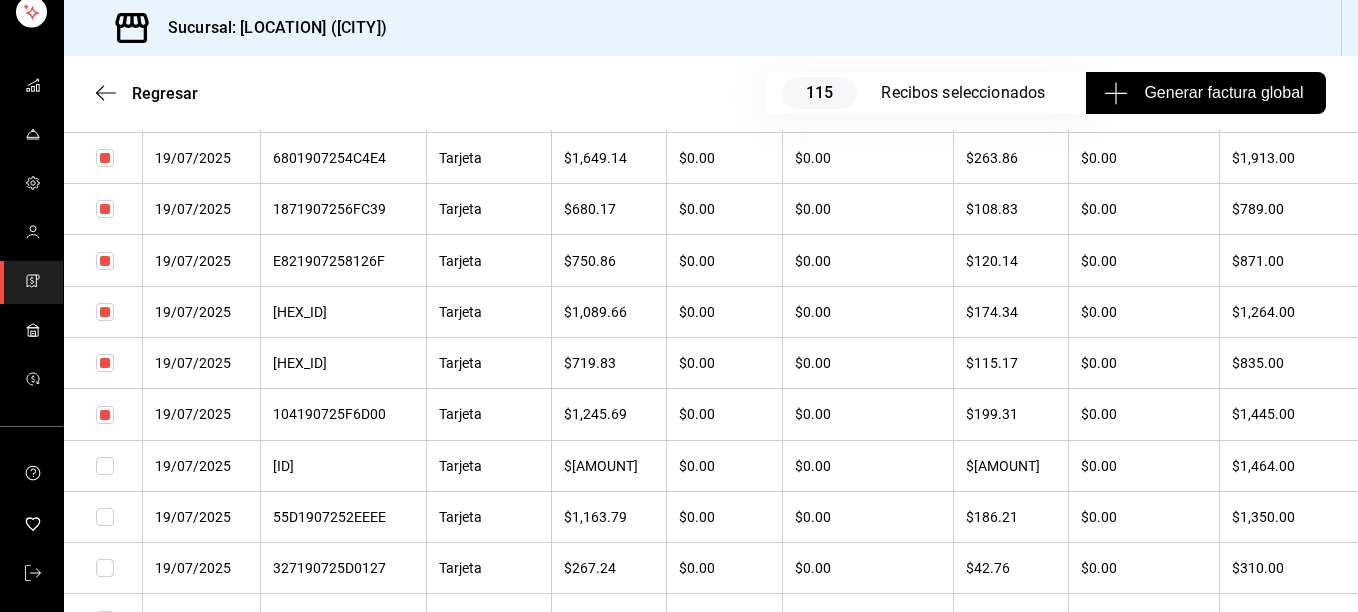 click at bounding box center [105, 466] 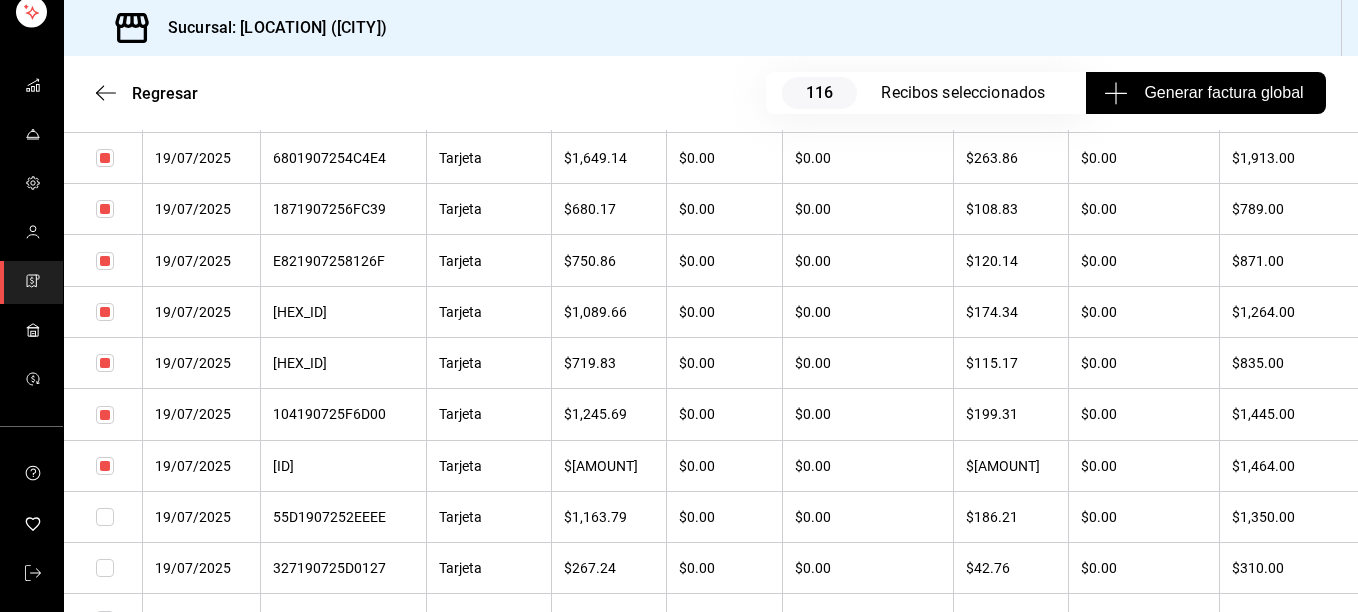 click at bounding box center [105, 517] 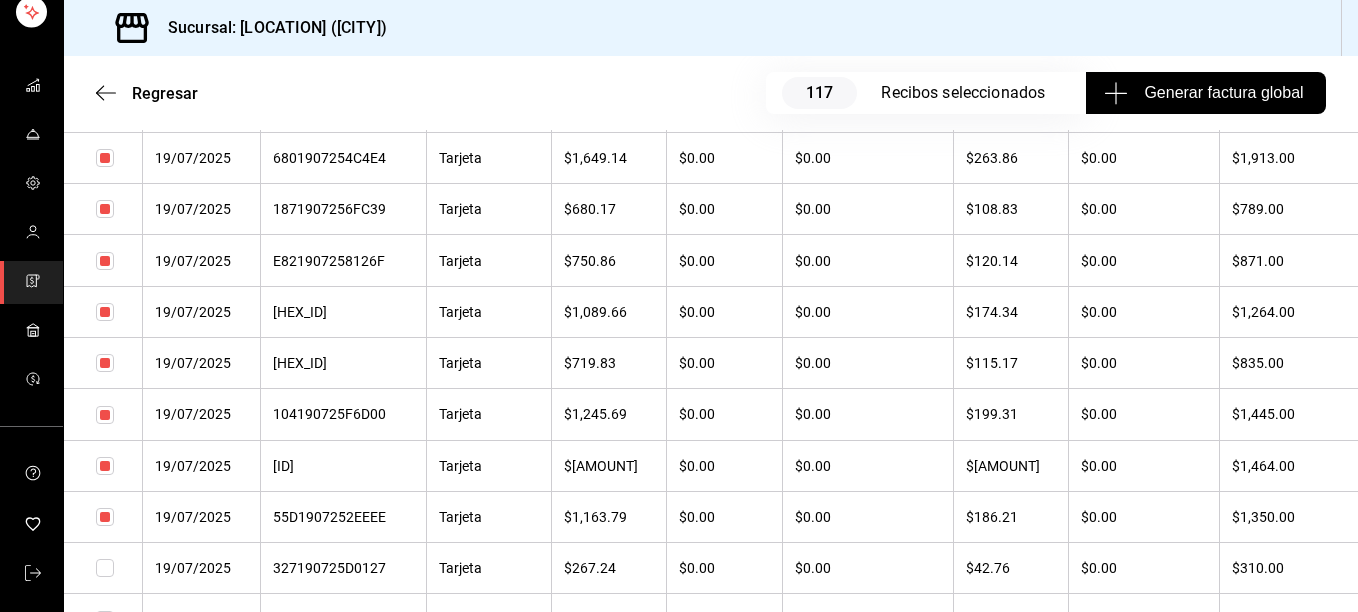 click at bounding box center [105, 568] 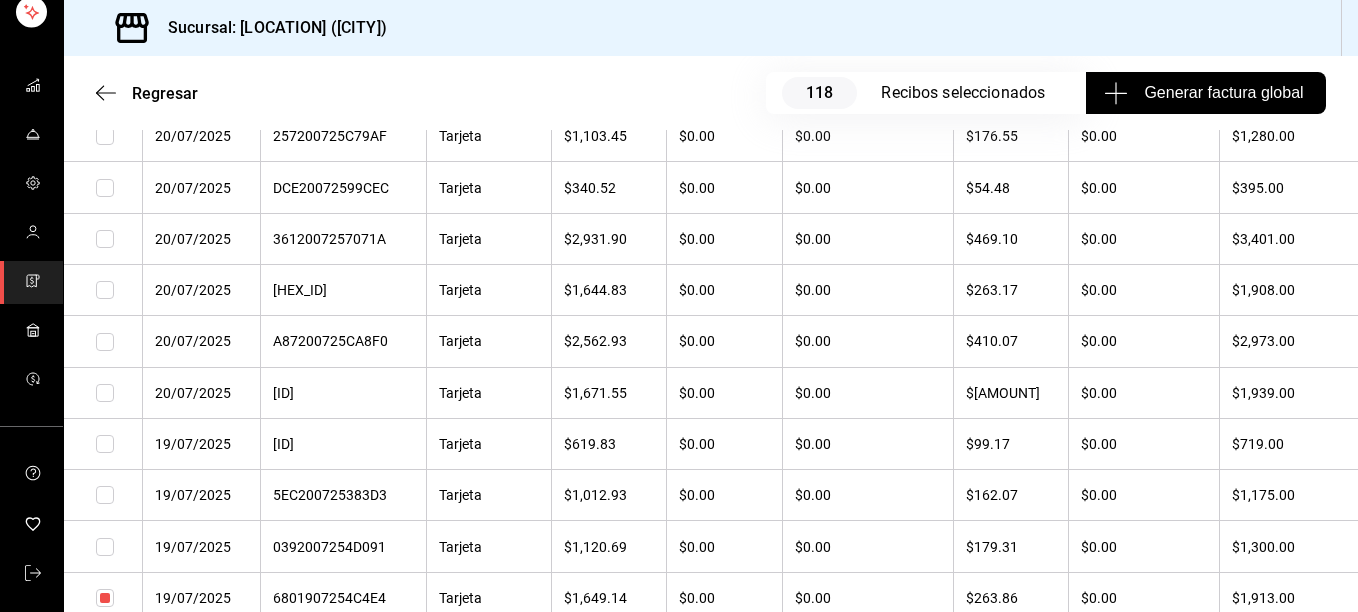 scroll, scrollTop: 5622, scrollLeft: 0, axis: vertical 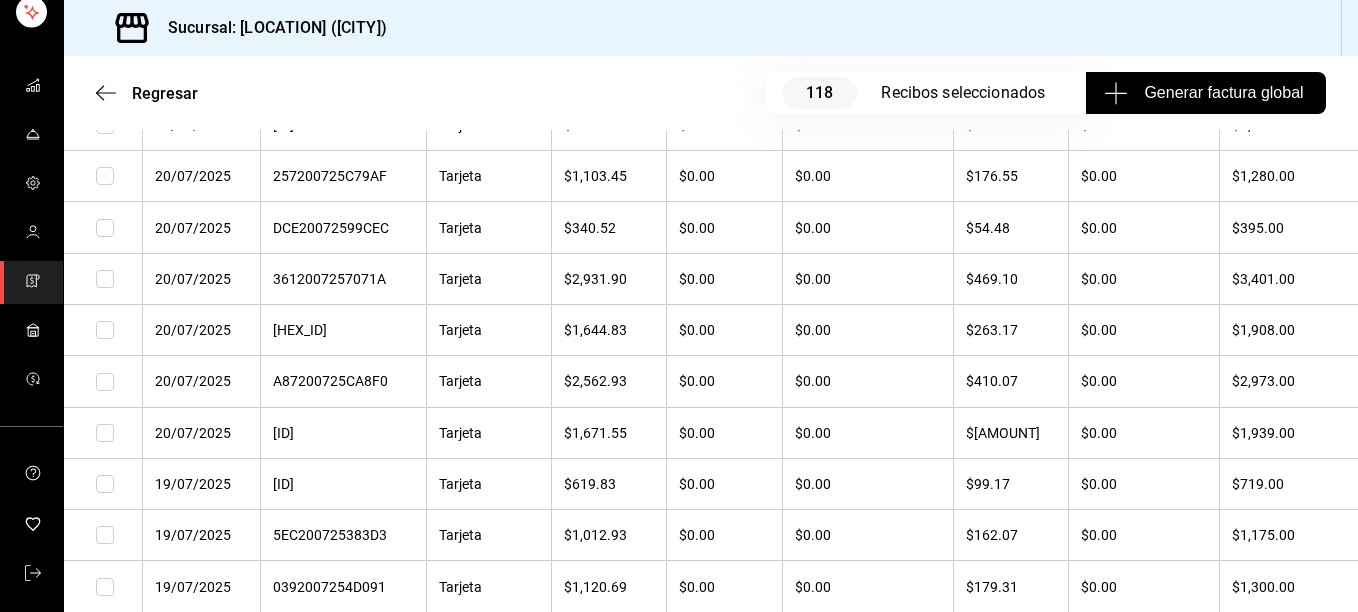 click at bounding box center [103, 176] 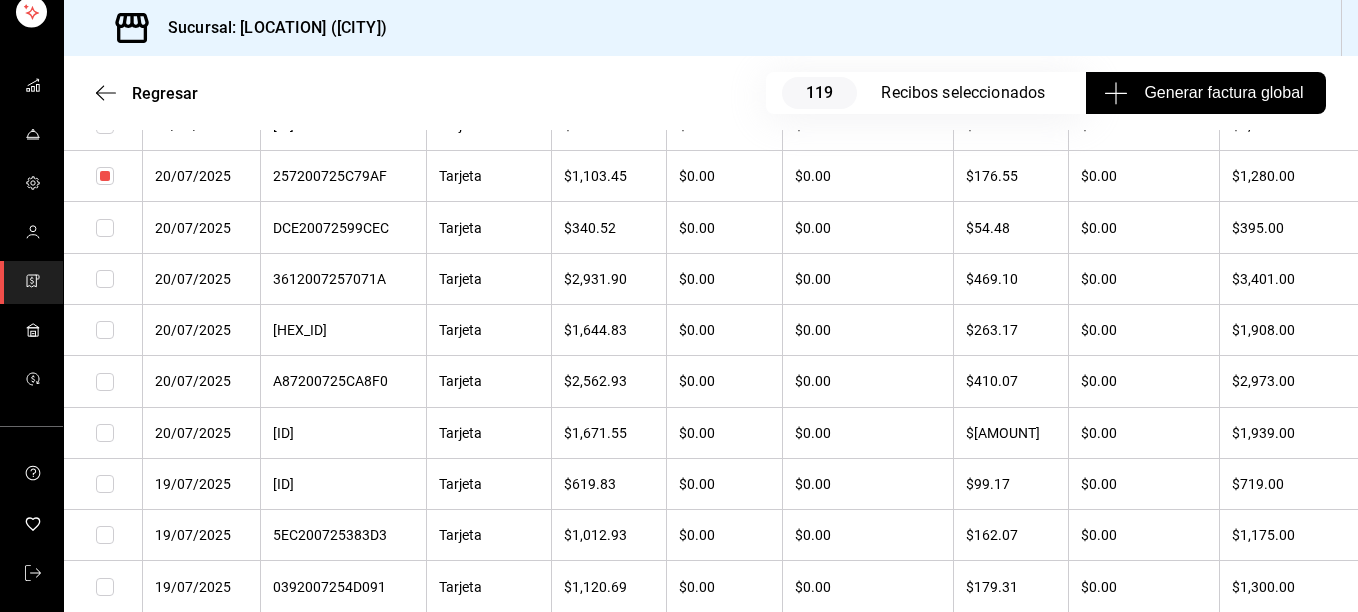 click at bounding box center (105, 228) 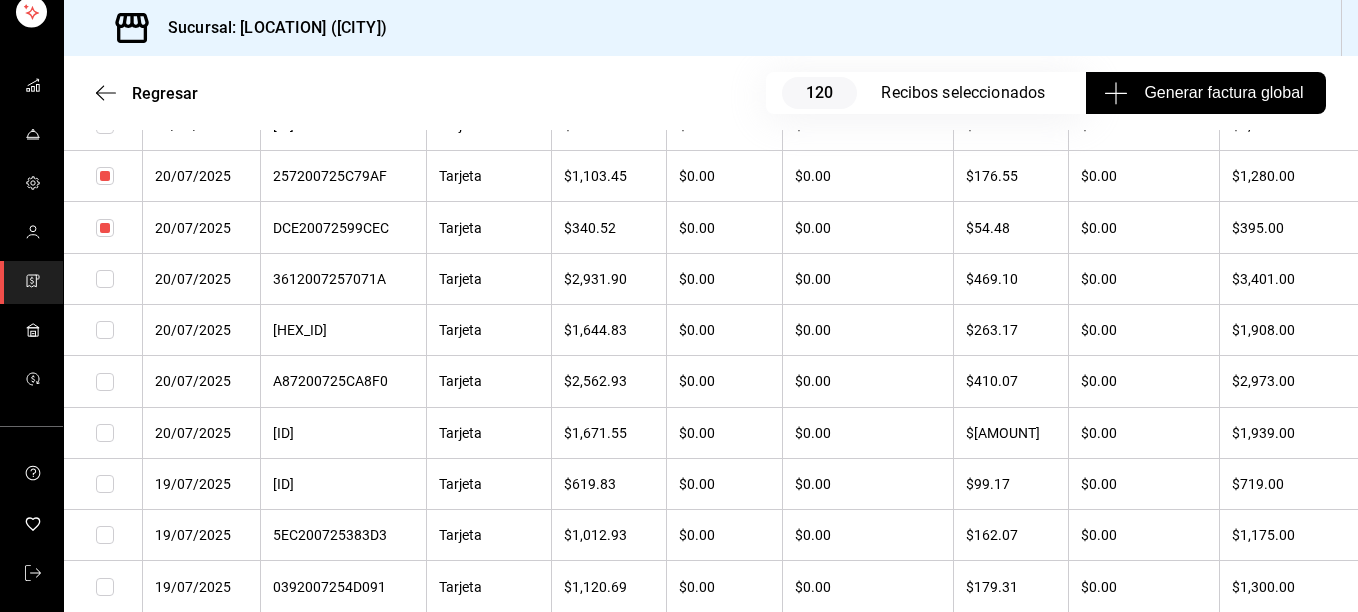 click at bounding box center [105, 279] 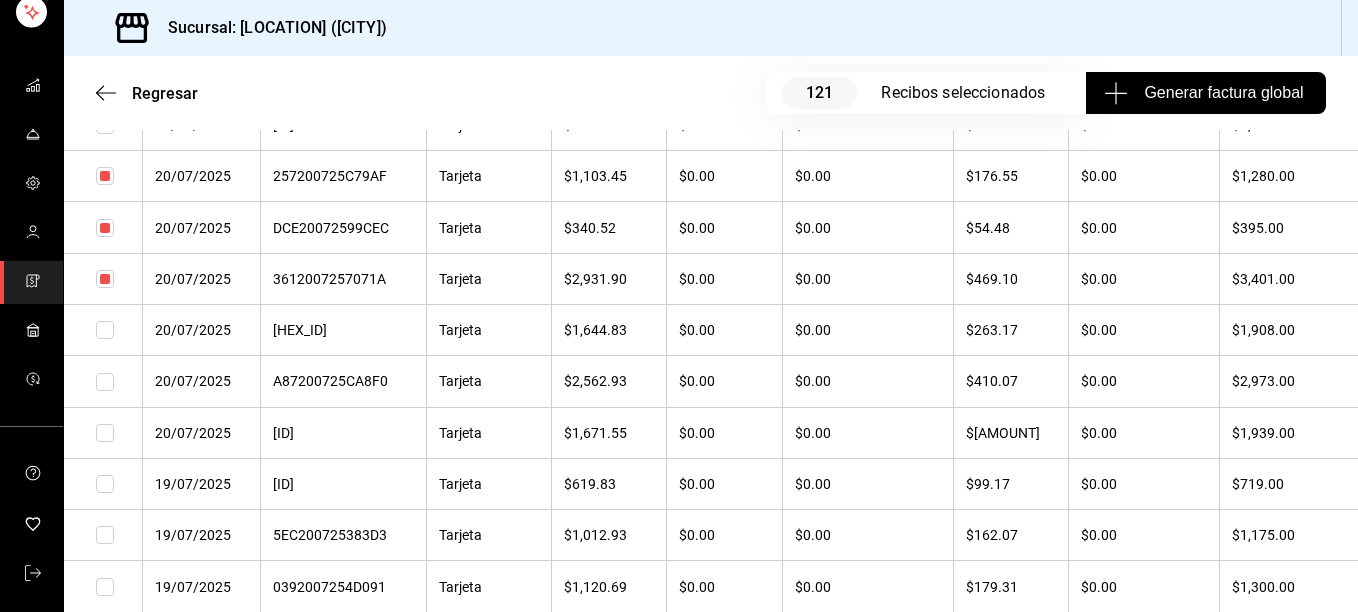 drag, startPoint x: 103, startPoint y: 331, endPoint x: 105, endPoint y: 379, distance: 48.04165 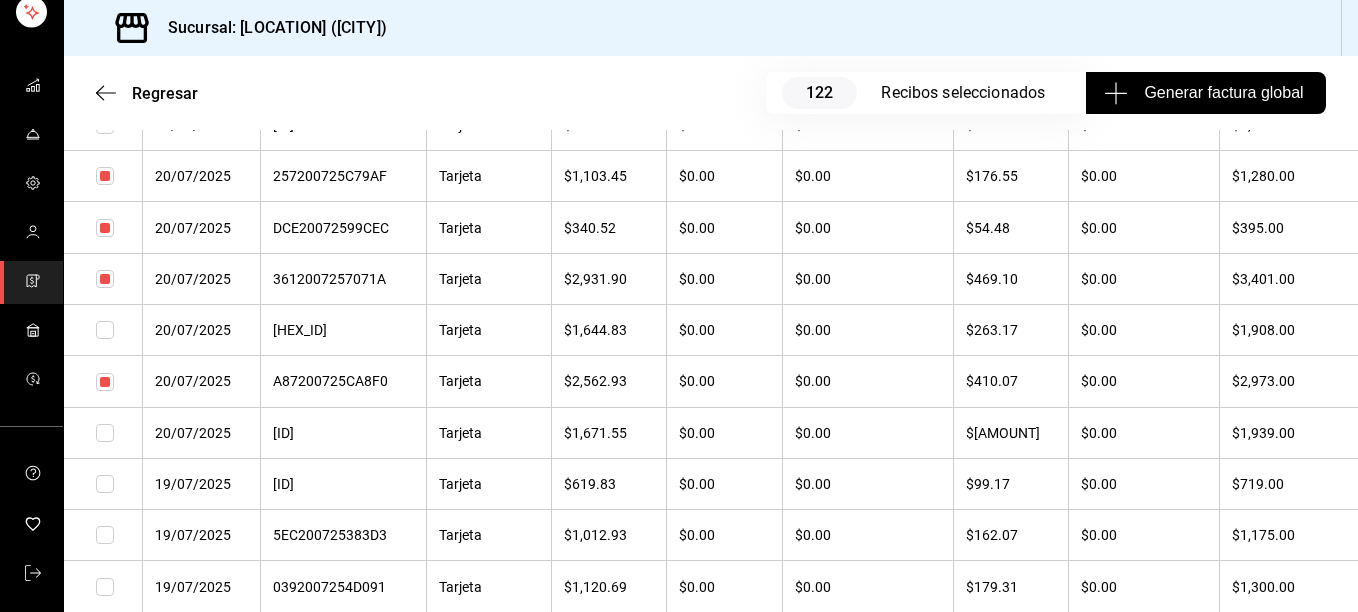 click at bounding box center (105, 330) 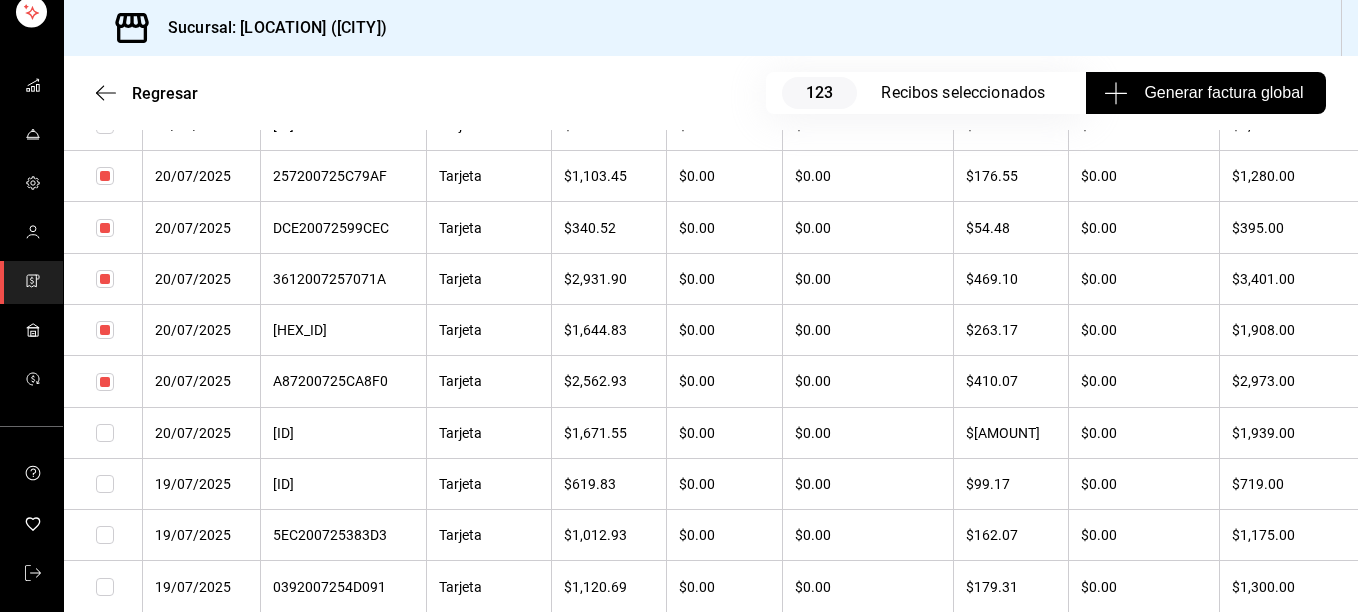 click at bounding box center [105, 433] 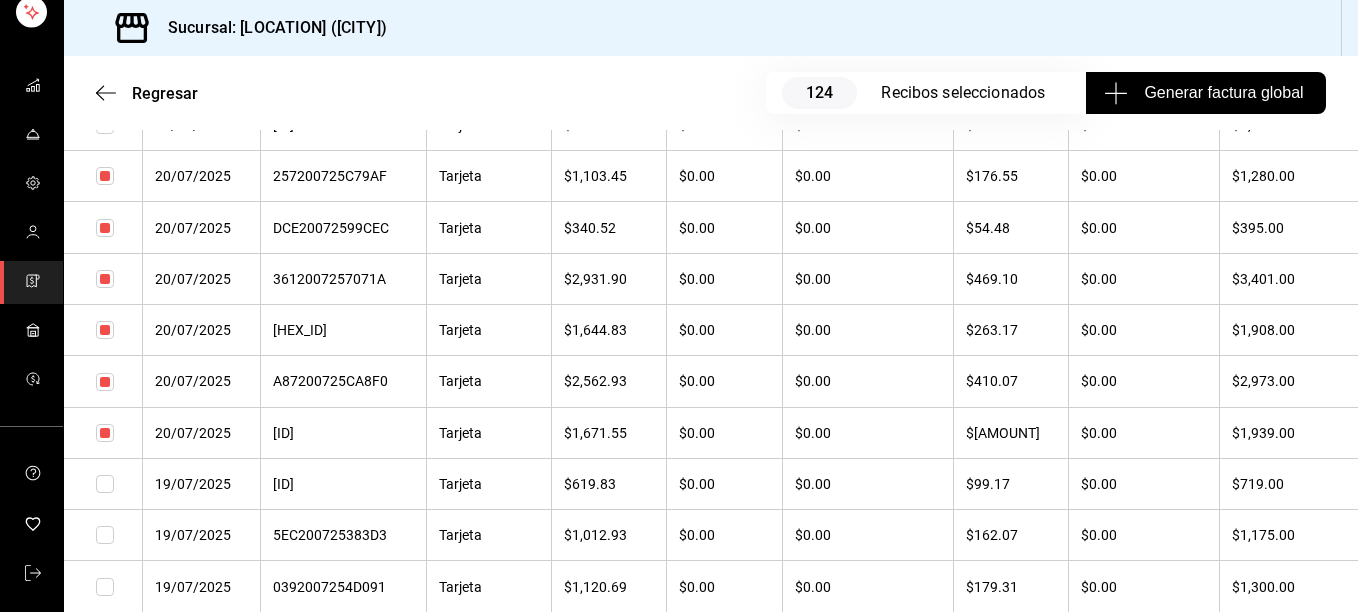 click at bounding box center [105, 484] 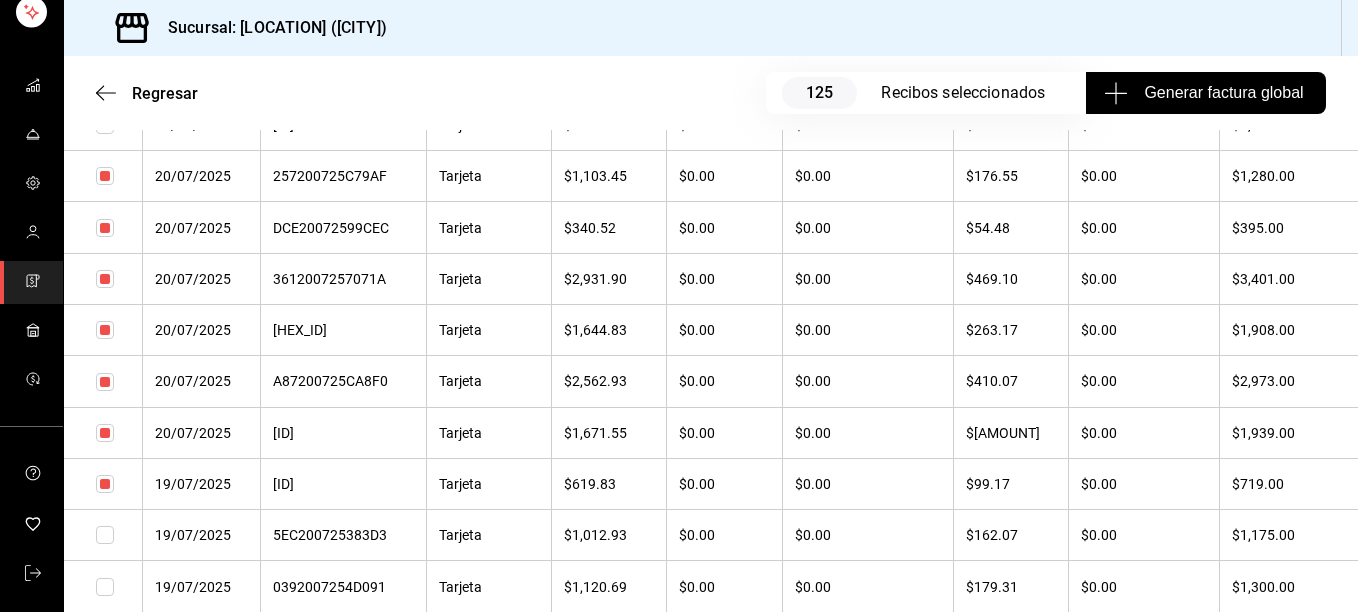 click at bounding box center (105, 535) 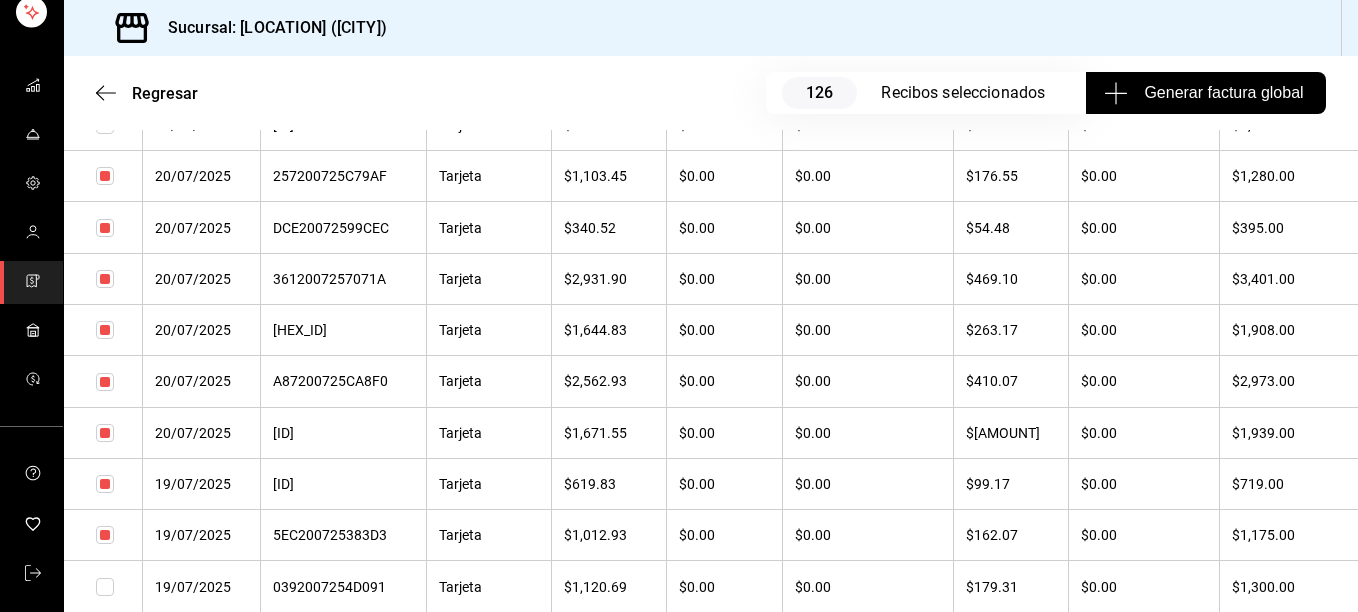 click at bounding box center (105, 587) 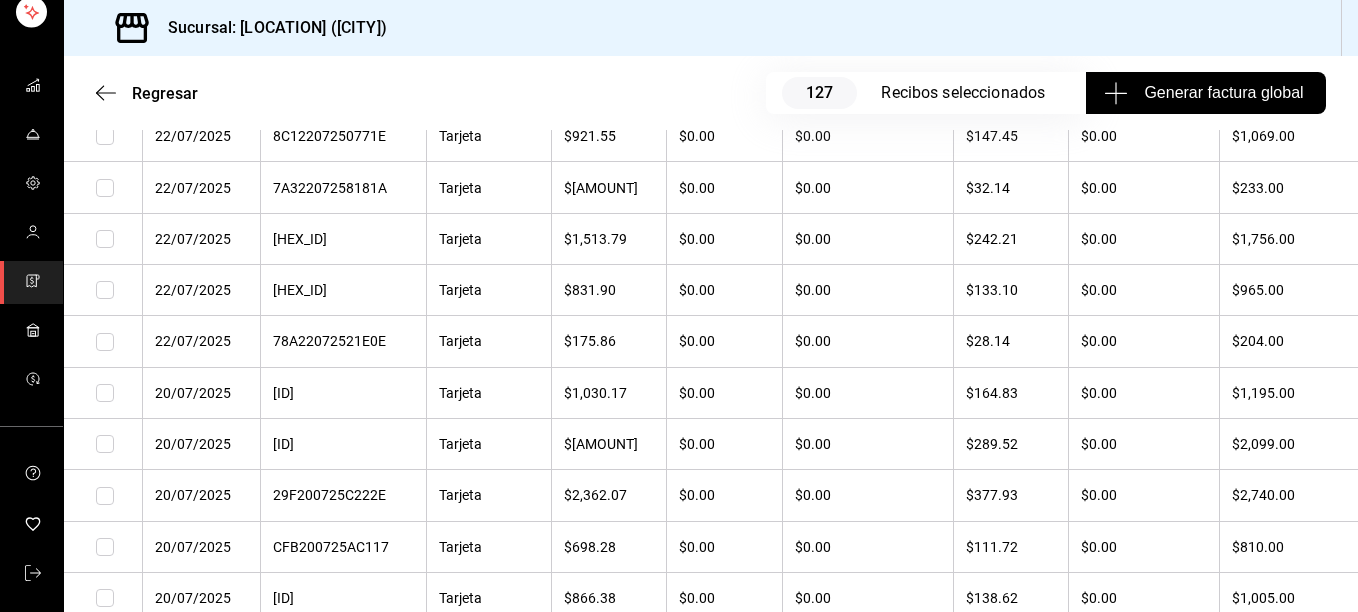 scroll, scrollTop: 5142, scrollLeft: 0, axis: vertical 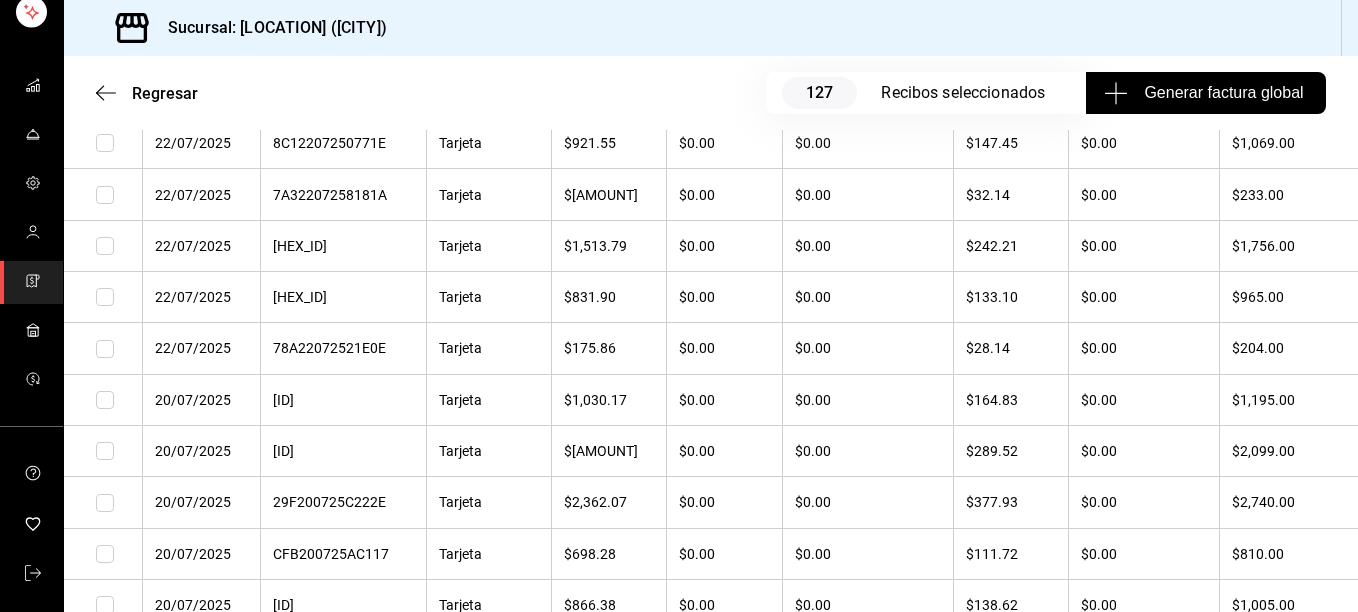 click at bounding box center [105, 143] 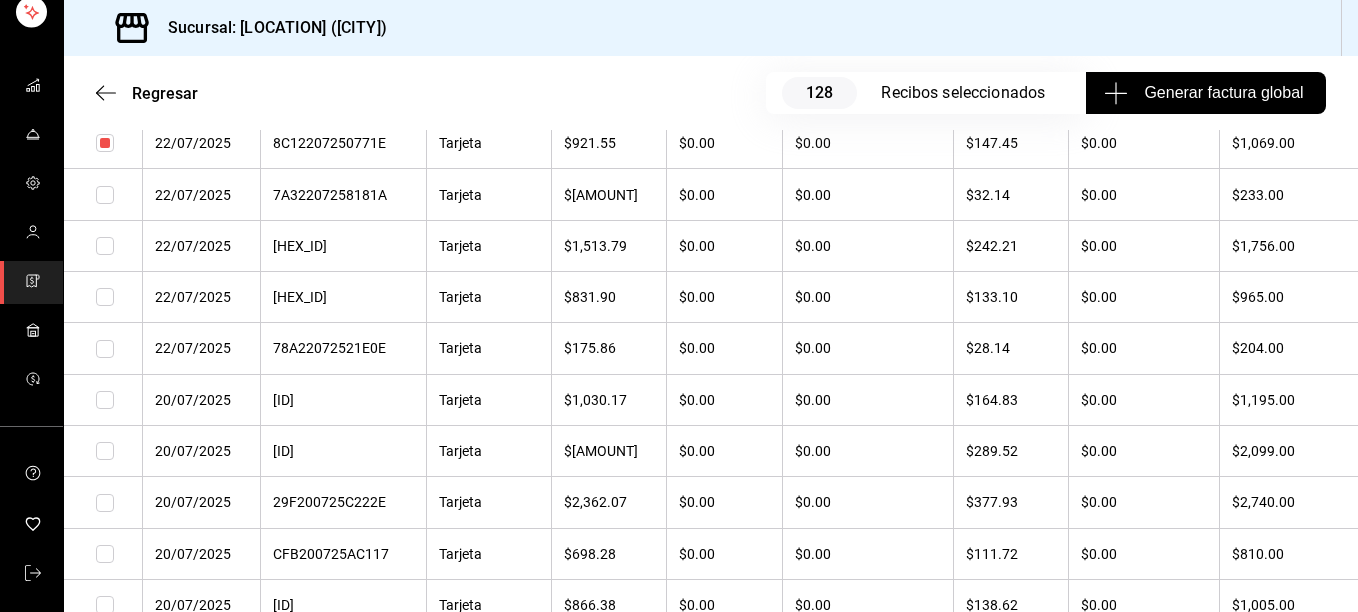 click at bounding box center [105, 195] 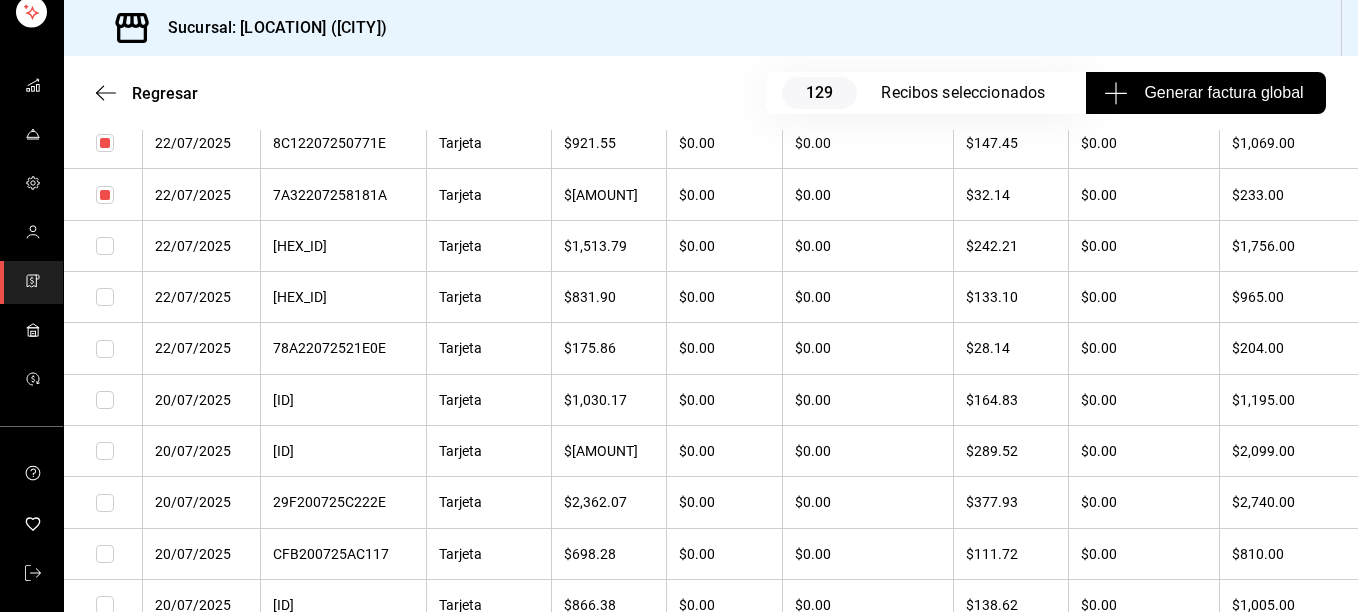 click at bounding box center [103, 245] 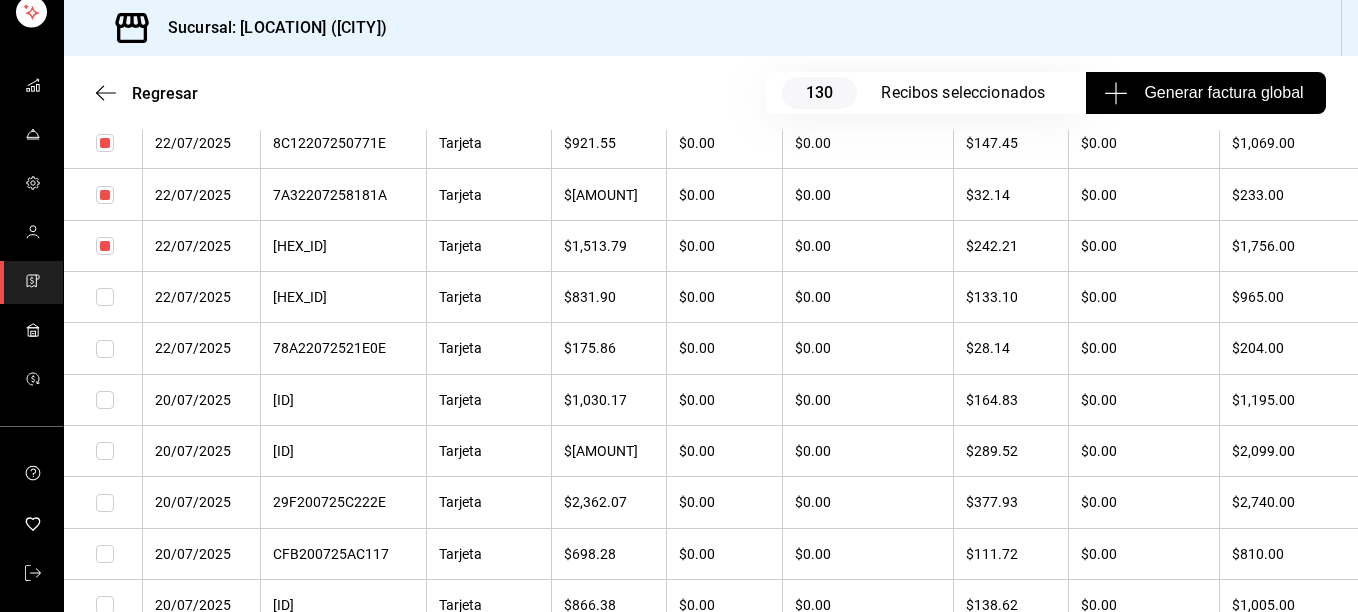 click at bounding box center [105, 297] 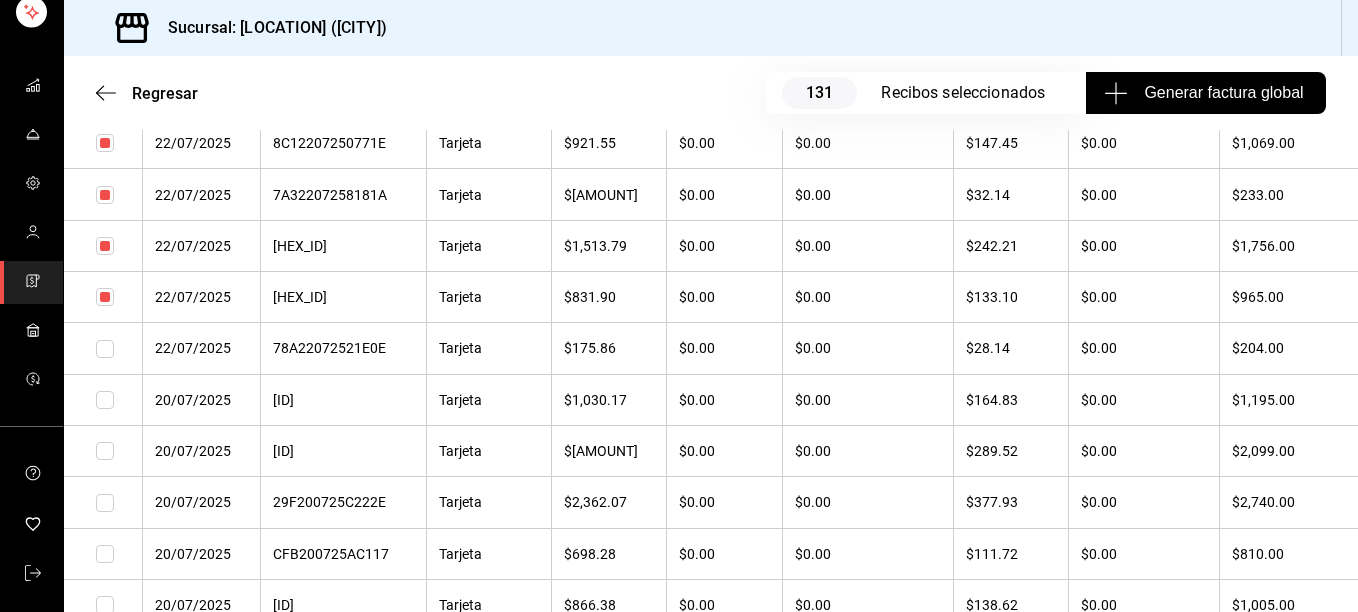 drag, startPoint x: 104, startPoint y: 352, endPoint x: 105, endPoint y: 397, distance: 45.01111 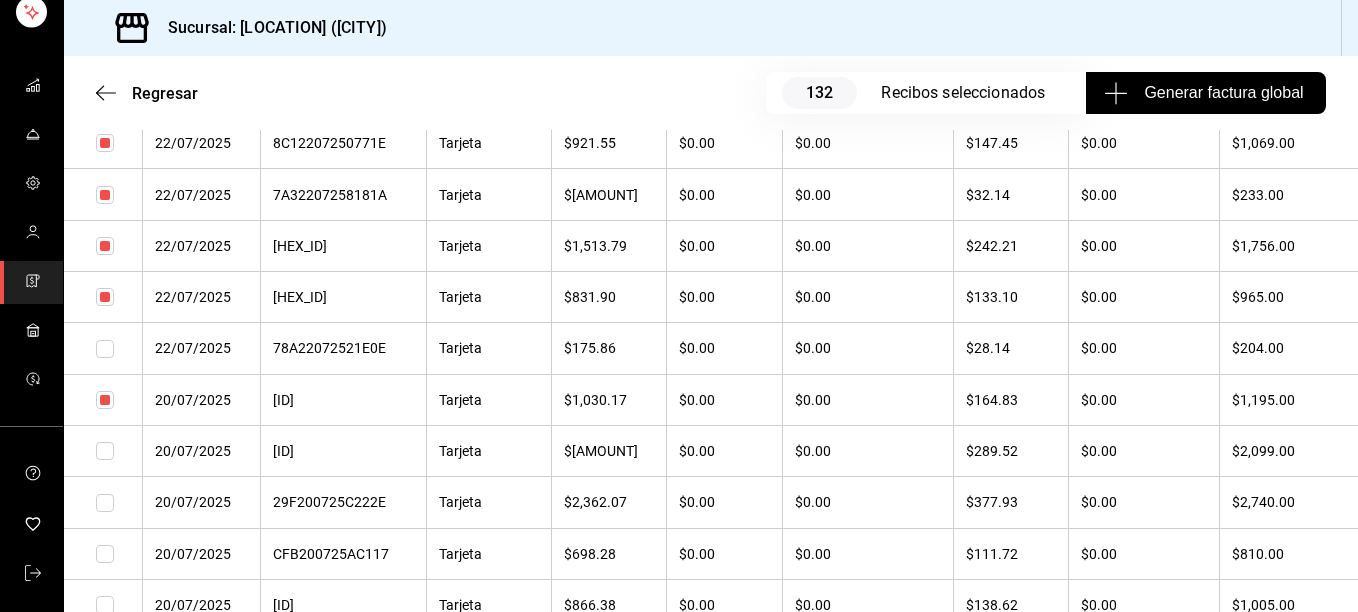 click at bounding box center (105, 451) 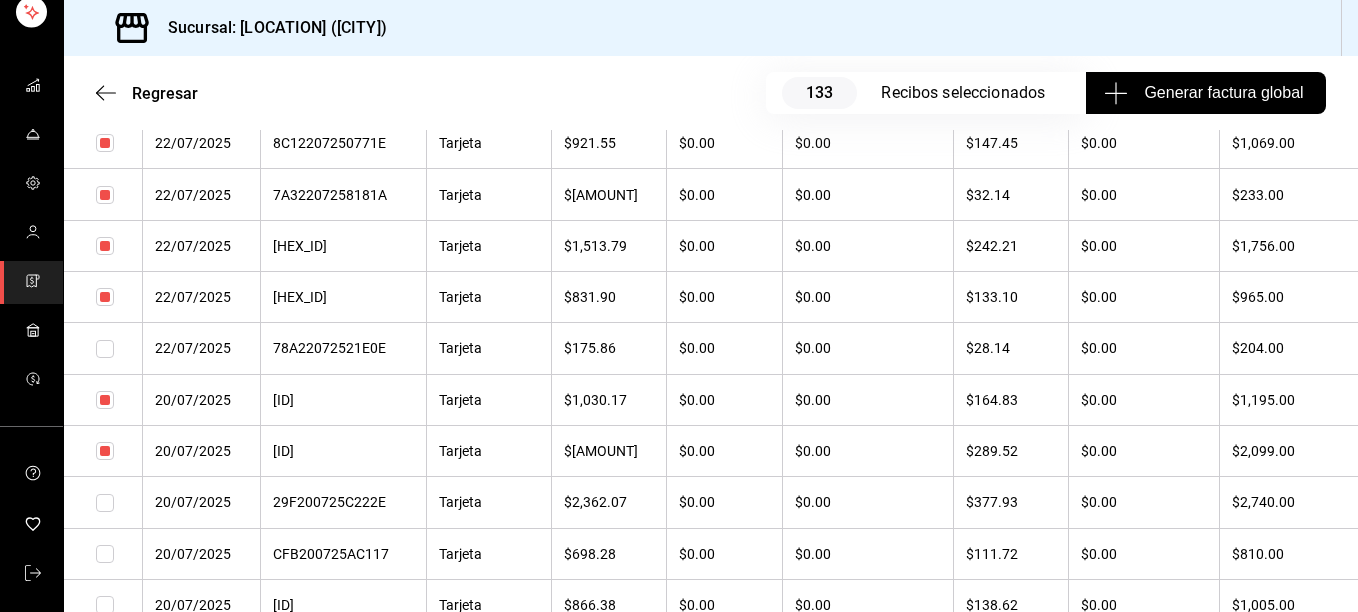 click at bounding box center [105, 503] 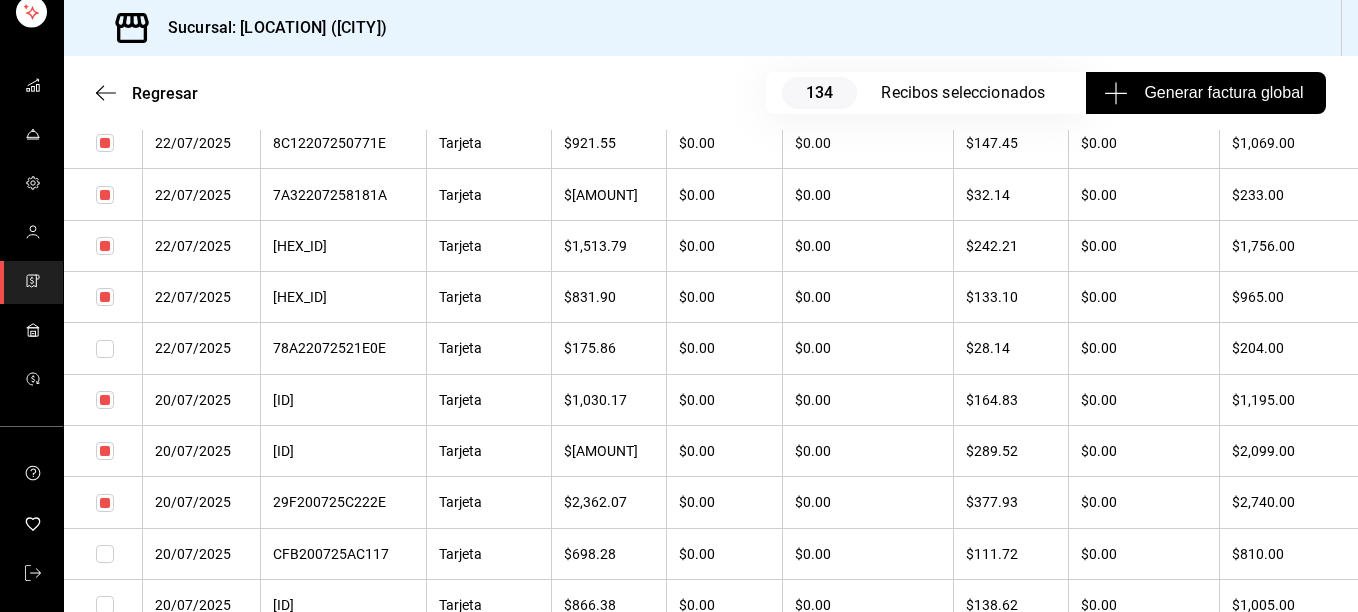 click at bounding box center (105, 554) 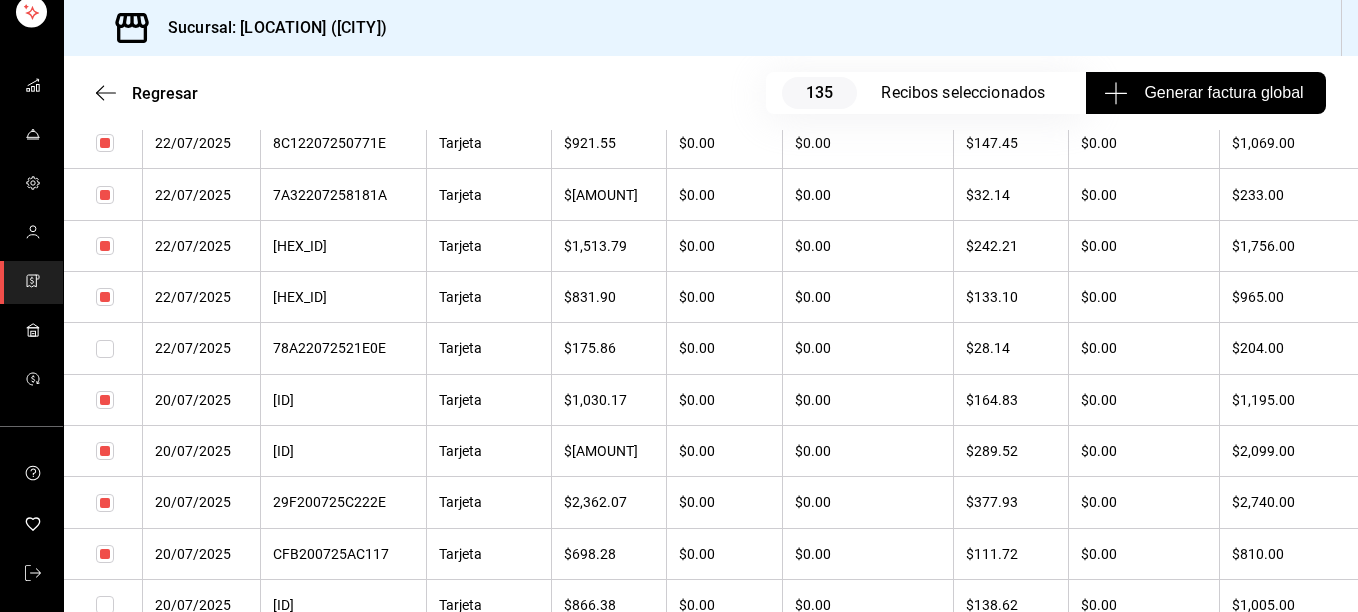 click at bounding box center (105, 605) 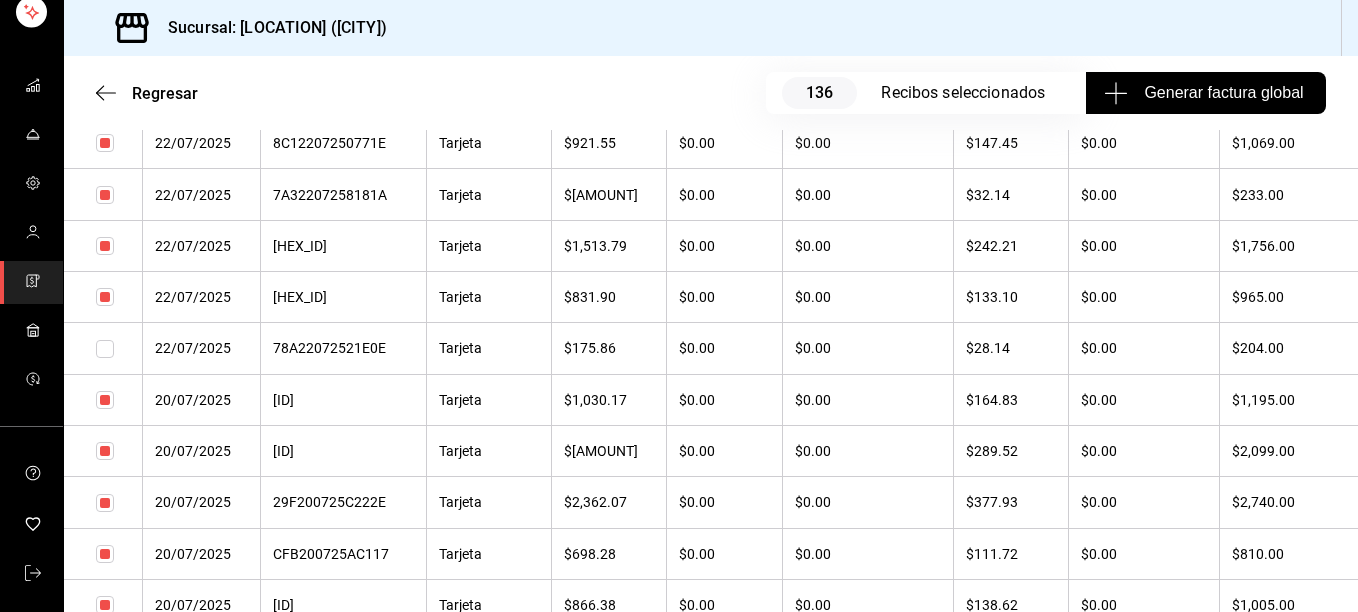click at bounding box center (105, 349) 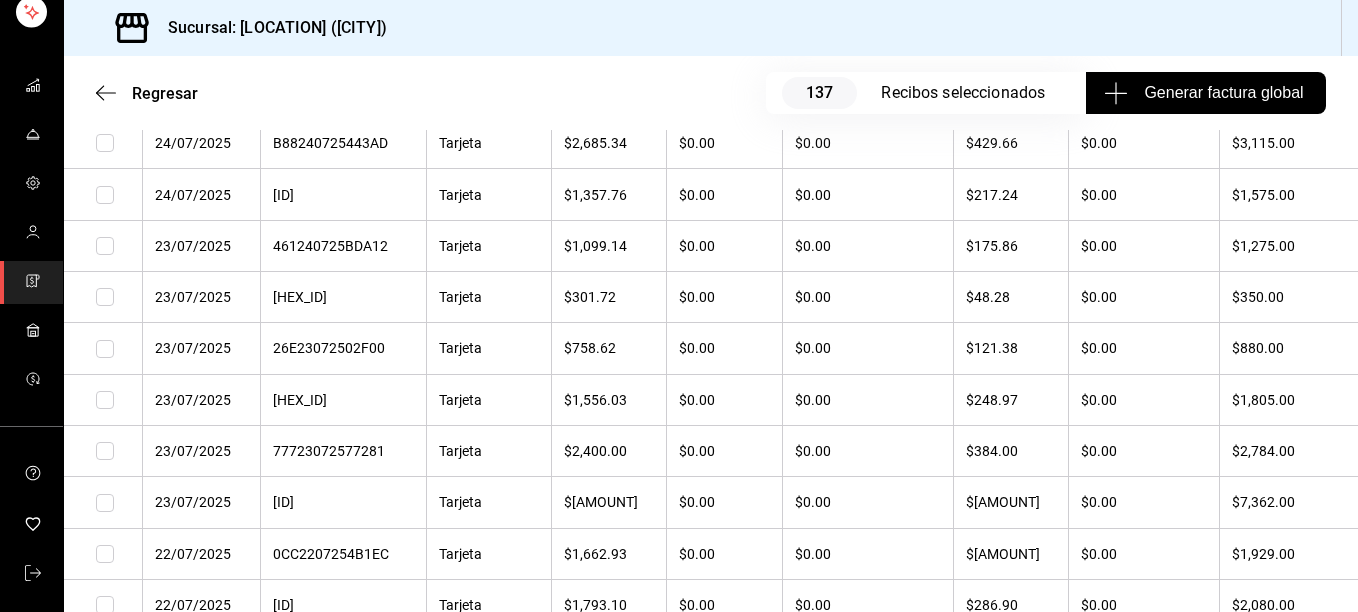 scroll, scrollTop: 4622, scrollLeft: 0, axis: vertical 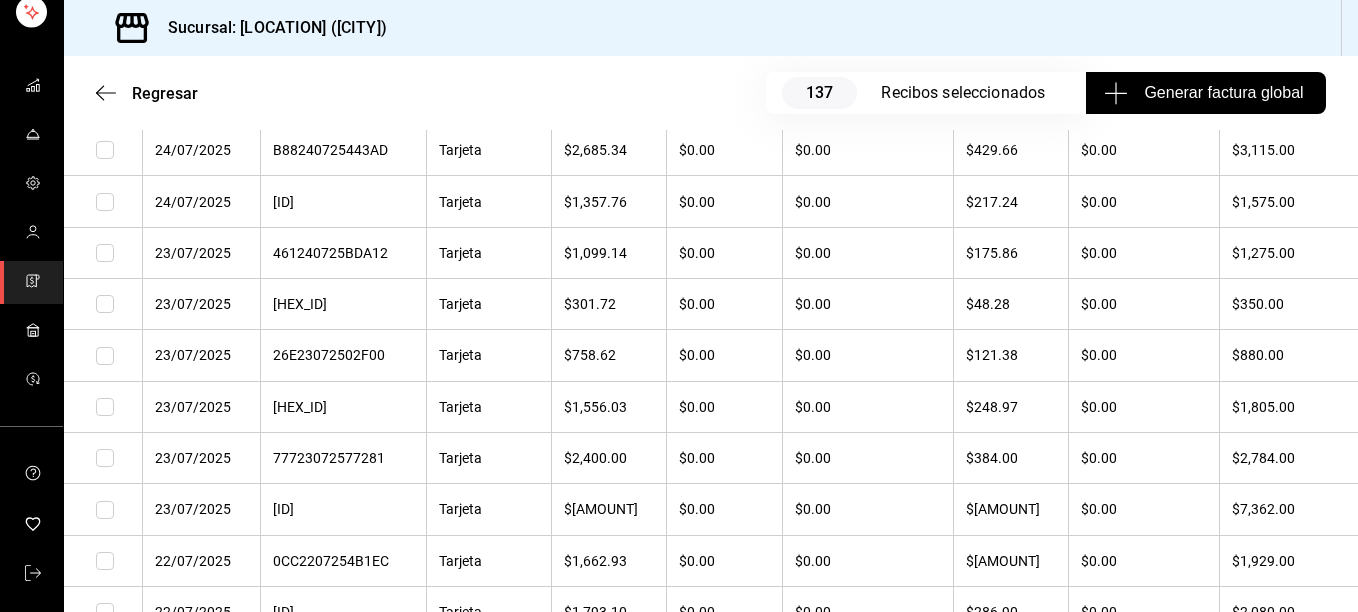 click at bounding box center (105, 612) 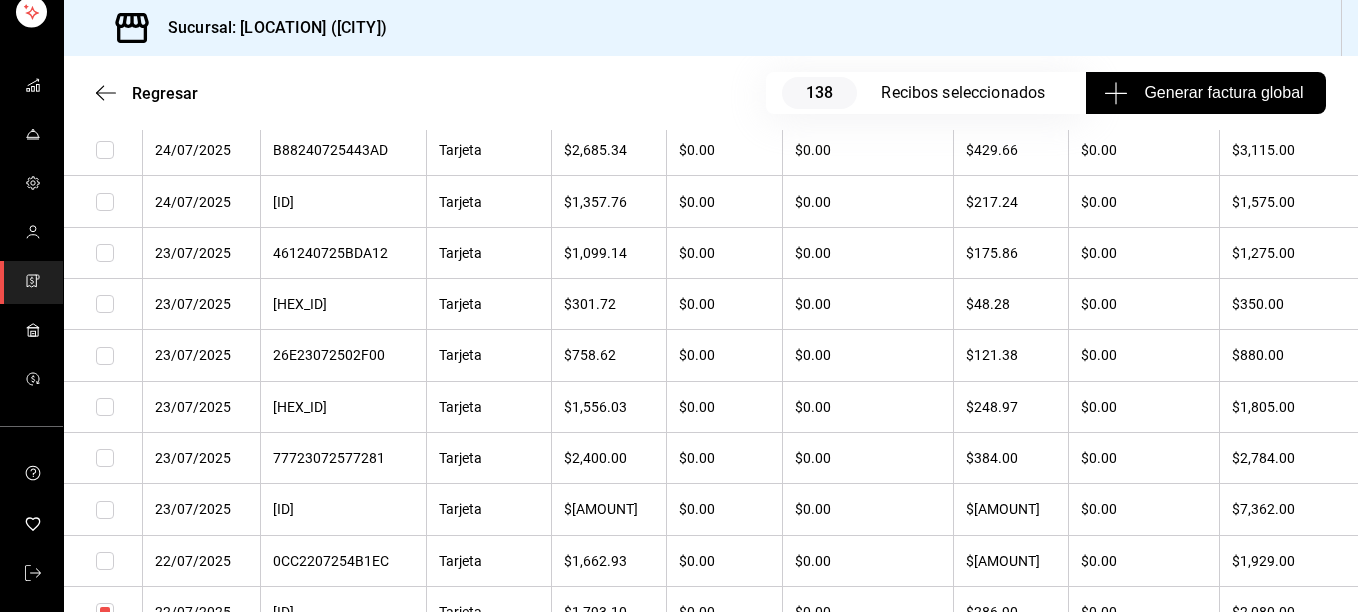 click at bounding box center (105, 561) 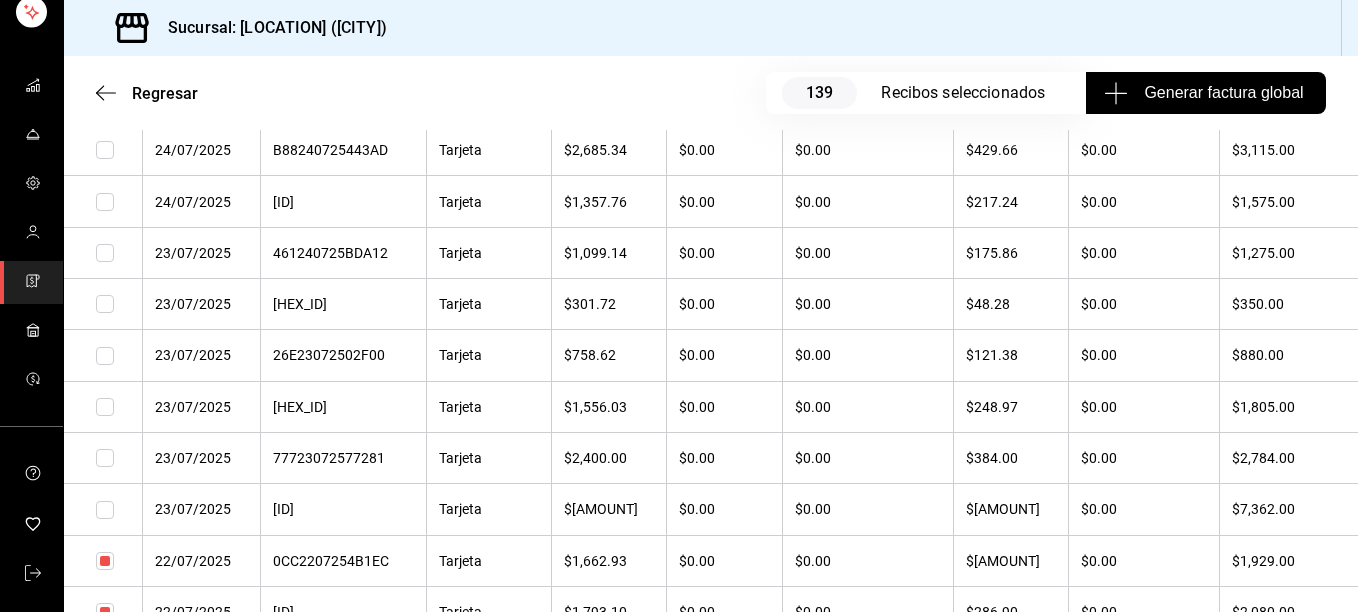 click at bounding box center (105, 510) 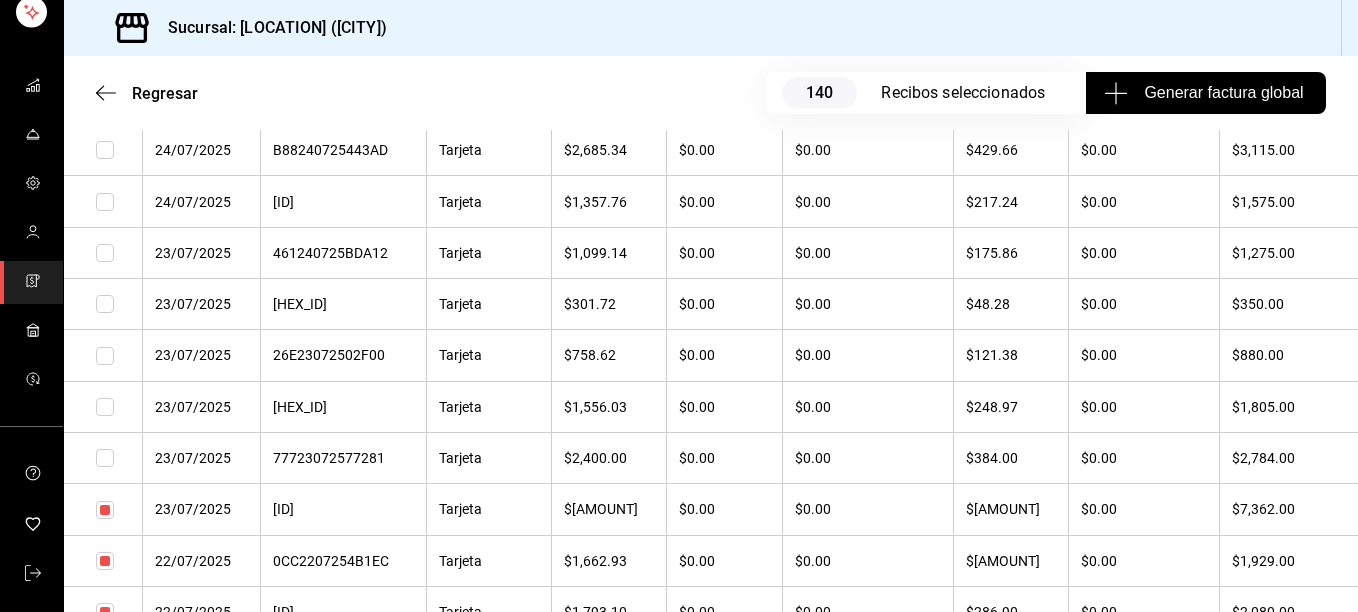 click at bounding box center [105, 458] 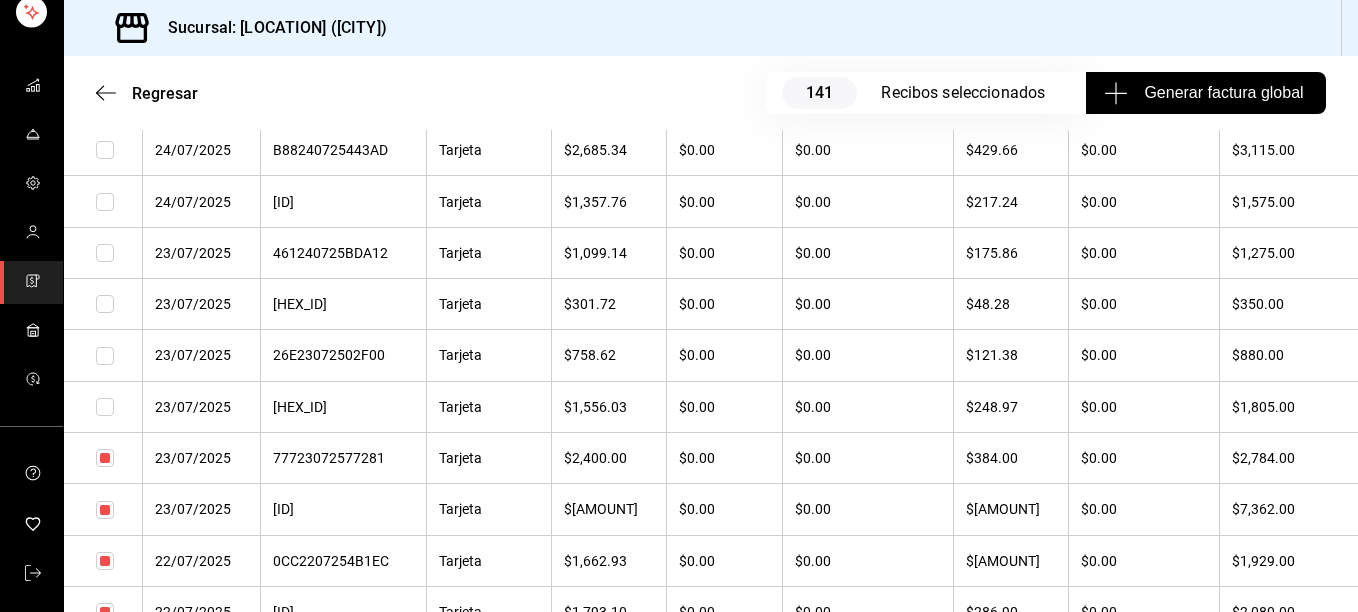 drag, startPoint x: 104, startPoint y: 408, endPoint x: 99, endPoint y: 353, distance: 55.226807 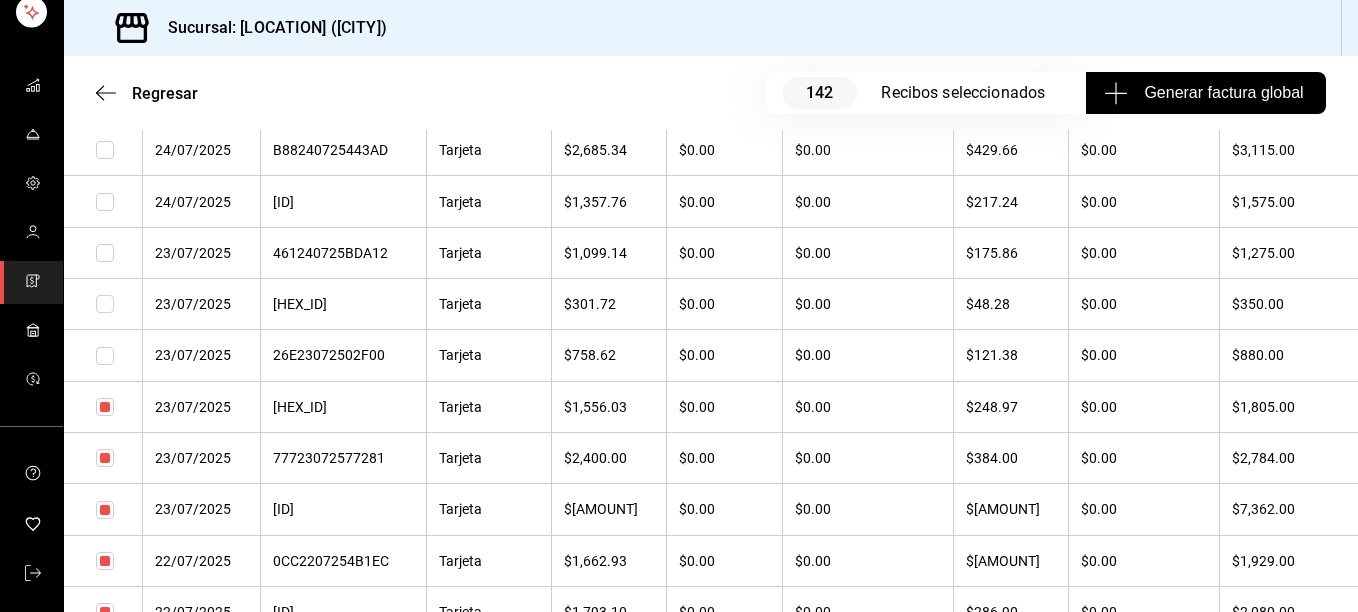 click at bounding box center (105, 356) 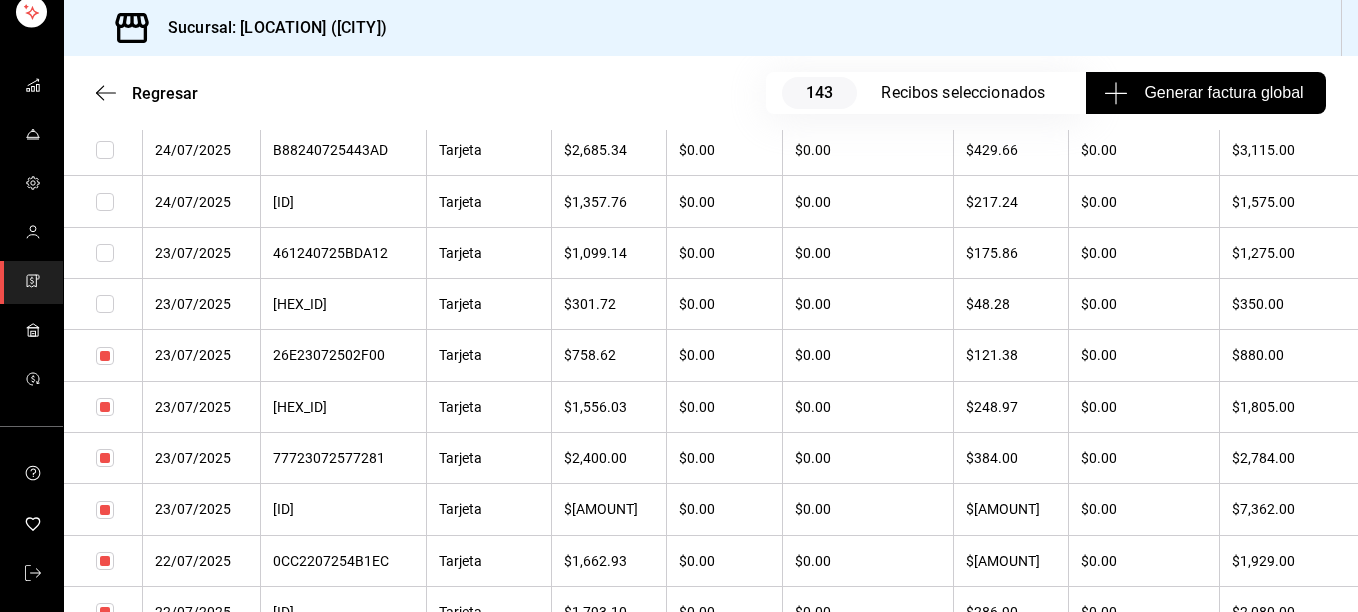 click at bounding box center (105, 304) 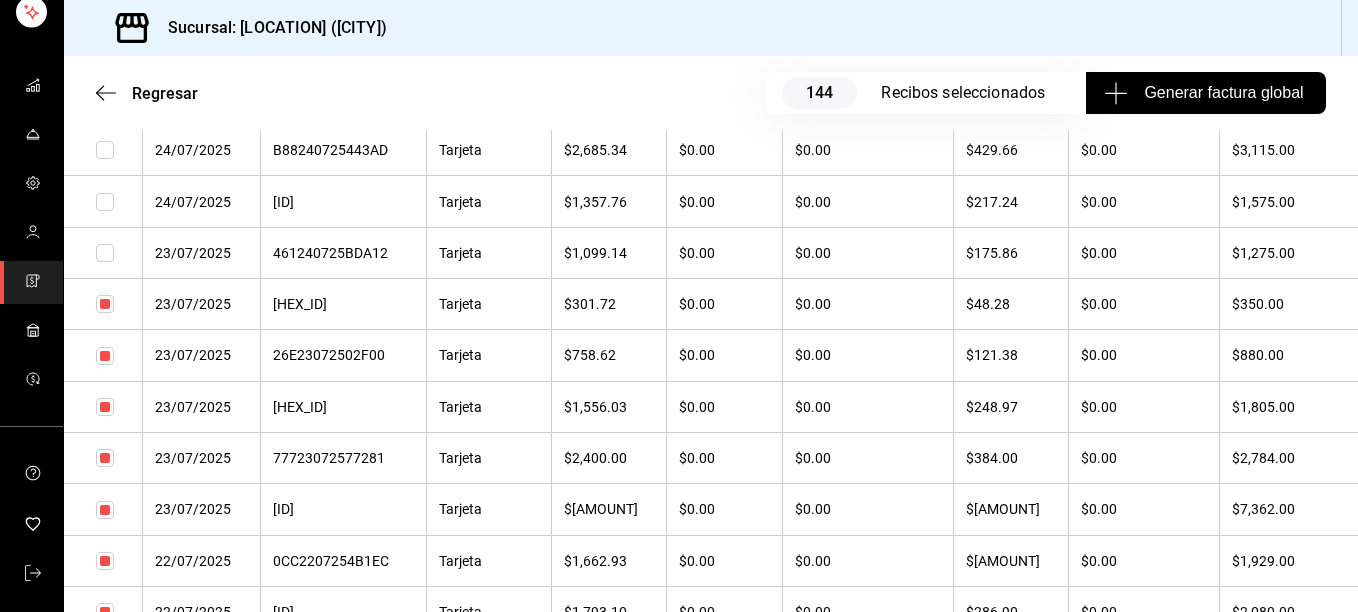 click at bounding box center [105, 253] 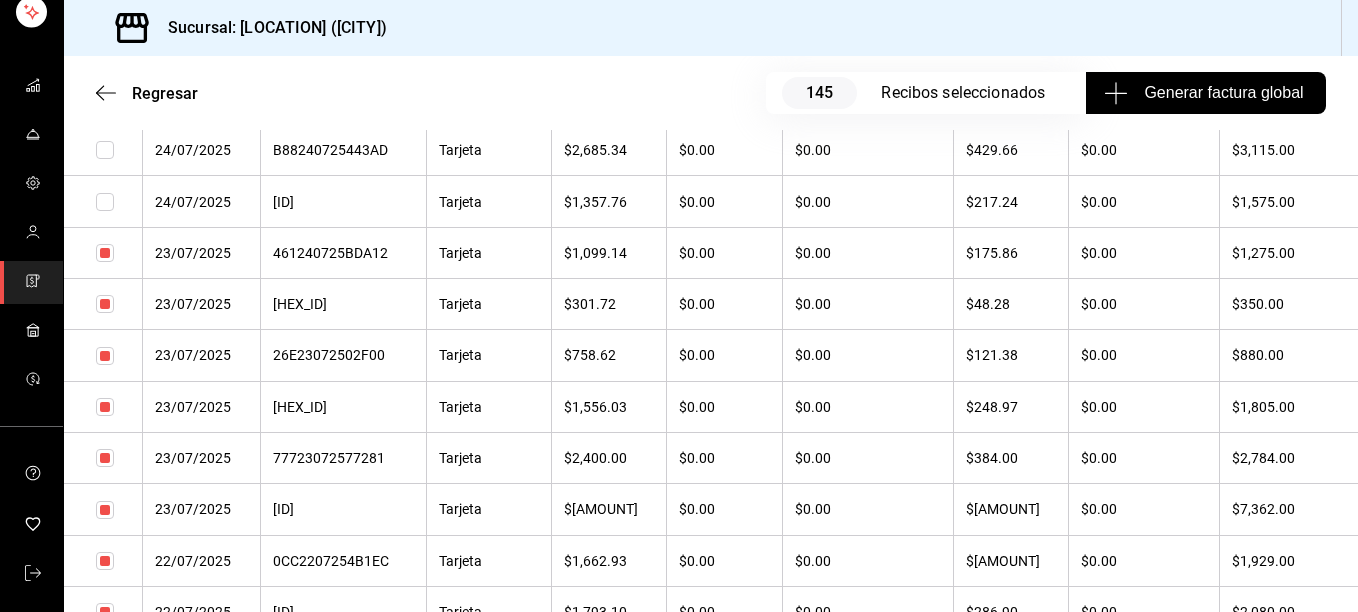 click at bounding box center (105, 202) 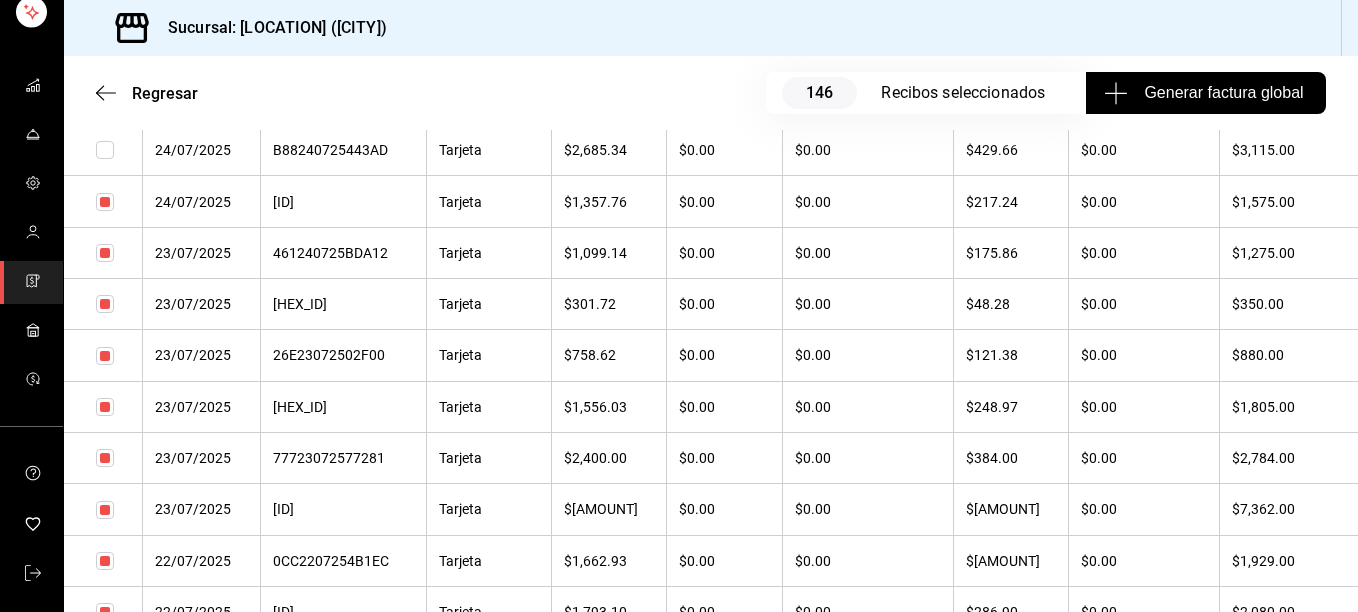 click at bounding box center [105, 150] 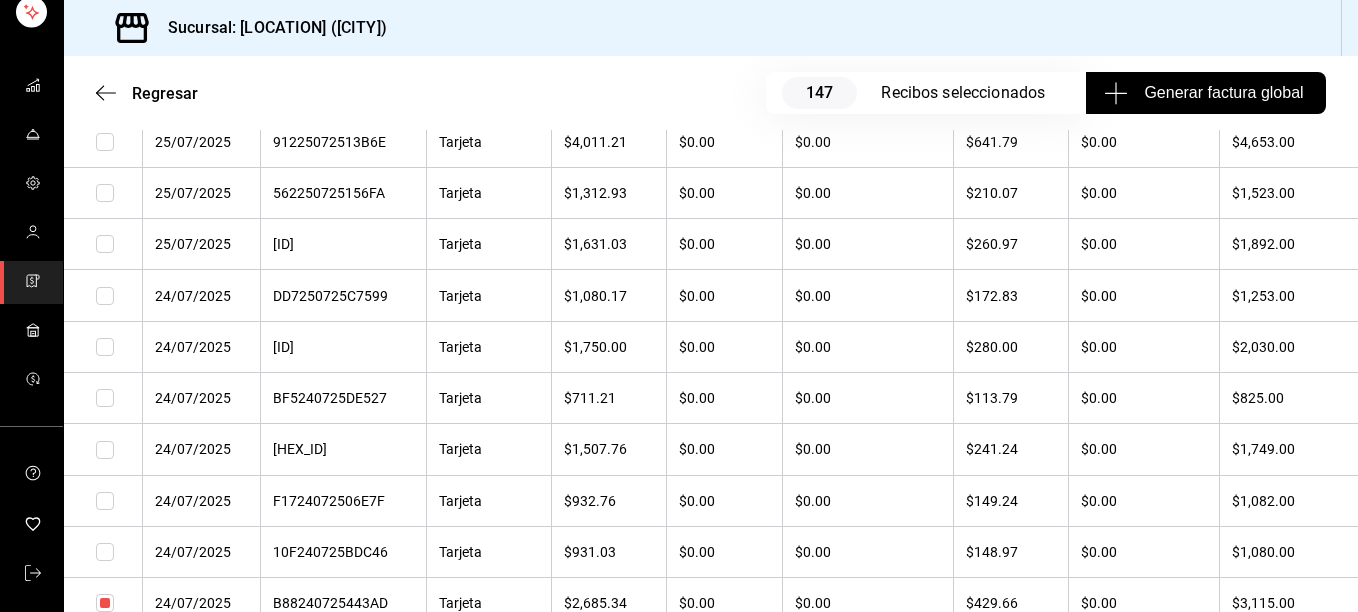 scroll, scrollTop: 4129, scrollLeft: 0, axis: vertical 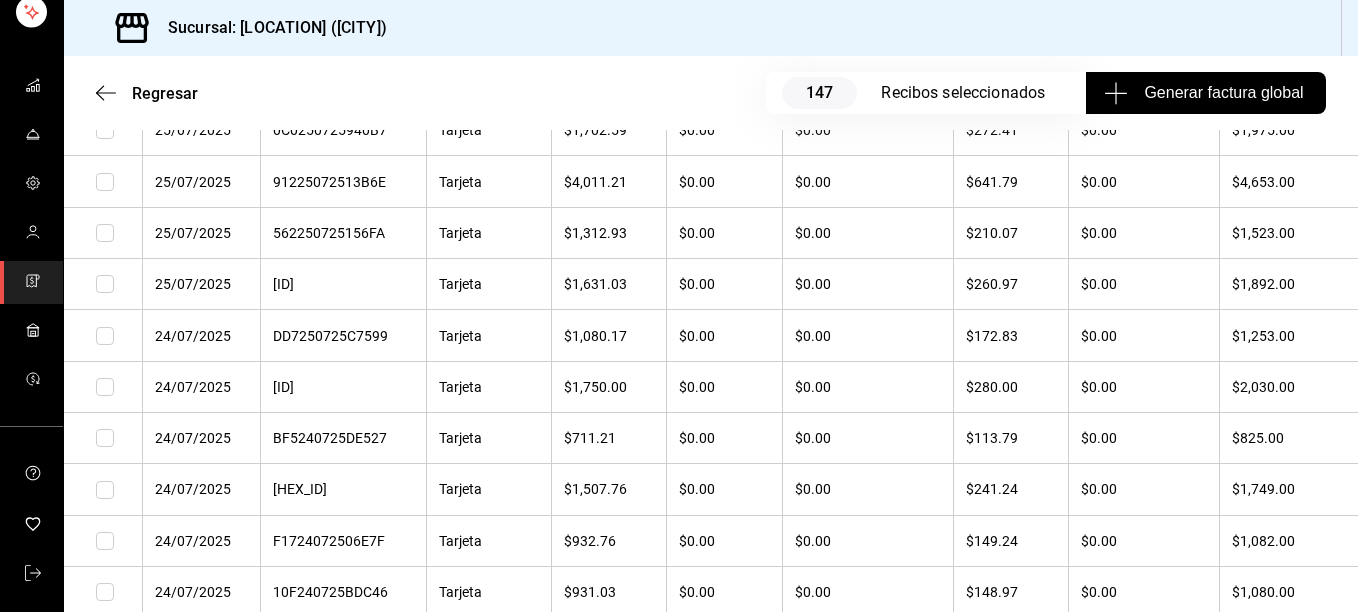 click at bounding box center [105, 182] 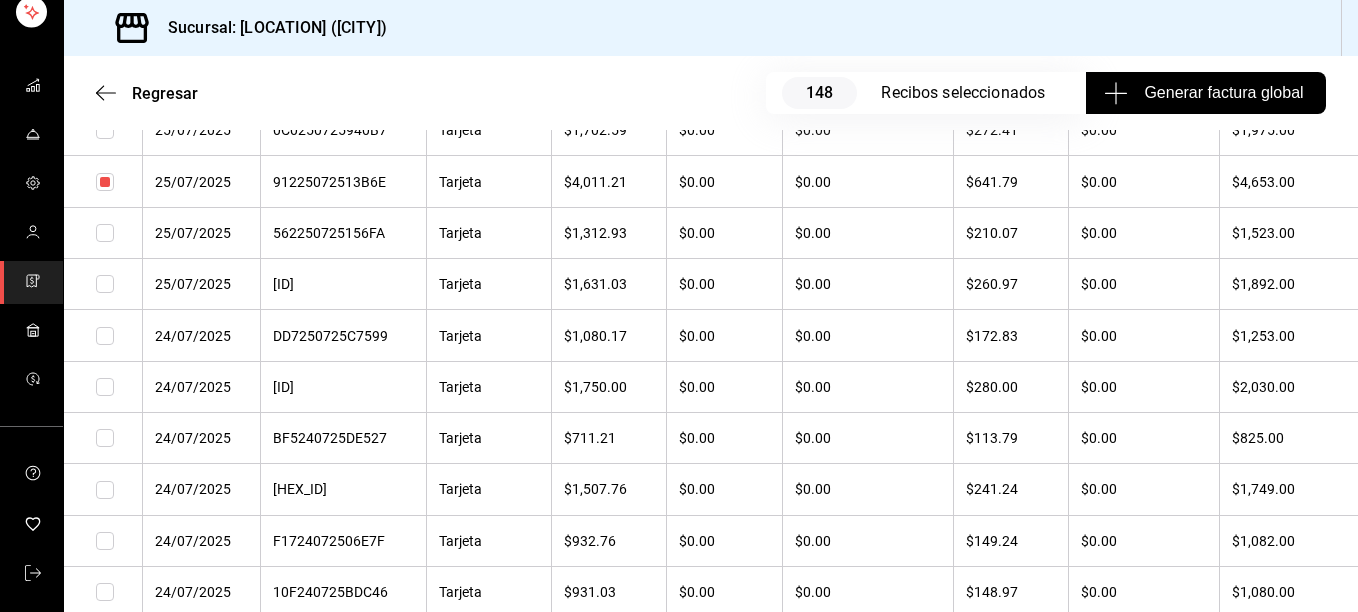 click at bounding box center [103, 232] 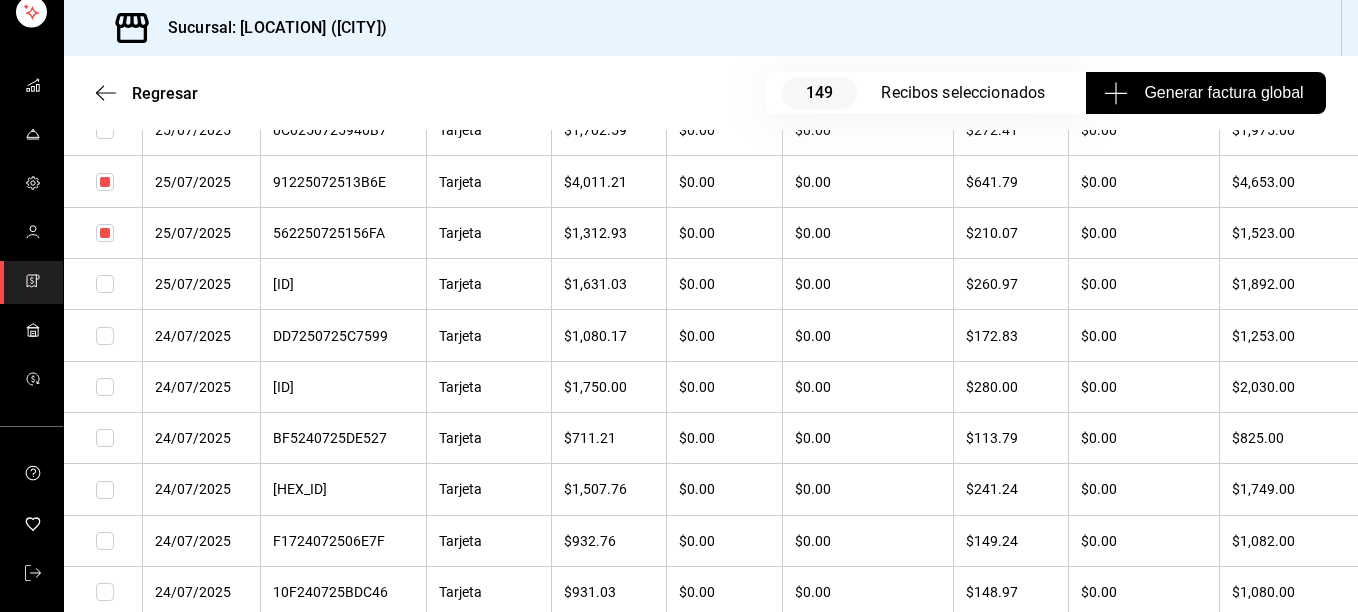click at bounding box center [105, 284] 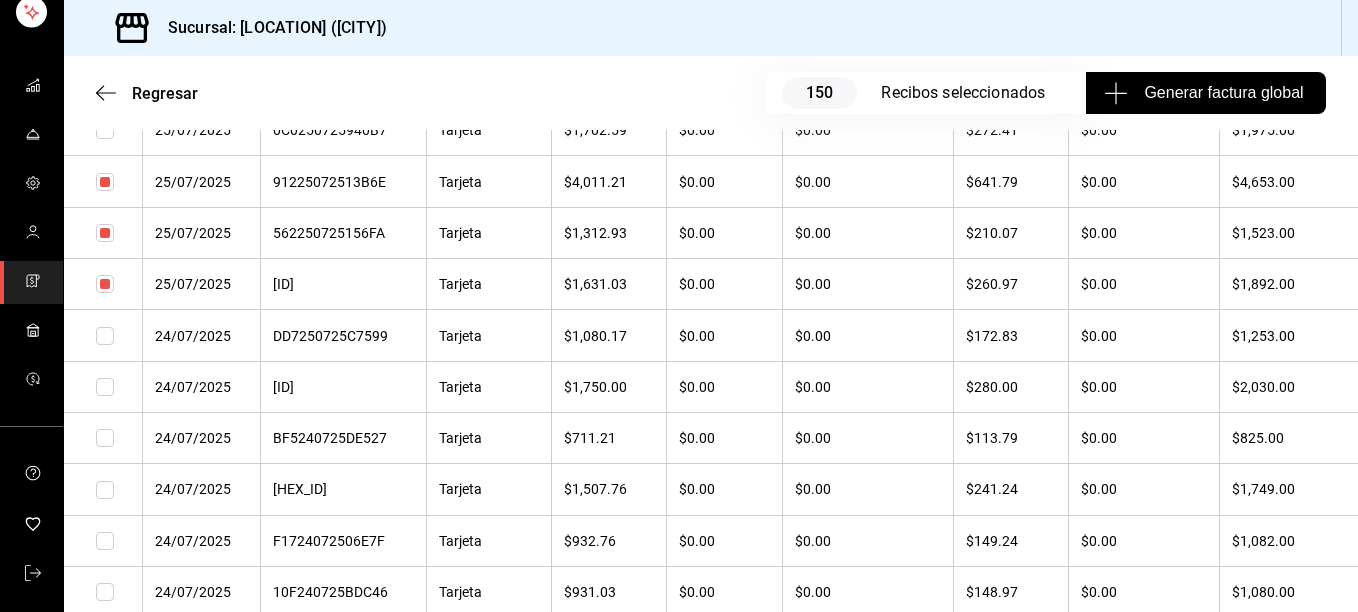 click at bounding box center [105, 336] 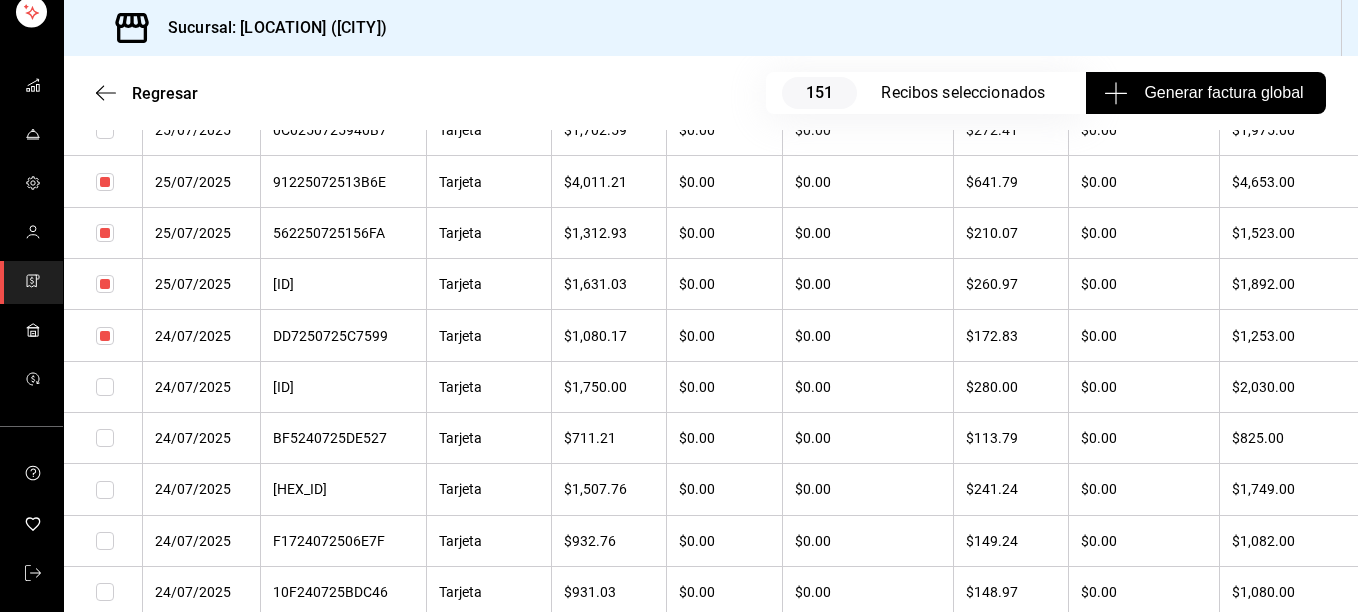 click at bounding box center (105, 387) 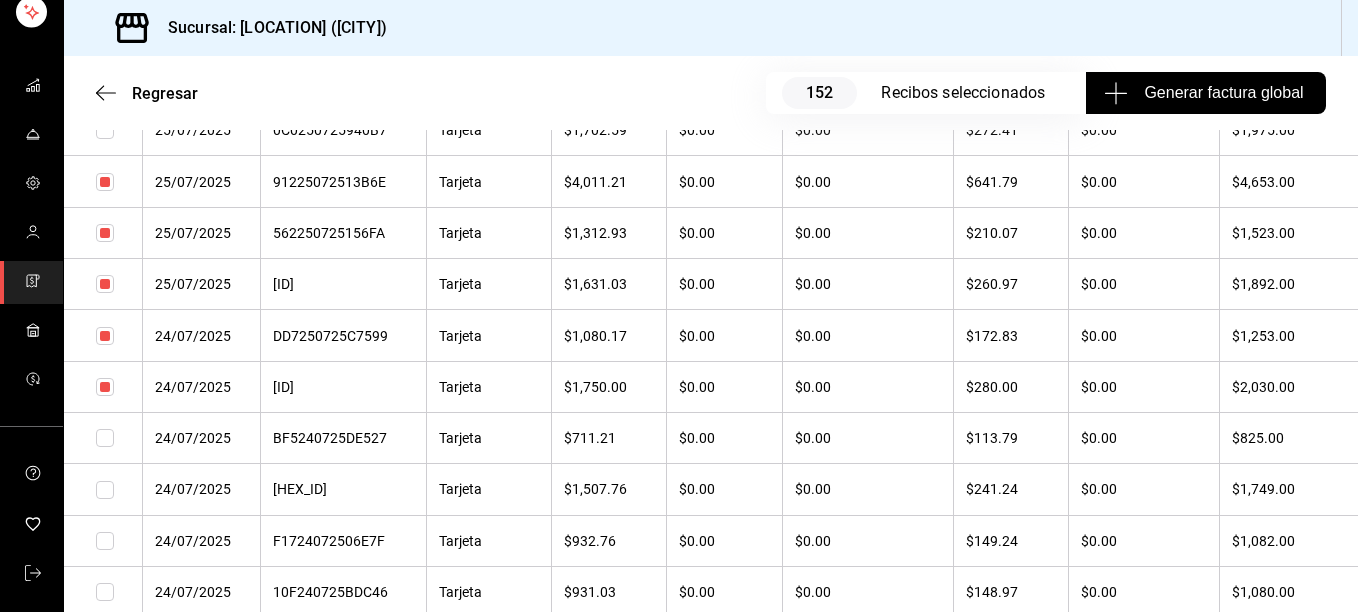 click at bounding box center [105, 438] 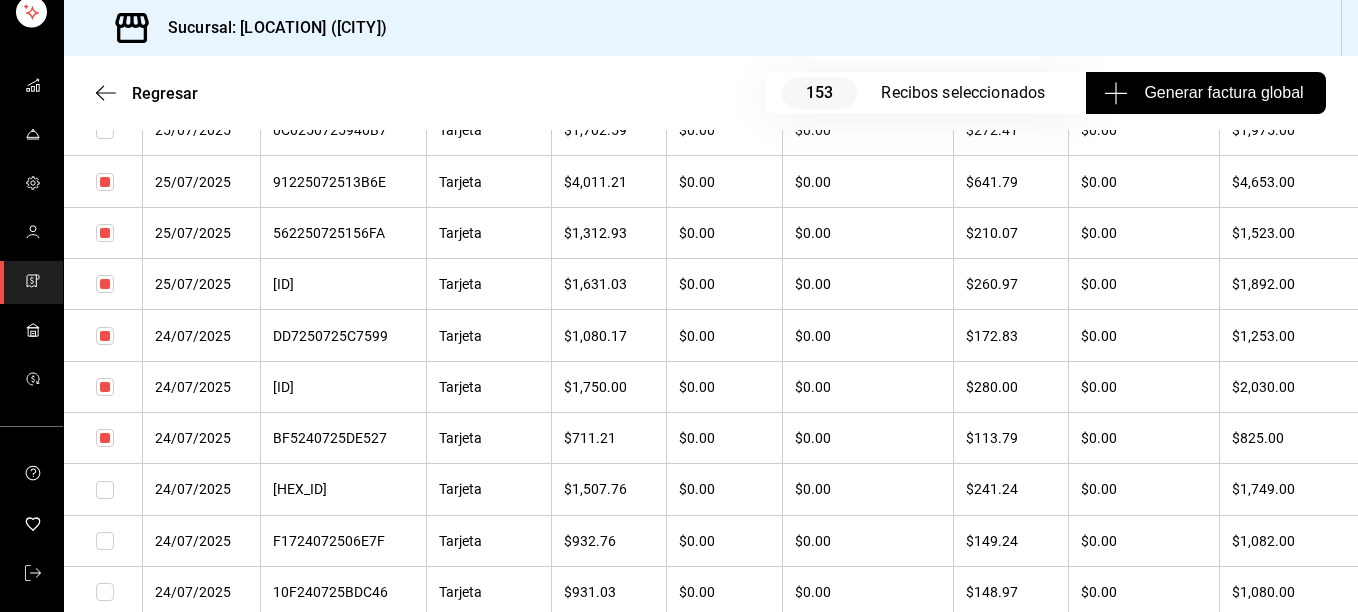click at bounding box center (105, 490) 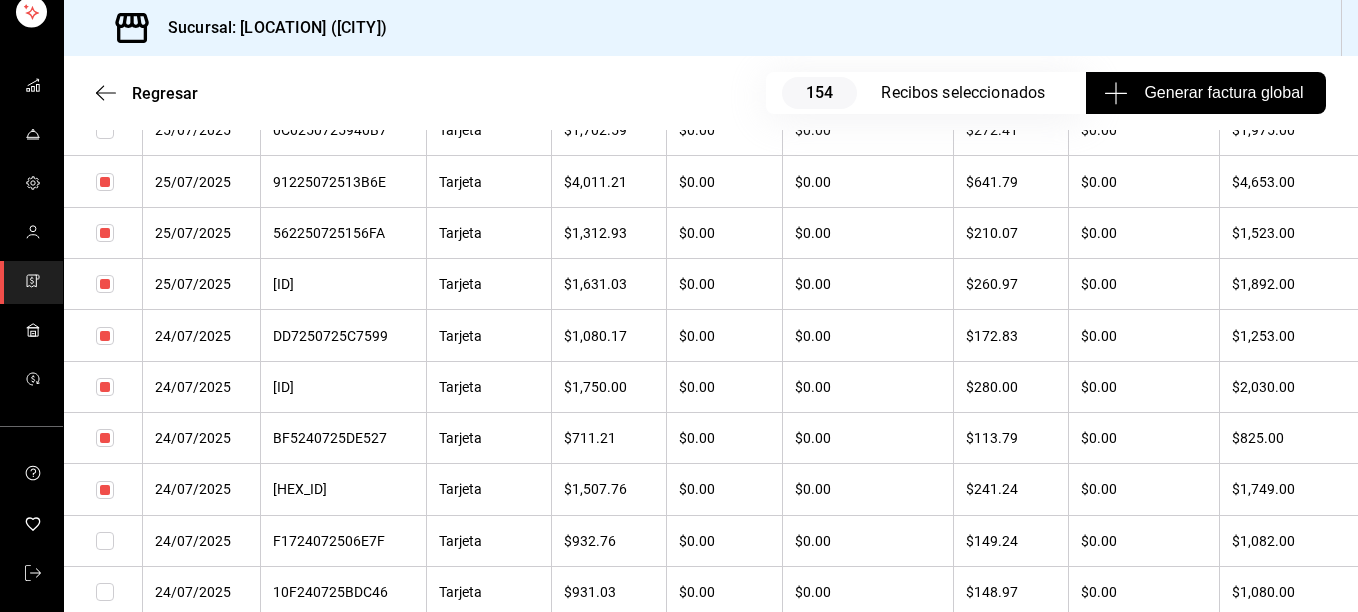 click at bounding box center (103, 540) 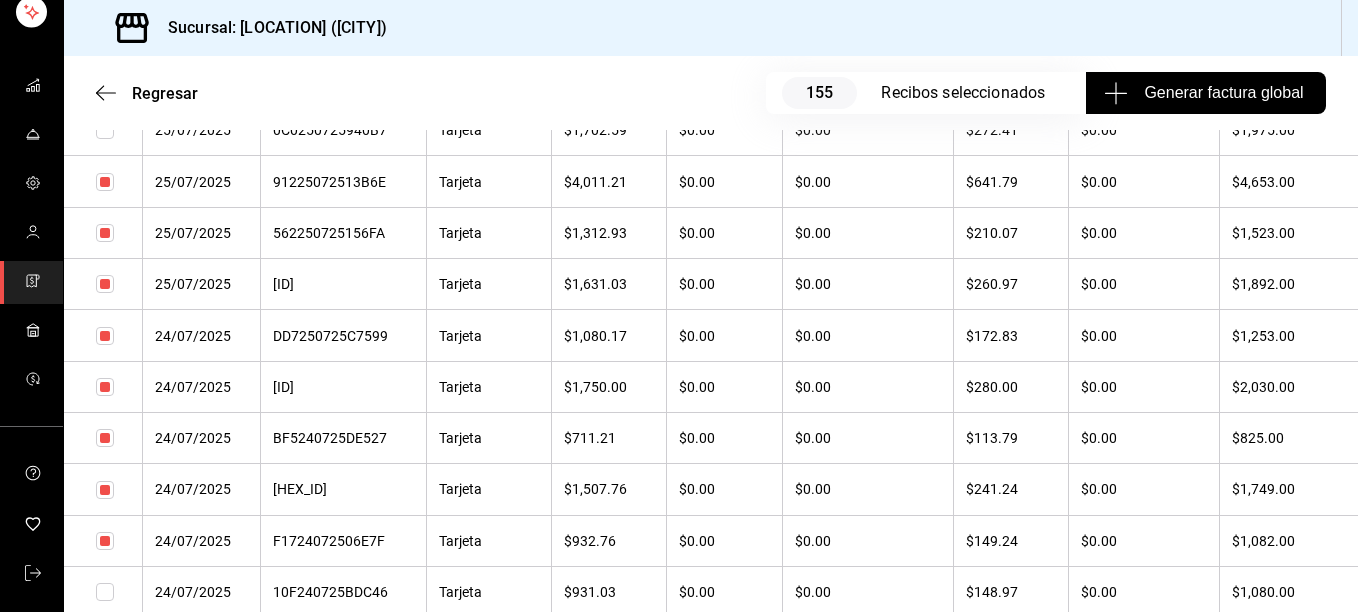 click at bounding box center (105, 592) 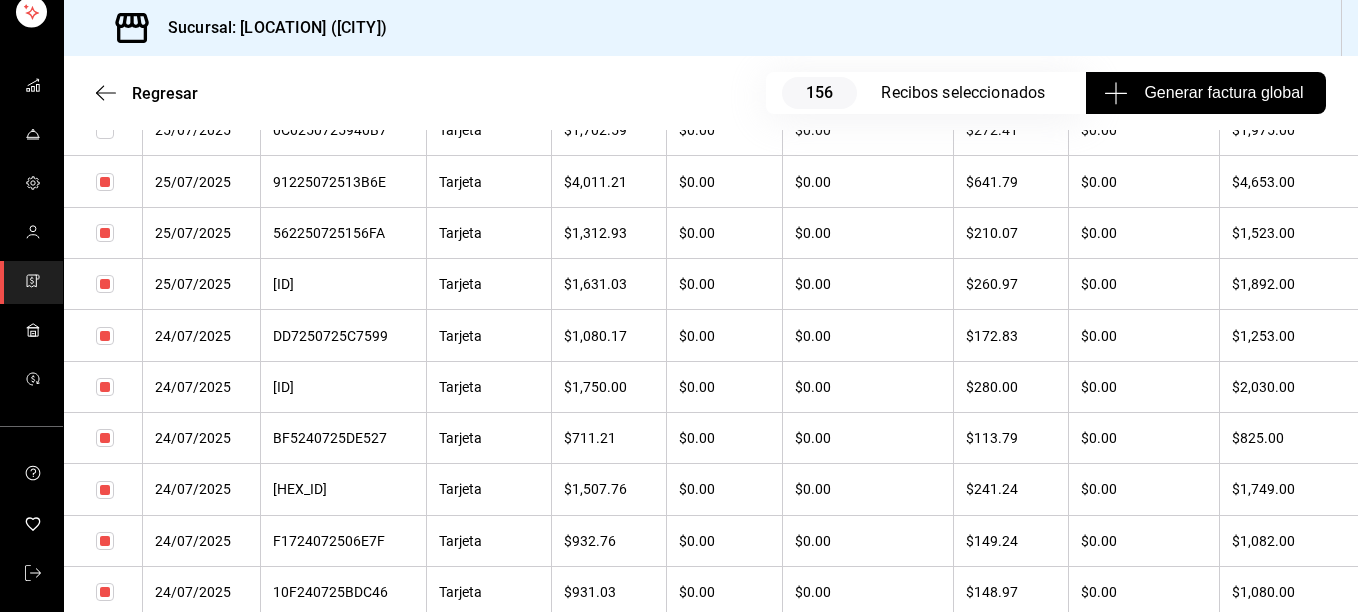 scroll, scrollTop: 3643, scrollLeft: 0, axis: vertical 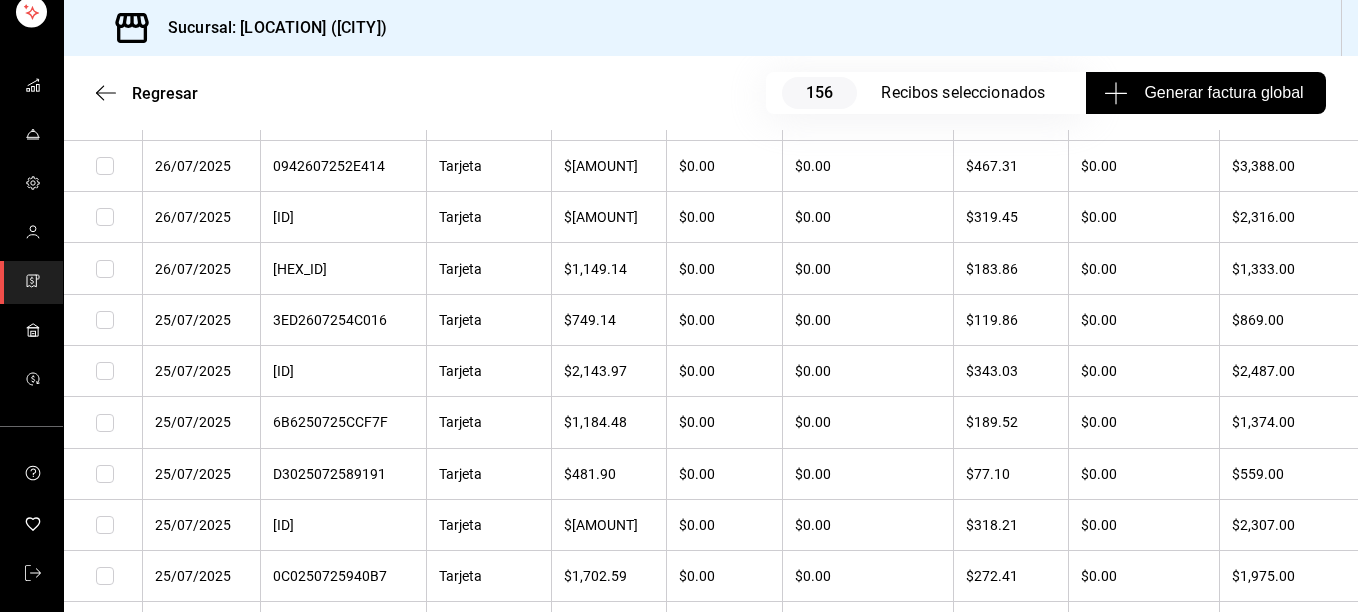 drag, startPoint x: 113, startPoint y: 170, endPoint x: 101, endPoint y: 203, distance: 35.1141 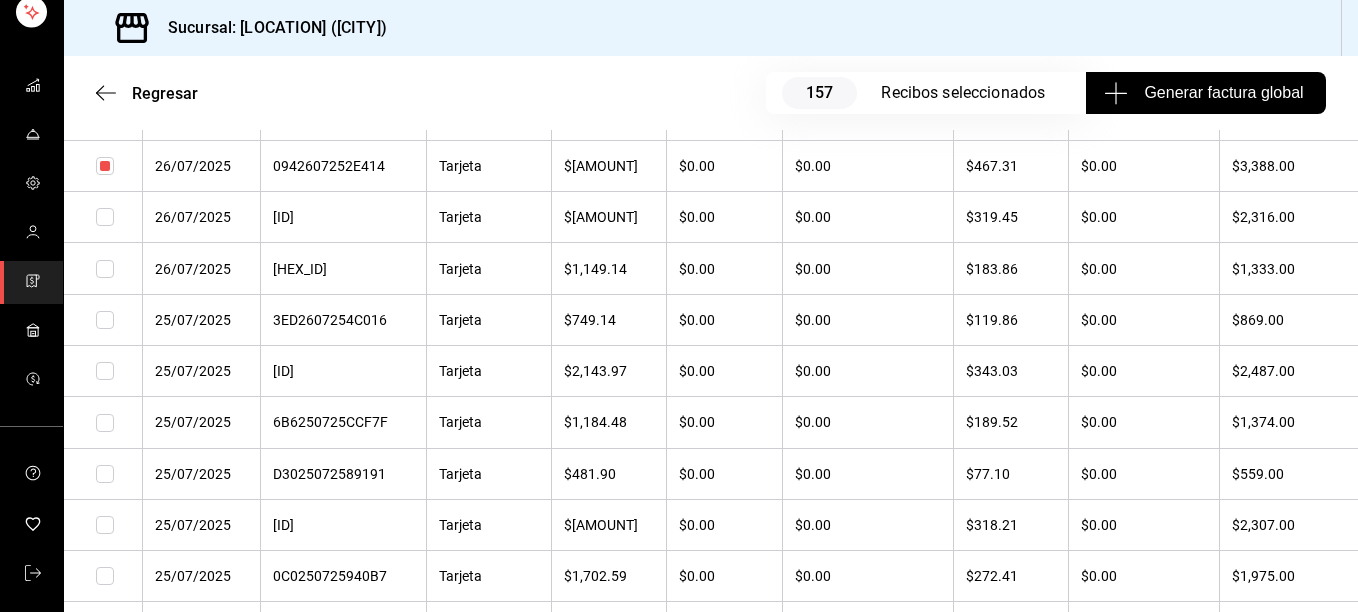 click at bounding box center [105, 217] 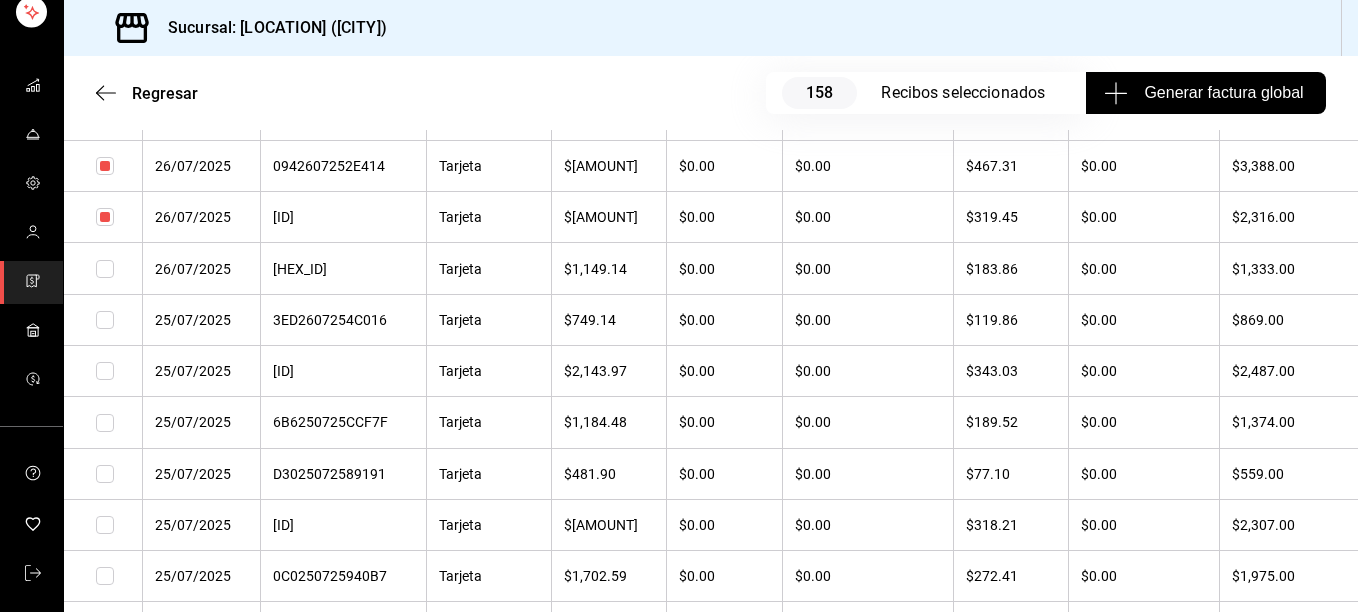 click at bounding box center [105, 269] 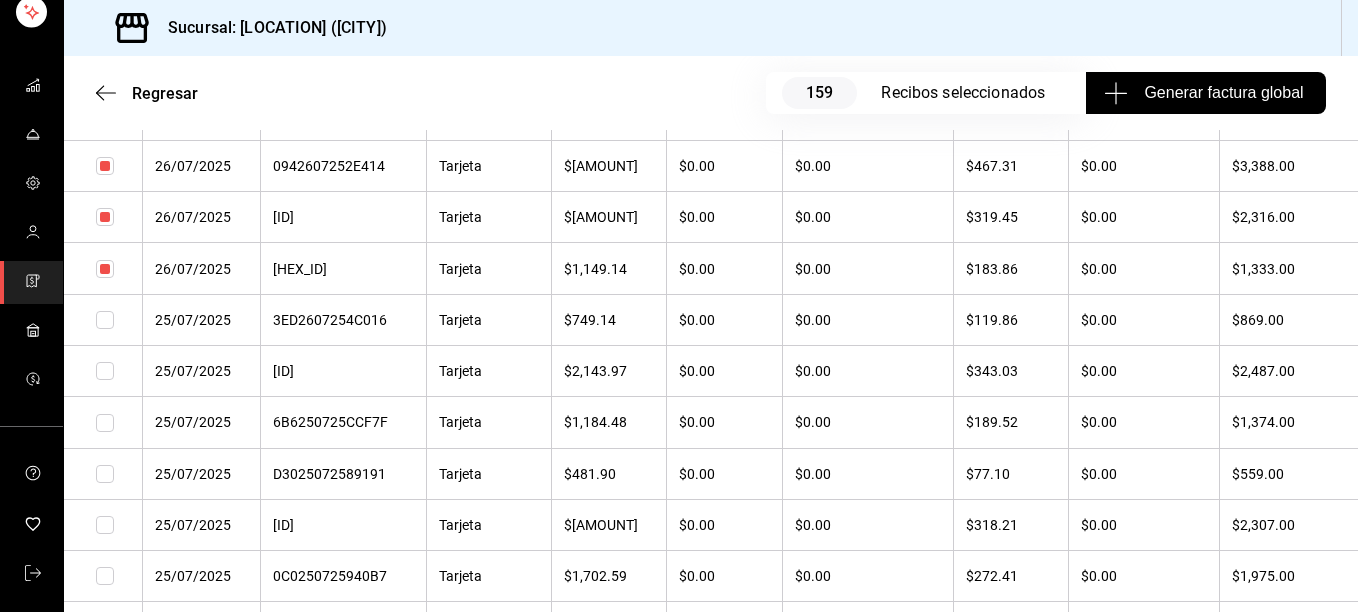 click at bounding box center [105, 320] 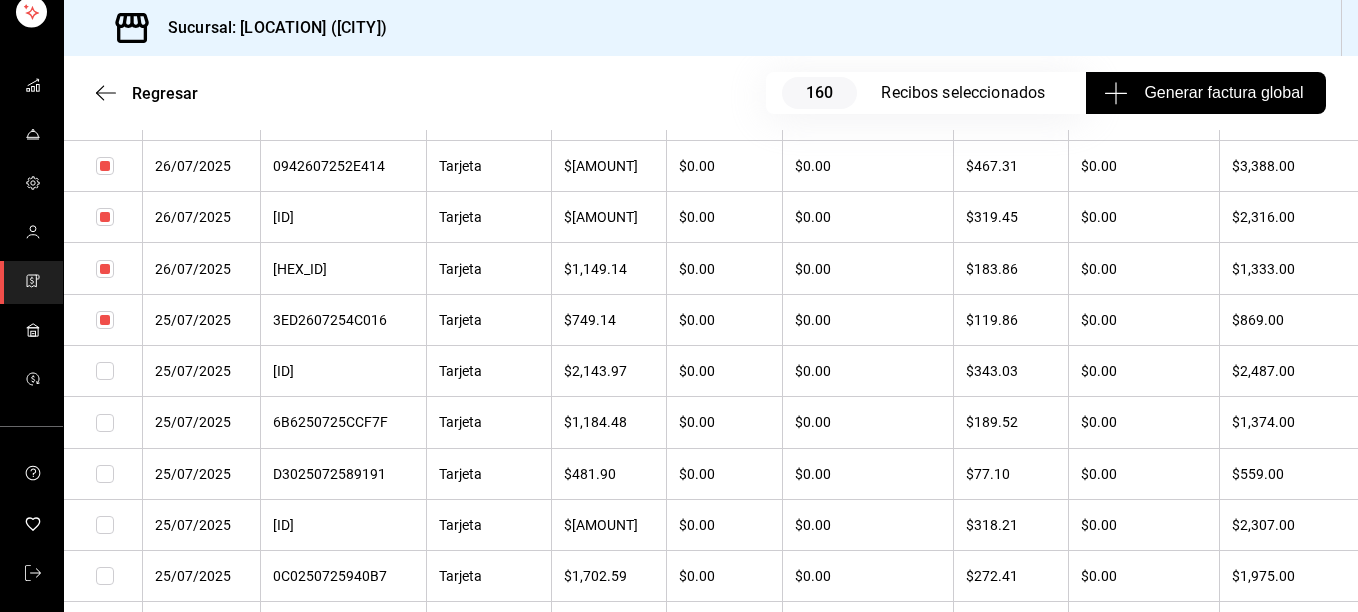 click at bounding box center (105, 371) 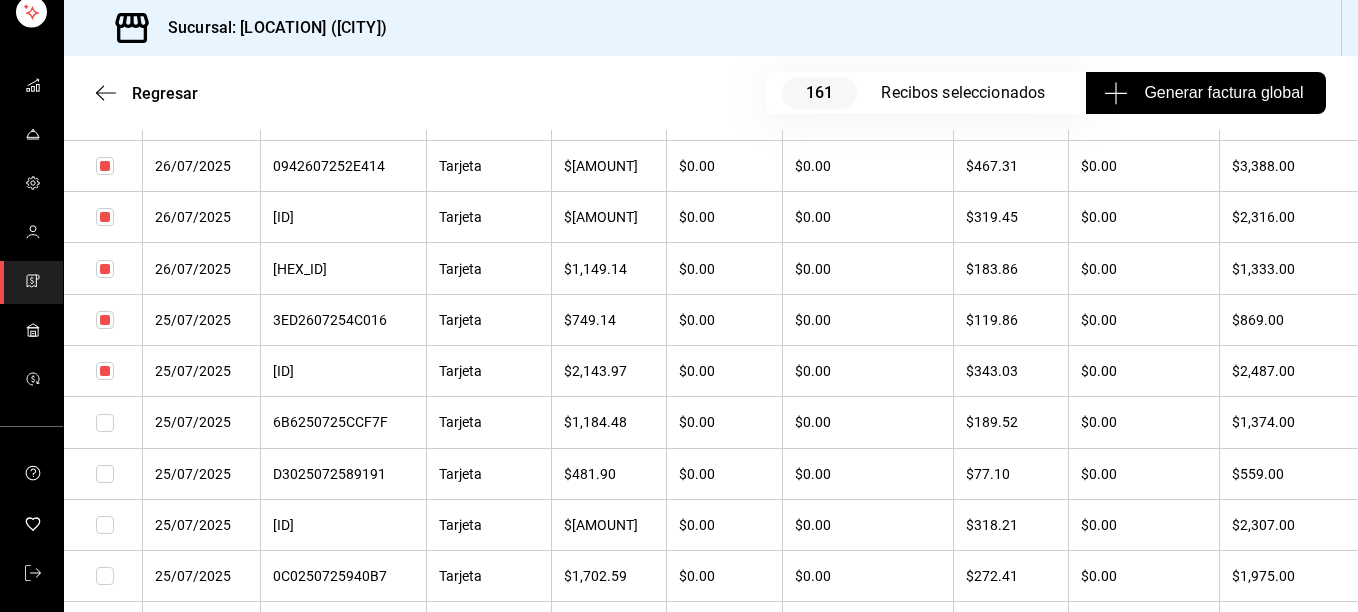 click at bounding box center (105, 423) 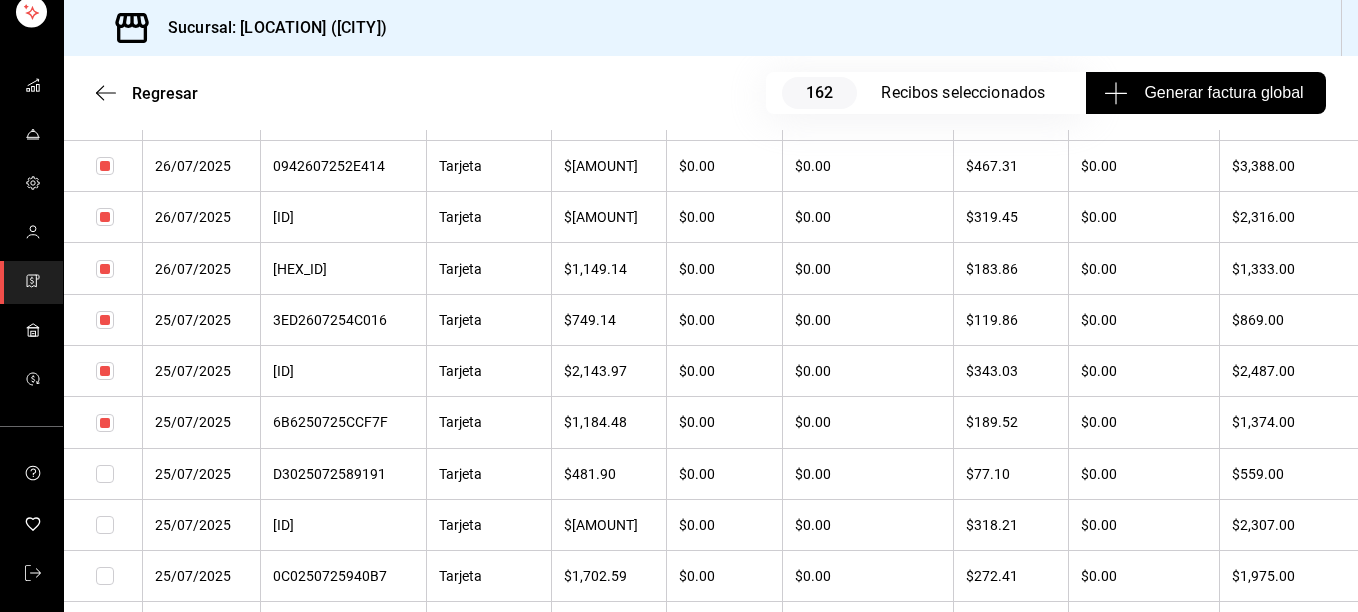 click at bounding box center [105, 474] 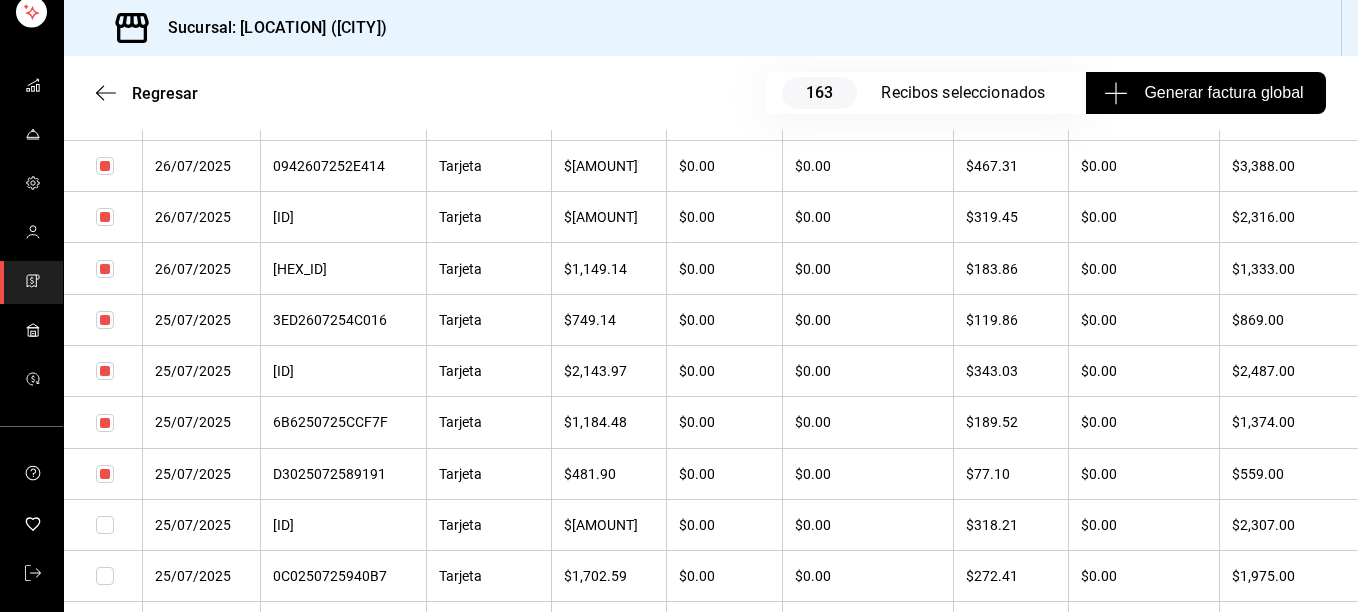 click at bounding box center (103, 524) 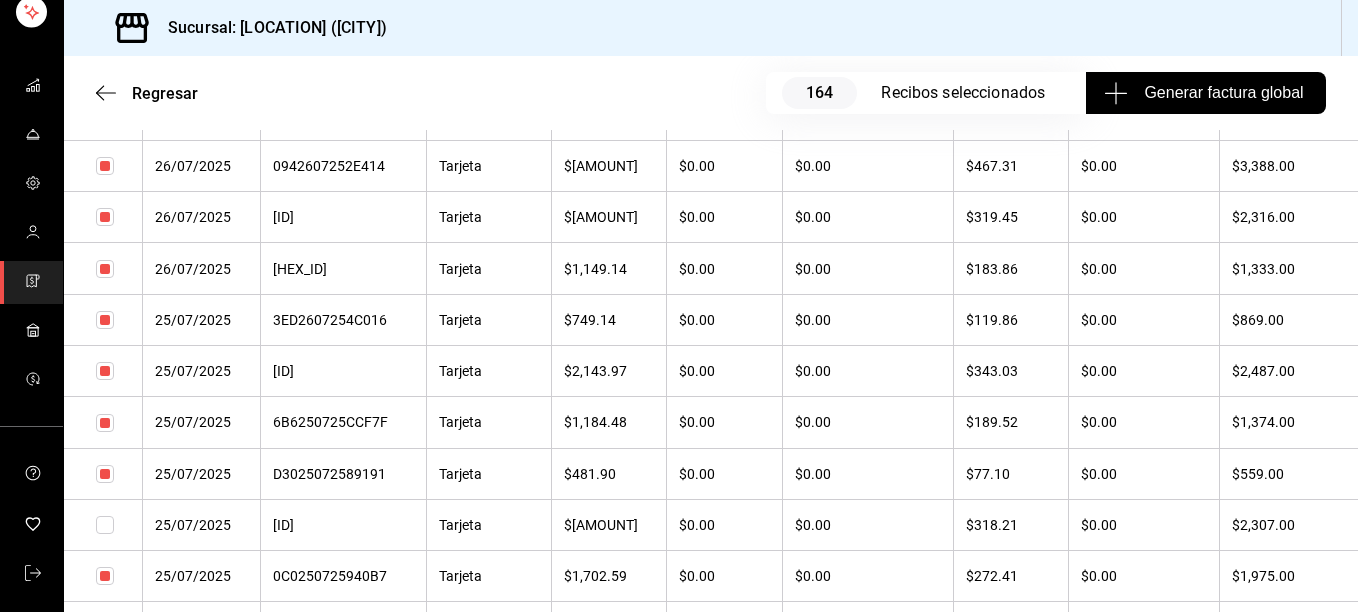 click at bounding box center [105, 525] 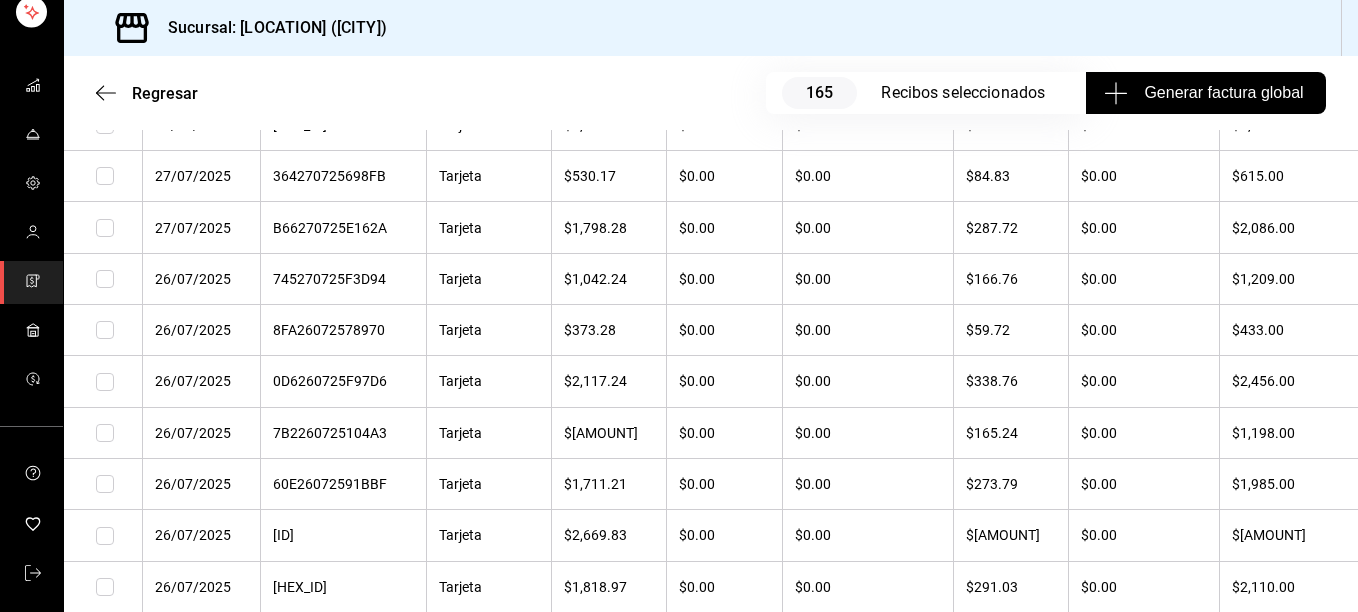 scroll, scrollTop: 3203, scrollLeft: 0, axis: vertical 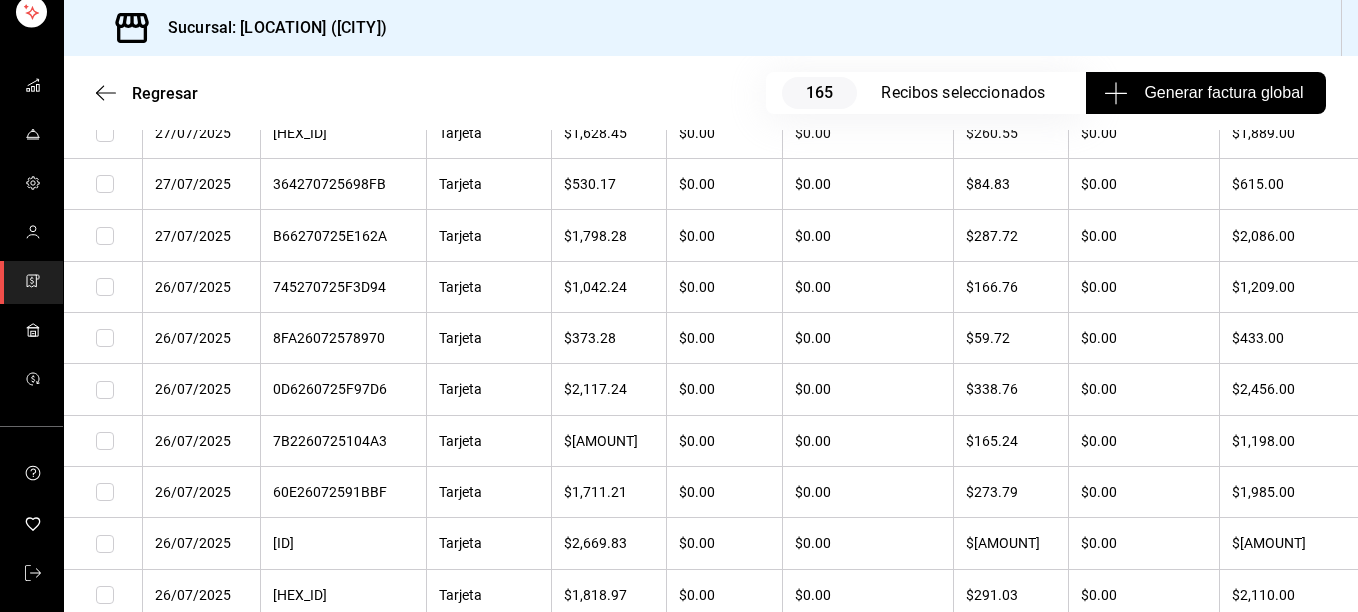click at bounding box center [105, 184] 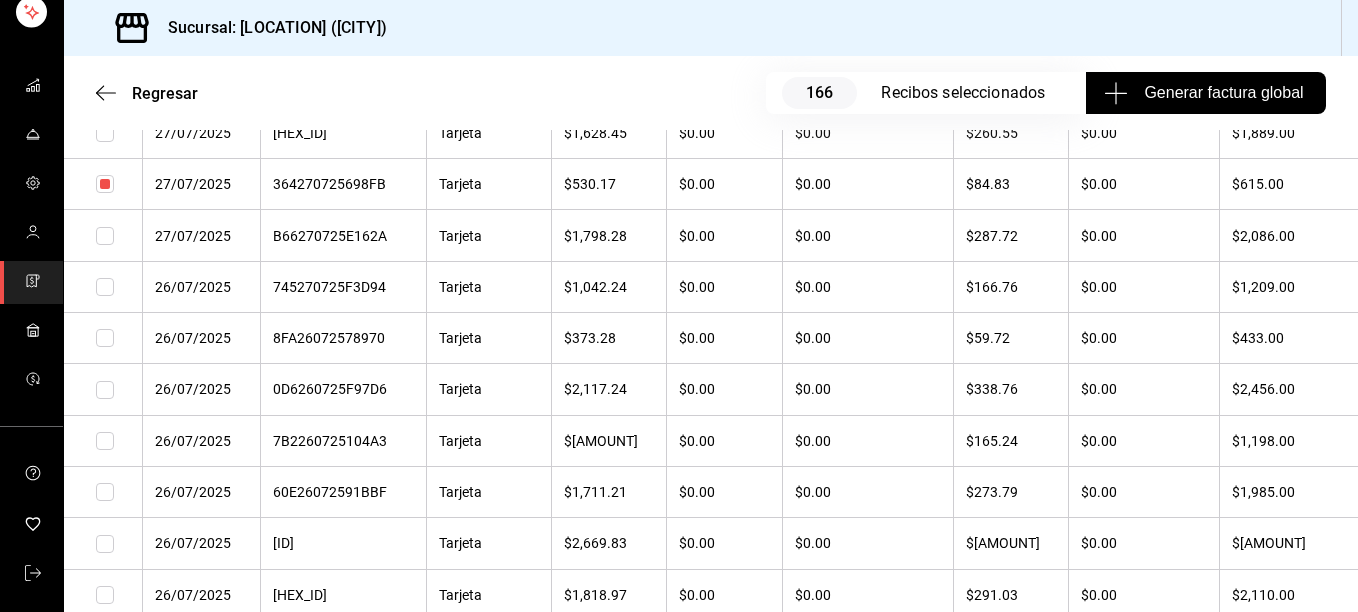 click at bounding box center (105, 236) 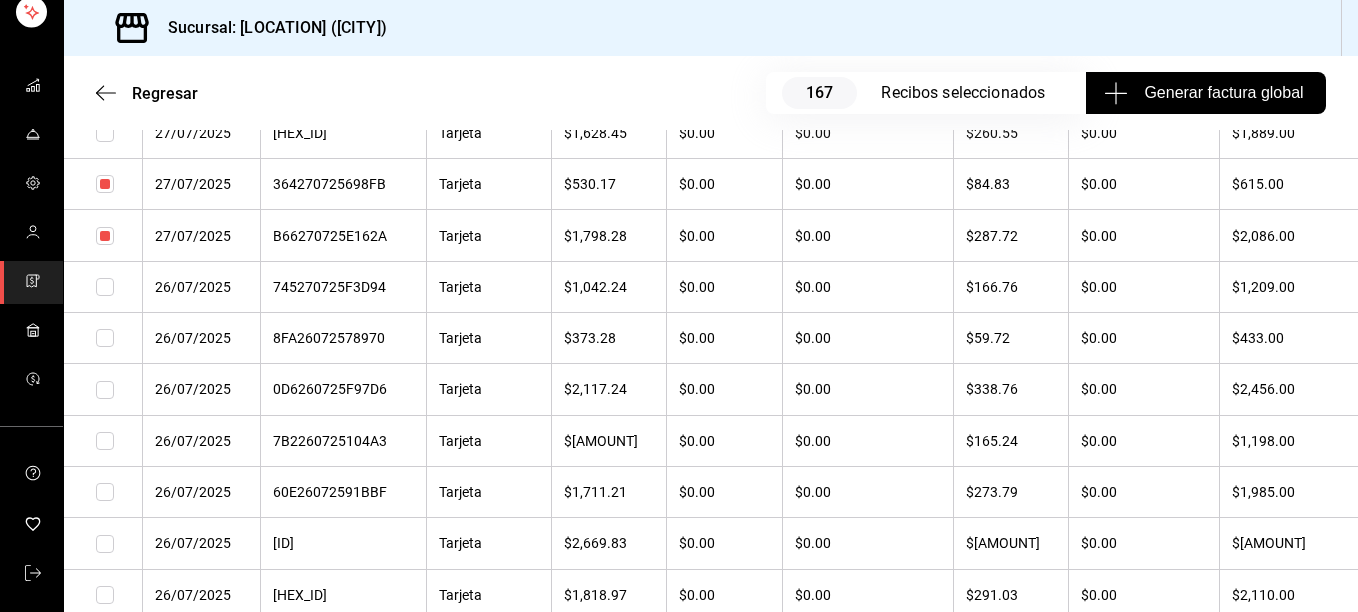 click at bounding box center (105, 287) 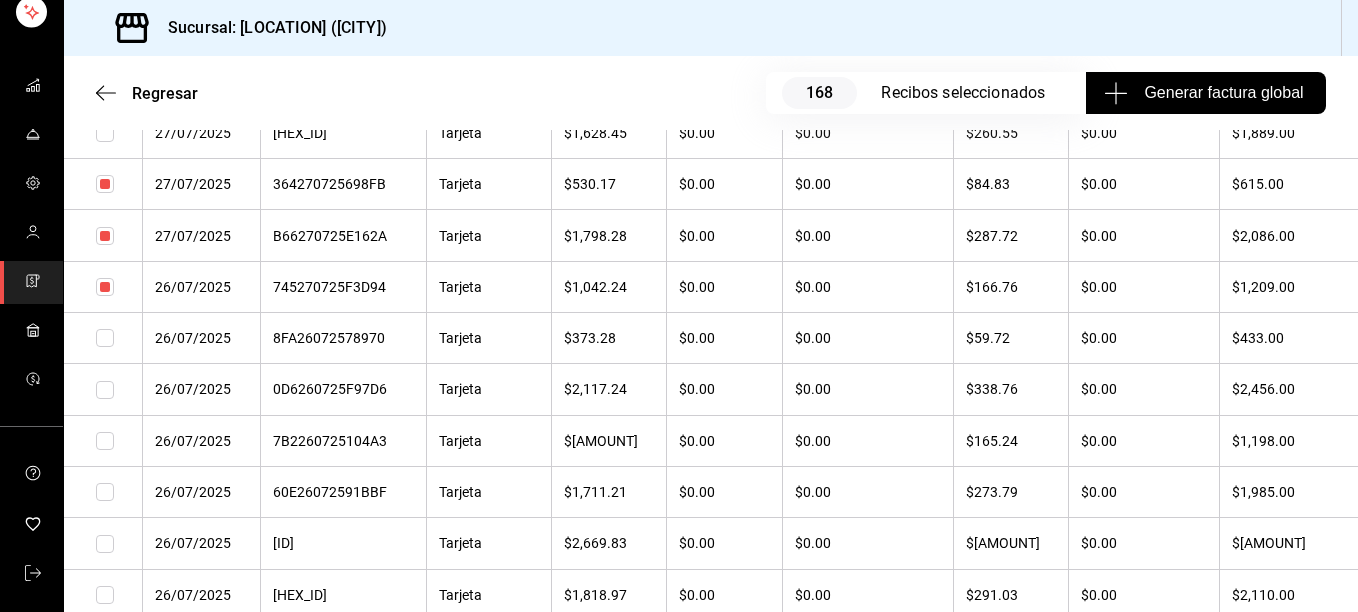 click at bounding box center (105, 338) 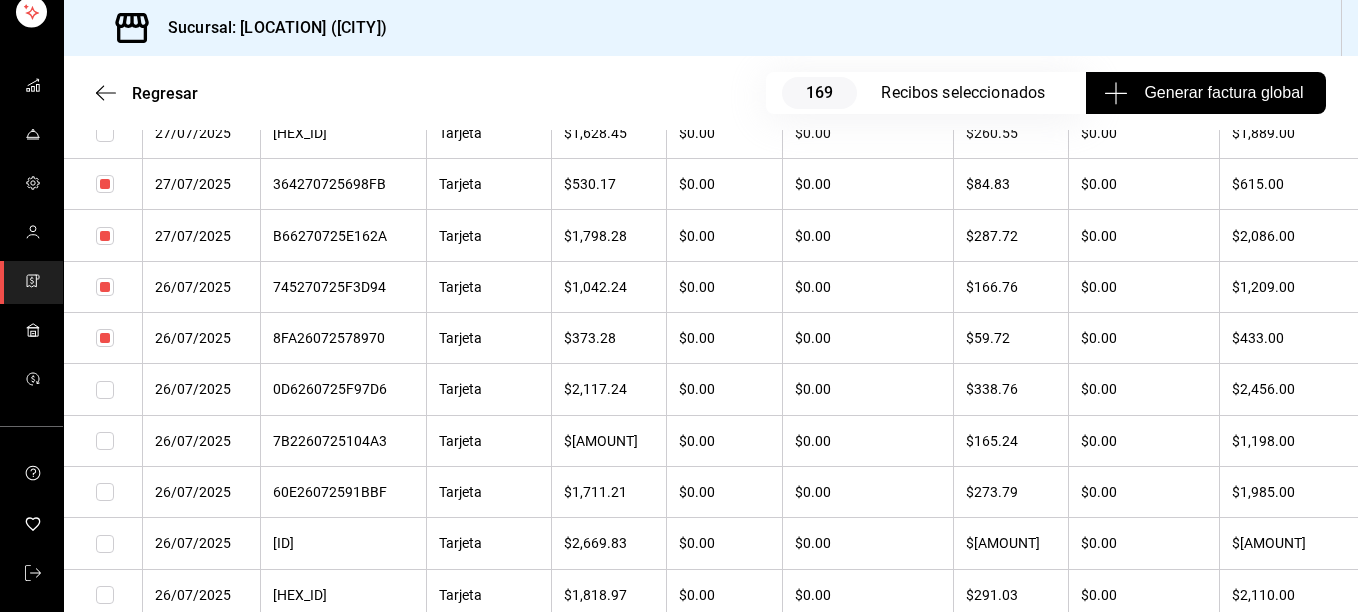 click at bounding box center [105, 390] 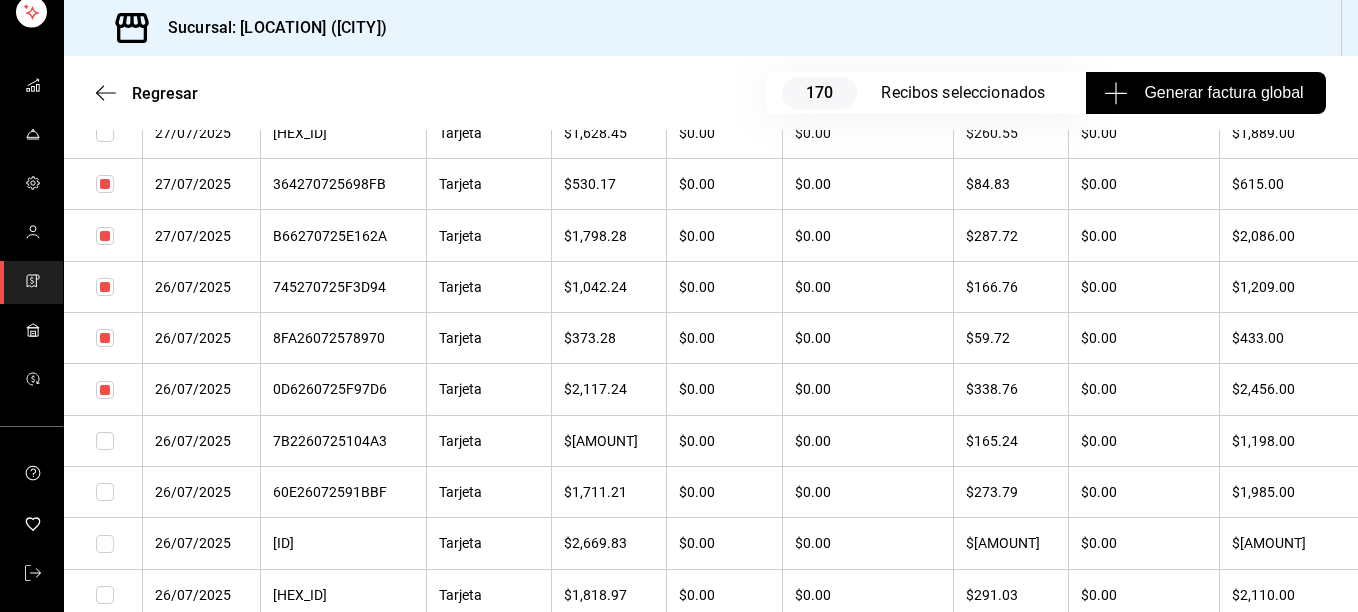 click at bounding box center (105, 441) 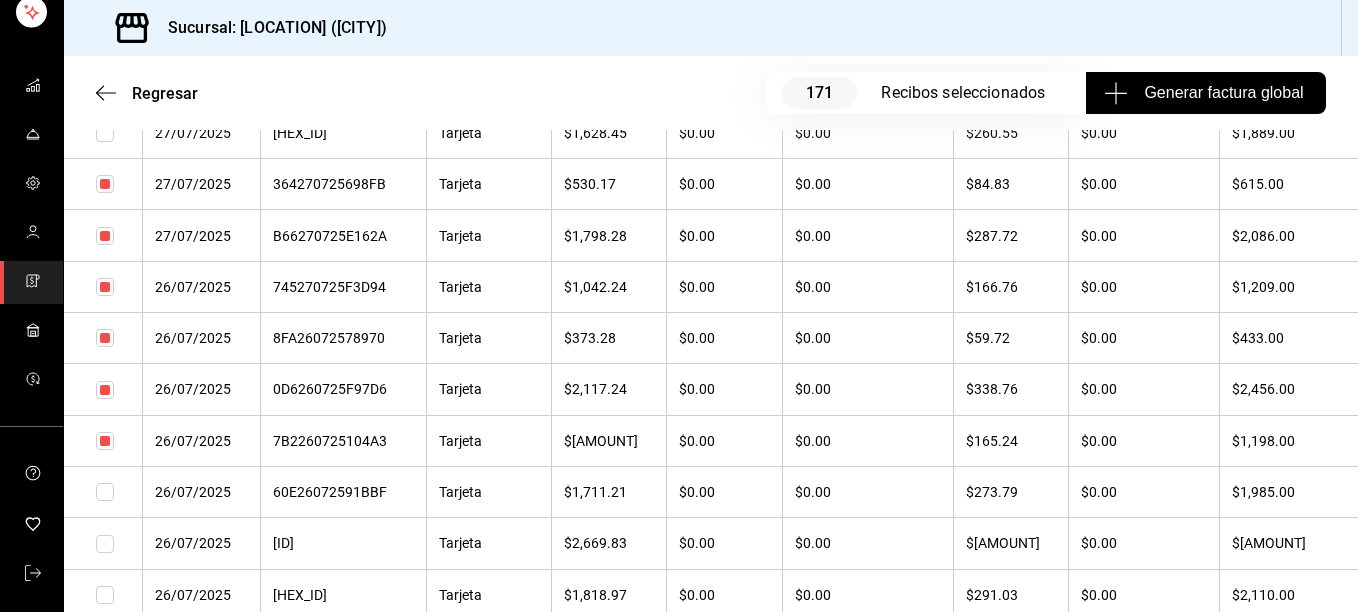 click at bounding box center [105, 492] 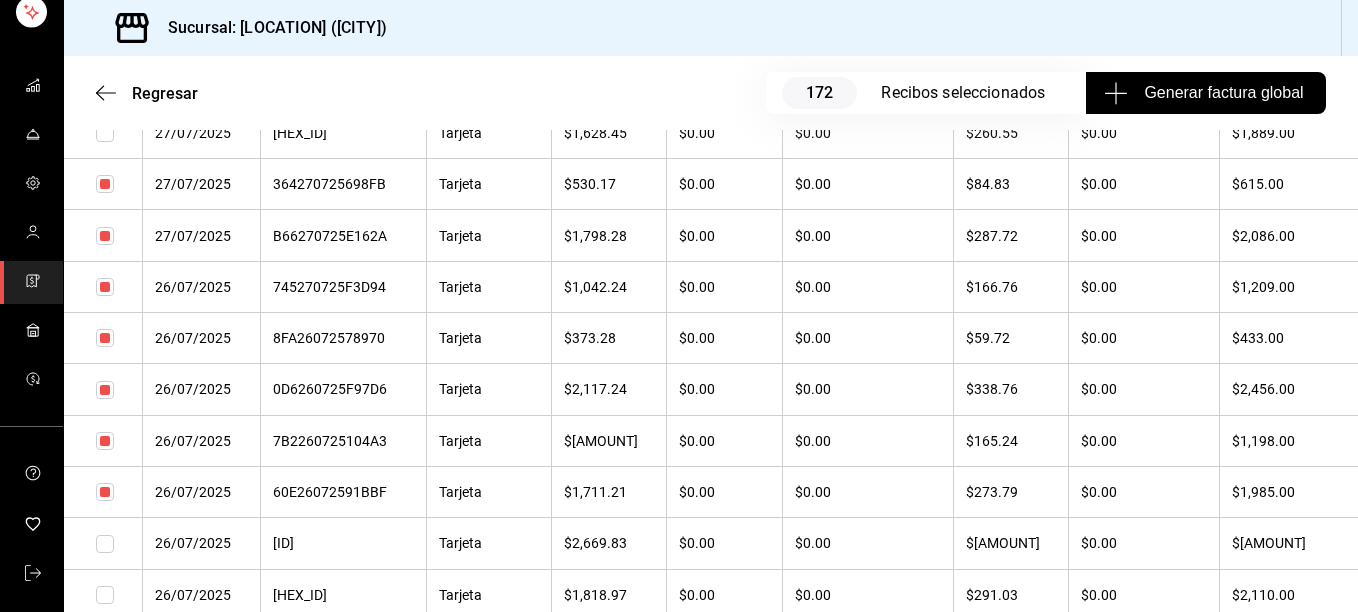 click at bounding box center (105, 544) 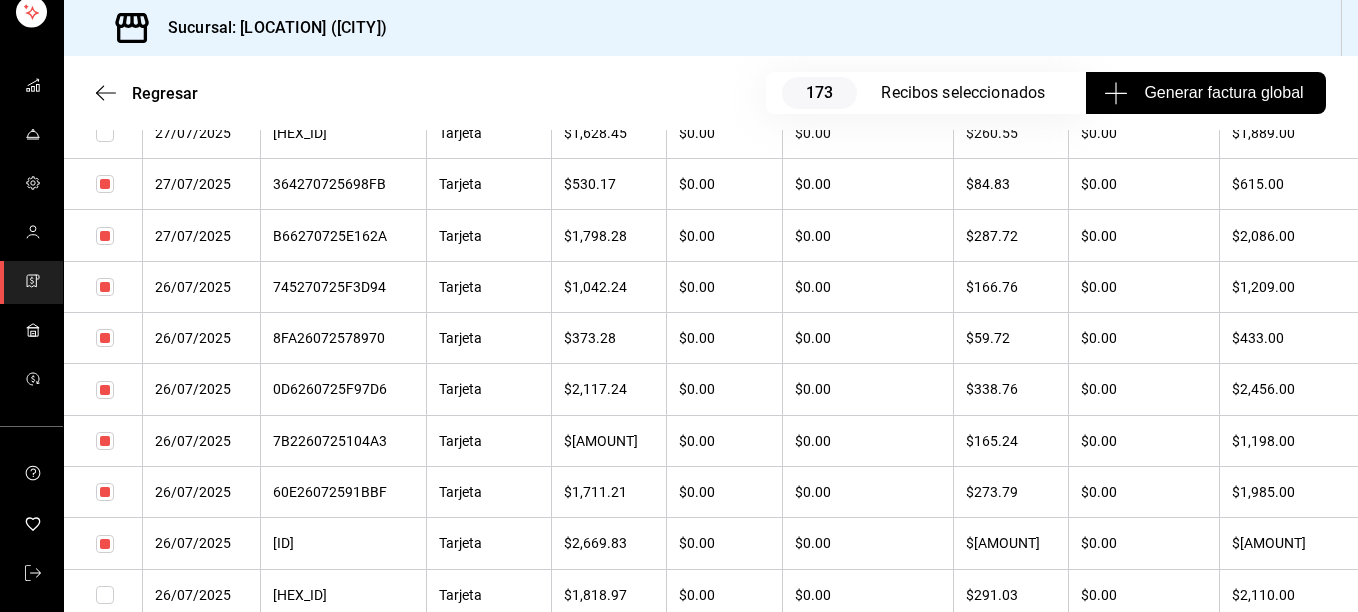 click at bounding box center [105, 595] 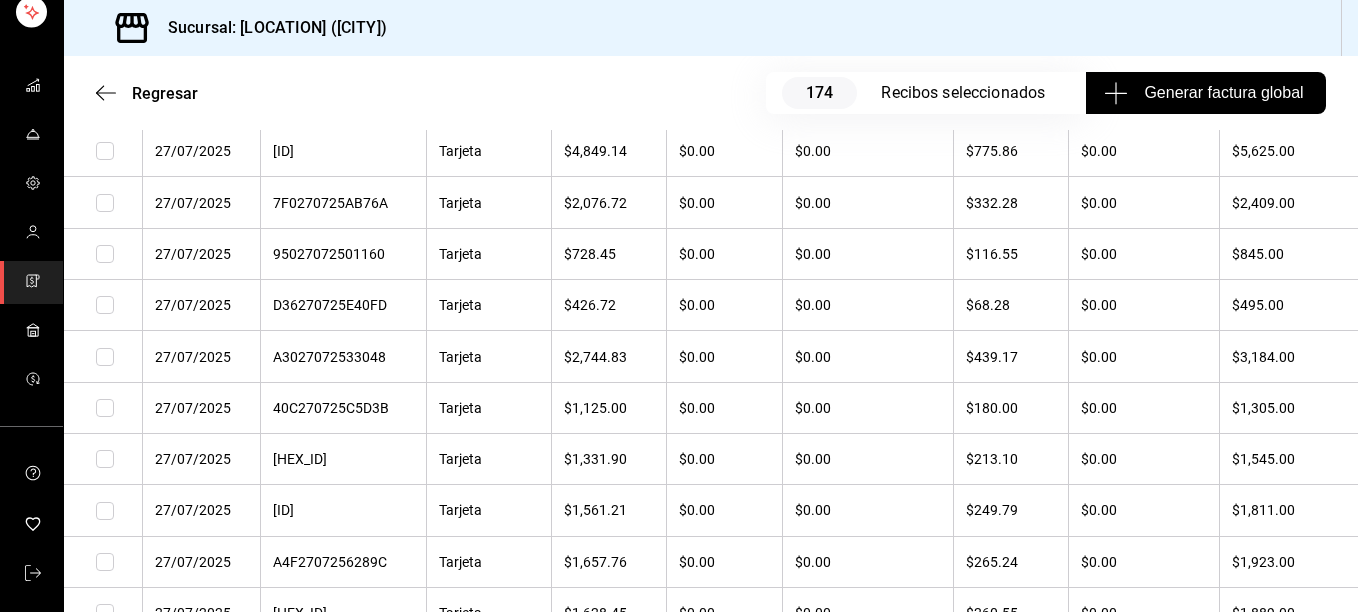 scroll, scrollTop: 2763, scrollLeft: 0, axis: vertical 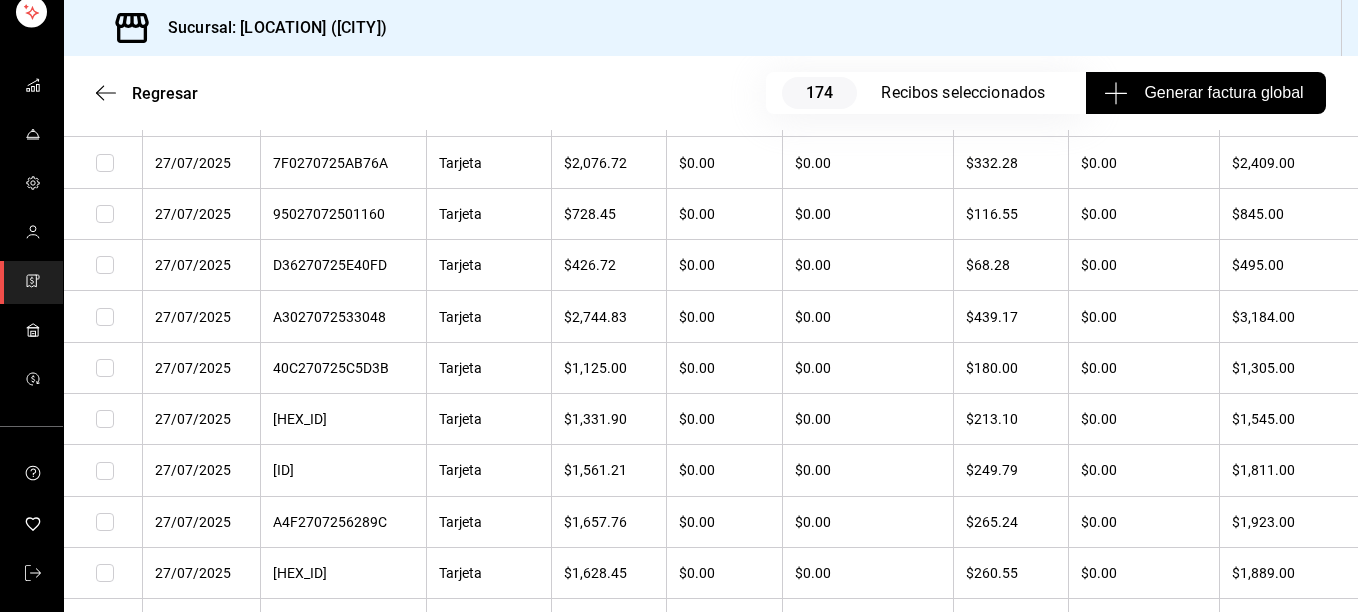 drag, startPoint x: 105, startPoint y: 566, endPoint x: 102, endPoint y: 520, distance: 46.09772 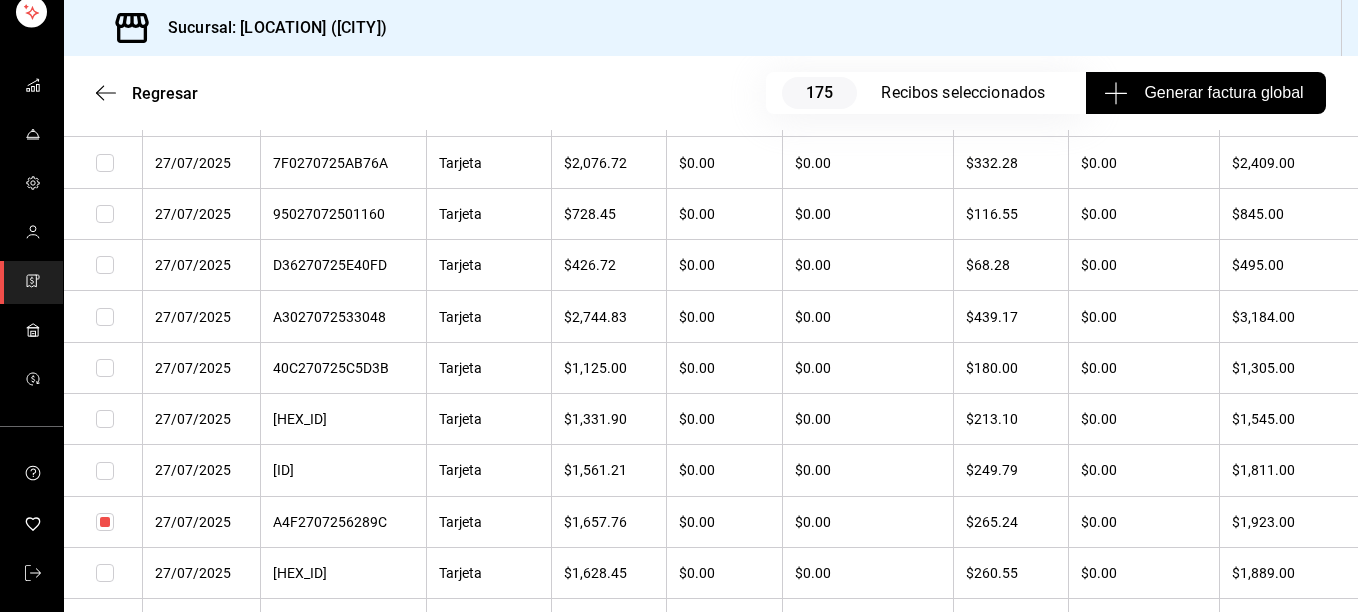 click at bounding box center (105, 573) 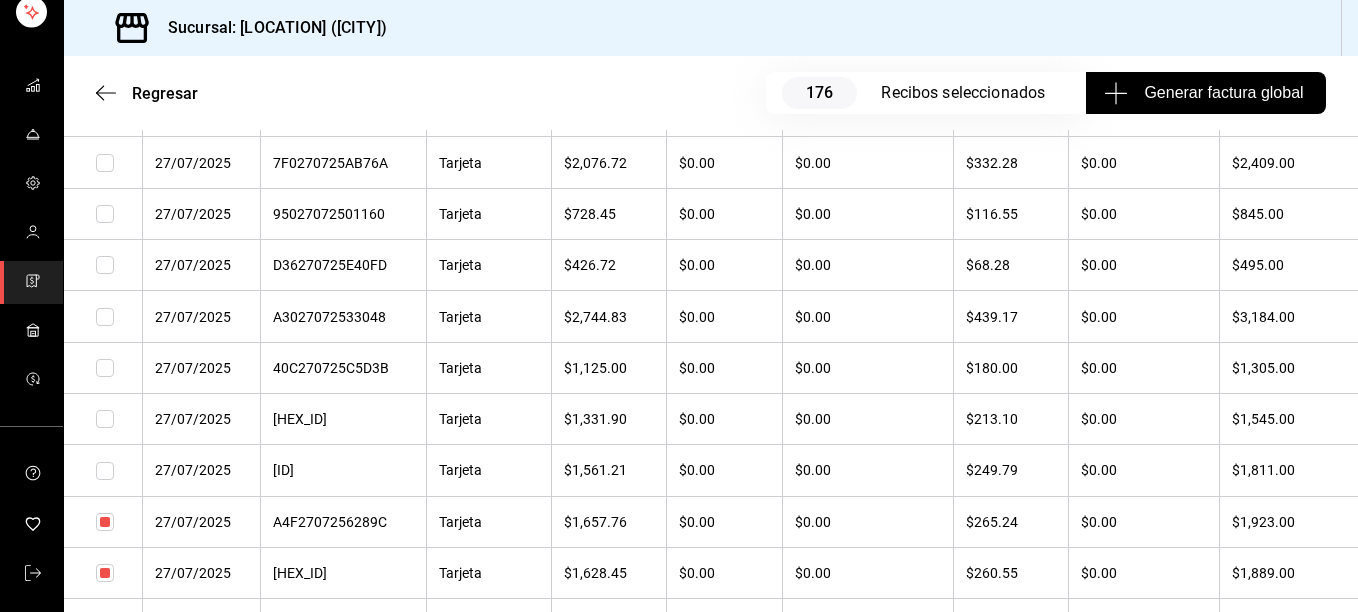 click at bounding box center [105, 471] 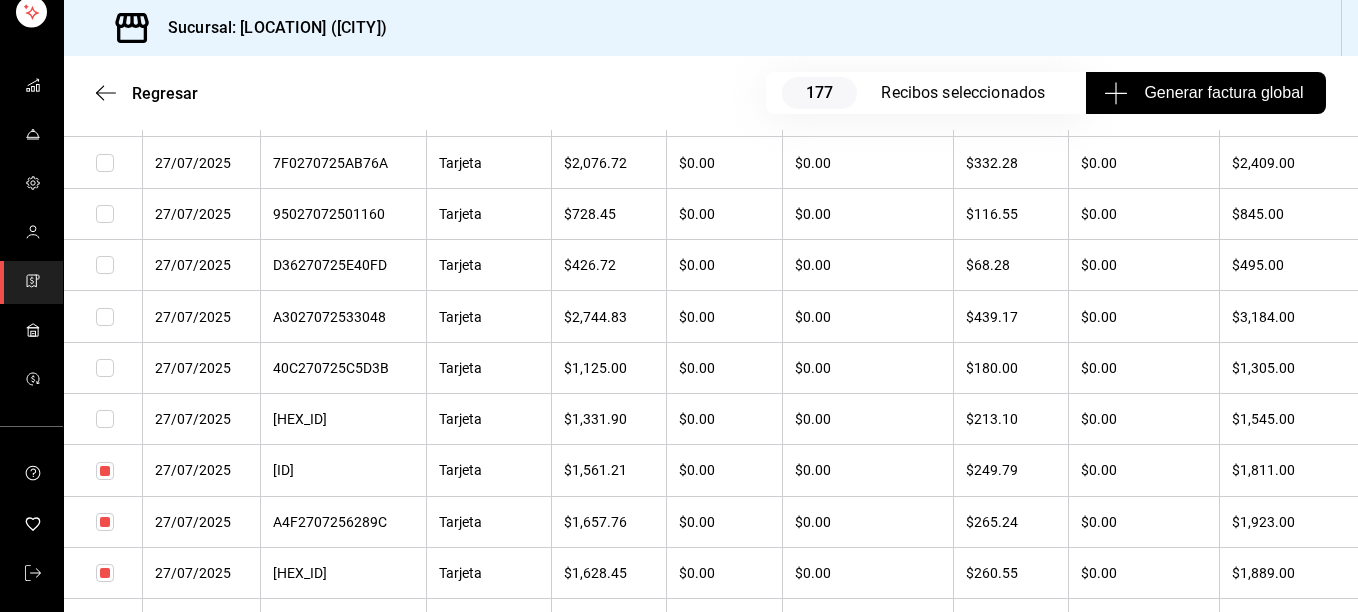 click at bounding box center [105, 419] 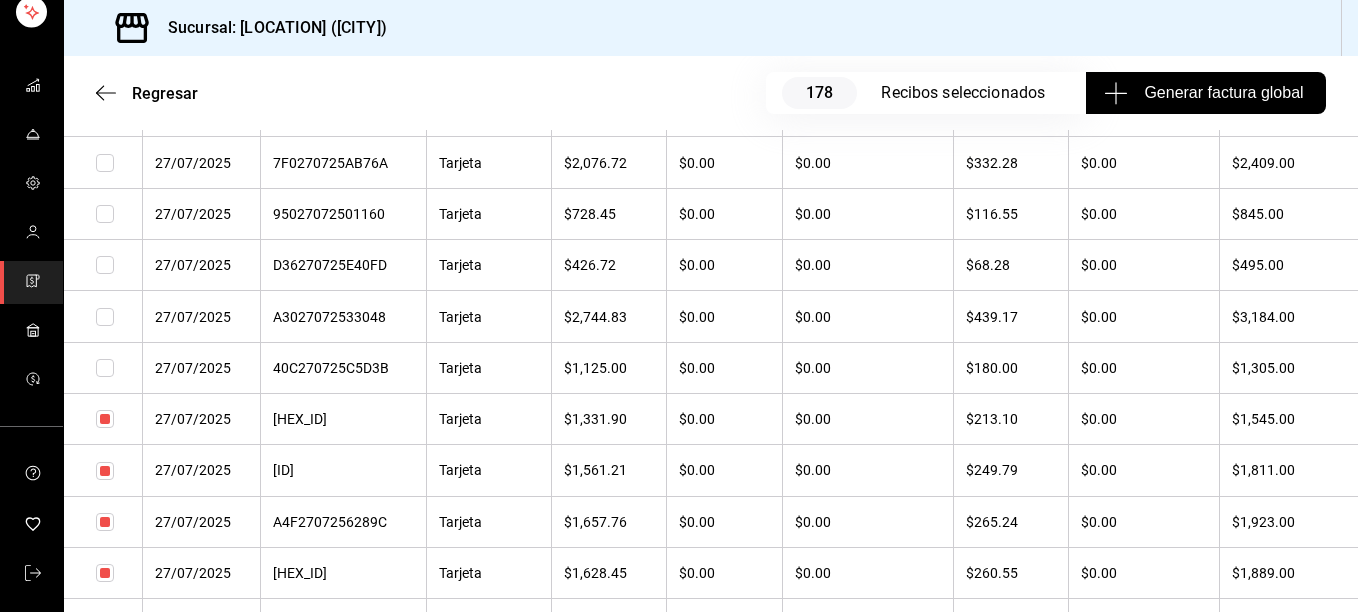 click at bounding box center (105, 368) 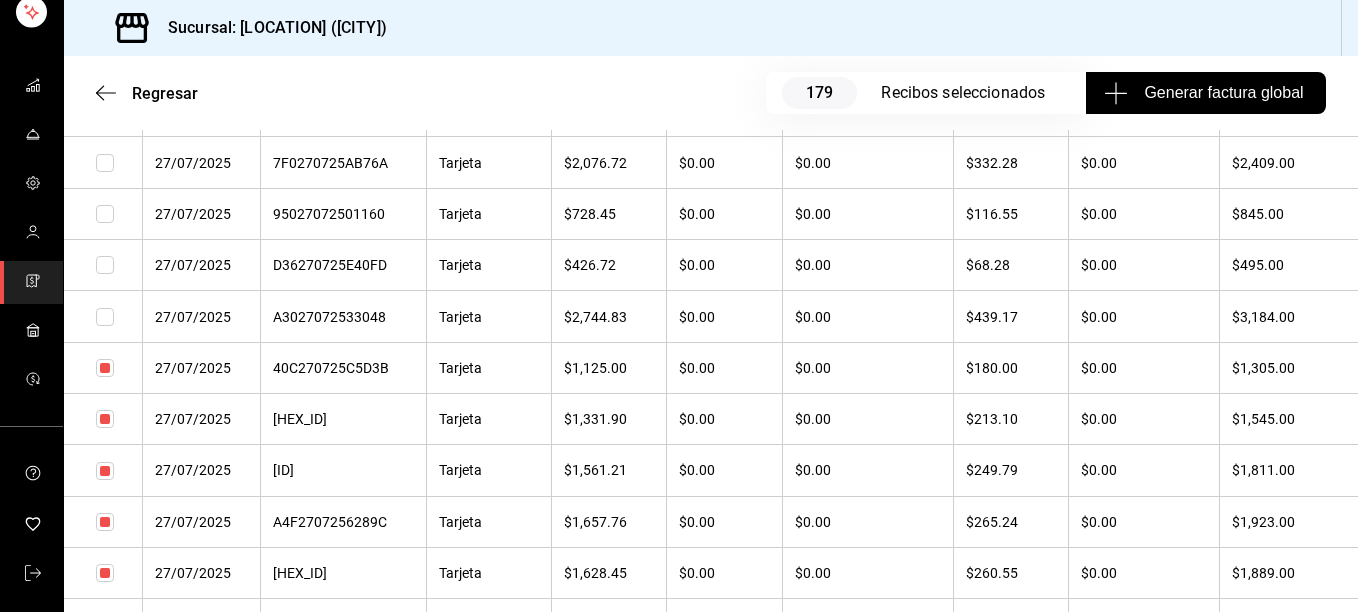 click at bounding box center [105, 317] 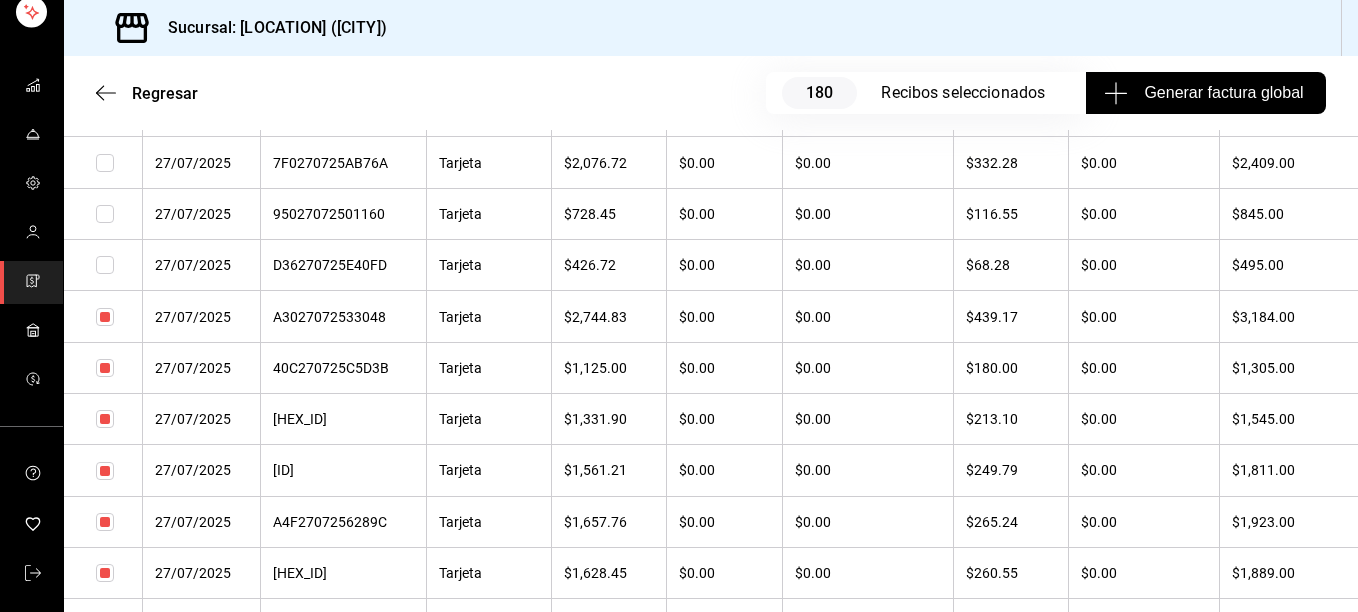 click at bounding box center (105, 265) 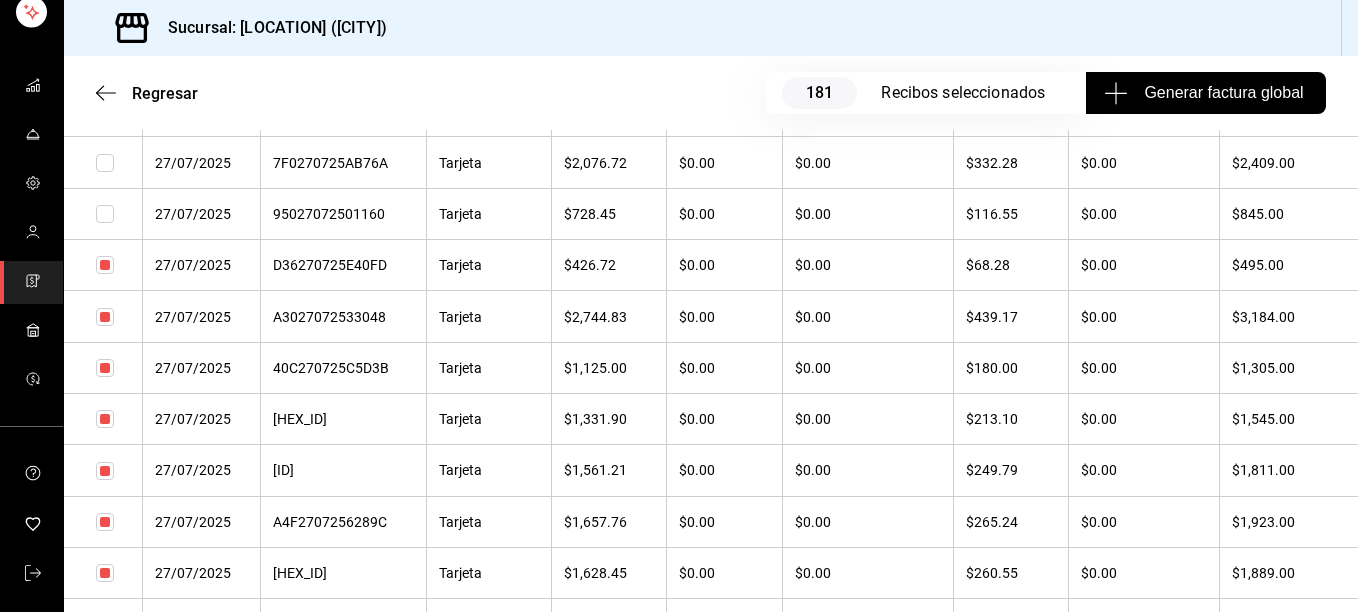 click at bounding box center (105, 214) 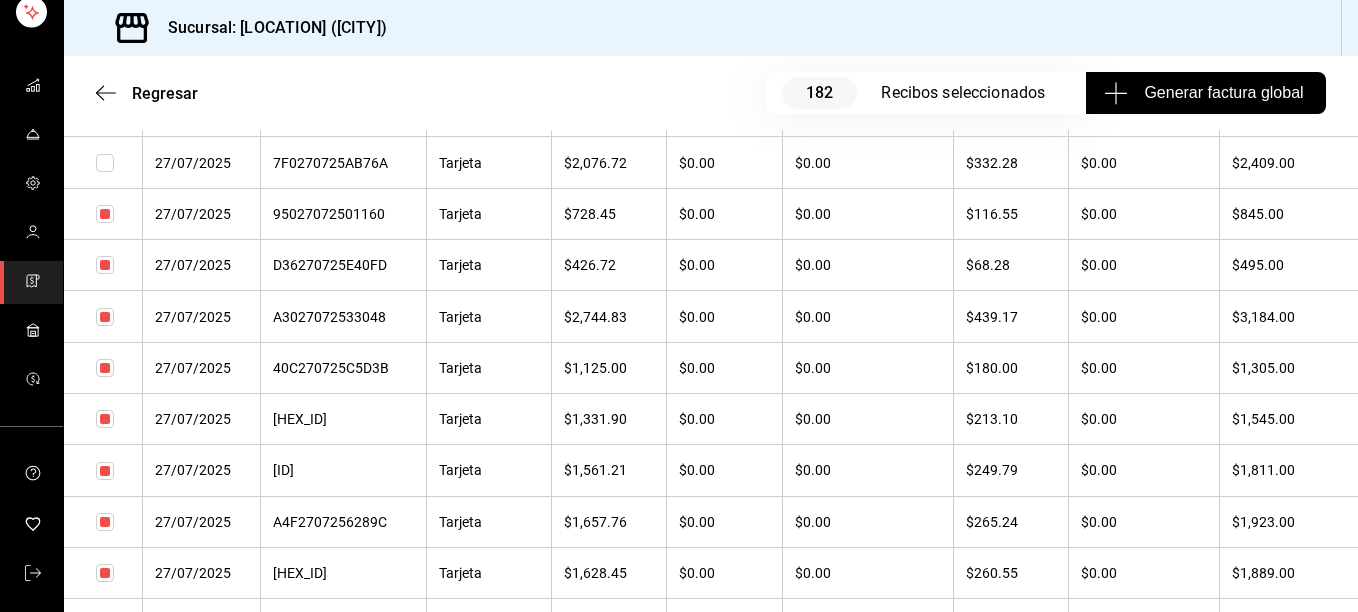 click at bounding box center (105, 163) 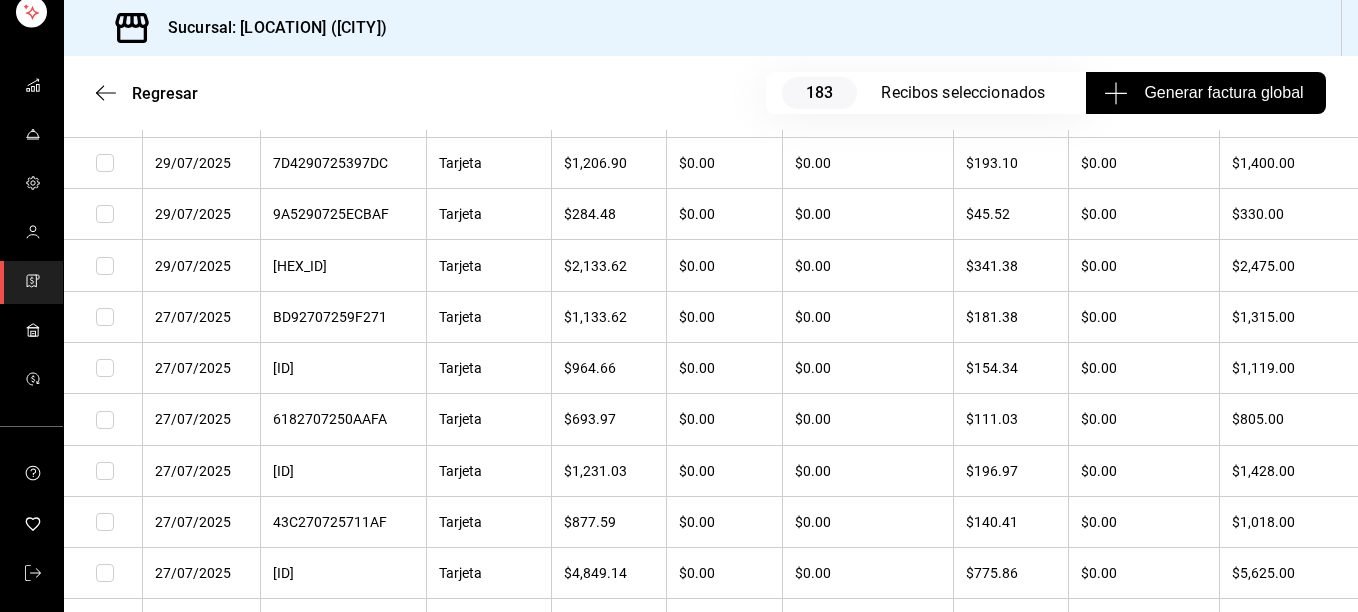 scroll, scrollTop: 2283, scrollLeft: 0, axis: vertical 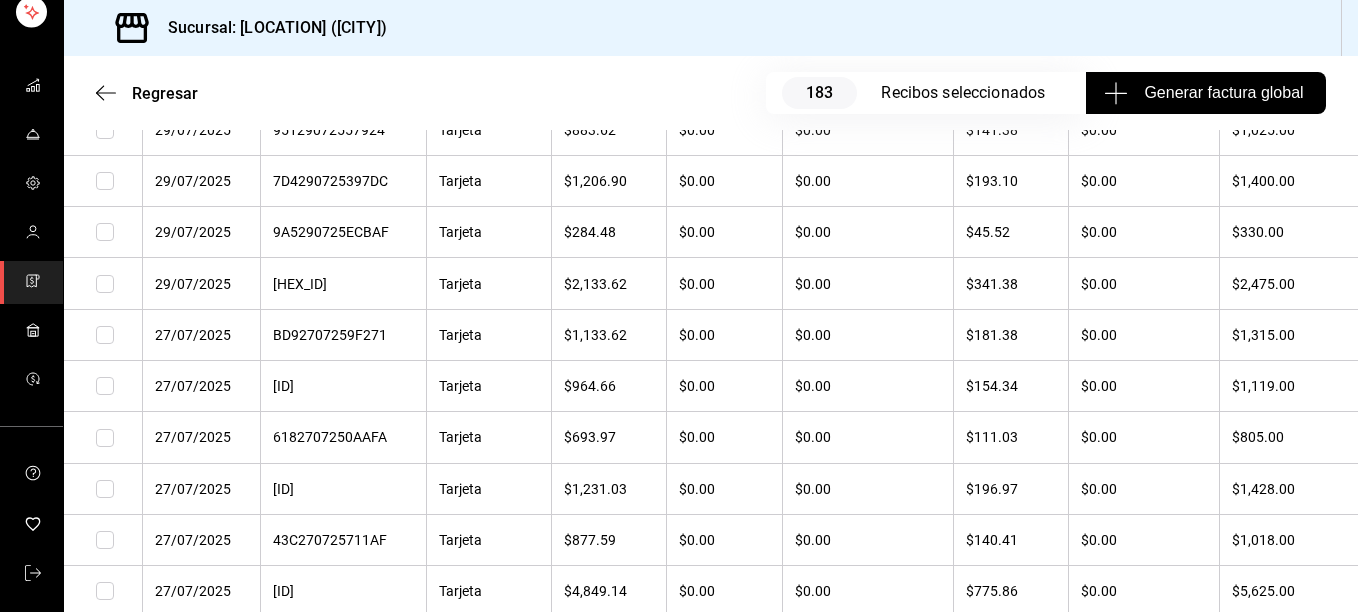 click at bounding box center (105, 181) 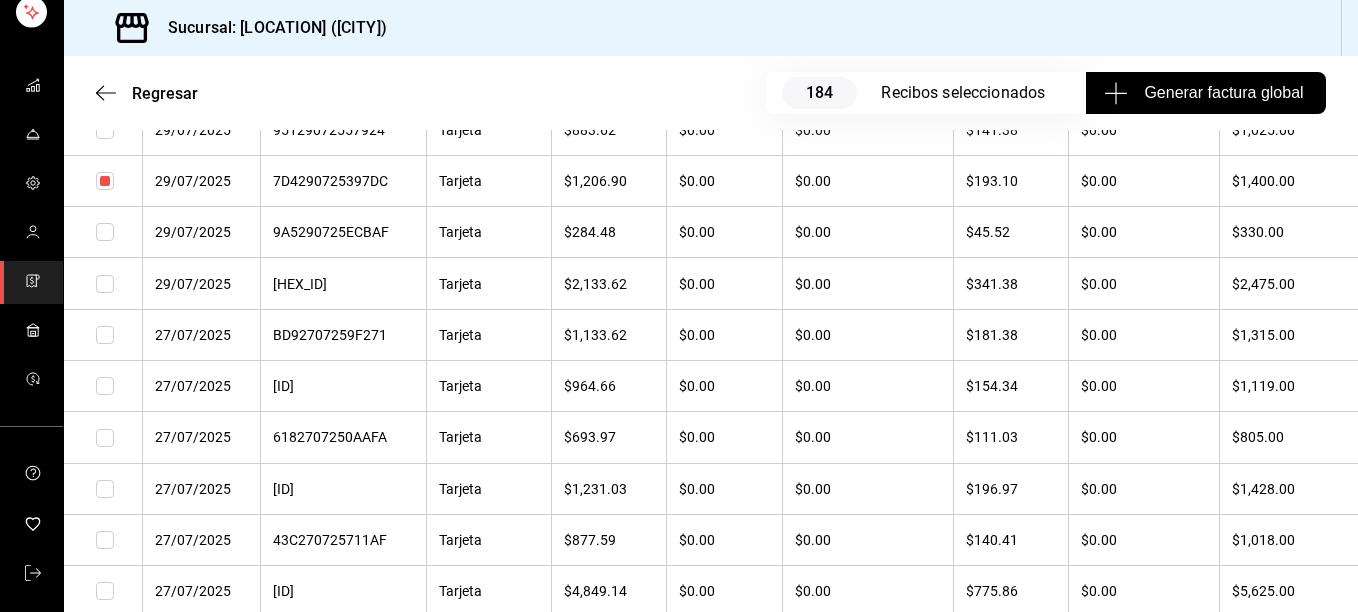 click at bounding box center [105, 232] 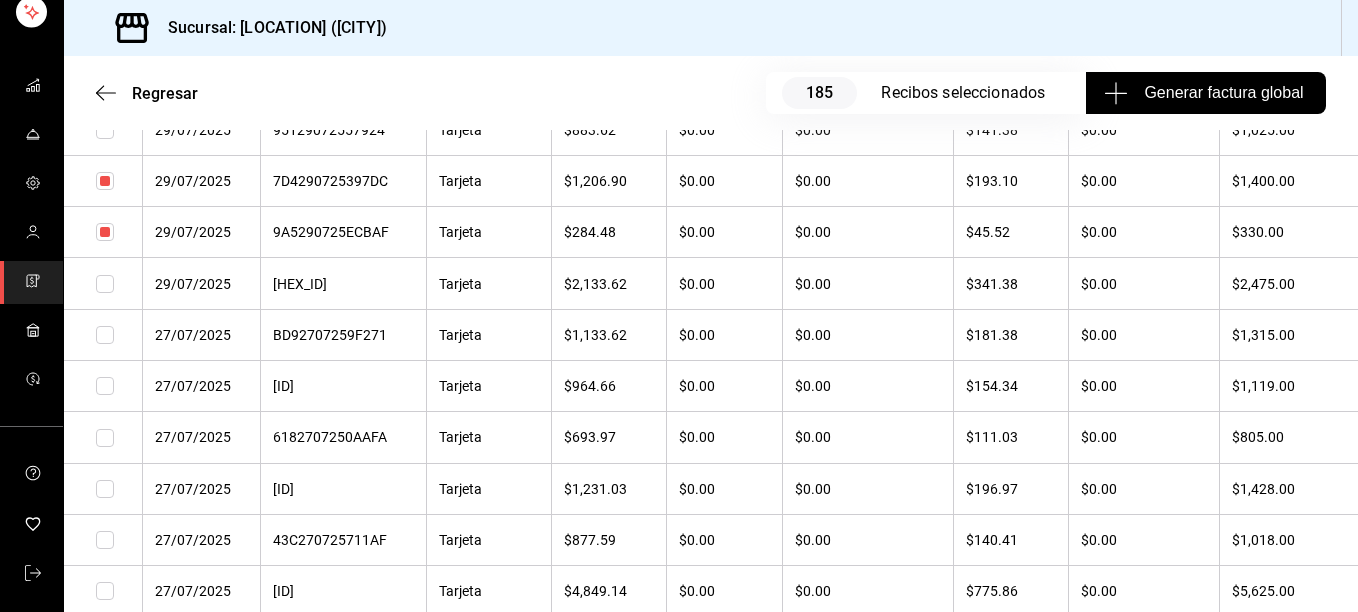 click at bounding box center (105, 284) 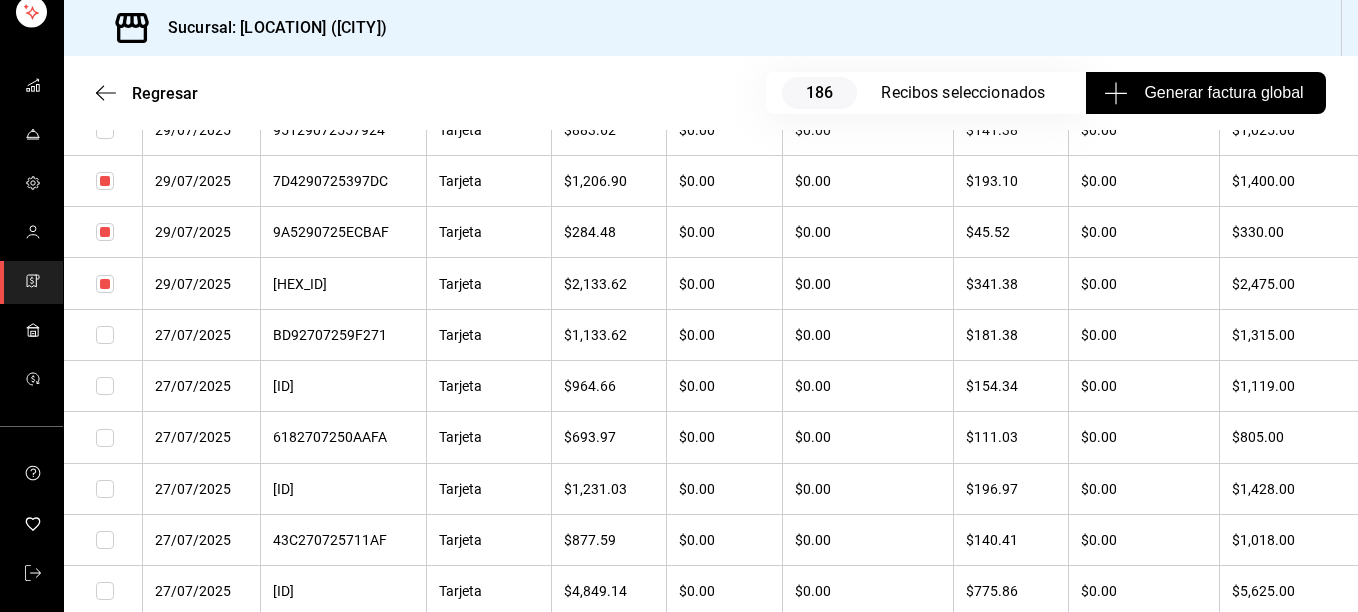 drag, startPoint x: 104, startPoint y: 342, endPoint x: 104, endPoint y: 391, distance: 49 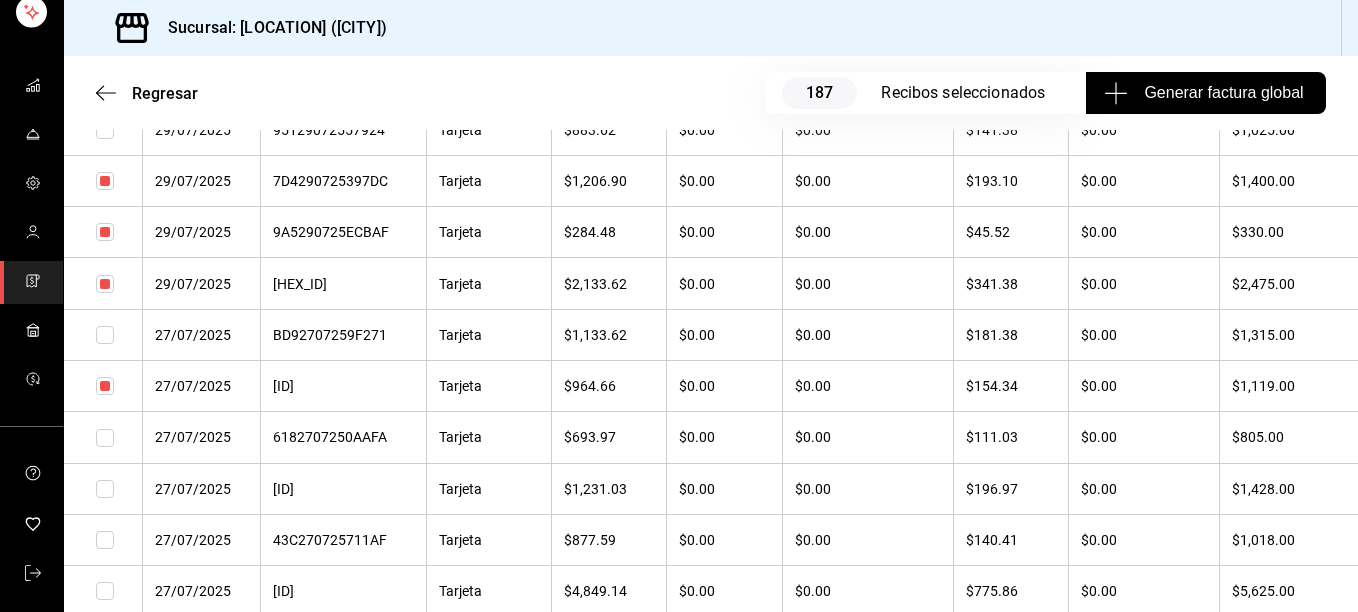 drag, startPoint x: 107, startPoint y: 335, endPoint x: 110, endPoint y: 430, distance: 95.047356 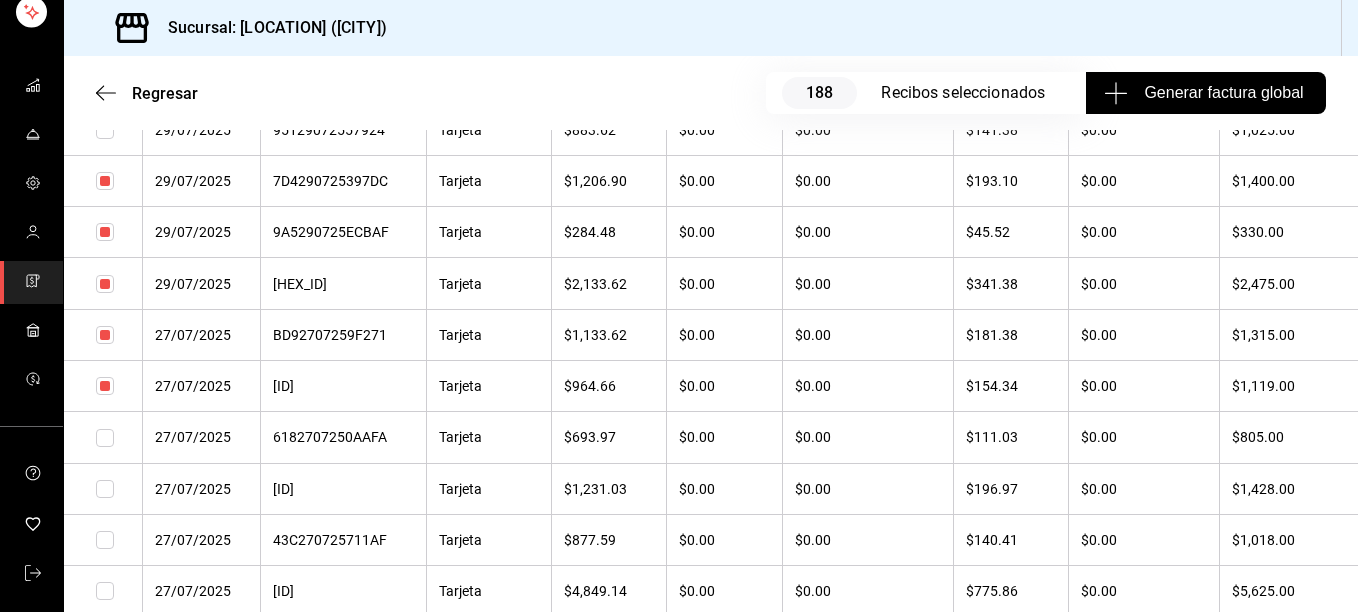 click at bounding box center [105, 438] 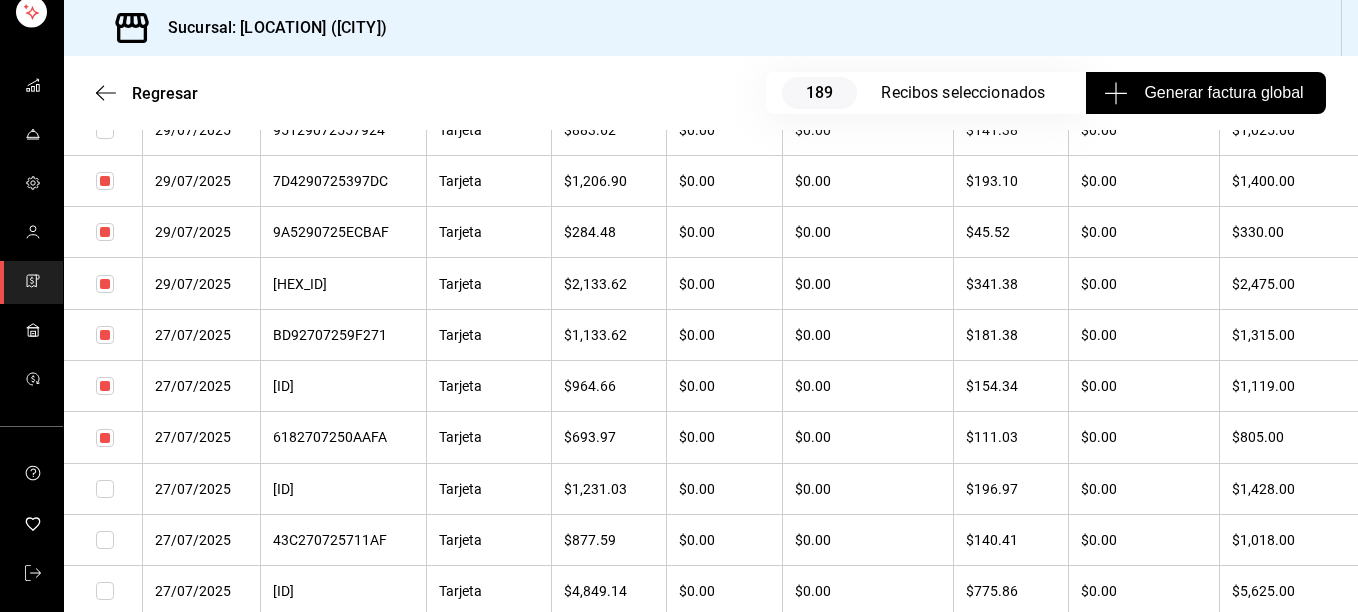 click at bounding box center (105, 489) 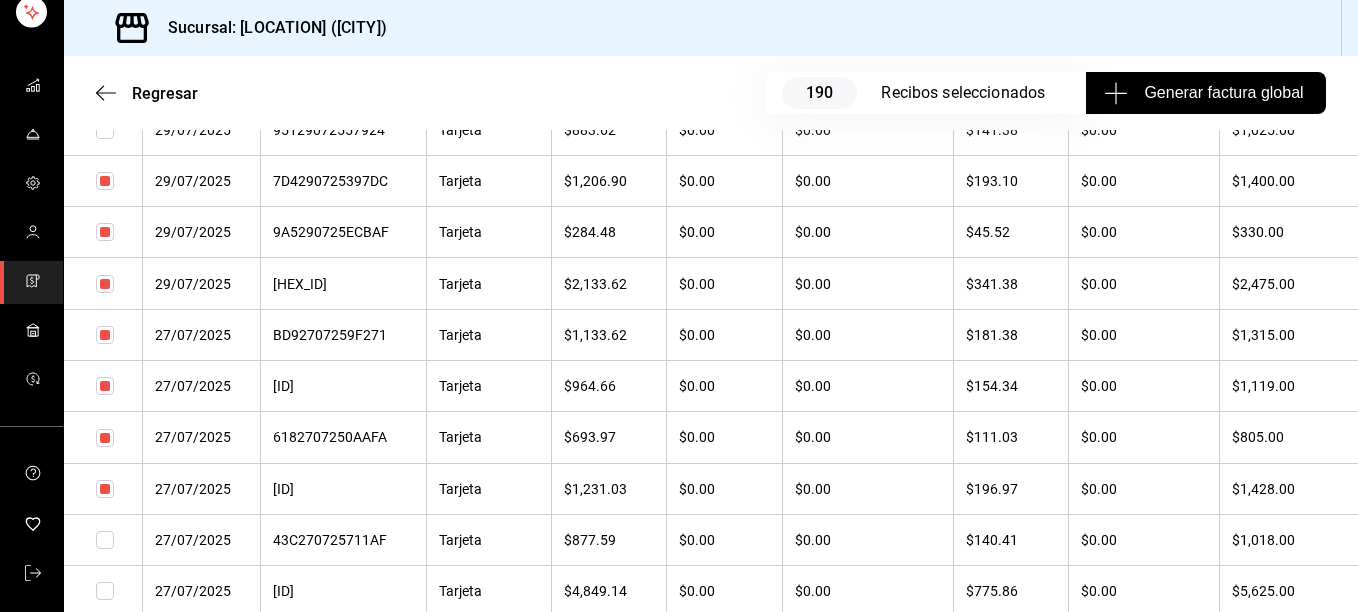 click at bounding box center (105, 540) 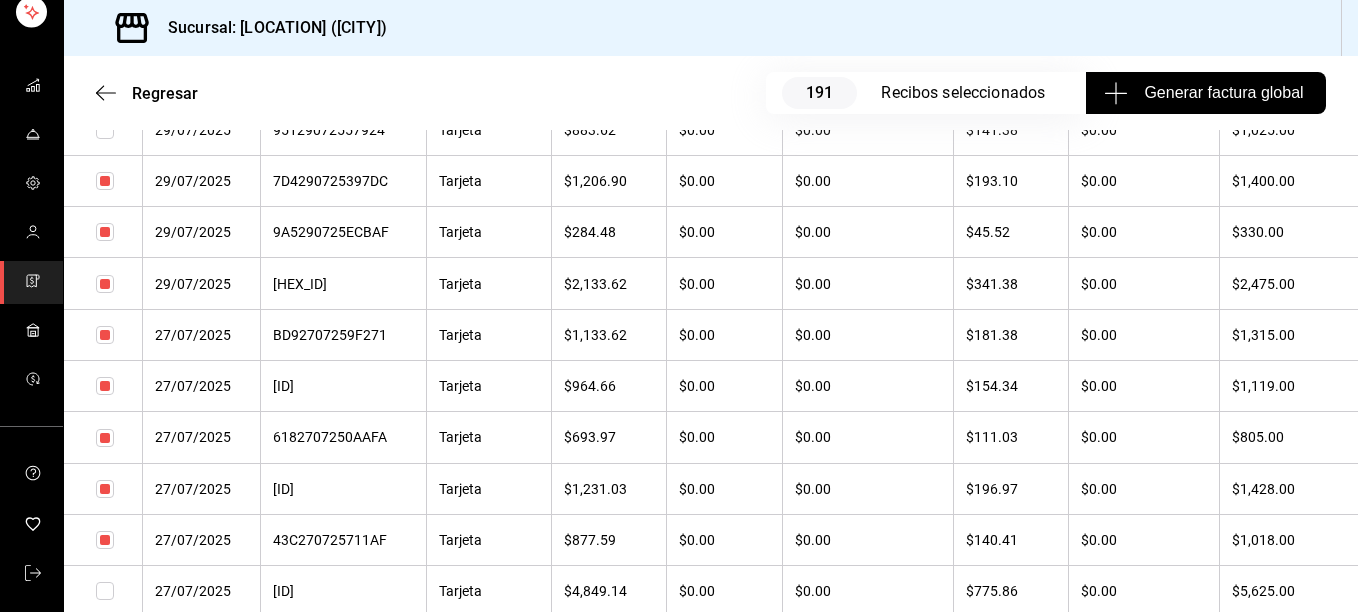 click at bounding box center [105, 591] 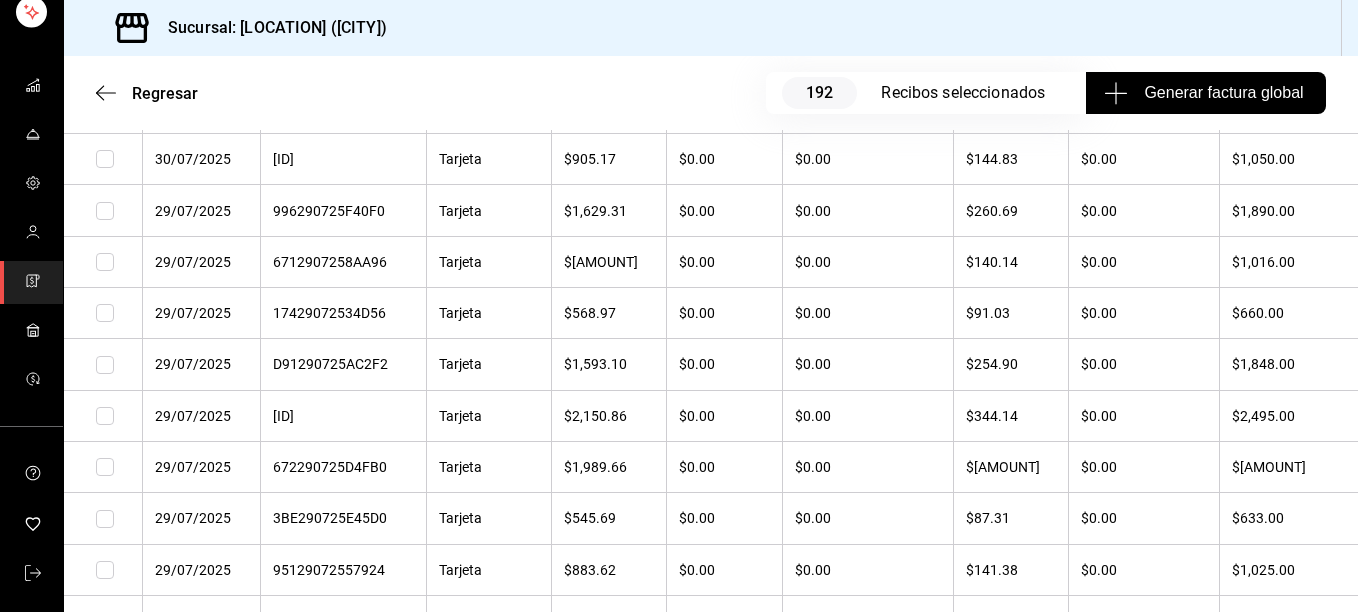scroll, scrollTop: 1803, scrollLeft: 0, axis: vertical 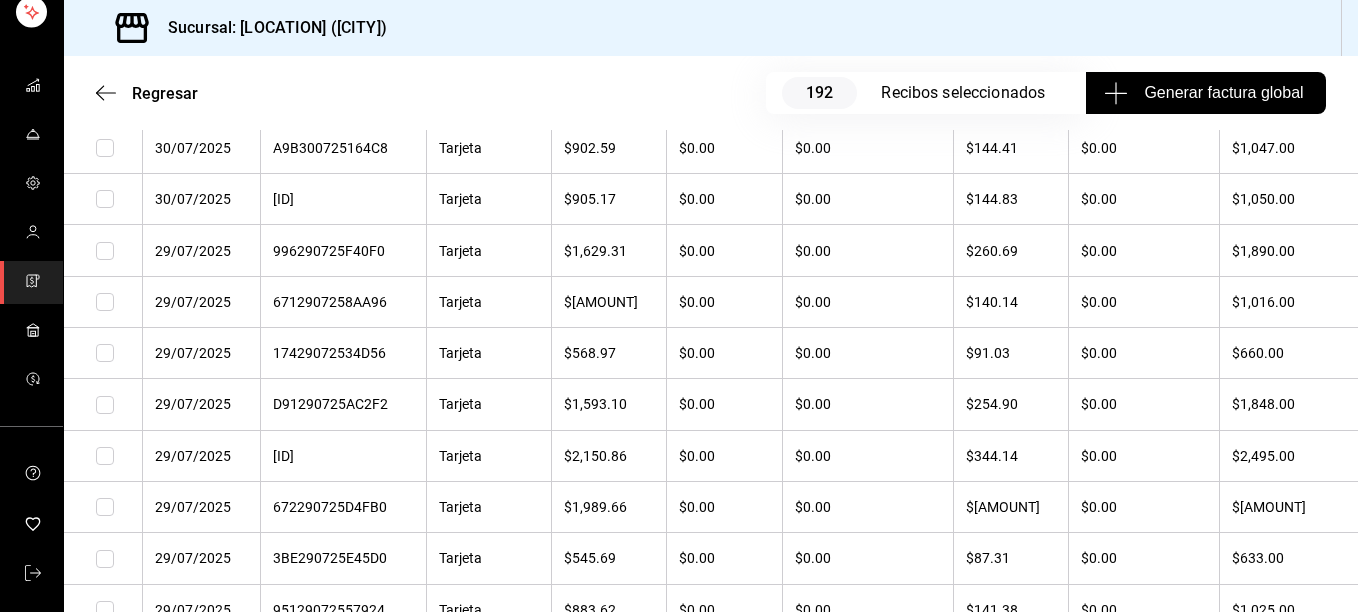 click at bounding box center [105, 251] 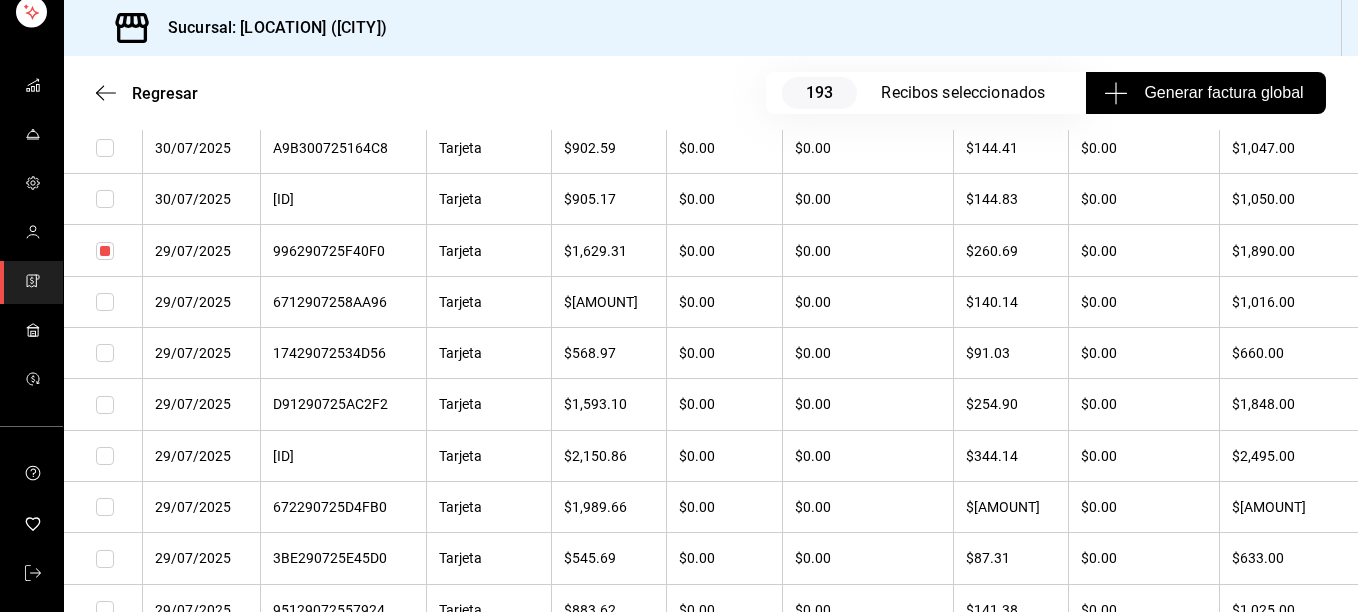 click at bounding box center [105, 302] 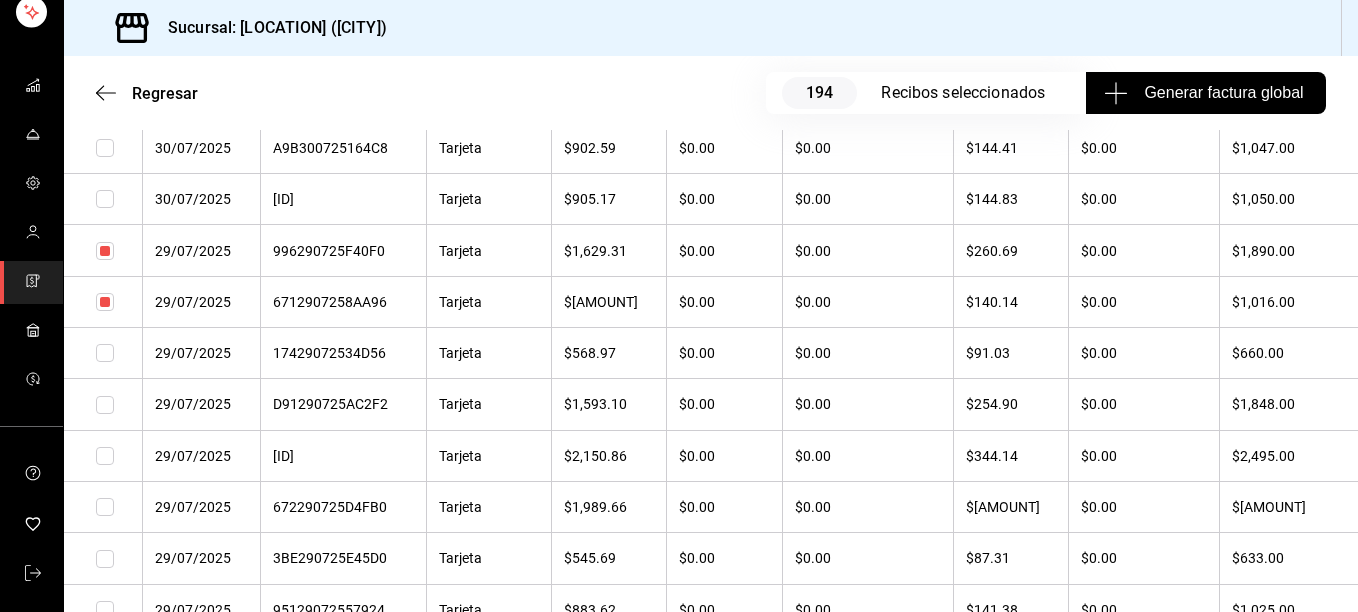click at bounding box center (105, 353) 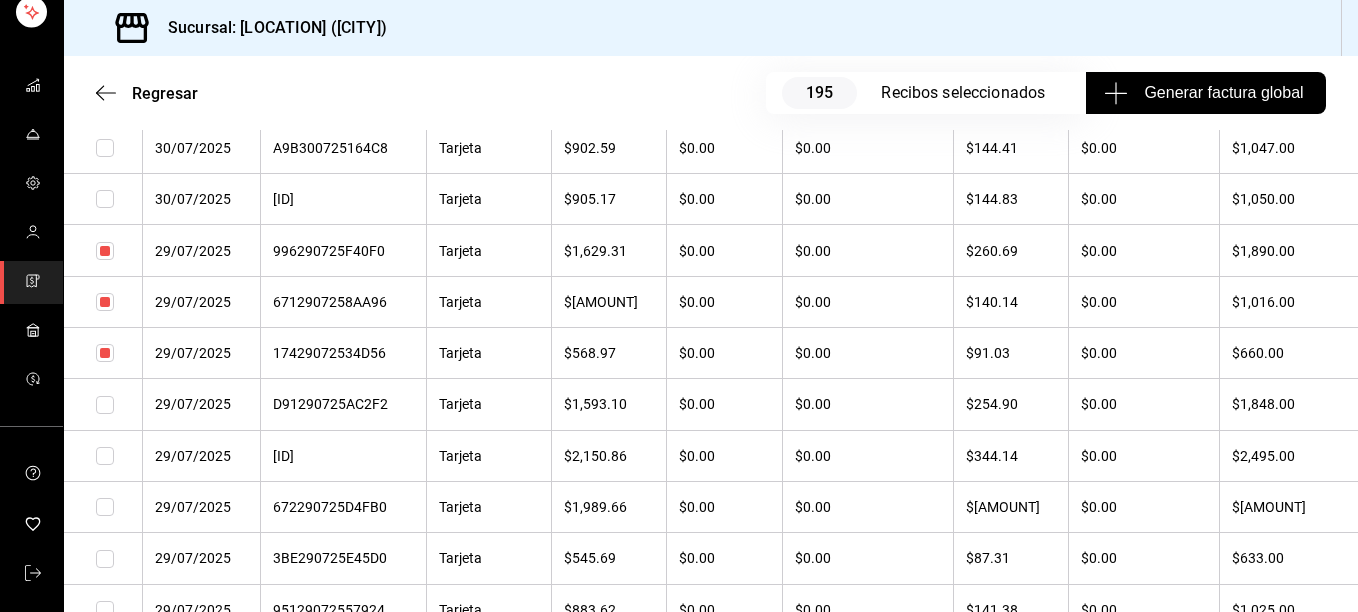 click at bounding box center [105, 405] 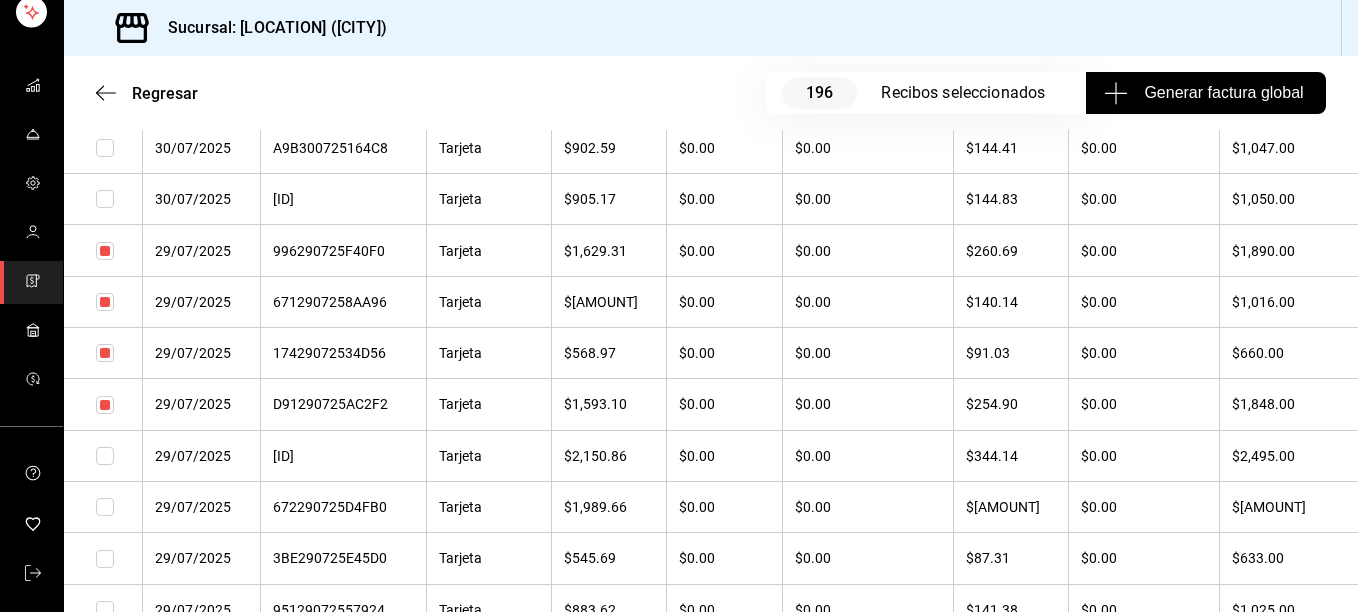 click at bounding box center [105, 456] 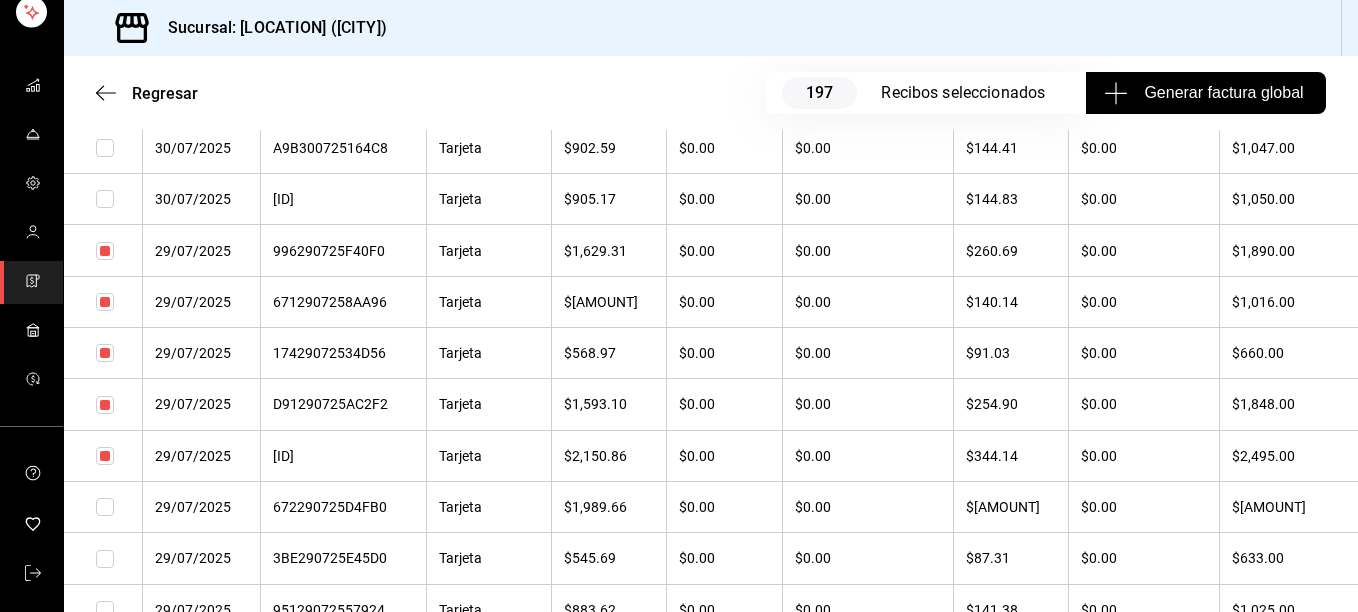 click at bounding box center [105, 507] 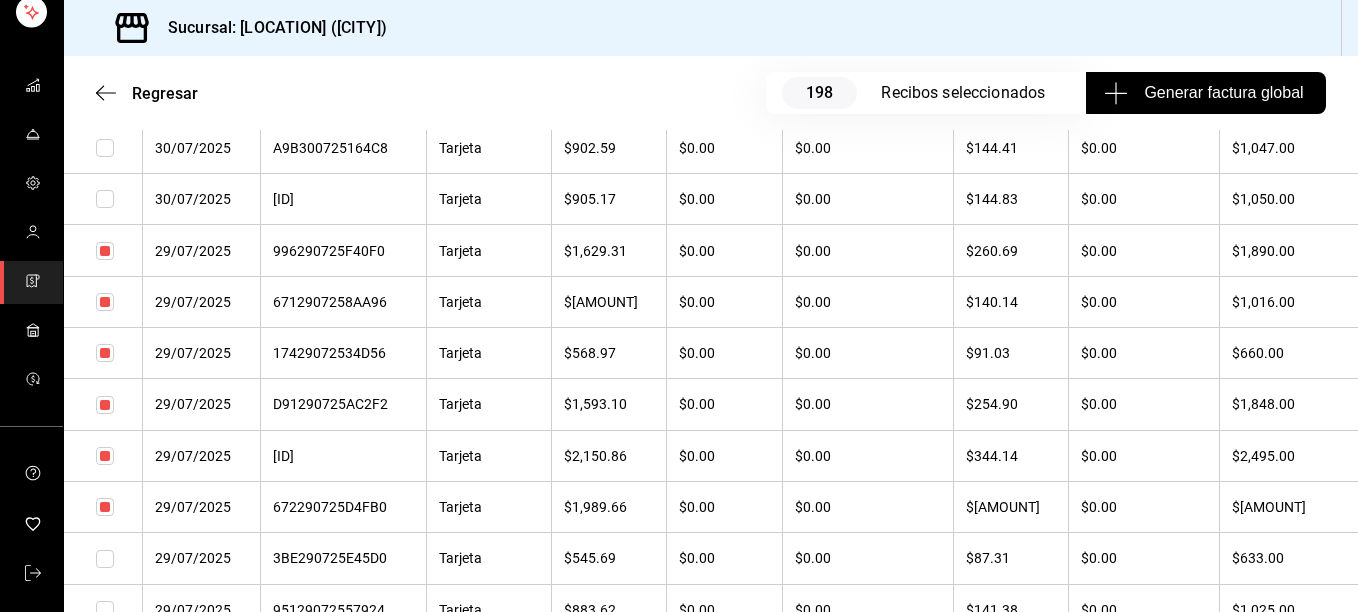 click at bounding box center (105, 559) 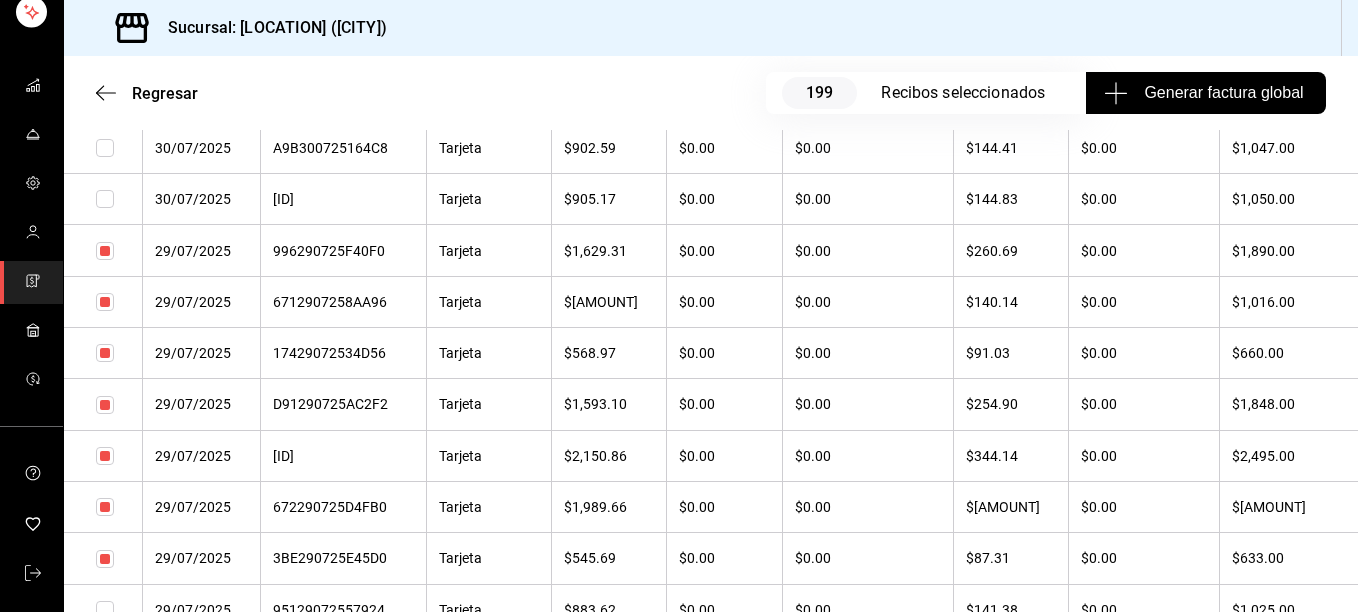 click at bounding box center (105, 610) 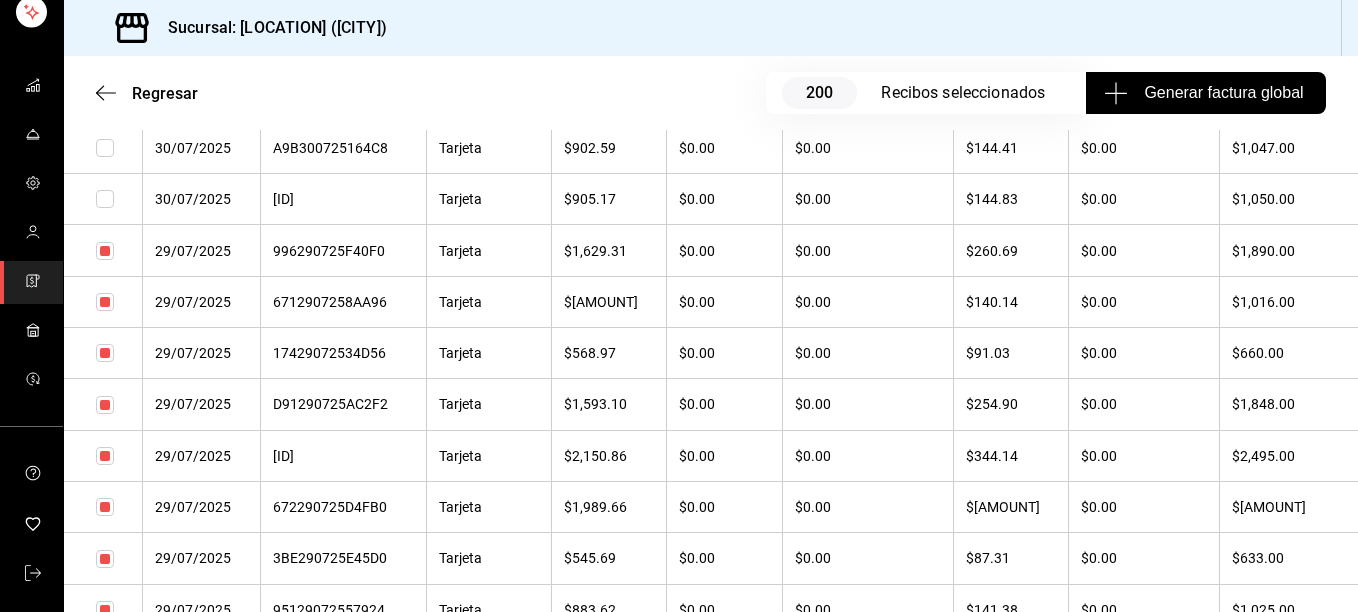 drag, startPoint x: 102, startPoint y: 195, endPoint x: 107, endPoint y: 149, distance: 46.270943 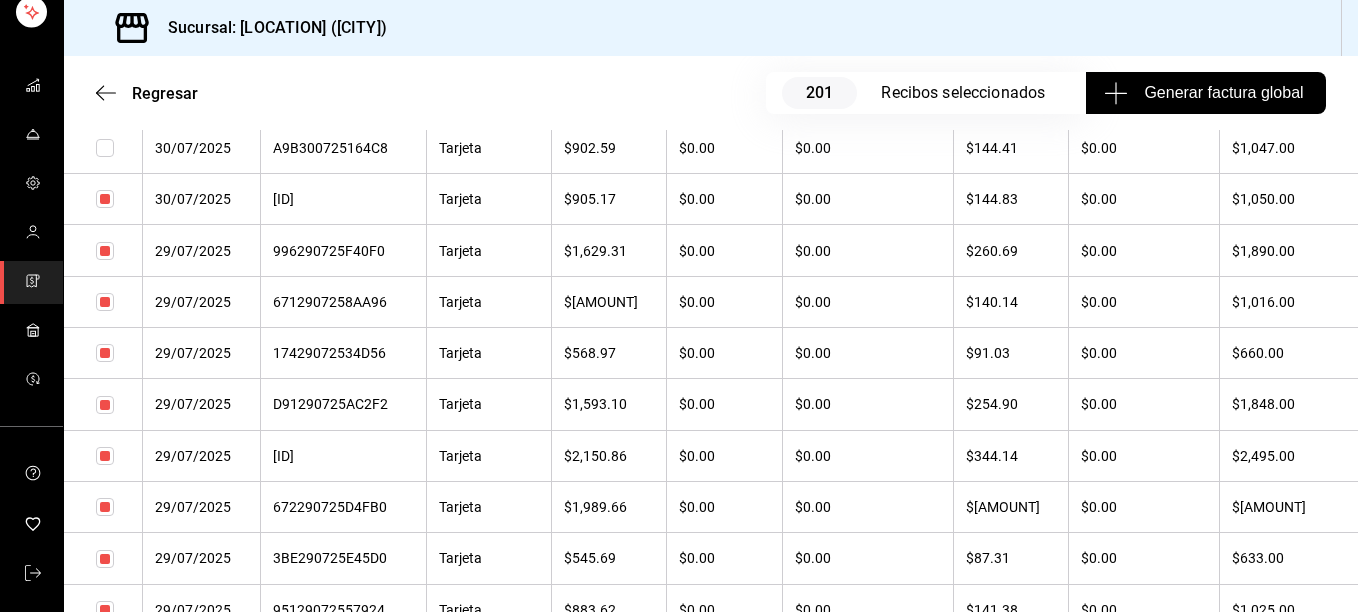 click at bounding box center [105, 148] 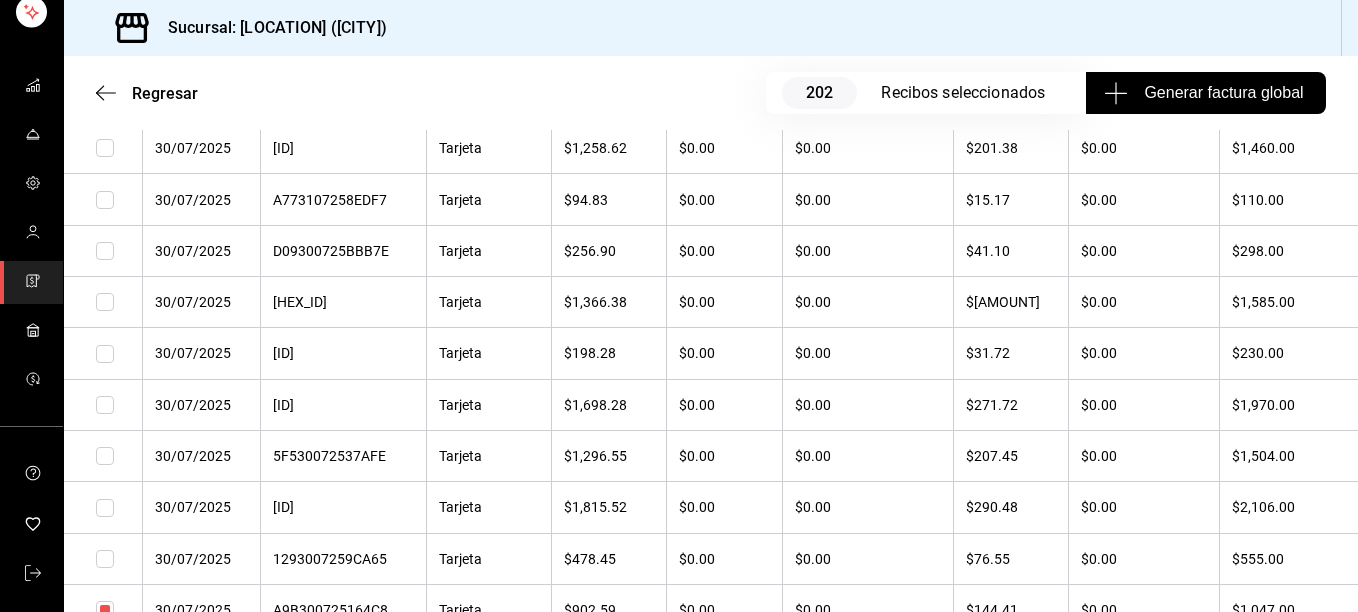 scroll, scrollTop: 1323, scrollLeft: 0, axis: vertical 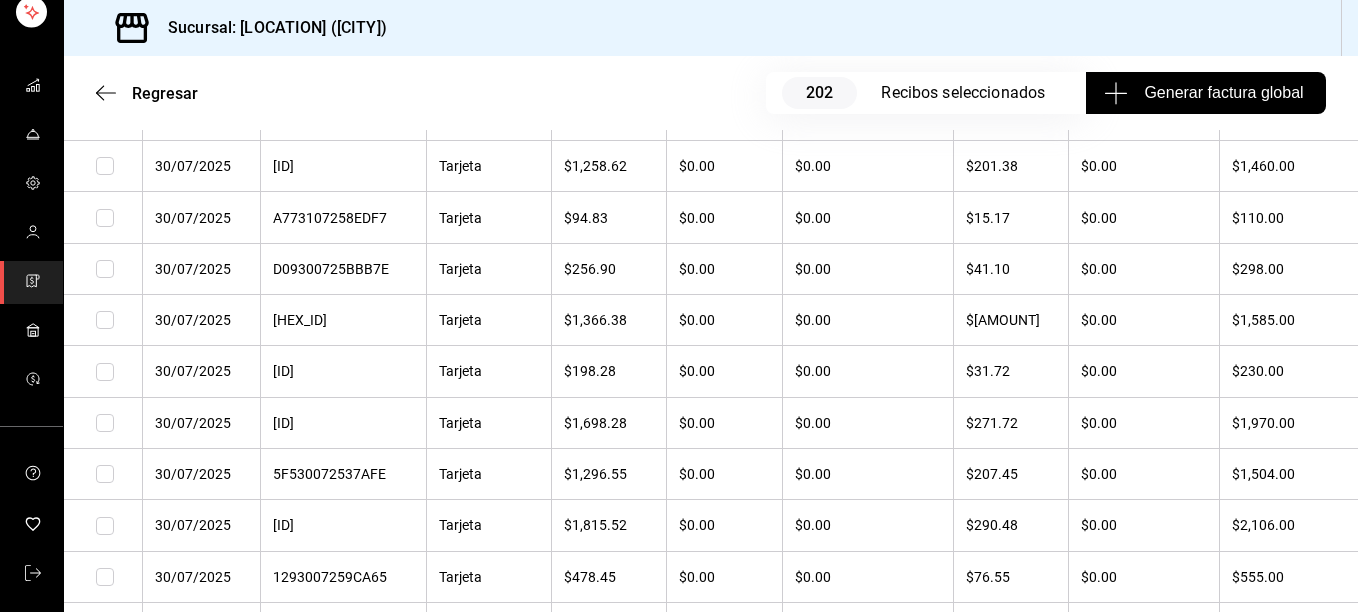 click at bounding box center [105, 577] 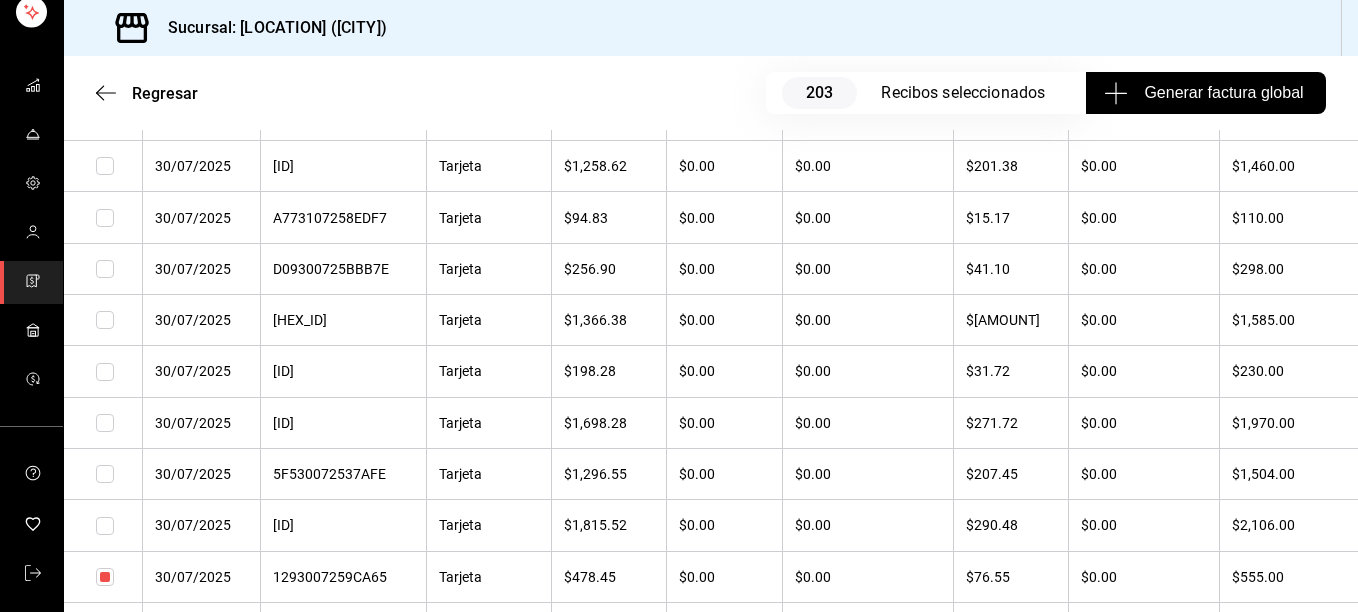 click at bounding box center [105, 526] 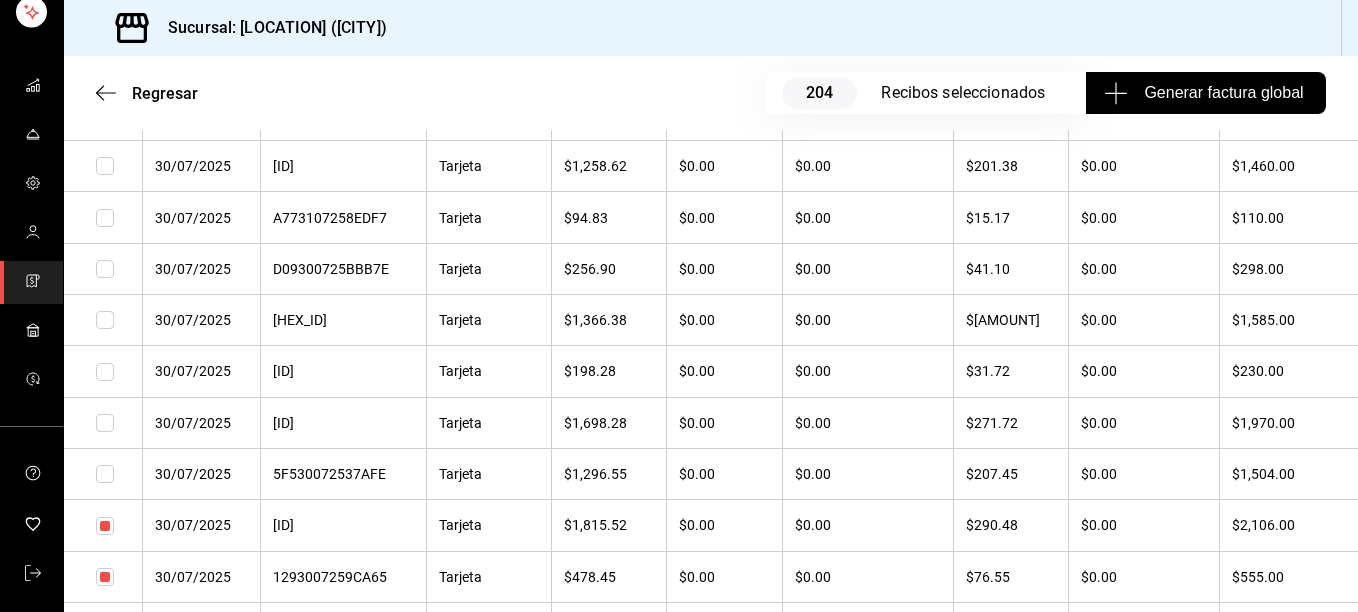 click at bounding box center (105, 474) 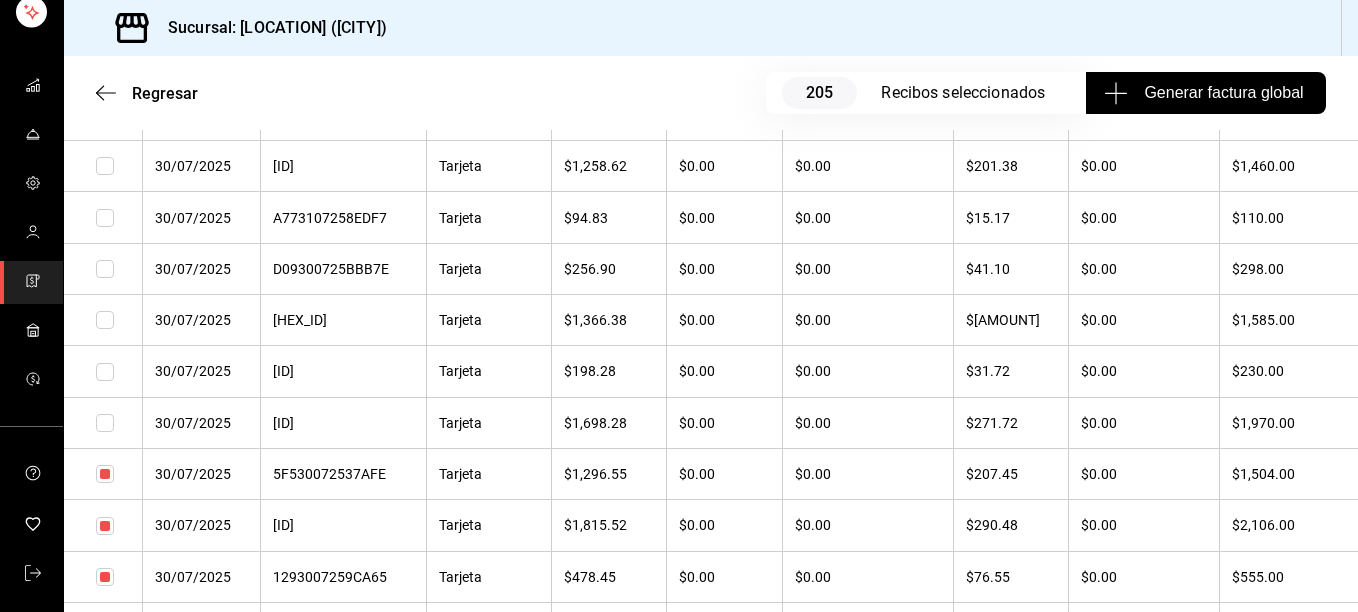click at bounding box center (105, 423) 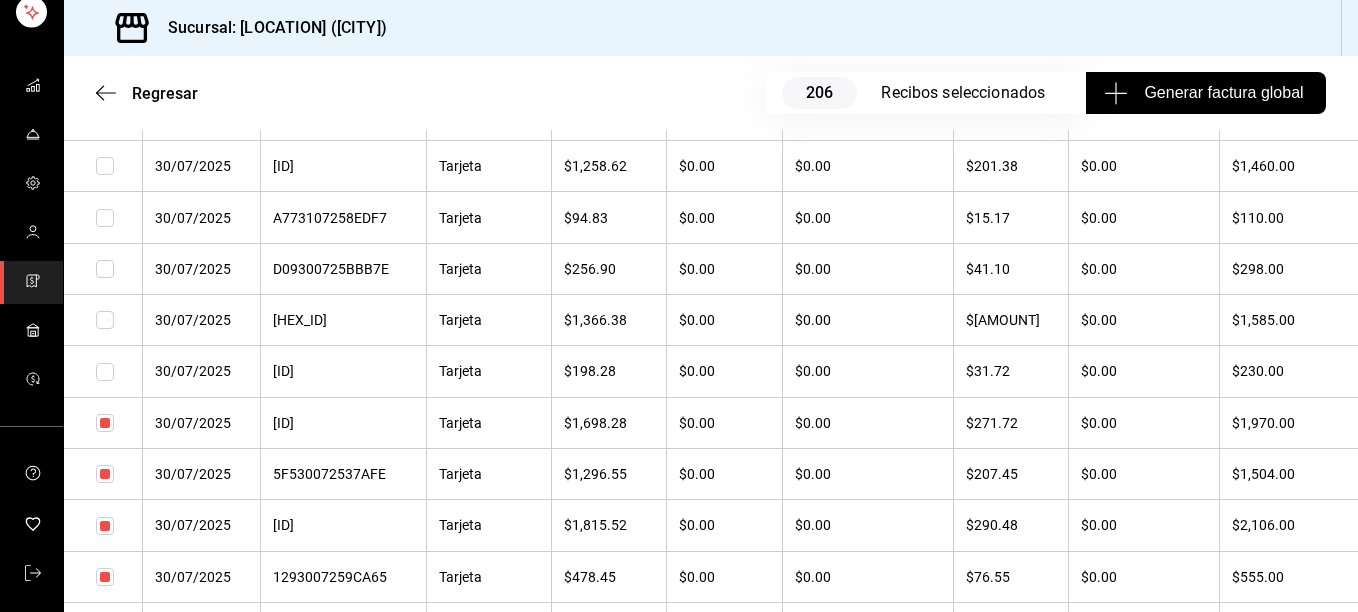 click at bounding box center (105, 372) 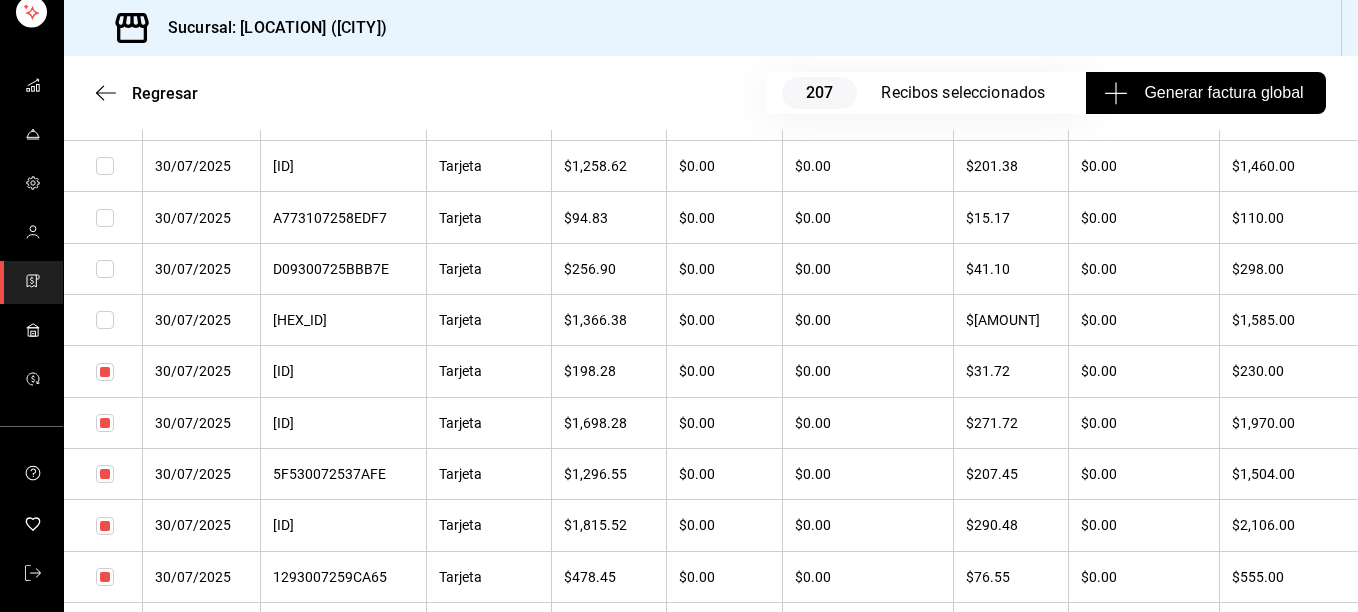 click at bounding box center (105, 320) 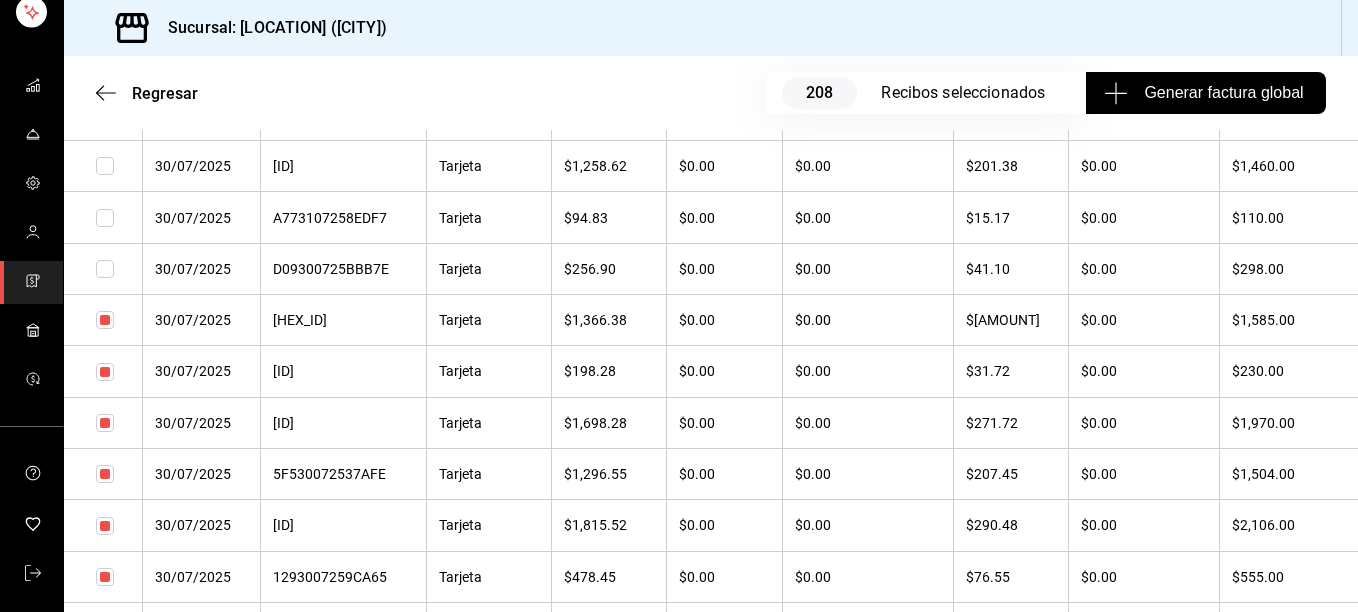 click at bounding box center [105, 269] 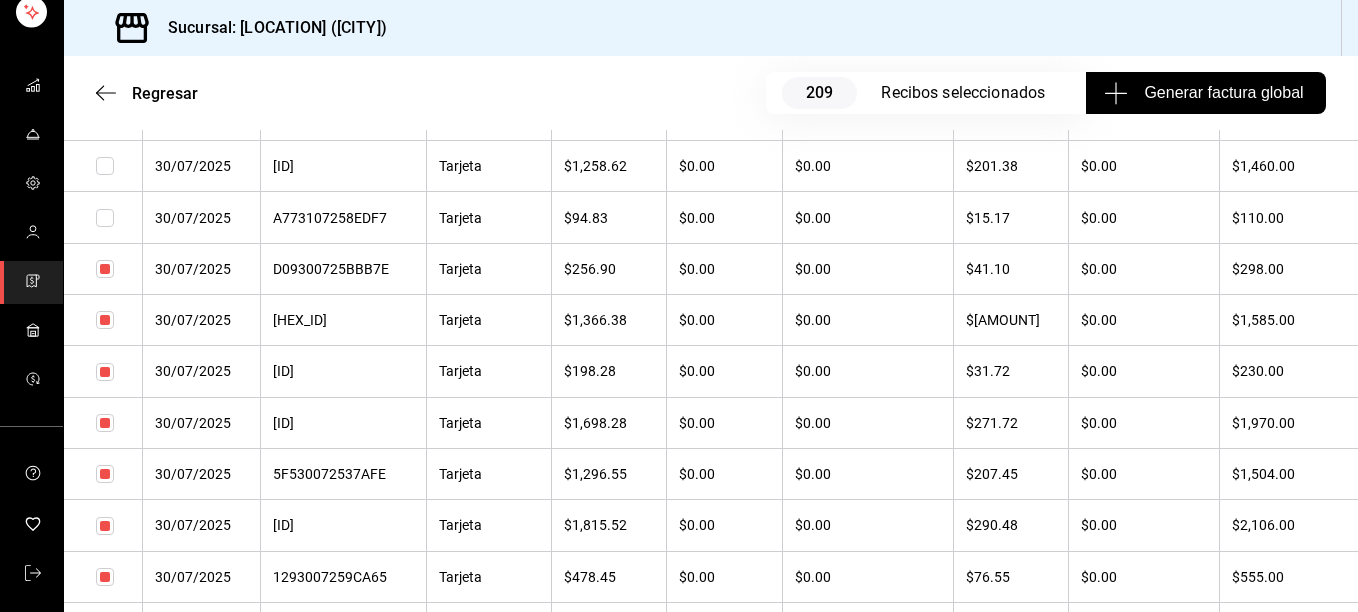 click at bounding box center [105, 218] 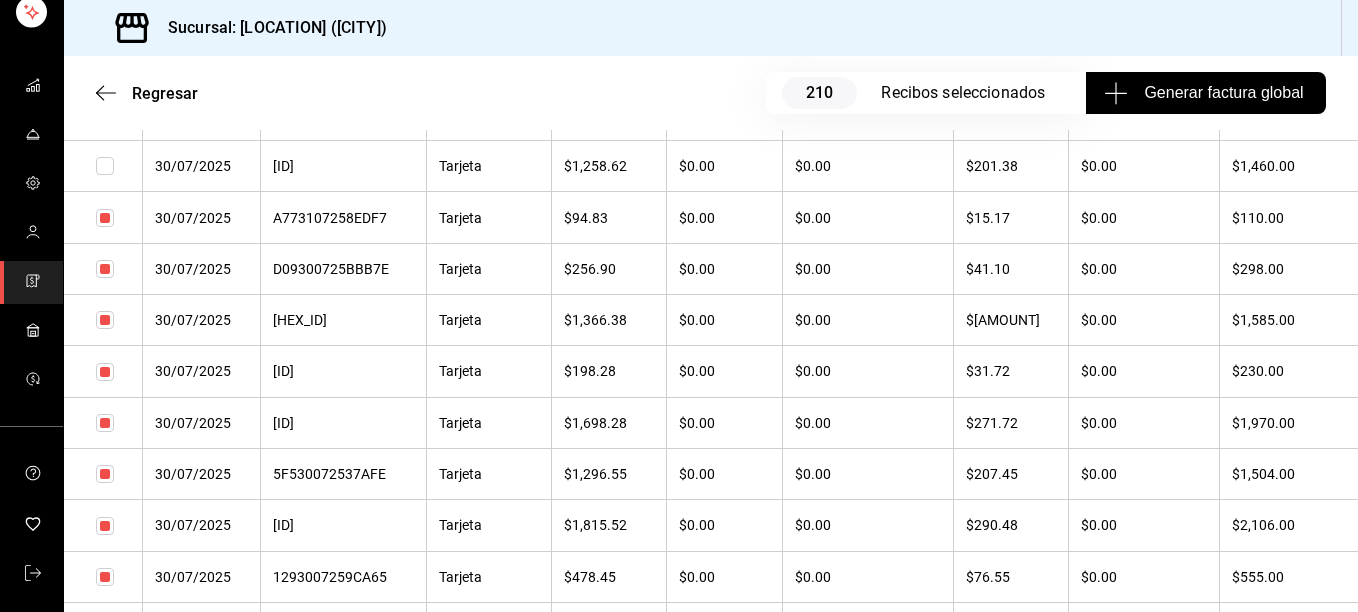 click at bounding box center (105, 166) 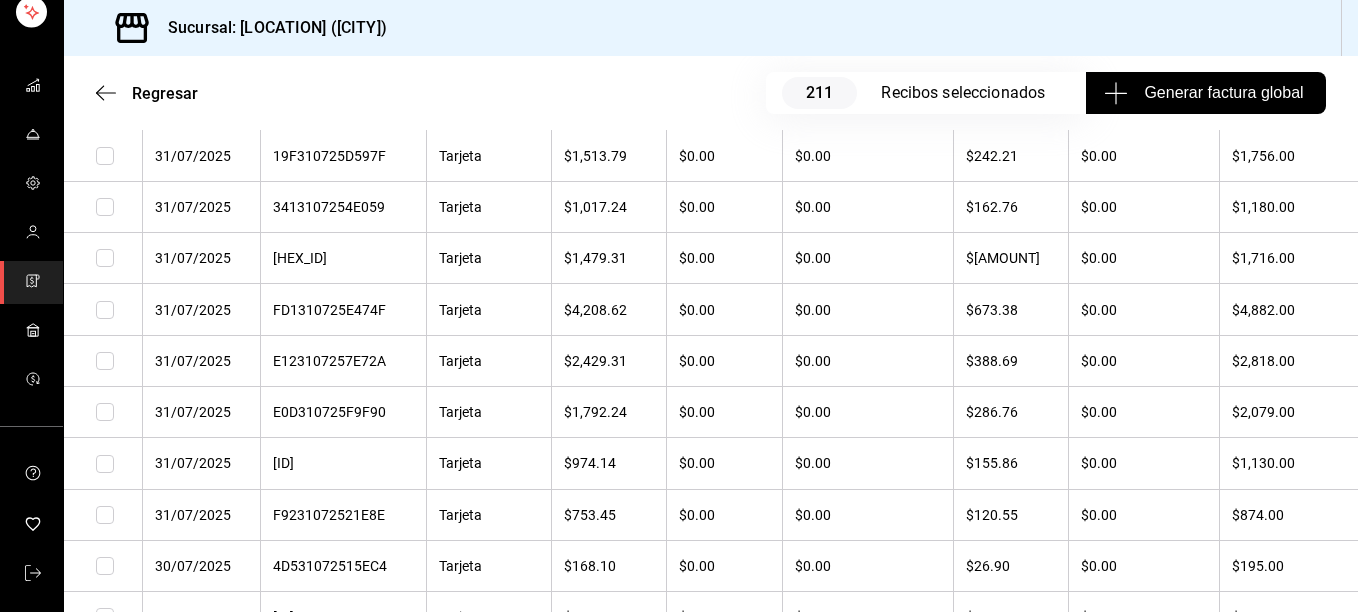 scroll, scrollTop: 843, scrollLeft: 0, axis: vertical 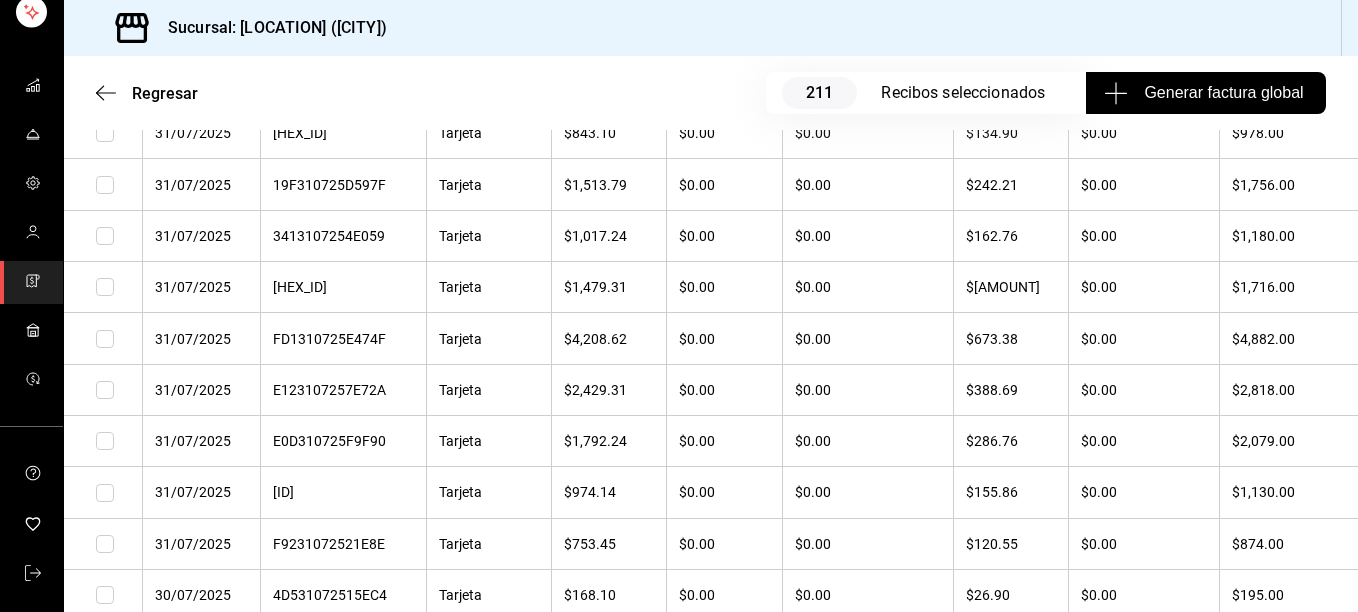 drag, startPoint x: 102, startPoint y: 591, endPoint x: 106, endPoint y: 552, distance: 39.20459 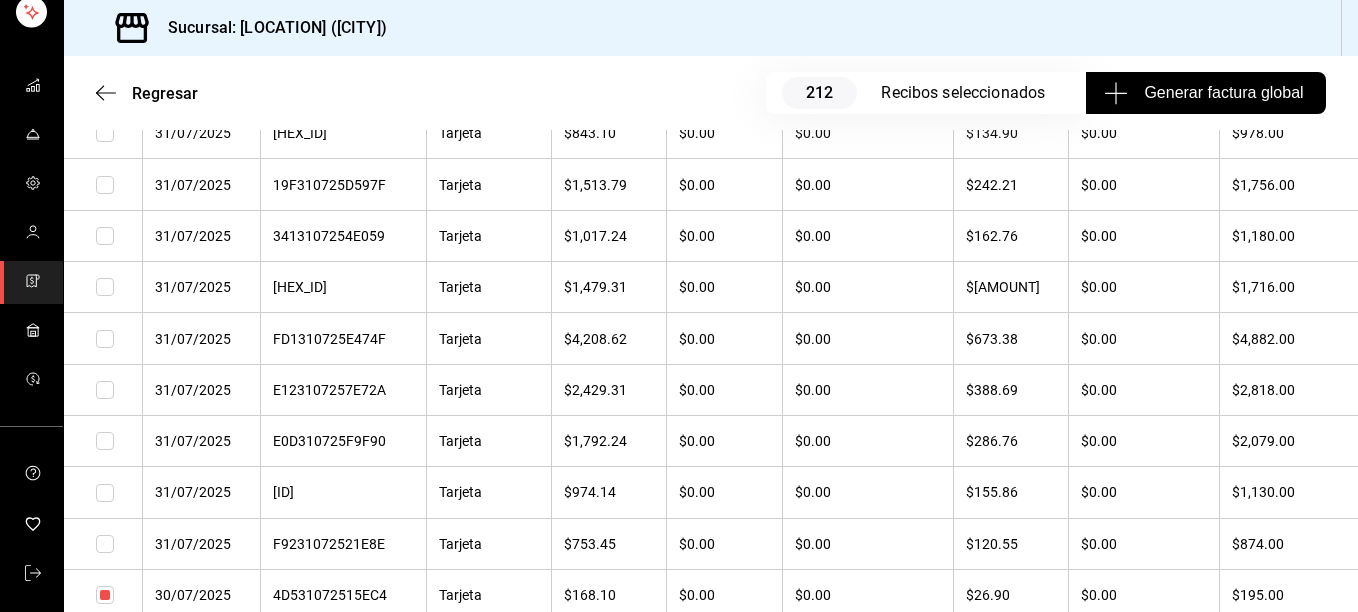 click at bounding box center [105, 544] 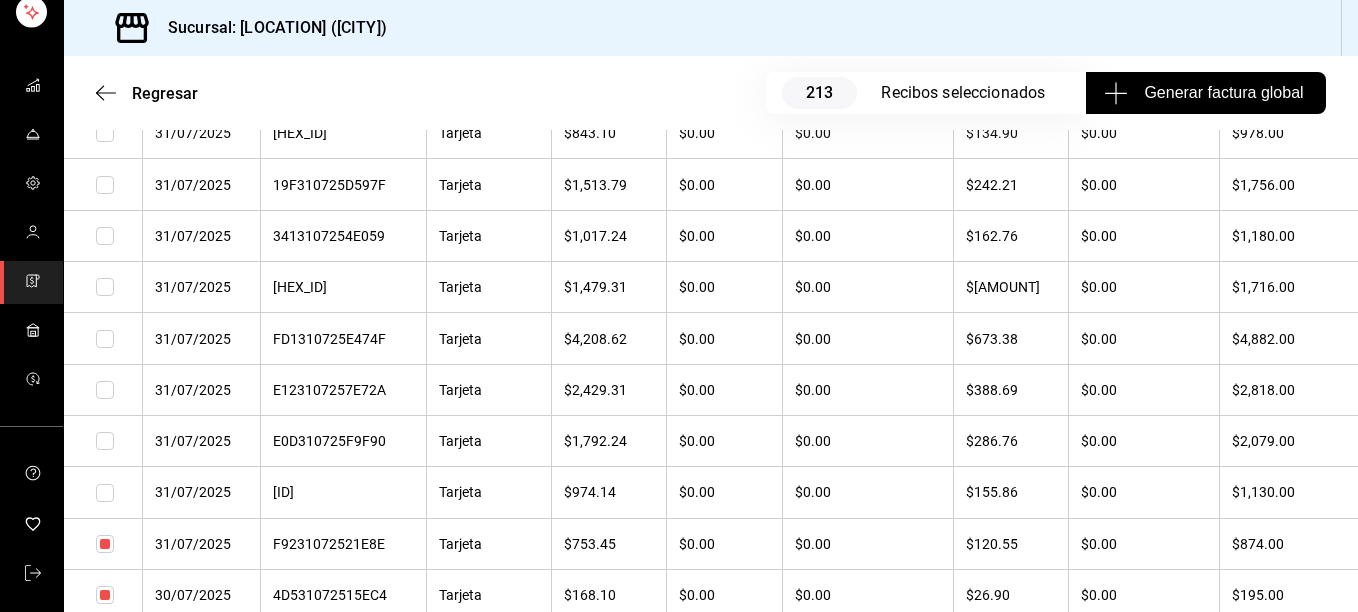 click at bounding box center (105, 493) 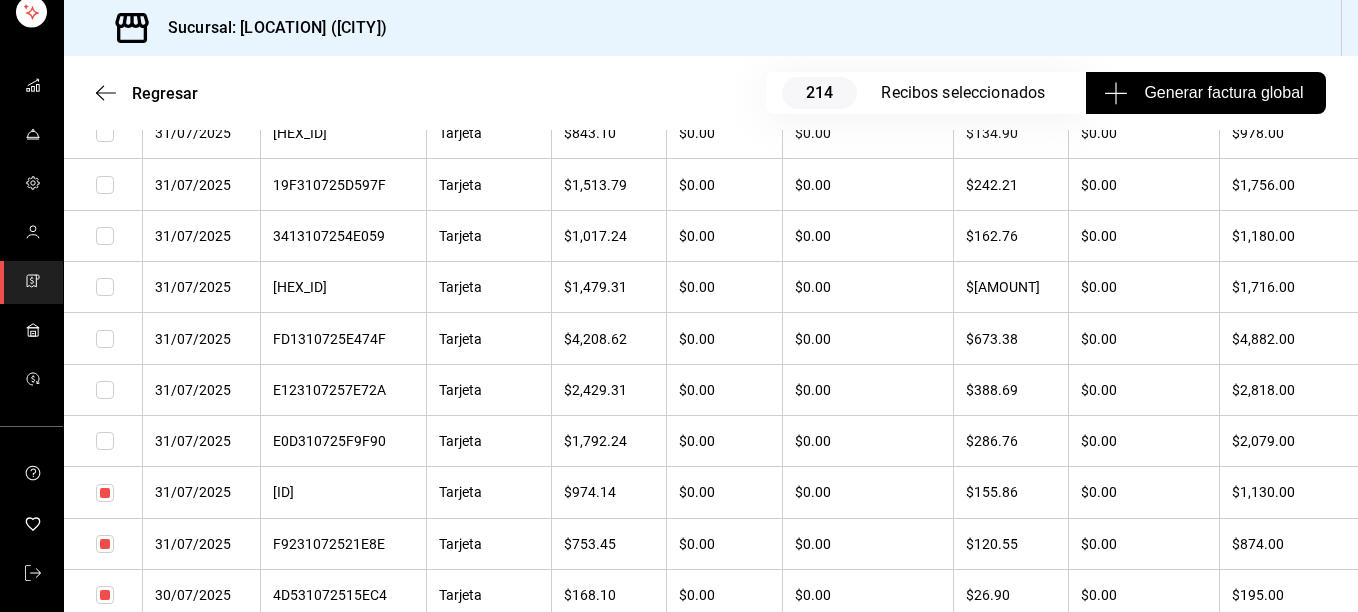 click at bounding box center [105, 441] 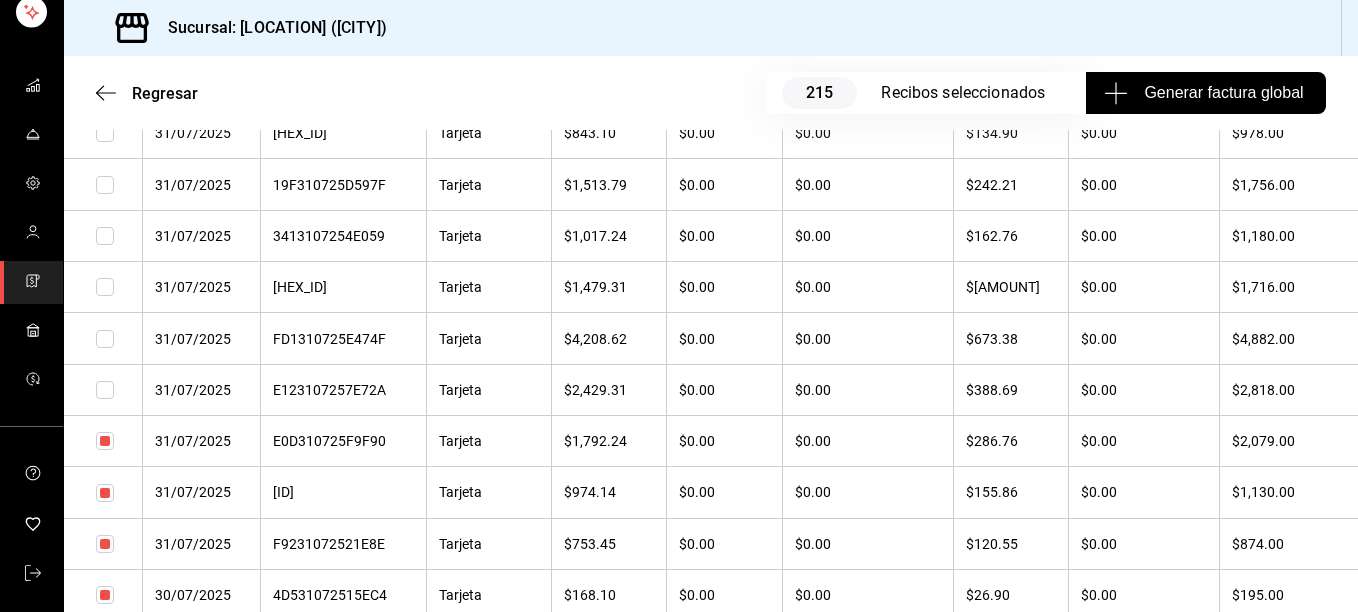 click at bounding box center [105, 390] 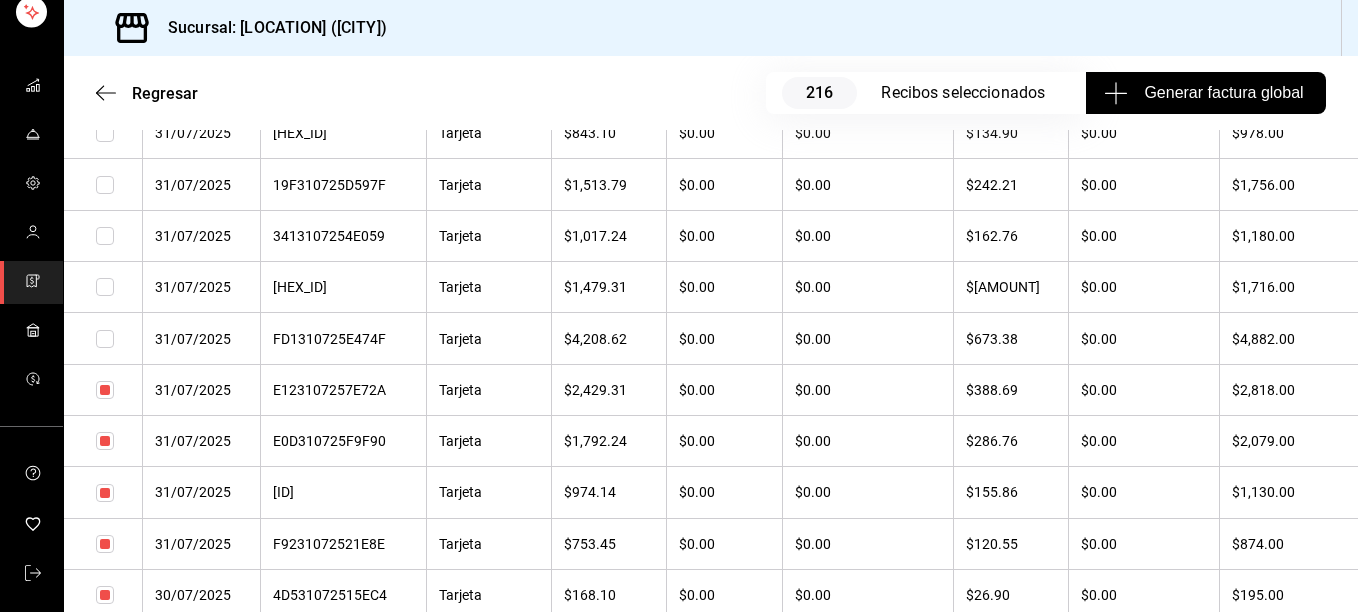 click at bounding box center [105, 339] 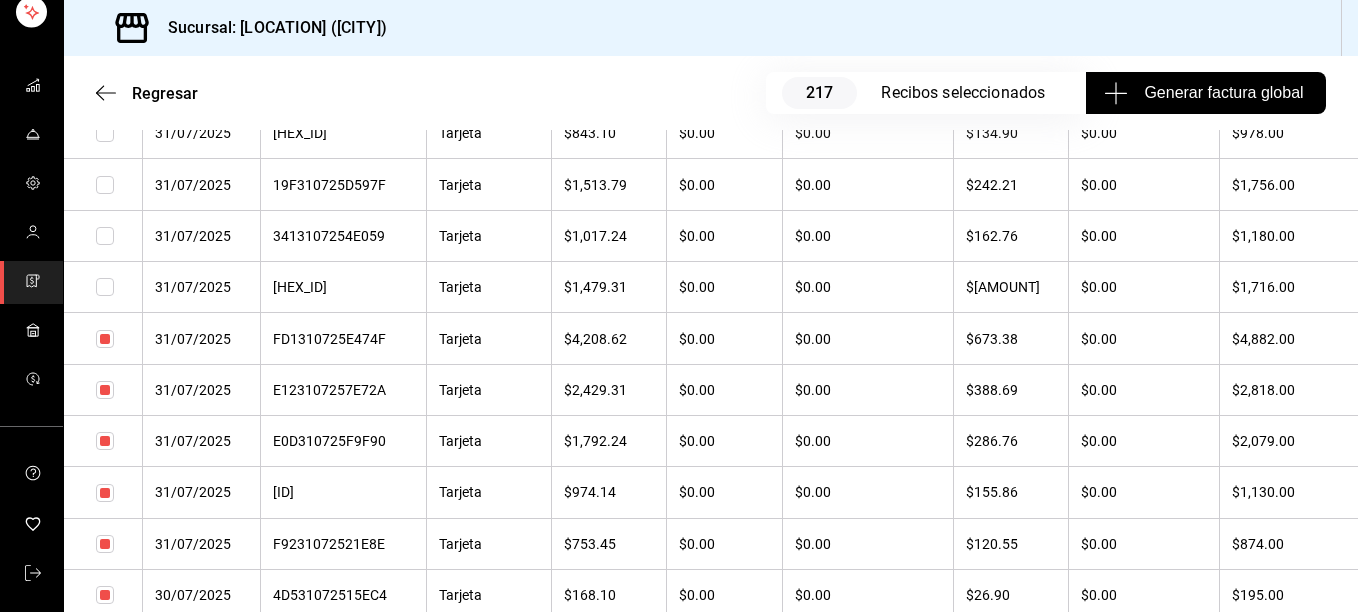 click at bounding box center (105, 287) 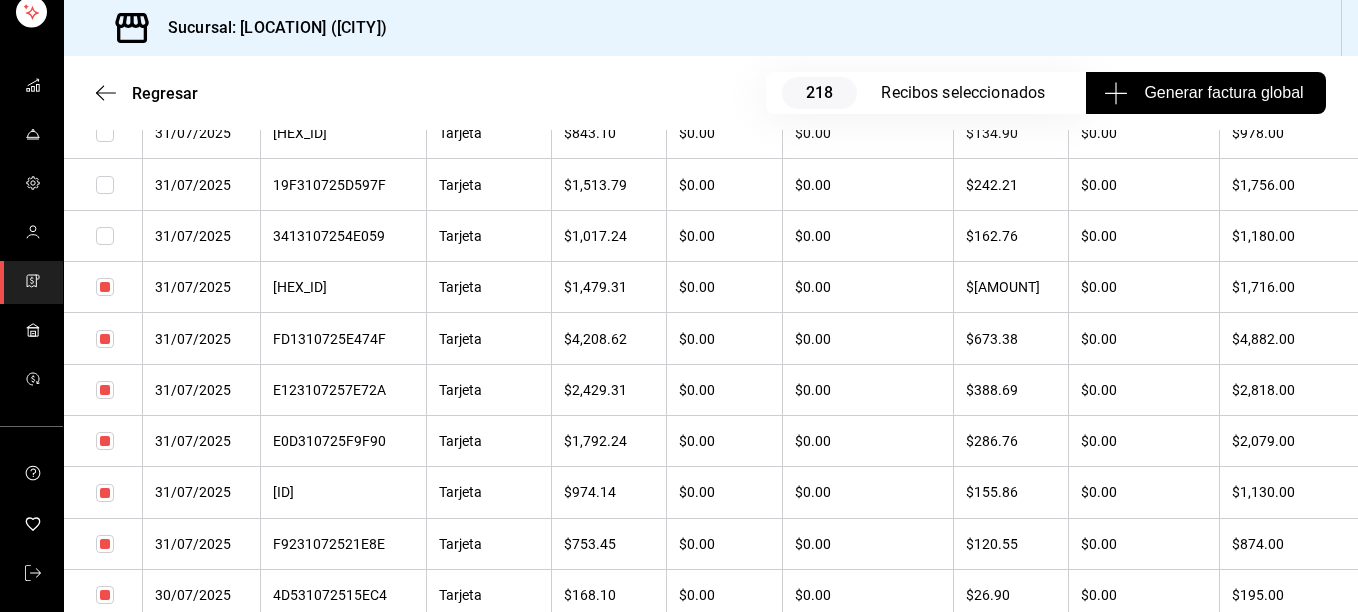 click at bounding box center (105, 236) 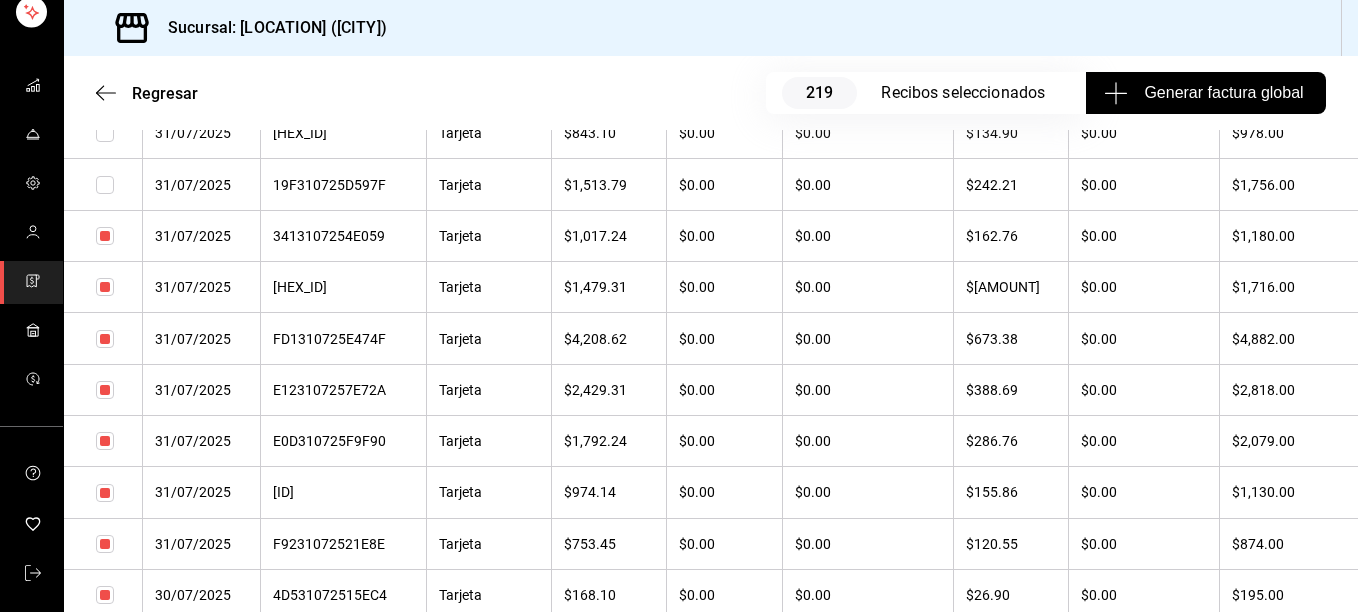 click at bounding box center (105, 185) 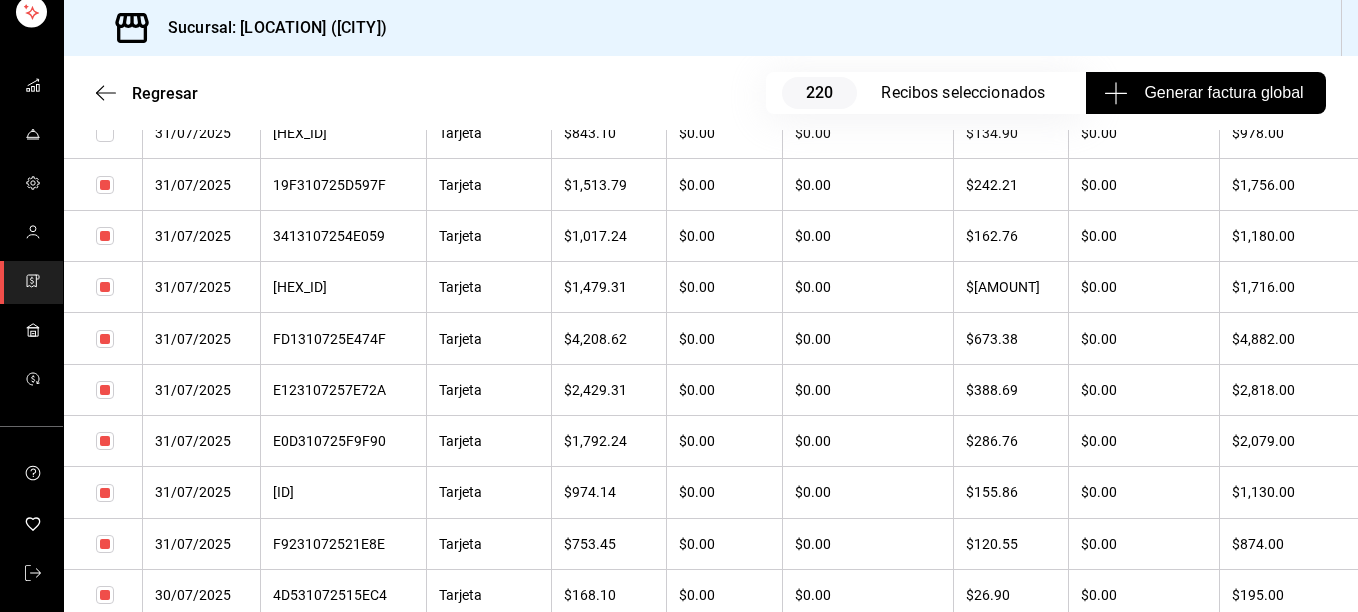 click at bounding box center [105, 133] 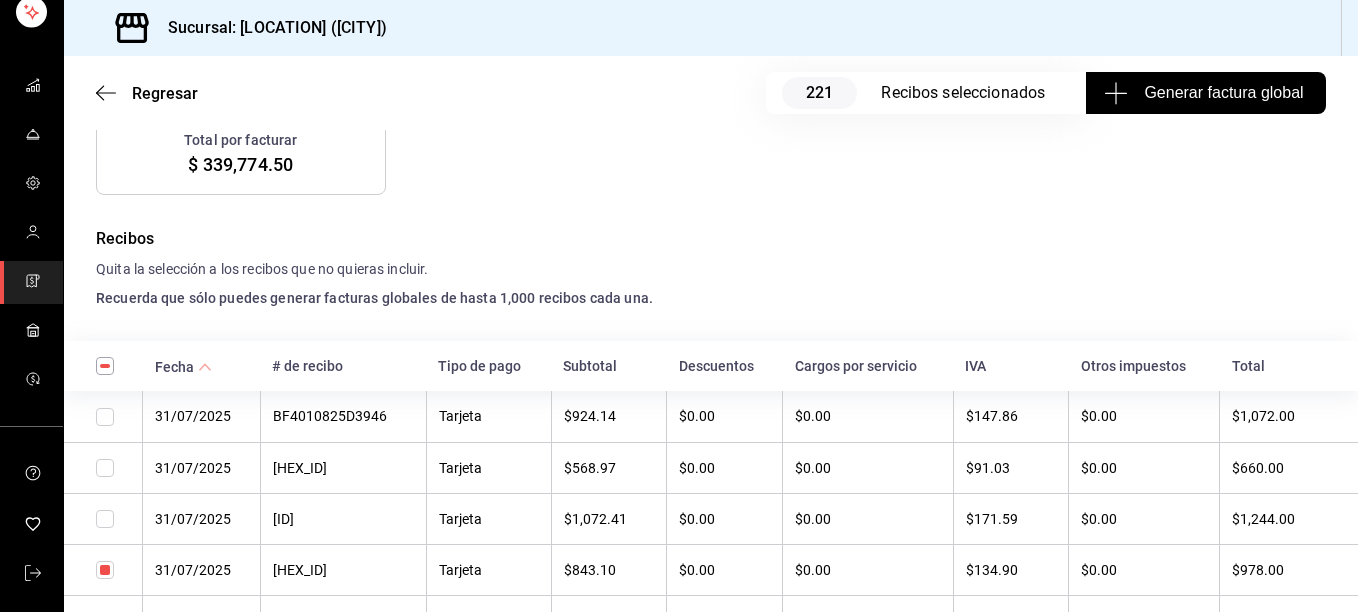 scroll, scrollTop: 403, scrollLeft: 0, axis: vertical 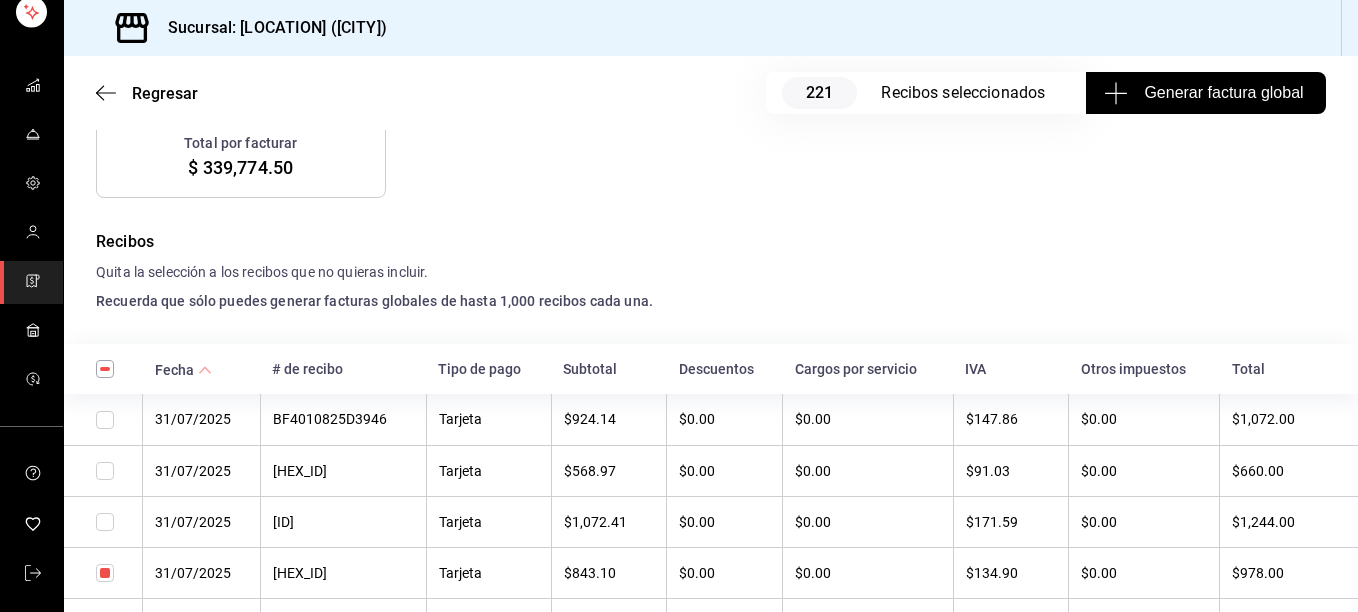 click at bounding box center [105, 522] 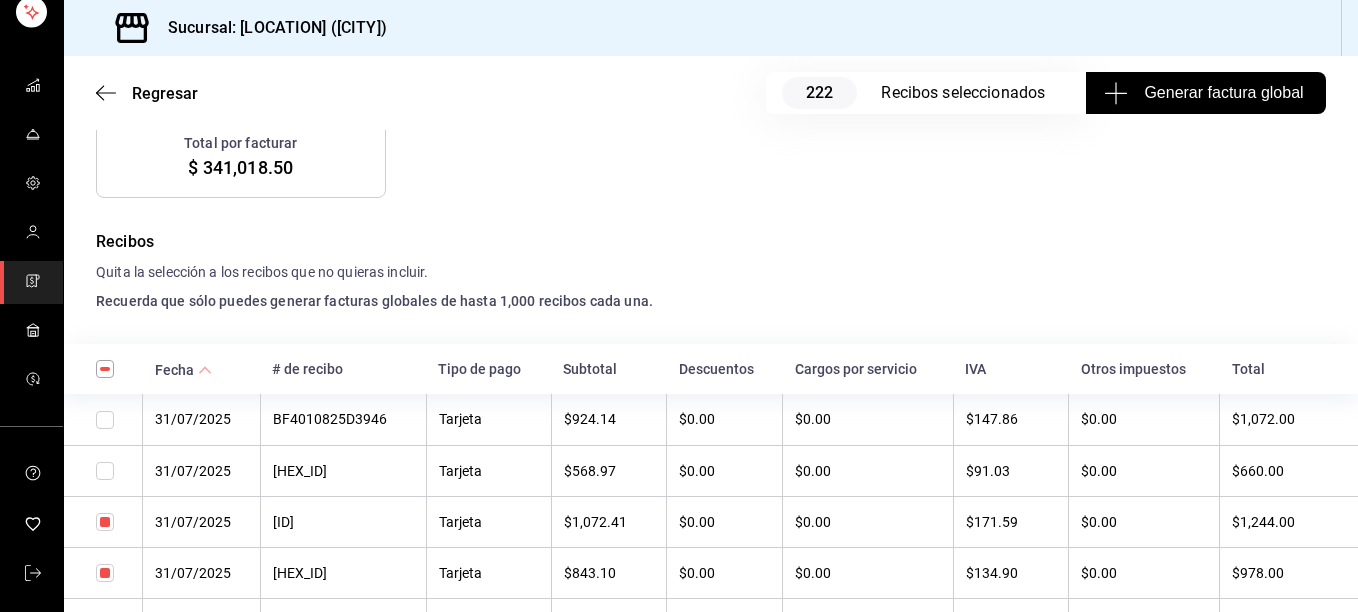 click at bounding box center (105, 471) 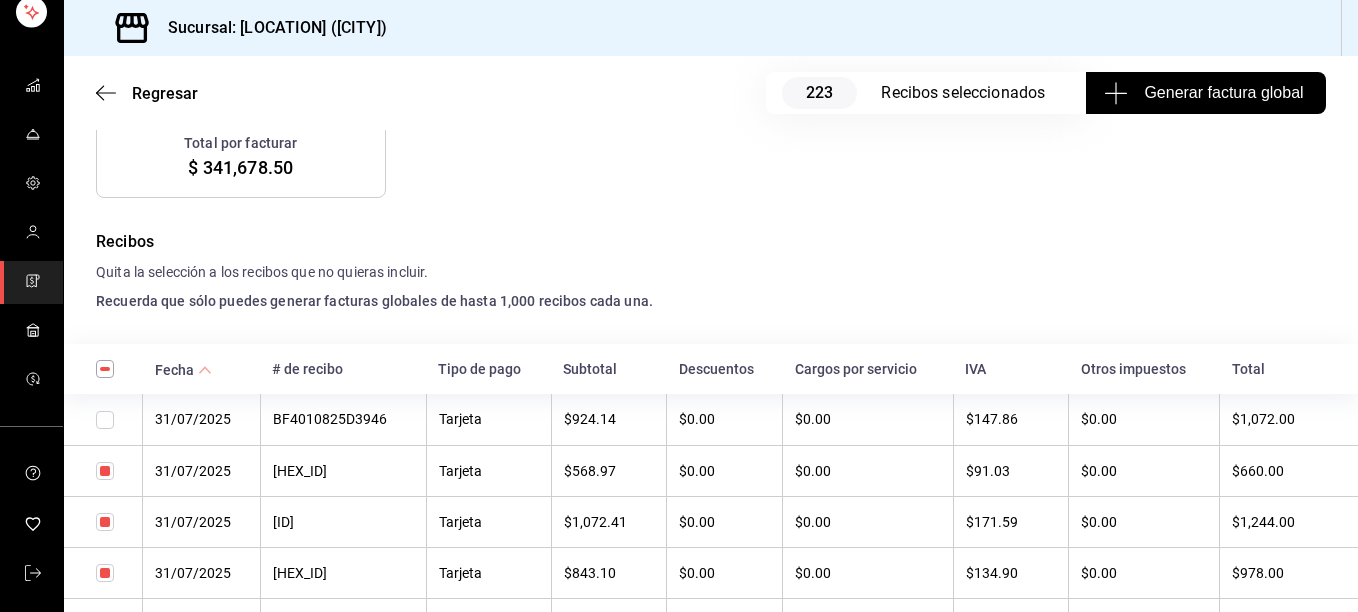 click at bounding box center (105, 420) 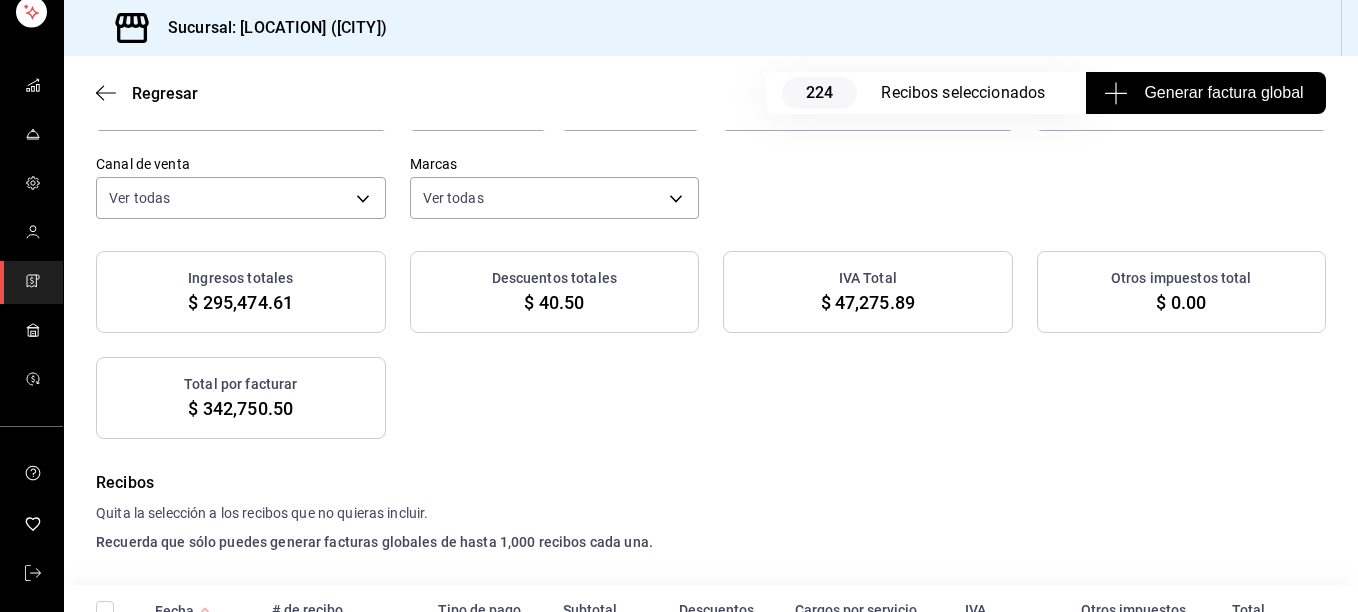 scroll, scrollTop: 123, scrollLeft: 0, axis: vertical 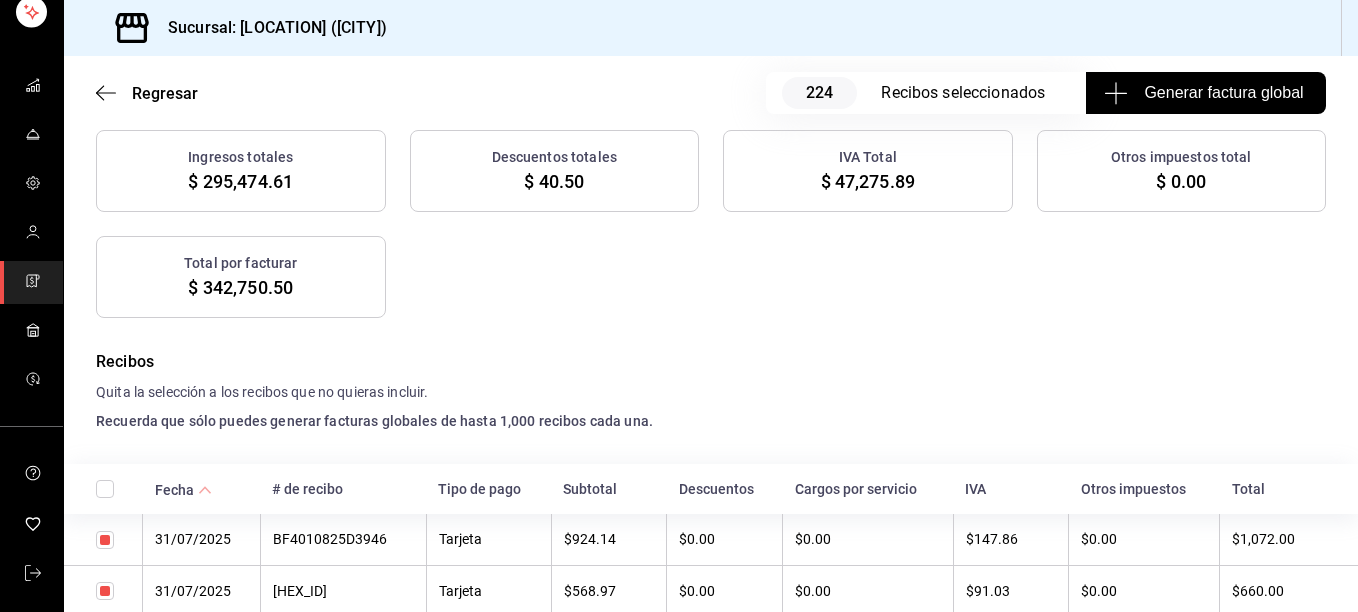 click at bounding box center (105, 489) 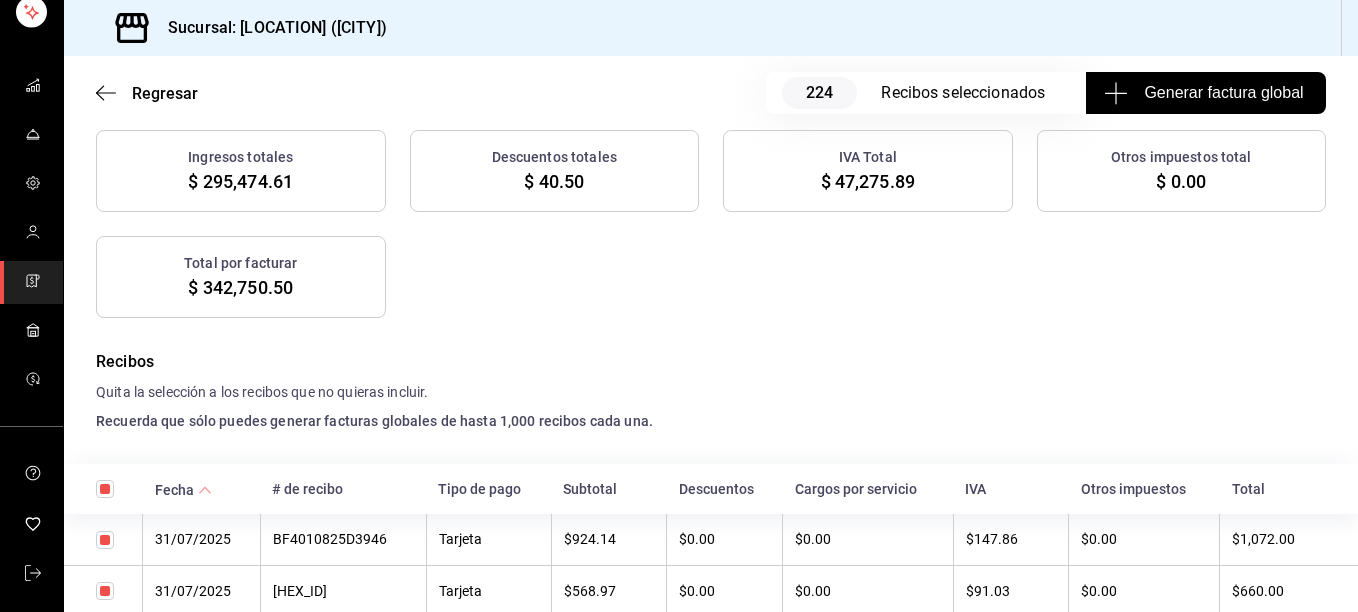 click at bounding box center [105, 489] 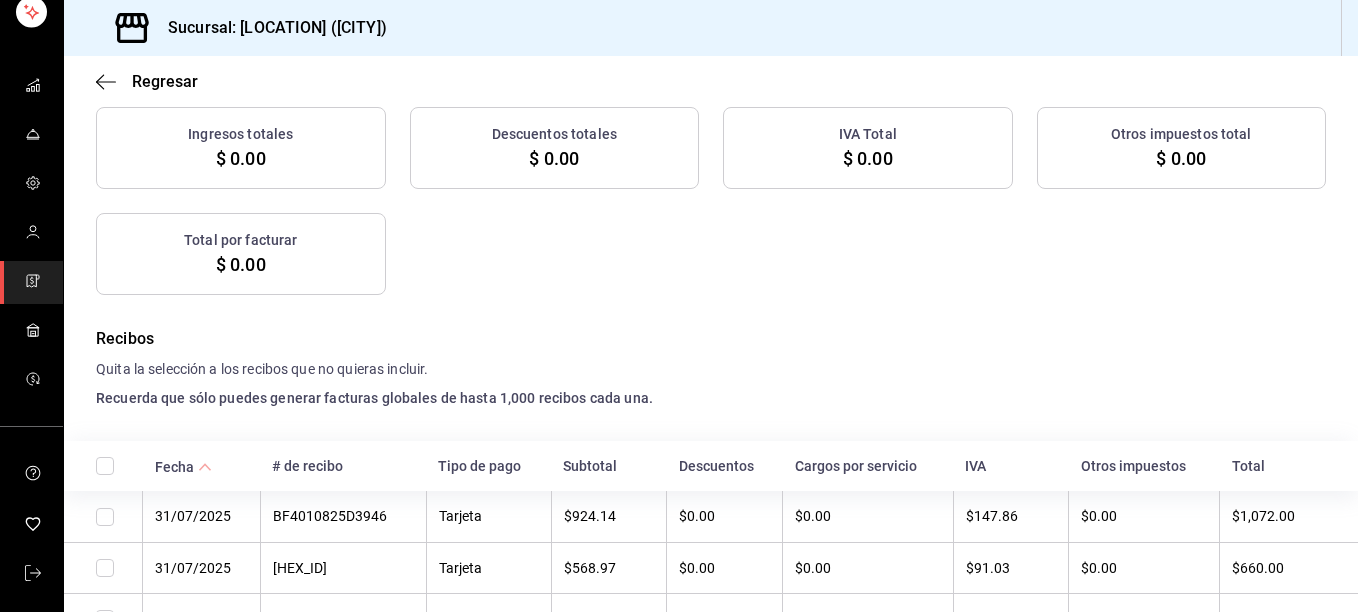 scroll, scrollTop: 260, scrollLeft: 0, axis: vertical 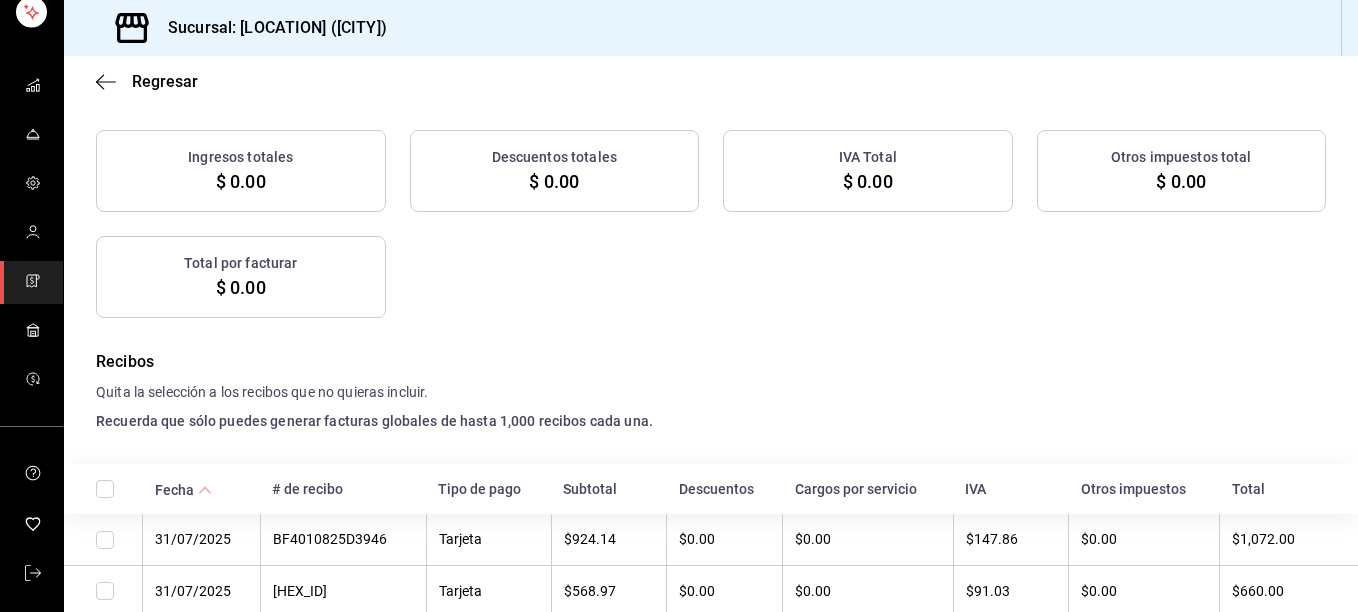 click at bounding box center [105, 489] 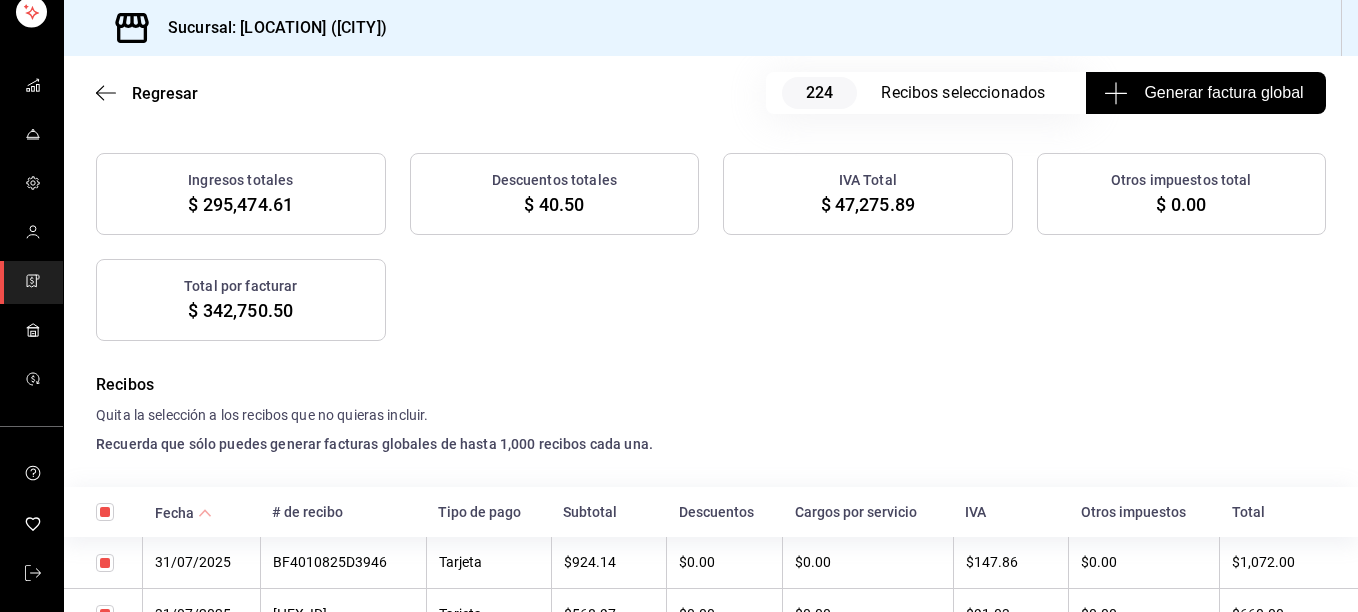scroll, scrollTop: 283, scrollLeft: 0, axis: vertical 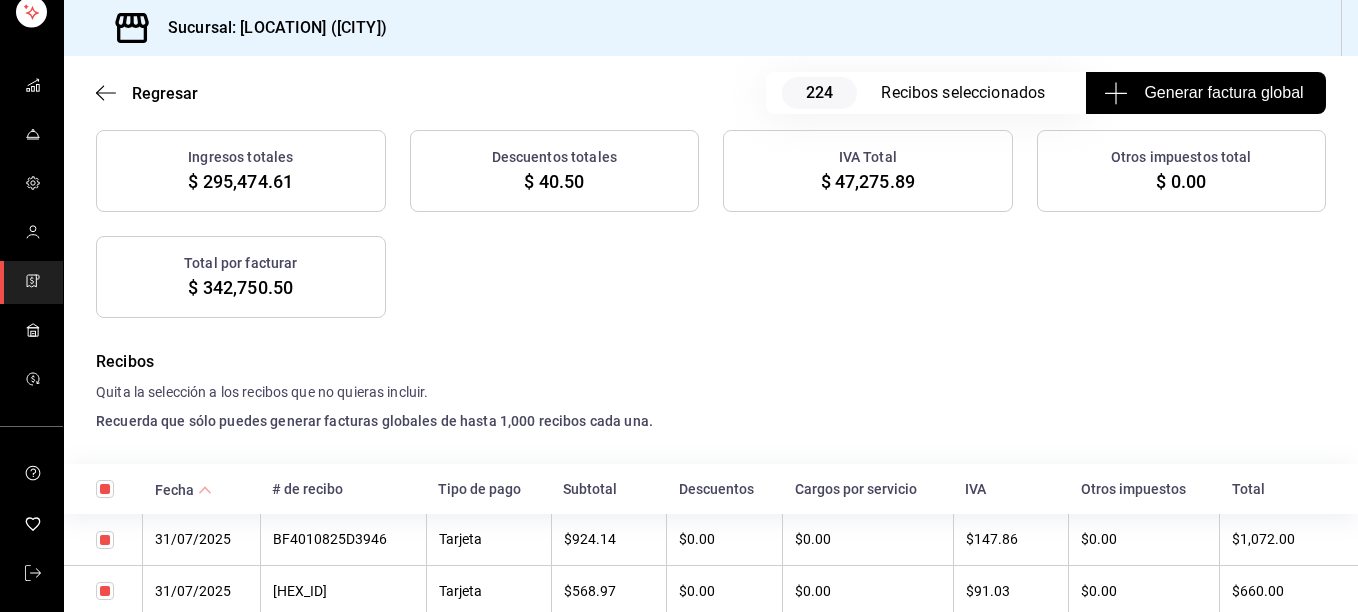 click on "Generar factura global" at bounding box center [1205, 93] 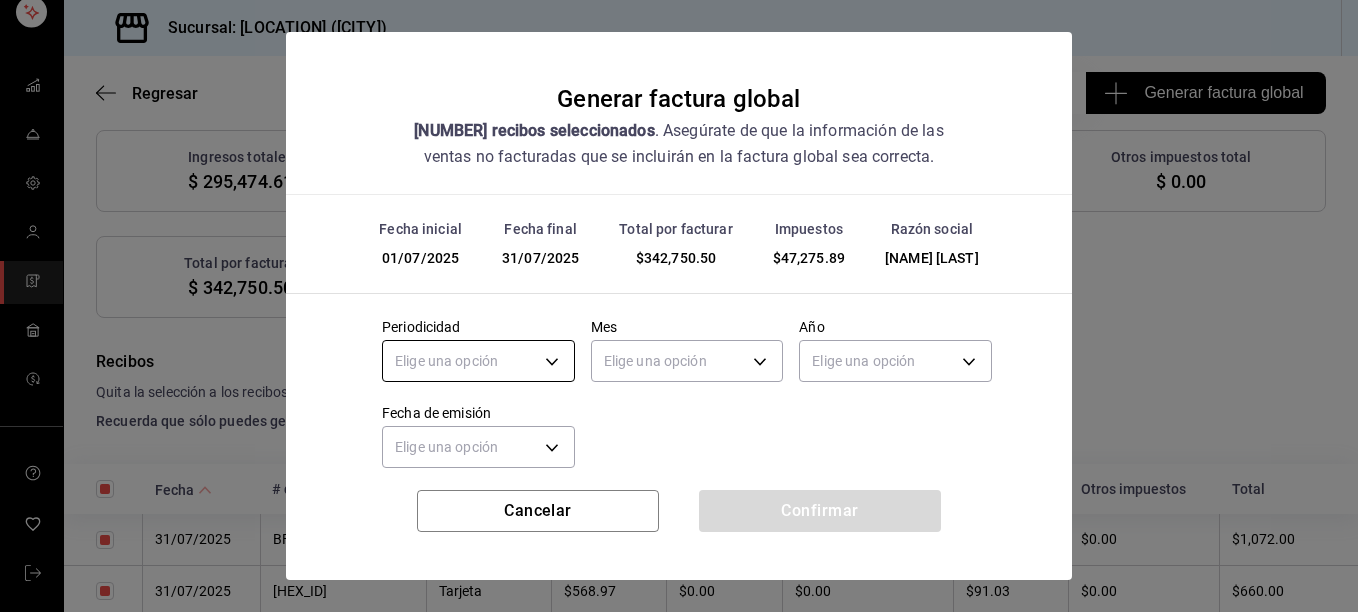 click on "Sucursal: Angelopolitano (CDMX) Regresar 224 Recibos seleccionados Generar factura global Generar factura global Selecciona las ordenes que tus clientes no facturaron para emitir tu factural global. Fecha 2025-07-01 1 / 7 / 2025 - 2025-07-31 31 / 7 / 2025 Hora inicio 00:00 Hora inicio Hora fin 23:59 Hora fin Razón social [NAME] [UUID] Formas de pago Tarjeta CARD Canal de venta Ver todas PARROT,UBER_EATS,RAPPI,DIDI_FOOD,ONLINE Marcas Ver todas [UUID] Ingresos totales $ 295,474.61 Descuentos totales $ 40.50 IVA Total $ 47,275.89 Otros impuestos total $ 0.00 Total por facturar $ 342,750.50 Recibos Quita la selección a los recibos que no quieras incluir. Recuerda que sólo puedes generar facturas globales de hasta 1,000 recibos cada una. Fecha # de recibo Tipo de pago Subtotal Descuentos Cargos por servicio IVA Otros impuestos Total 31/07/2025 [UUID] Tarjeta $924.14 $0.00 $0.00 $147.86 $0.00 $1,072.00 31/07/2025 [UUID] Mes" at bounding box center [679, 306] 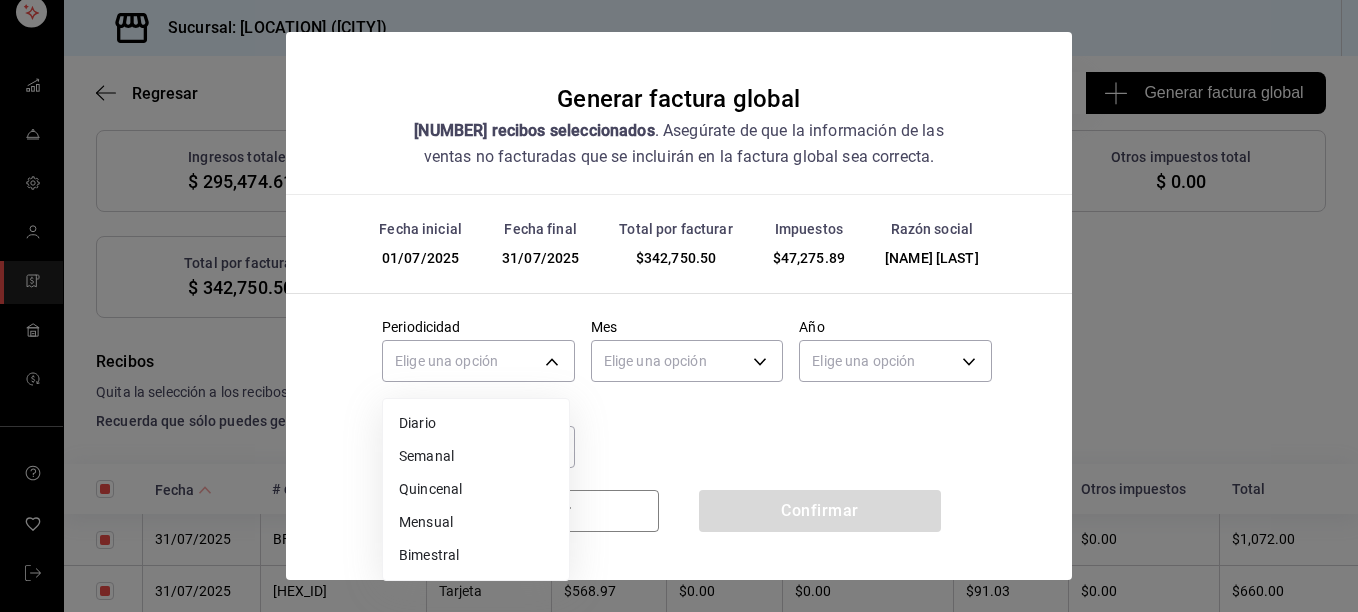 click on "Mensual" at bounding box center (476, 522) 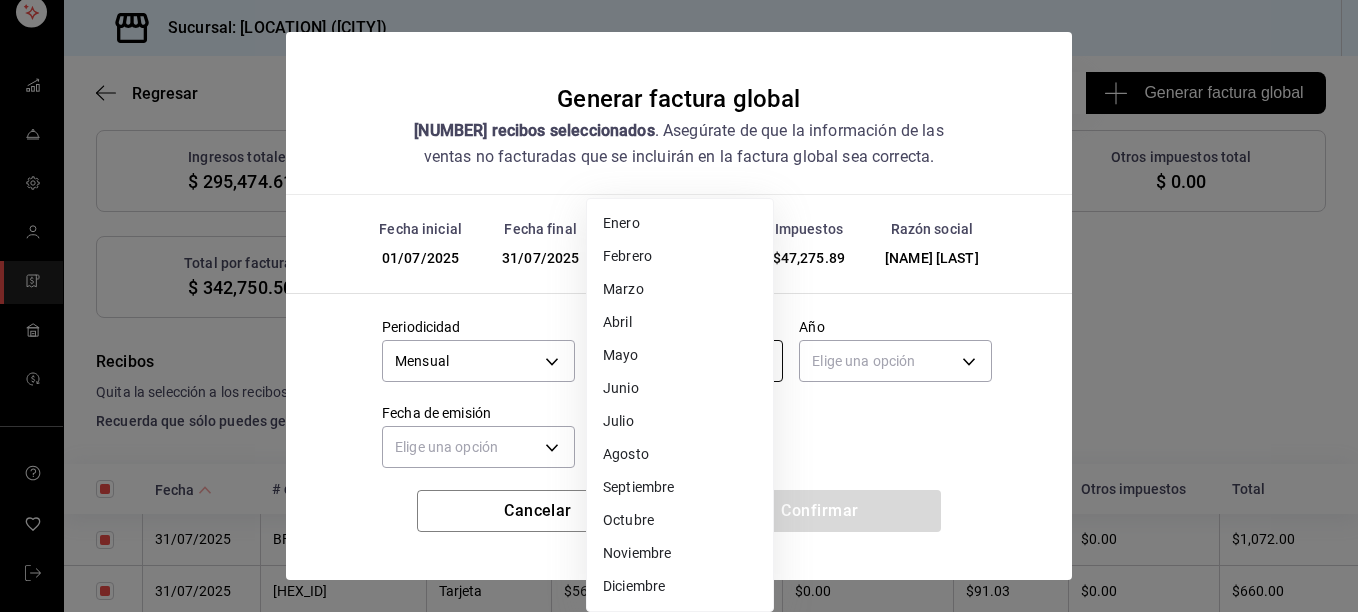 click on "Sucursal: Angelopolitano (CDMX) Regresar 224 Recibos seleccionados Generar factura global Generar factura global Selecciona las ordenes que tus clientes no facturaron para emitir tu factural global. Fecha 2025-07-01 1 / 7 / 2025 - 2025-07-31 31 / 7 / 2025 Hora inicio 00:00 Hora inicio Hora fin 23:59 Hora fin Razón social [NAME] [UUID] Formas de pago Tarjeta CARD Canal de venta Ver todas PARROT,UBER_EATS,RAPPI,DIDI_FOOD,ONLINE Marcas Ver todas [UUID] Ingresos totales $ 295,474.61 Descuentos totales $ 40.50 IVA Total $ 47,275.89 Otros impuestos total $ 0.00 Total por facturar $ 342,750.50 Recibos Quita la selección a los recibos que no quieras incluir. Recuerda que sólo puedes generar facturas globales de hasta 1,000 recibos cada una. Fecha # de recibo Tipo de pago Subtotal Descuentos Cargos por servicio IVA Otros impuestos Total 31/07/2025 [UUID] Tarjeta $924.14 $0.00 $0.00 $147.86 $0.00 $1,072.00 31/07/2025 [UUID] Mes" at bounding box center [679, 306] 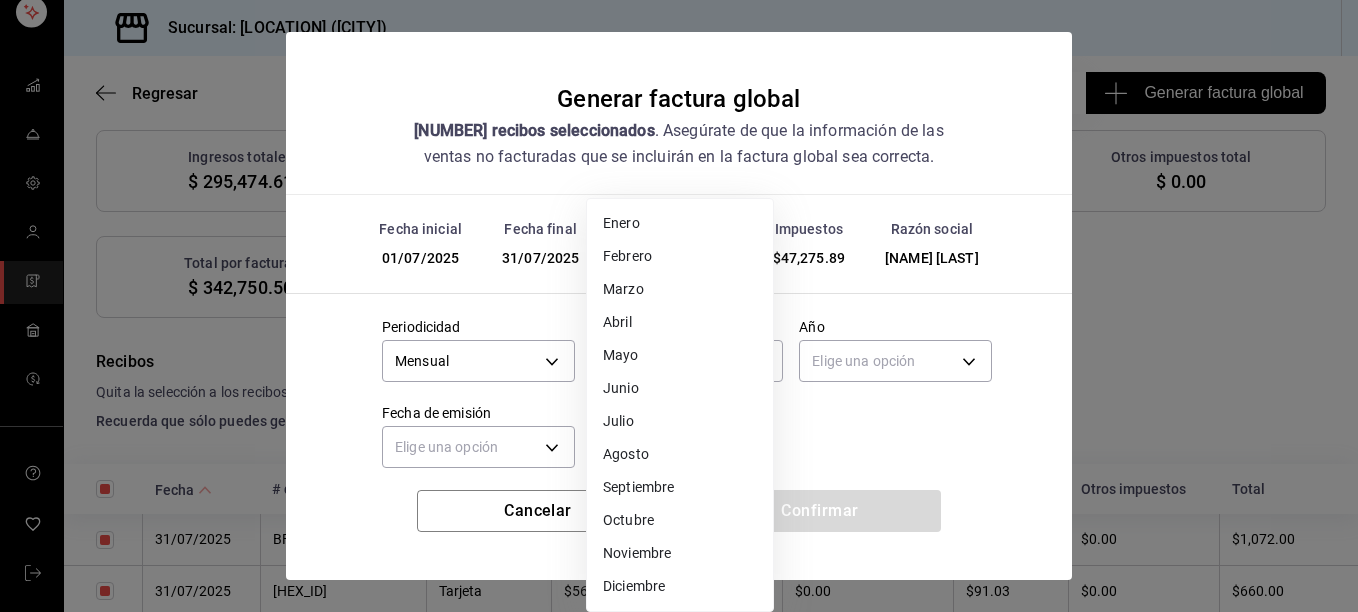 click on "Julio" at bounding box center [680, 421] 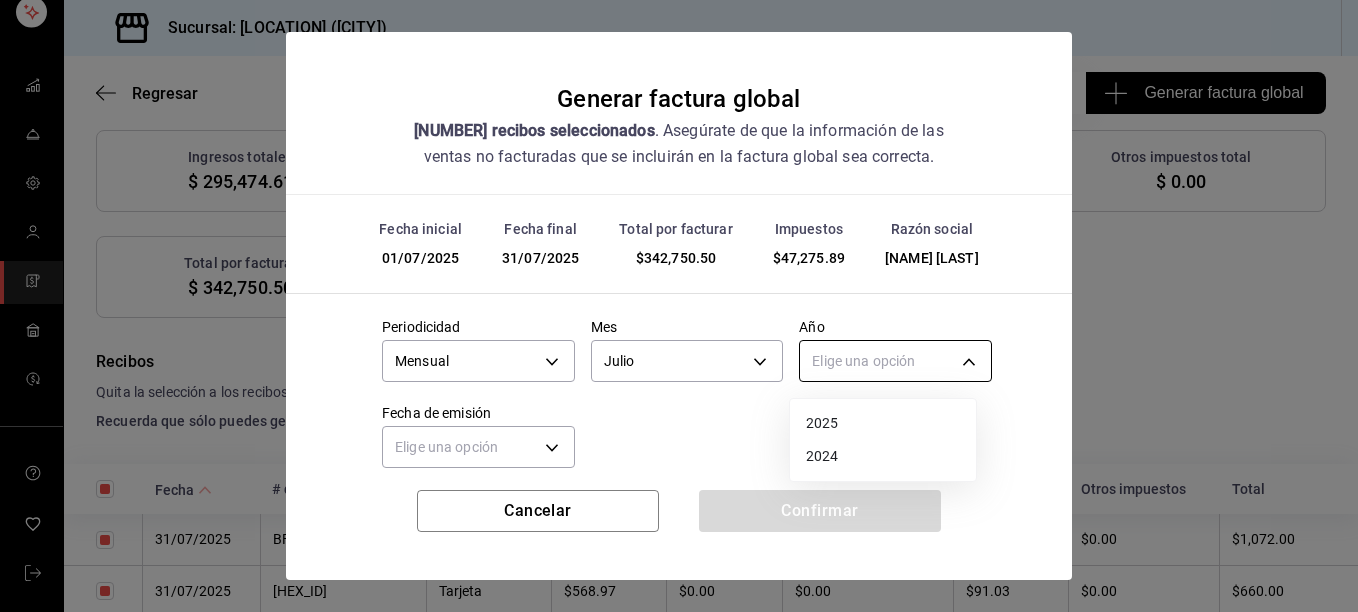 click on "Sucursal: Angelopolitano (CDMX) Regresar 224 Recibos seleccionados Generar factura global Generar factura global Selecciona las ordenes que tus clientes no facturaron para emitir tu factural global. Fecha 2025-07-01 1 / 7 / 2025 - 2025-07-31 31 / 7 / 2025 Hora inicio 00:00 Hora inicio Hora fin 23:59 Hora fin Razón social [NAME] [UUID] Formas de pago Tarjeta CARD Canal de venta Ver todas PARROT,UBER_EATS,RAPPI,DIDI_FOOD,ONLINE Marcas Ver todas [UUID] Ingresos totales $ 295,474.61 Descuentos totales $ 40.50 IVA Total $ 47,275.89 Otros impuestos total $ 0.00 Total por facturar $ 342,750.50 Recibos Quita la selección a los recibos que no quieras incluir. Recuerda que sólo puedes generar facturas globales de hasta 1,000 recibos cada una. Fecha # de recibo Tipo de pago Subtotal Descuentos Cargos por servicio IVA Otros impuestos Total 31/07/2025 [UUID] Tarjeta $924.14 $0.00 $0.00 $147.86 $0.00 $1,072.00 31/07/2025 [UUID] Mes" at bounding box center (679, 306) 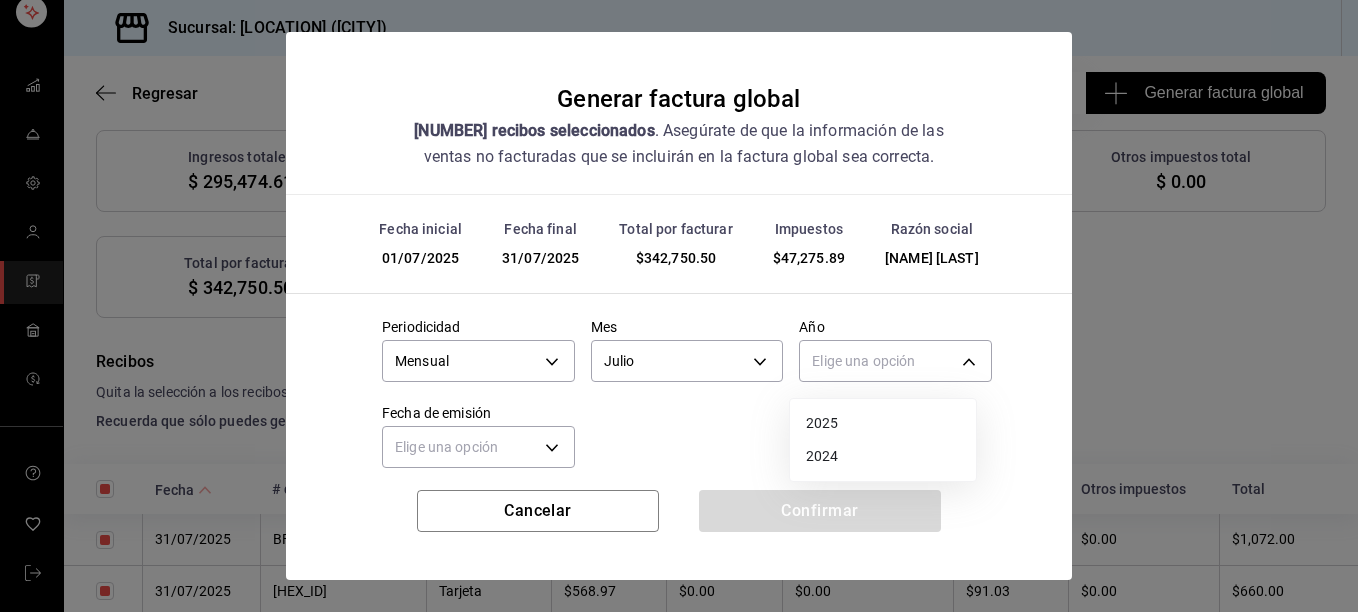 click on "2025" at bounding box center (883, 423) 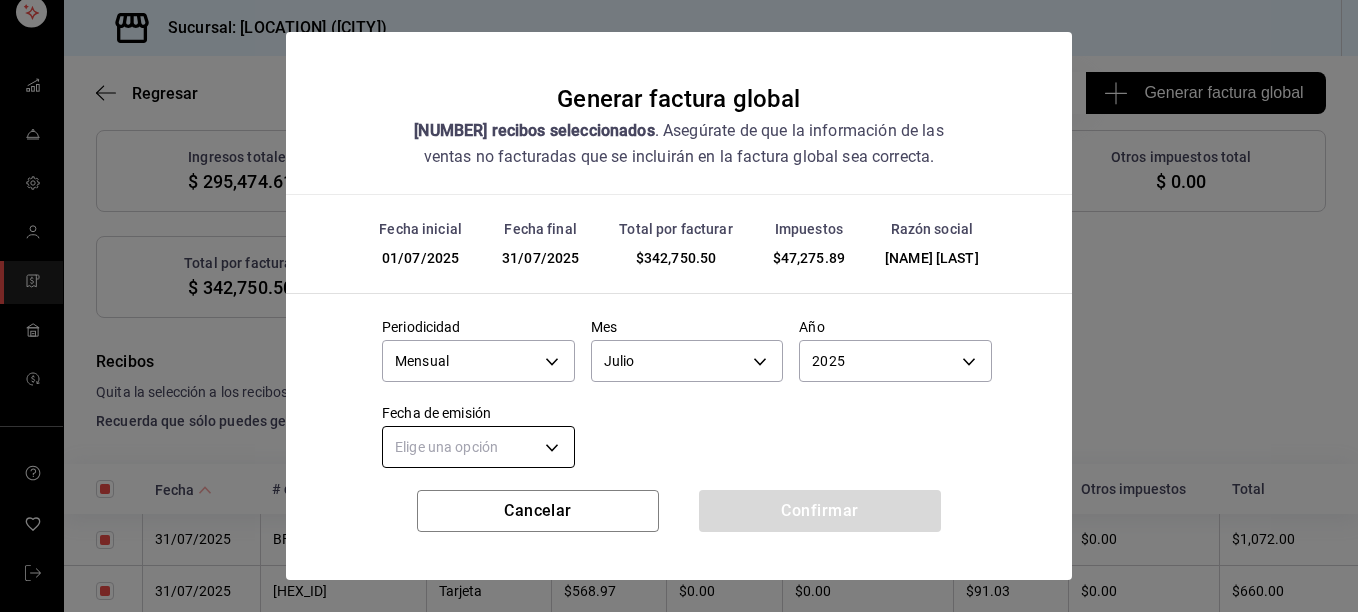 click on "Sucursal: Angelopolitano (CDMX) Regresar 224 Recibos seleccionados Generar factura global Generar factura global Selecciona las ordenes que tus clientes no facturaron para emitir tu factural global. Fecha 2025-07-01 1 / 7 / 2025 - 2025-07-31 31 / 7 / 2025 Hora inicio 00:00 Hora inicio Hora fin 23:59 Hora fin Razón social [NAME] [UUID] Formas de pago Tarjeta CARD Canal de venta Ver todas PARROT,UBER_EATS,RAPPI,DIDI_FOOD,ONLINE Marcas Ver todas [UUID] Ingresos totales $ 295,474.61 Descuentos totales $ 40.50 IVA Total $ 47,275.89 Otros impuestos total $ 0.00 Total por facturar $ 342,750.50 Recibos Quita la selección a los recibos que no quieras incluir. Recuerda que sólo puedes generar facturas globales de hasta 1,000 recibos cada una. Fecha # de recibo Tipo de pago Subtotal Descuentos Cargos por servicio IVA Otros impuestos Total 31/07/2025 [UUID] Tarjeta $924.14 $0.00 $0.00 $147.86 $0.00 $1,072.00 31/07/2025 [UUID] Mes" at bounding box center (679, 306) 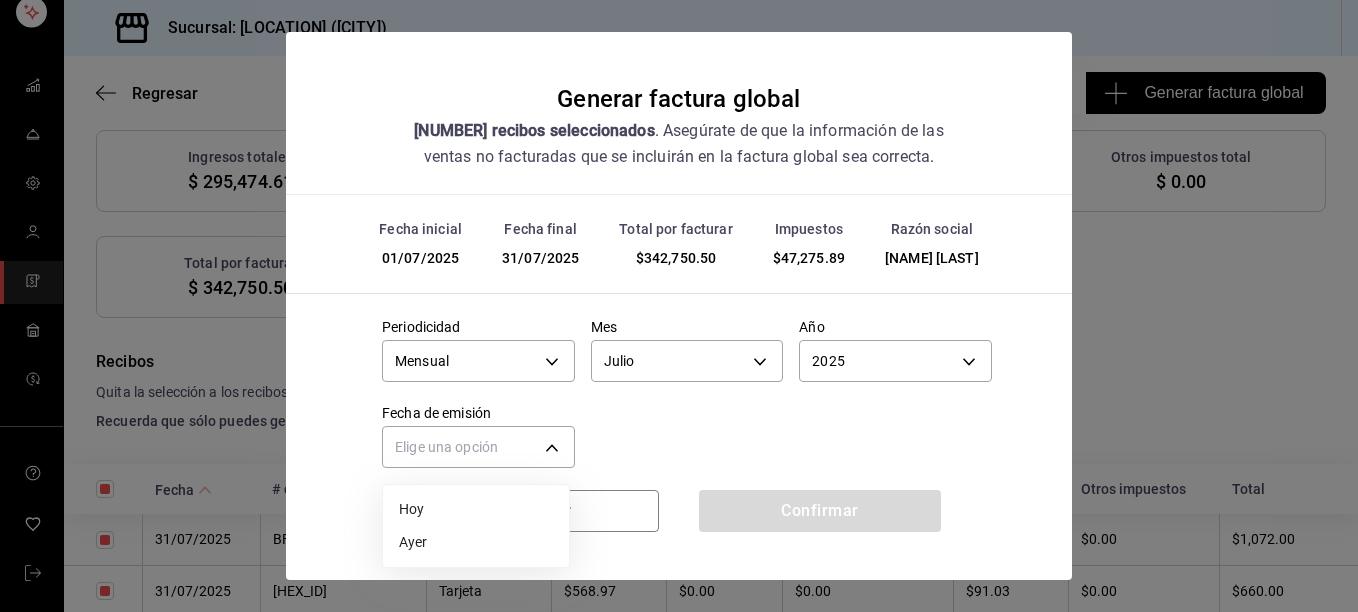 click on "Ayer" at bounding box center [476, 542] 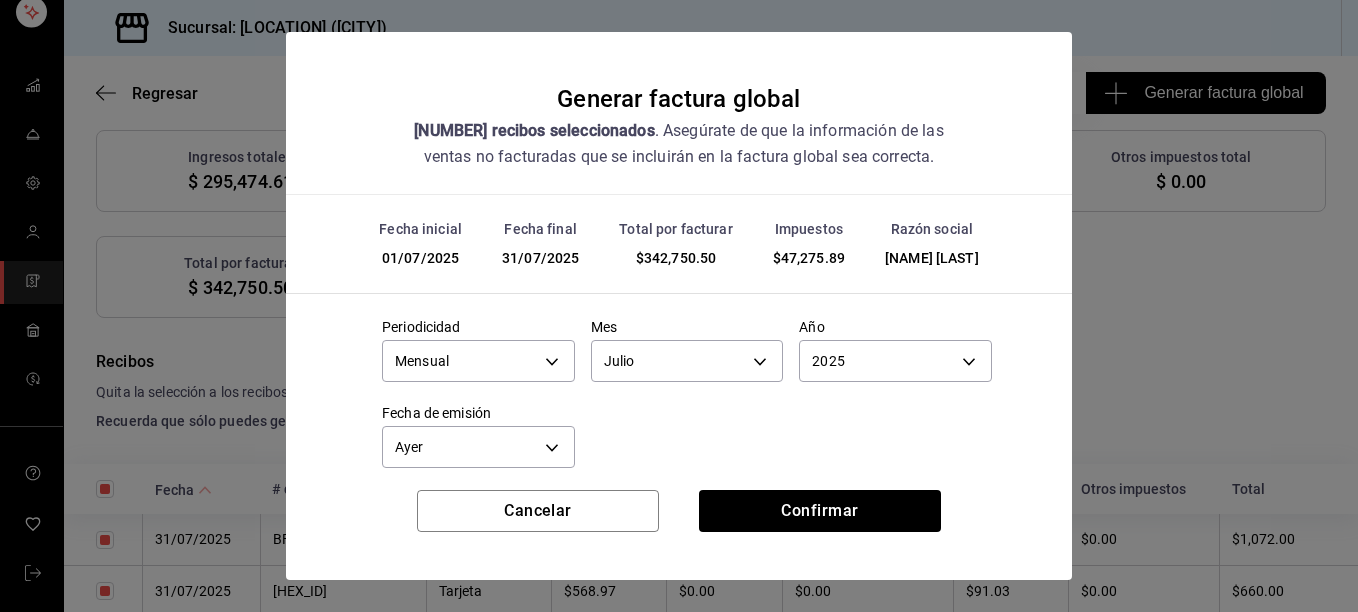 click on "Periodicidad Mensual MONTHLY Mes Julio 7 Año 2025 2025 Fecha de emisión Ayer YESTERDAY" at bounding box center [679, 388] 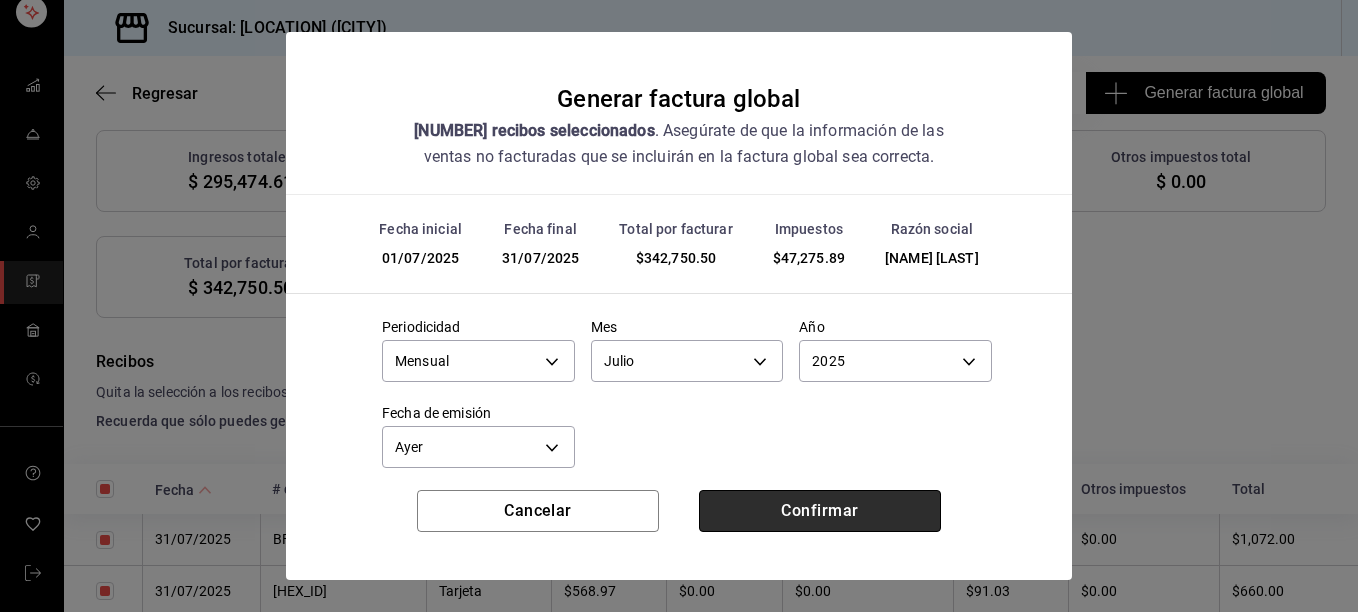 click on "Confirmar" at bounding box center [820, 511] 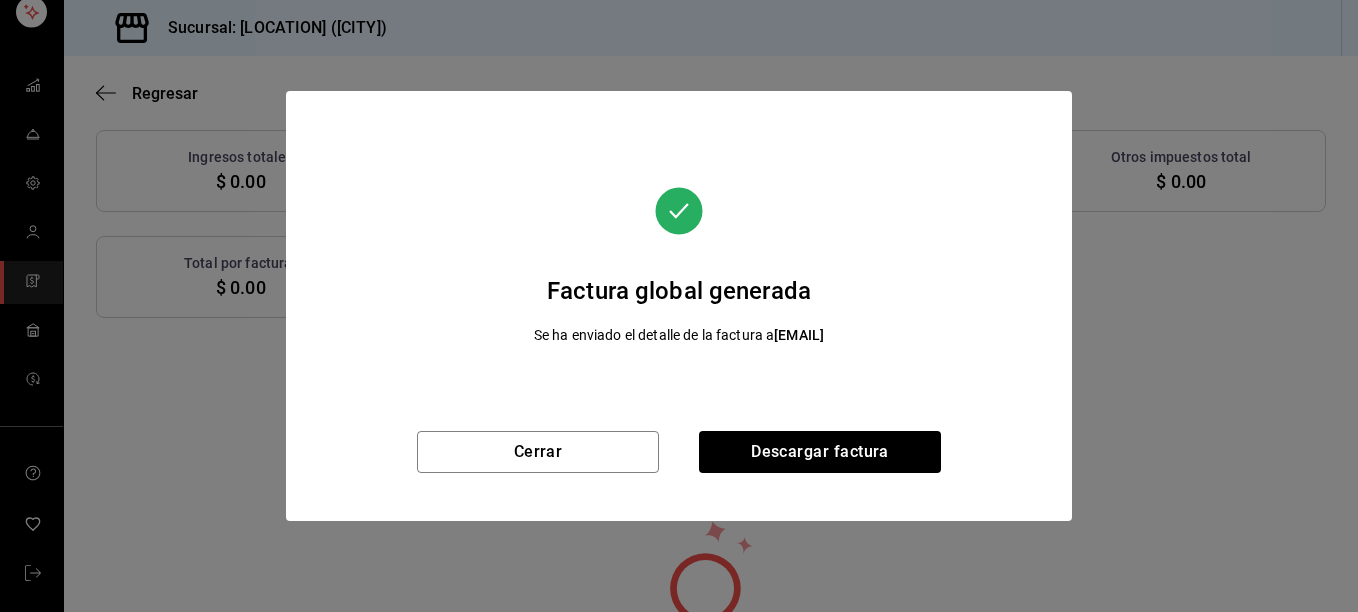 scroll, scrollTop: 260, scrollLeft: 0, axis: vertical 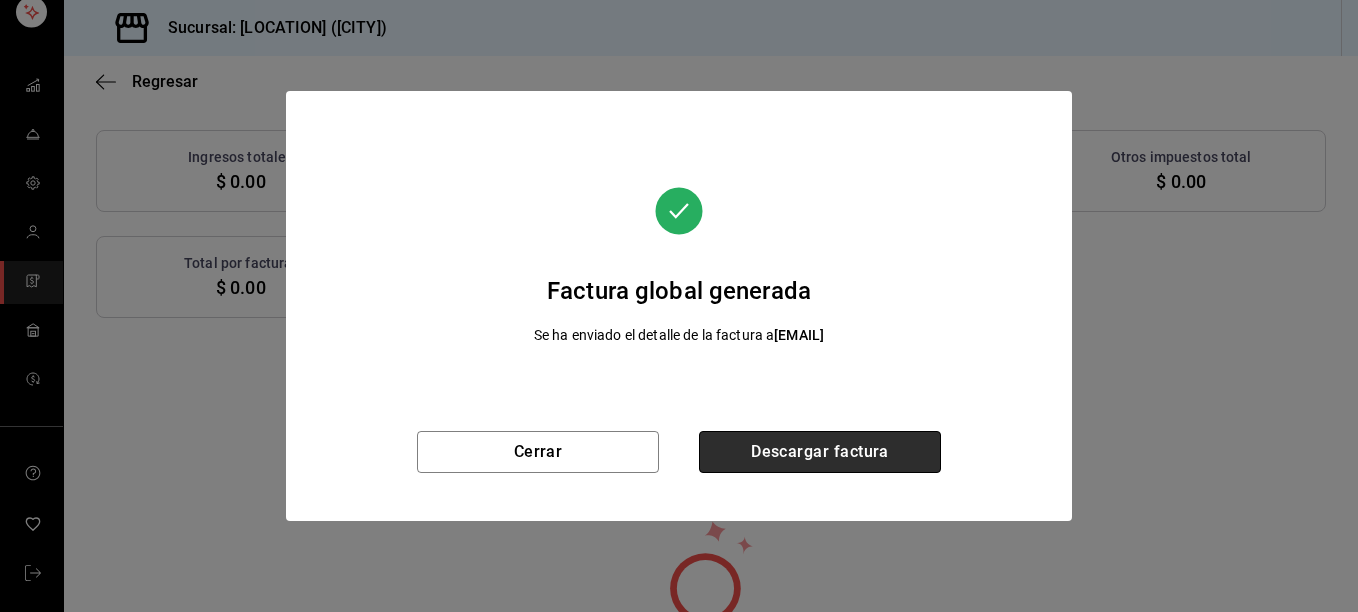 click on "Descargar factura" at bounding box center [820, 452] 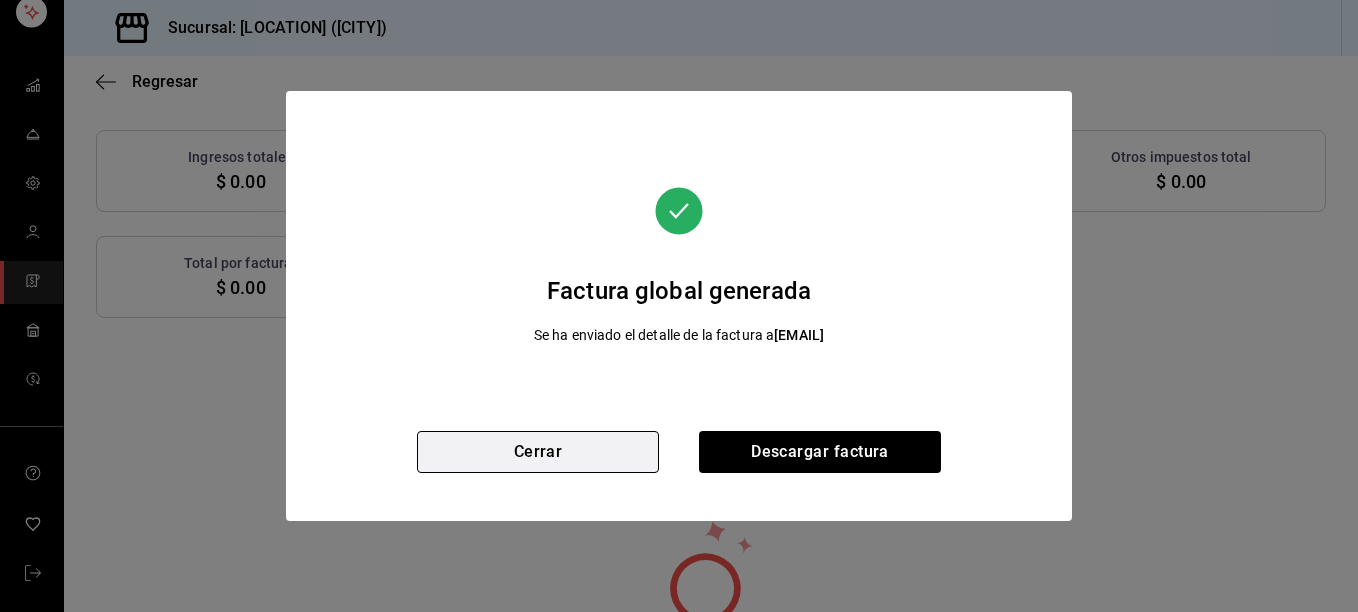 click on "Cerrar" at bounding box center [538, 452] 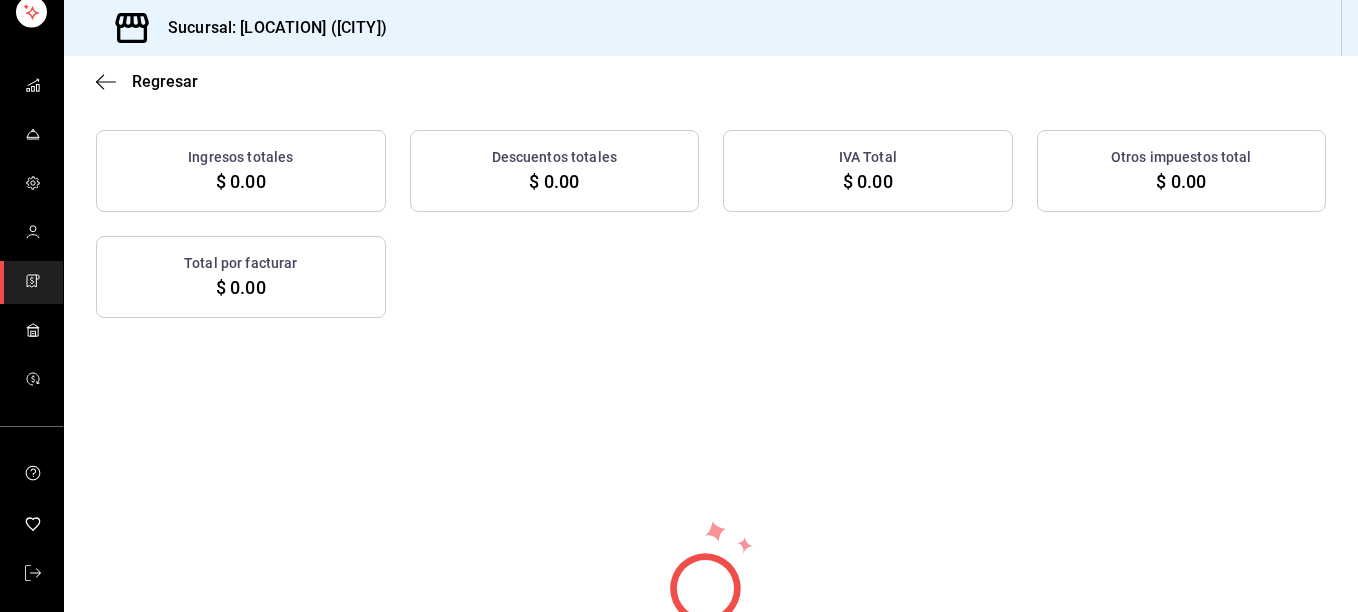click on "Regresar" at bounding box center [711, 81] 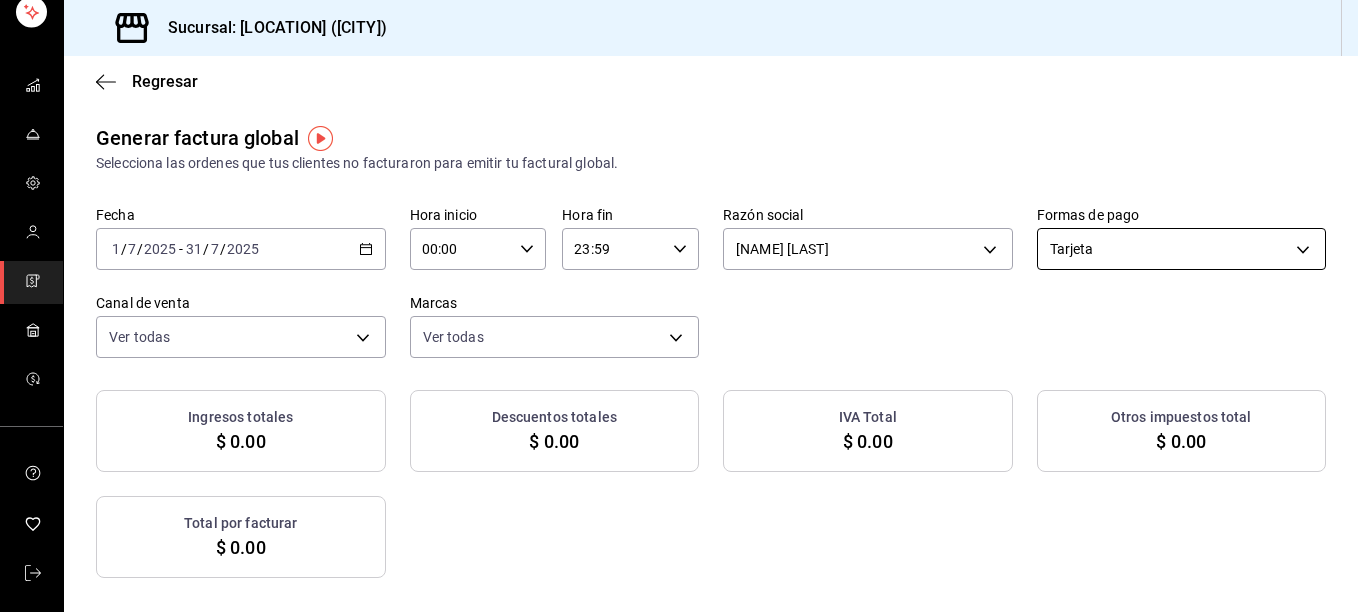 click on "Sucursal: Angelopolitano (CDMX) Regresar Generar factura global Selecciona las ordenes que tus clientes no facturaron para emitir tu factural global. Fecha 2025-07-01 1 / 7 / 2025 - 2025-07-31 31 / 7 / 2025 Hora inicio 00:00 Hora inicio Hora fin 23:59 Hora fin Razón social [NAME] [UUID] Formas de pago Tarjeta CARD Canal de venta Ver todas PARROT,UBER_EATS,RAPPI,DIDI_FOOD,ONLINE Marcas Ver todas [UUID] Ingresos totales $ 0.00 Descuentos totales $ 0.00 IVA Total $ 0.00 Otros impuestos total $ 0.00 Total por facturar $ 0.00 No hay información que mostrar GANA 1 MES GRATIS EN TU SUSCRIPCIÓN AQUÍ ¿Recuerdas cómo empezó tu restaurante?
Hoy puedes ayudar a un colega a tener el mismo cambio que tú viviste.
Recomienda Parrot directamente desde tu Portal Administrador.
Es fácil y rápido.
🎁 Por cada restaurante que se una, ganas 1 mes gratis. Ver video tutorial Ir a video Visitar centro de ayuda (81) [PHONE] (81) [PHONE]" at bounding box center [679, 306] 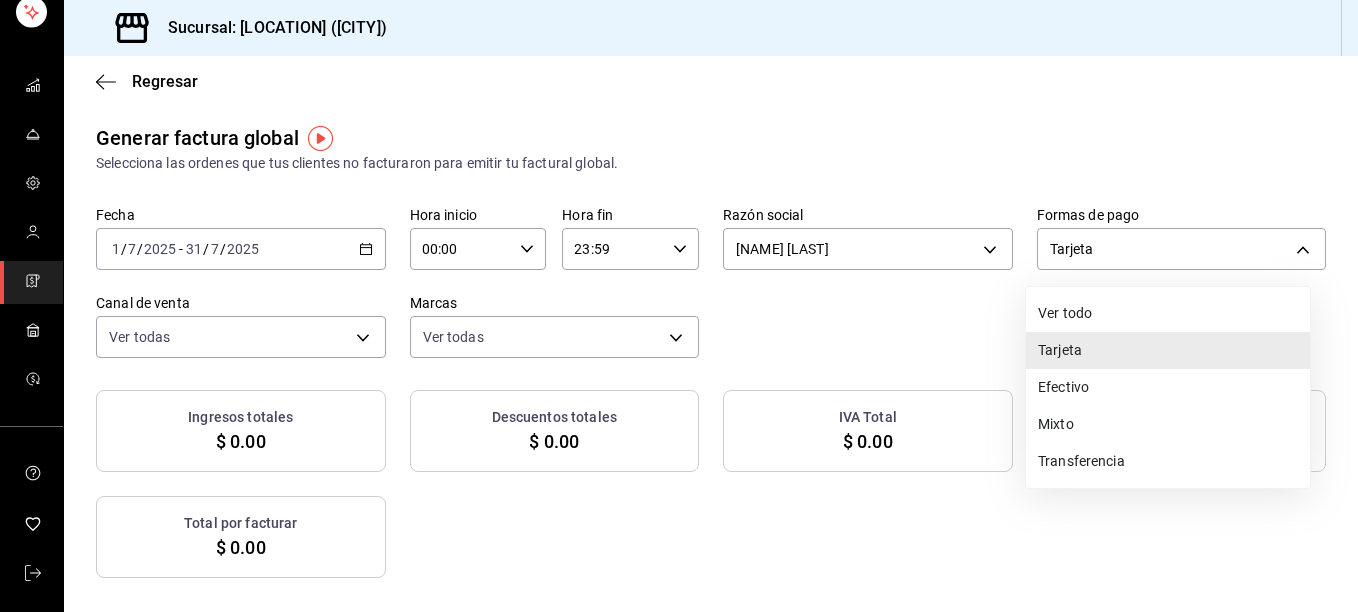 click on "Efectivo" at bounding box center [1168, 387] 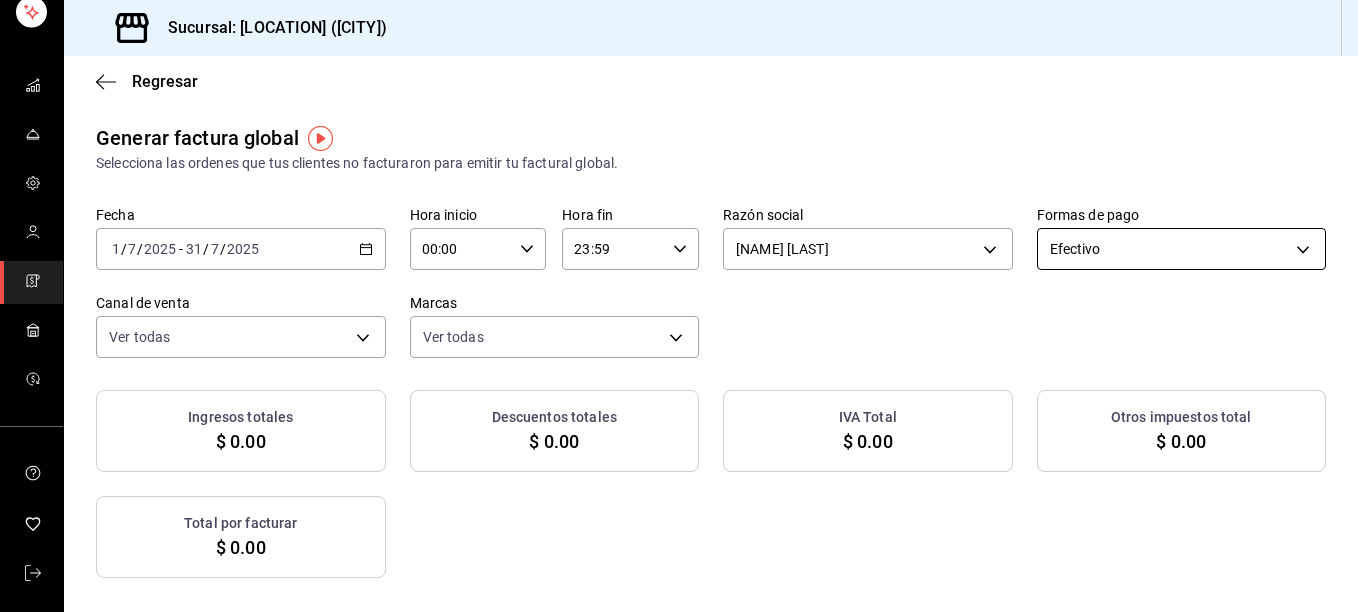 click on "Sucursal: [LOCATION] ([CITY]) Regresar Generar factura global Selecciona las ordenes que tus clientes no facturaron para emitir tu factural global. Fecha [DATE] [DAY] / [MONTH] / [YEAR] - [DATE] [DAY] / [MONTH] / [YEAR] Hora inicio [TIME] Hora inicio Hora fin [TIME] Hora fin Razón social [FULL_NAME] [UUID] Formas de pago Efectivo CASH Canal de venta Ver todas PARROT,UBER_EATS,RAPPI,DIDI_FOOD,ONLINE Marcas Ver todas [UUID] Ingresos totales $ 0.00 Descuentos totales $ 0.00 IVA Total $ 0.00 Otros impuestos total $ 0.00 Total por facturar $ 0.00 No hay información que mostrar GANA 1 MES GRATIS EN TU SUSCRIPCIÓN AQUÍ ¿Recuerdas cómo empezó tu restaurante?
Hoy puedes ayudar a un colega a tener el mismo cambio que tú viviste.
Recomienda Parrot directamente desde tu Portal Administrador.
Es fácil y rápido.
🎁 Por cada restaurante que se una, ganas 1 mes gratis. Ver video tutorial Ir a video Visitar centro de ayuda ([PHONE]) ([PHONE])" at bounding box center [679, 306] 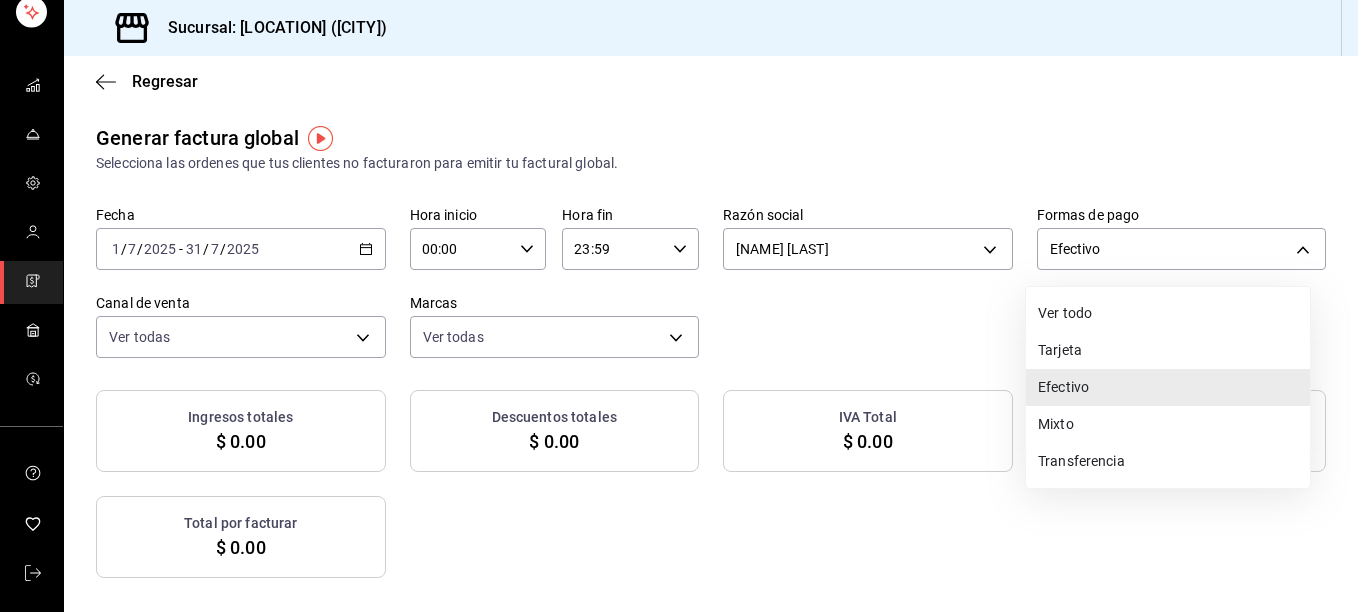 click on "Mixto" at bounding box center [1168, 424] 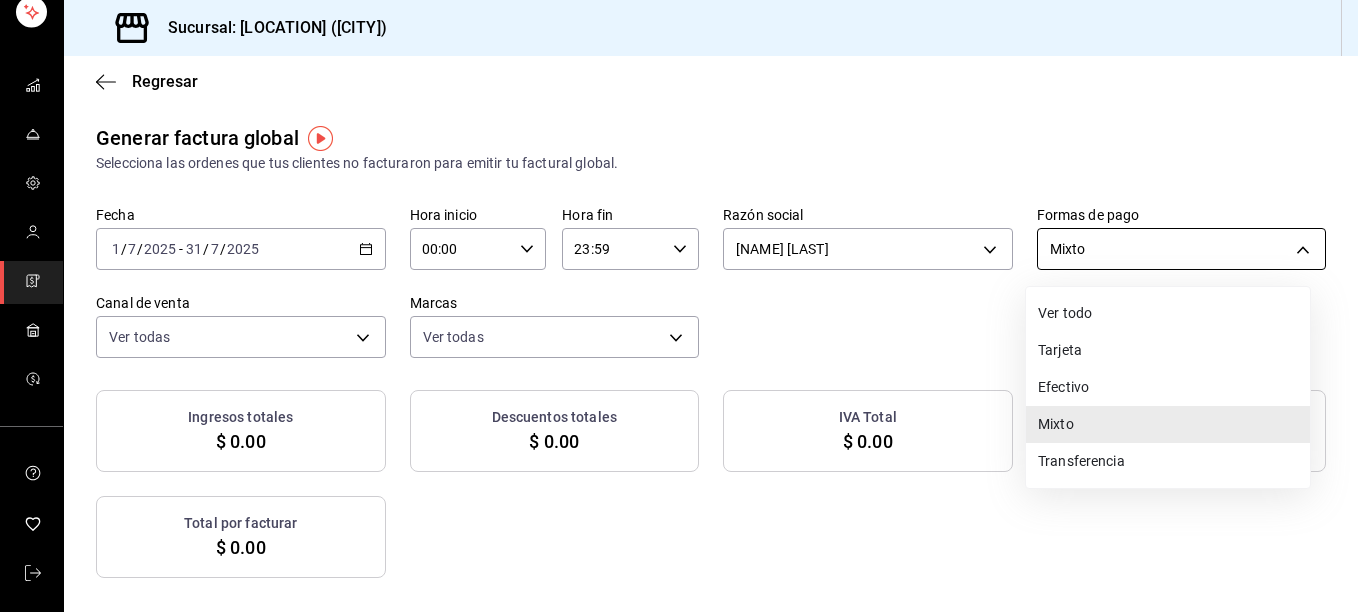click on "Sucursal: [LOCATION] ([CITY]) Regresar Generar factura global Selecciona las ordenes que tus clientes no facturaron para emitir tu factural global. Fecha [DATE] [DAY] / [MONTH] / [YEAR] - [DATE] [DAY] / [MONTH] / [YEAR] Hora inicio [TIME] Hora inicio Hora fin [TIME] Hora fin Razón social [FULL_NAME] [UUID] Formas de pago Mixto MIXED Canal de venta Ver todas PARROT,UBER_EATS,RAPPI,DIDI_FOOD,ONLINE Marcas Ver todas [UUID] Ingresos totales $ 0.00 Descuentos totales $ 0.00 IVA Total $ 0.00 Otros impuestos total $ 0.00 Total por facturar $ 0.00 No hay información que mostrar GANA 1 MES GRATIS EN TU SUSCRIPCIÓN AQUÍ ¿Recuerdas cómo empezó tu restaurante?
Hoy puedes ayudar a un colega a tener el mismo cambio que tú viviste.
Recomienda Parrot directamente desde tu Portal Administrador.
Es fácil y rápido.
🎁 Por cada restaurante que se una, ganas 1 mes gratis. Ver video tutorial Ir a video Visitar centro de ayuda ([PHONE]) ([PHONE]) Tarjeta" at bounding box center (679, 306) 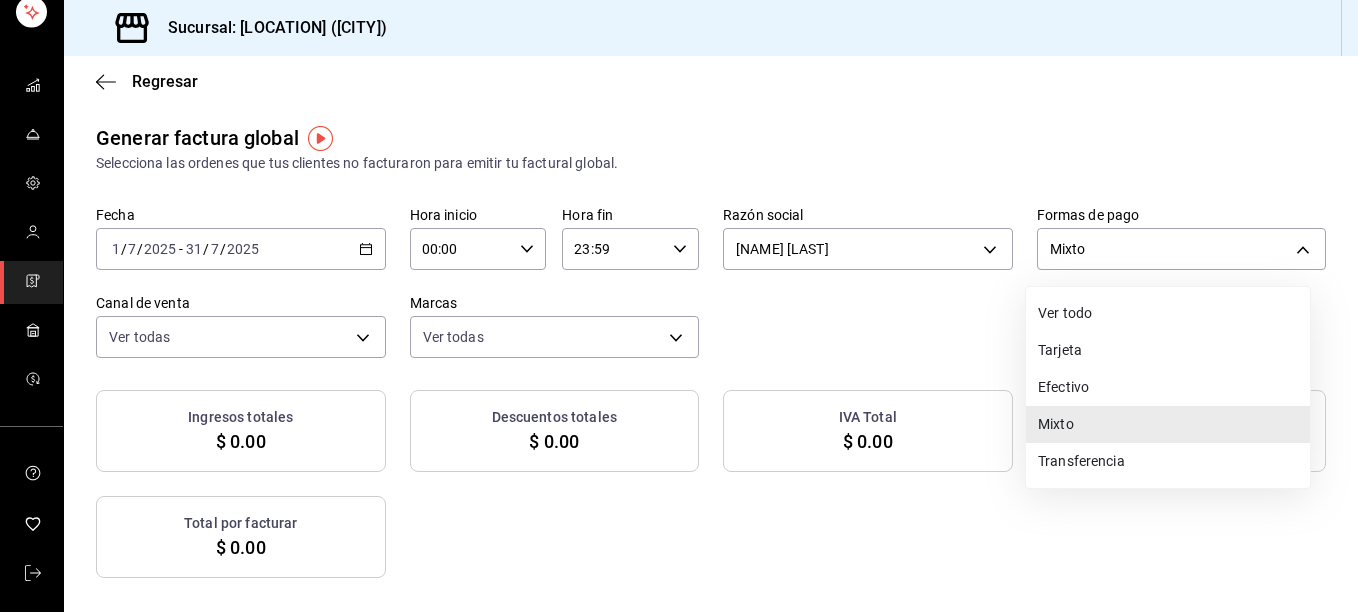 click on "Ver todo" at bounding box center [1168, 313] 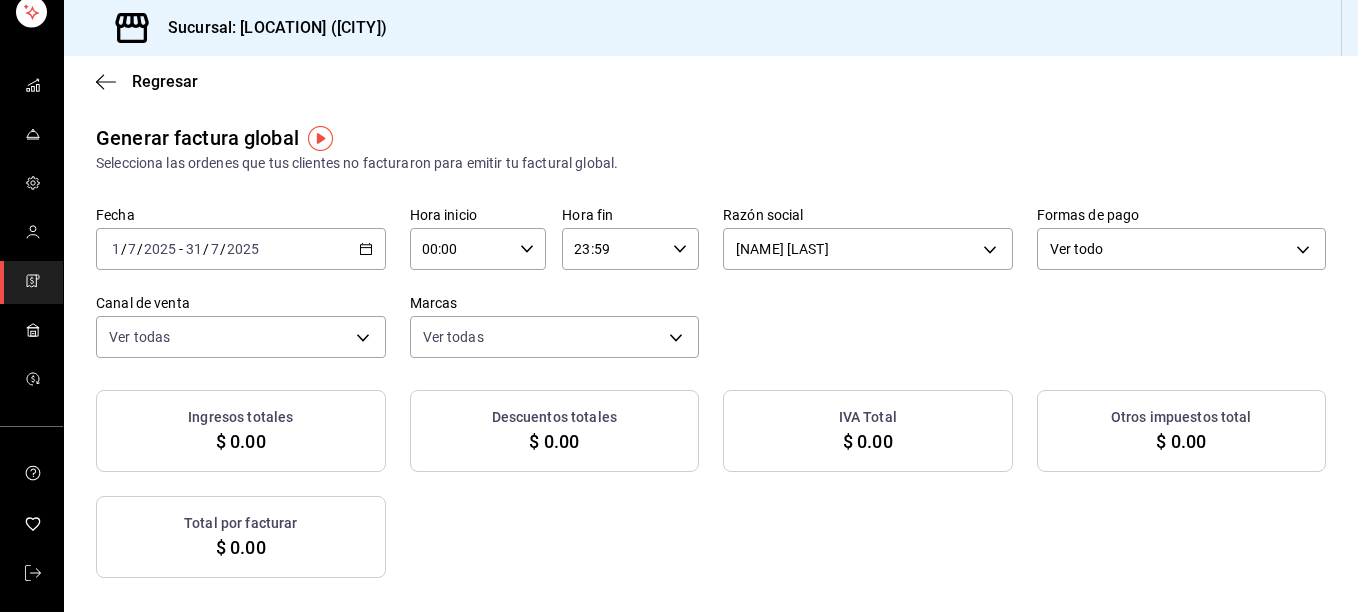 click on "Regresar" at bounding box center [711, 81] 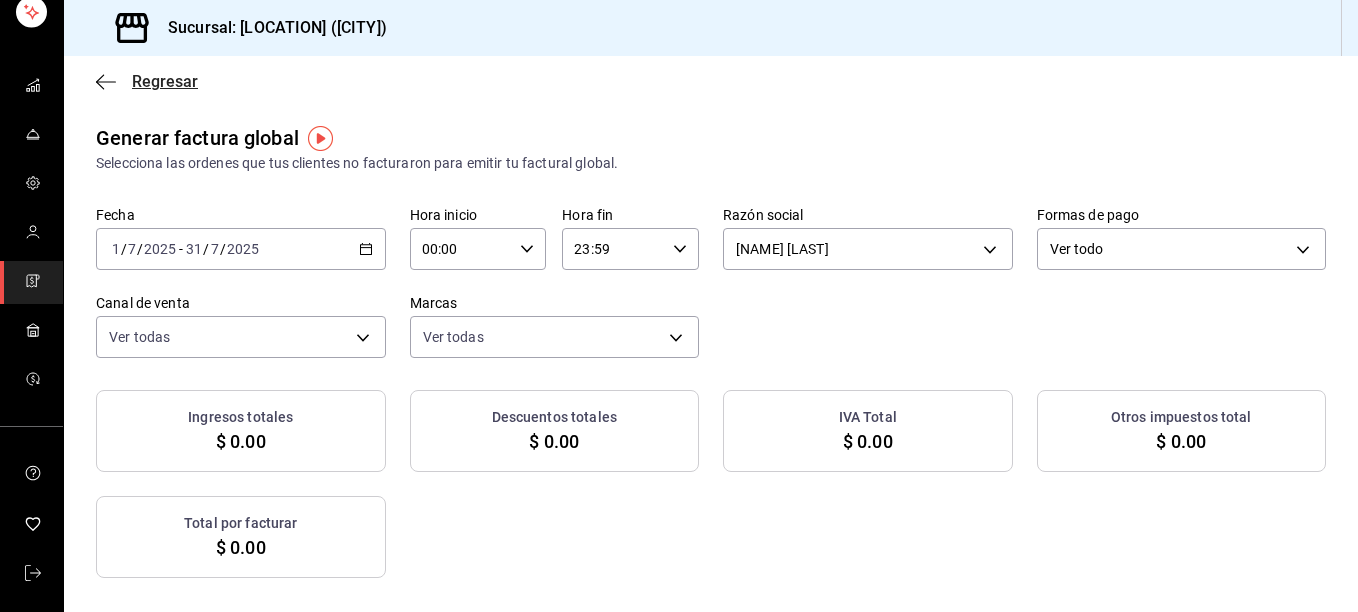click 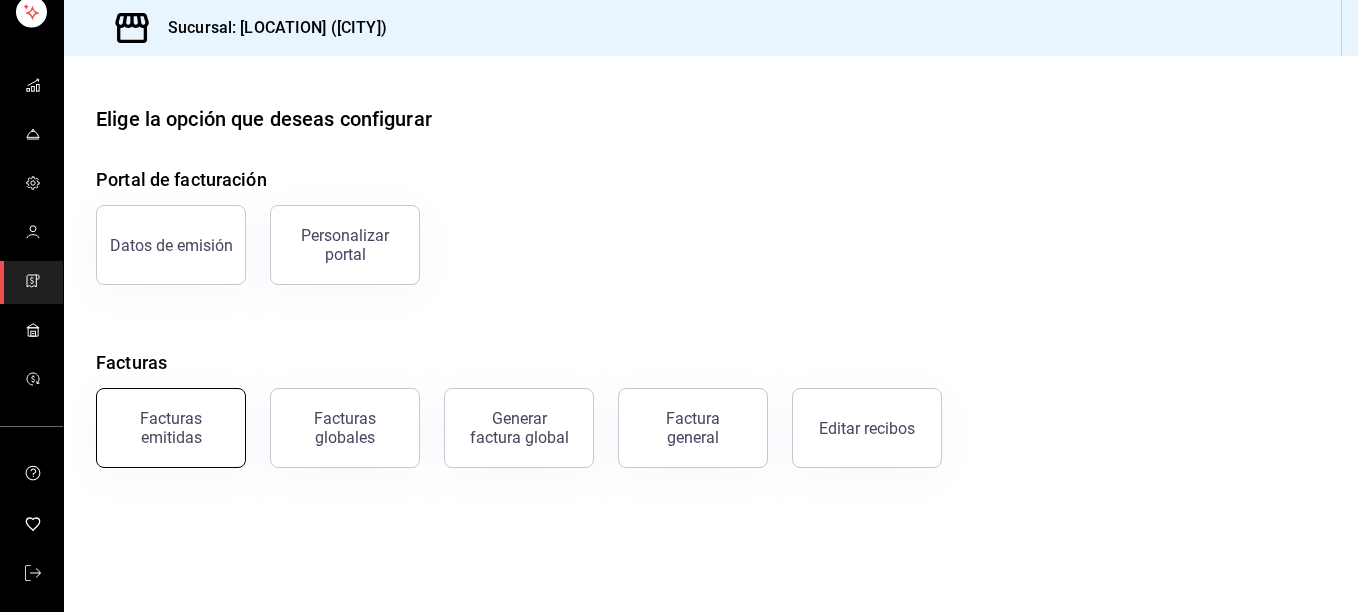 click on "Facturas emitidas" at bounding box center (171, 428) 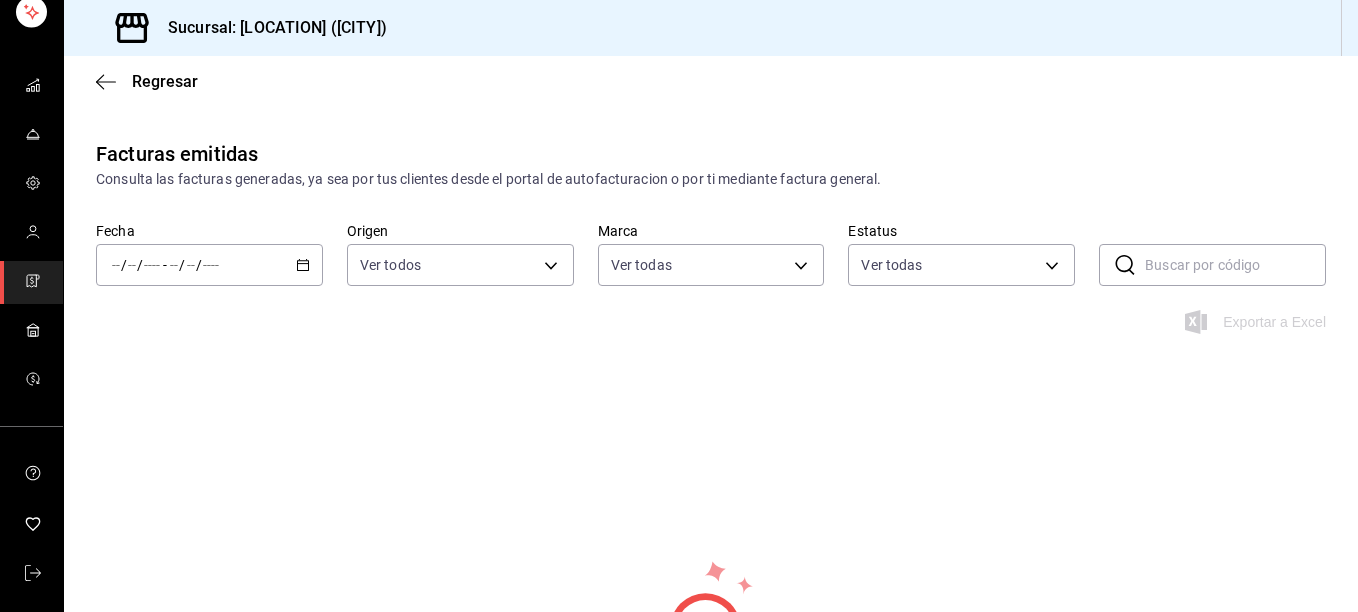 click on "/ / - / /" at bounding box center (209, 265) 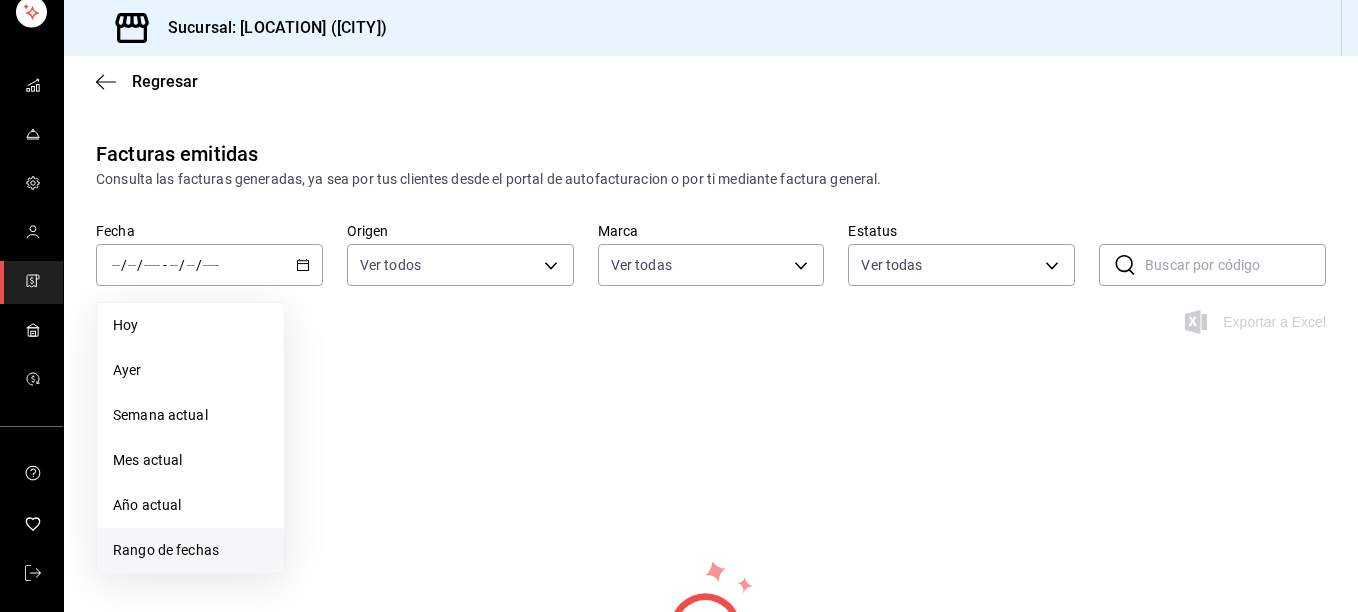 click on "Rango de fechas" at bounding box center (190, 550) 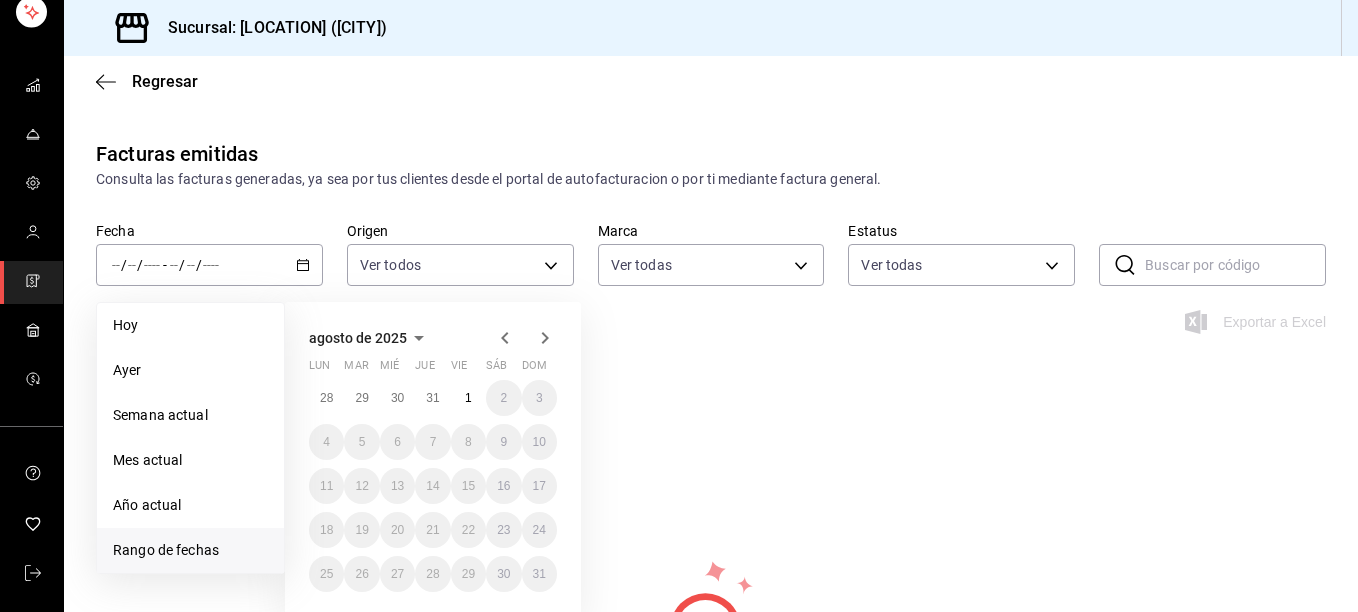 click 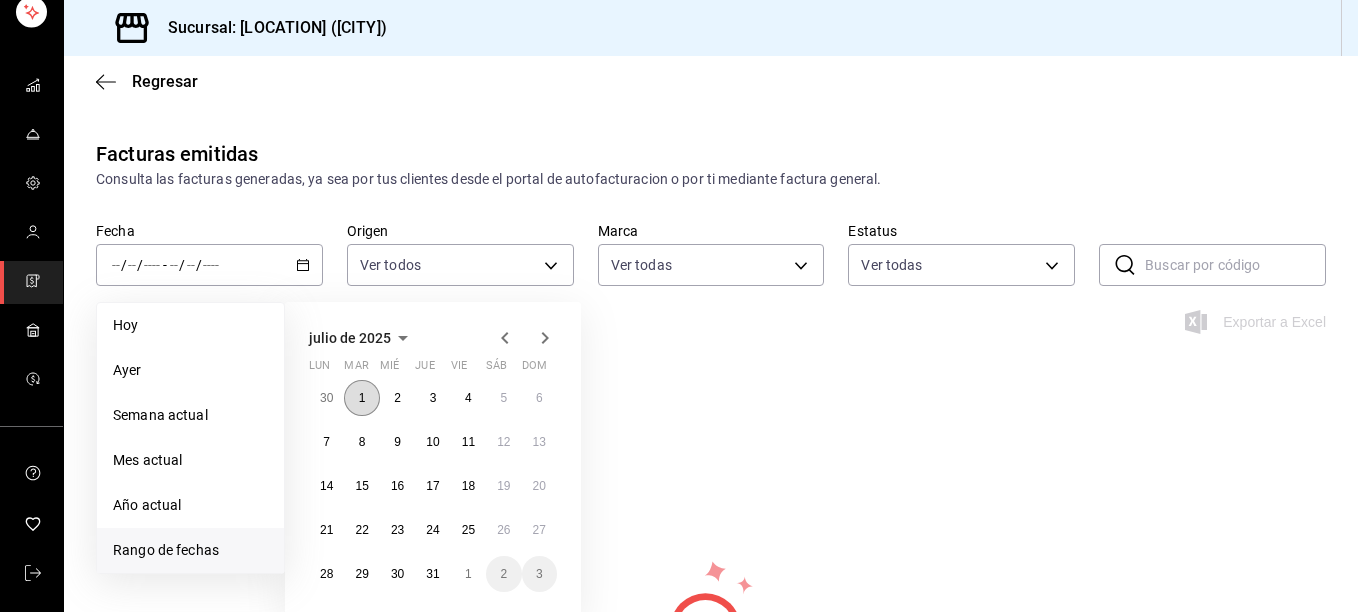 click on "1" at bounding box center [361, 398] 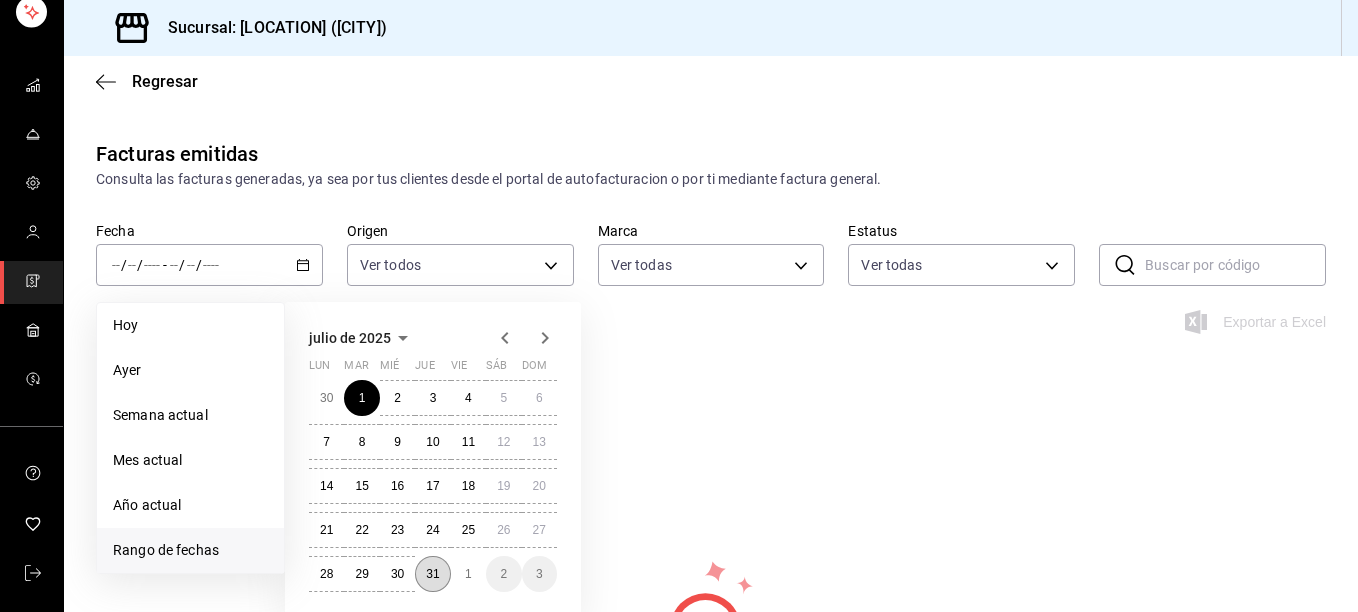 click on "31" at bounding box center [432, 574] 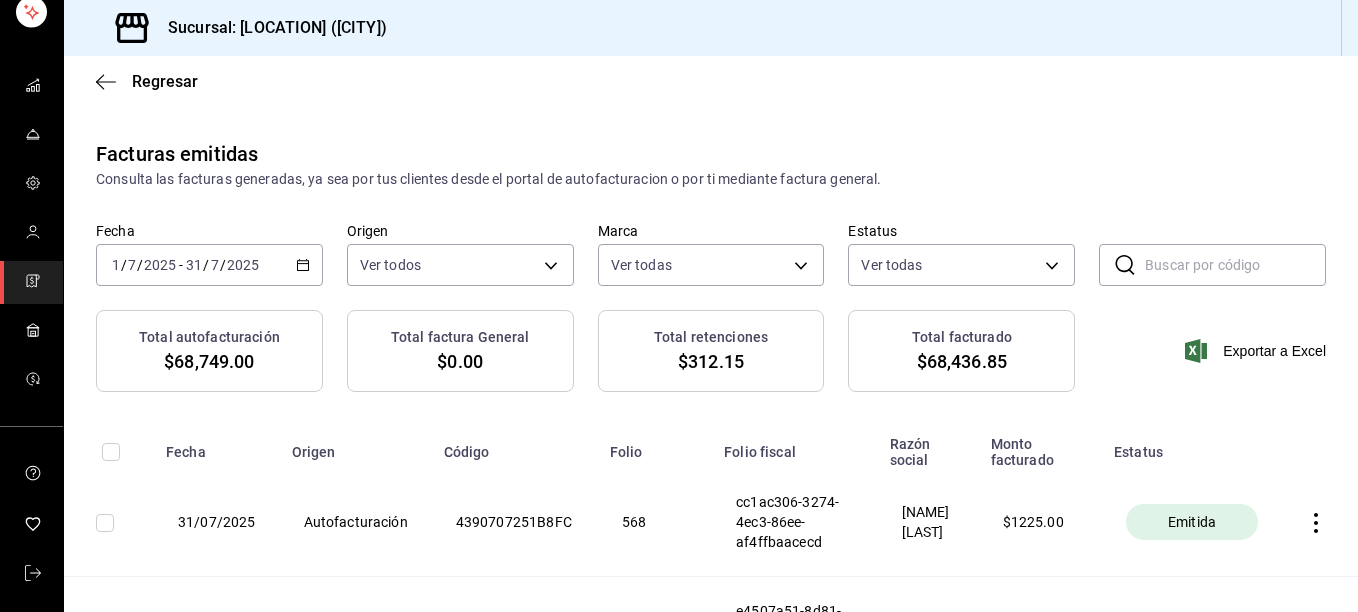 click at bounding box center [111, 452] 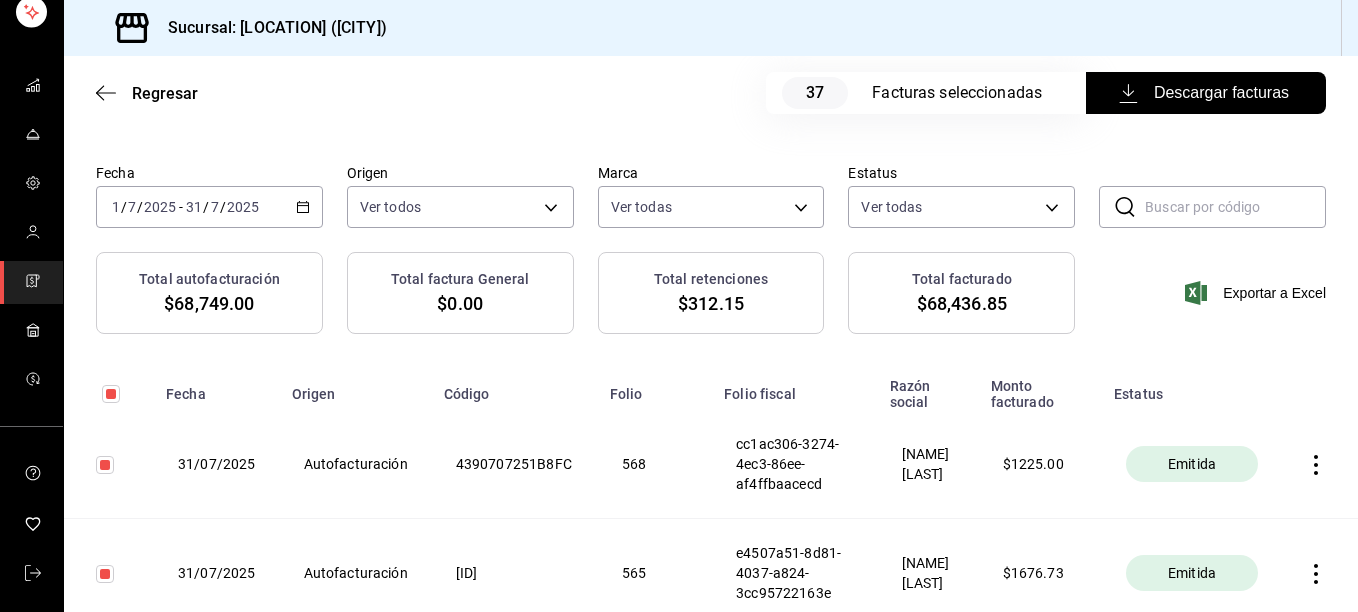 scroll, scrollTop: 120, scrollLeft: 0, axis: vertical 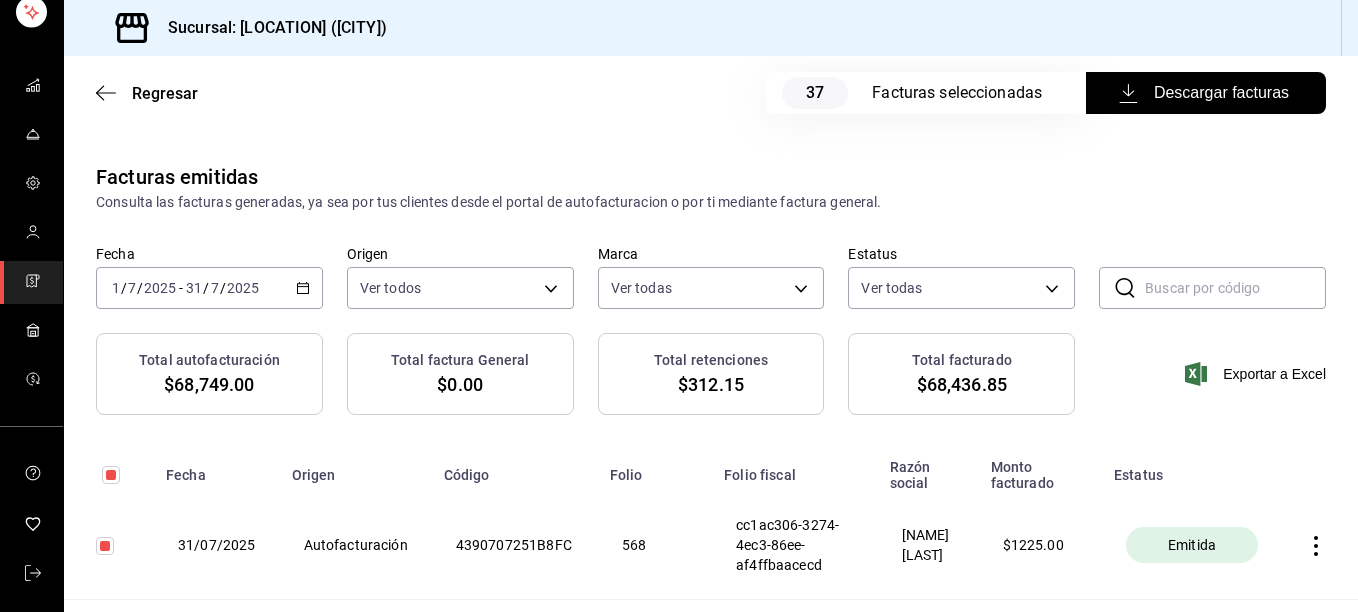 click 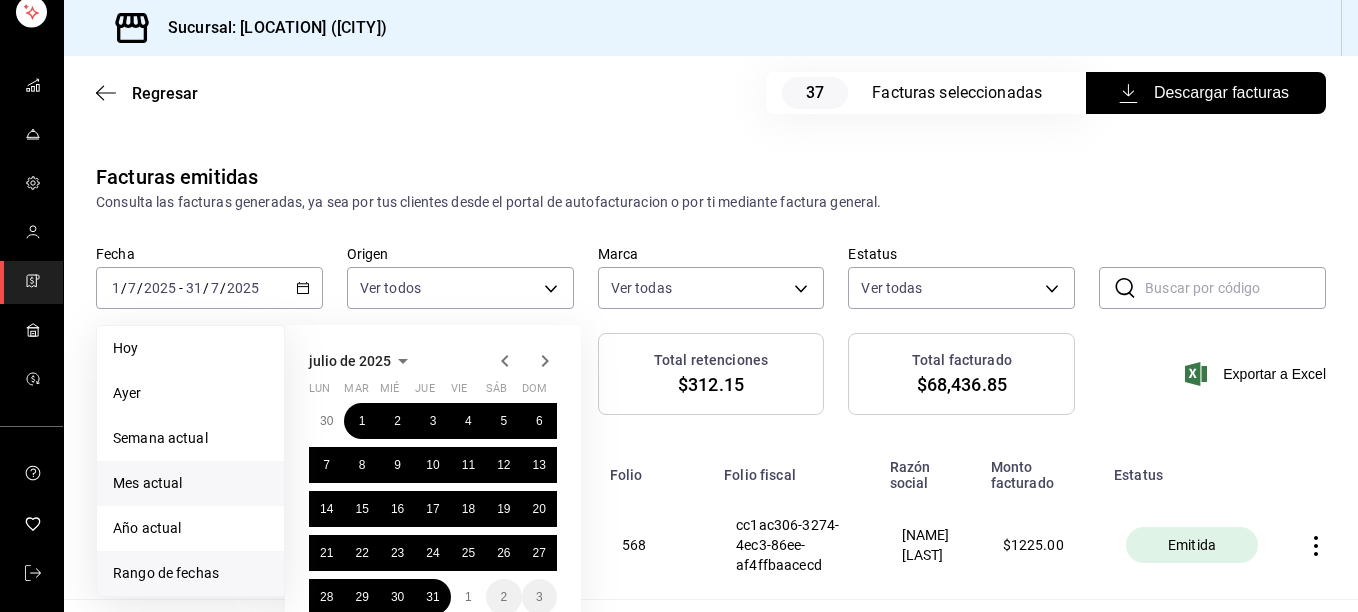 click on "Mes actual" at bounding box center [190, 483] 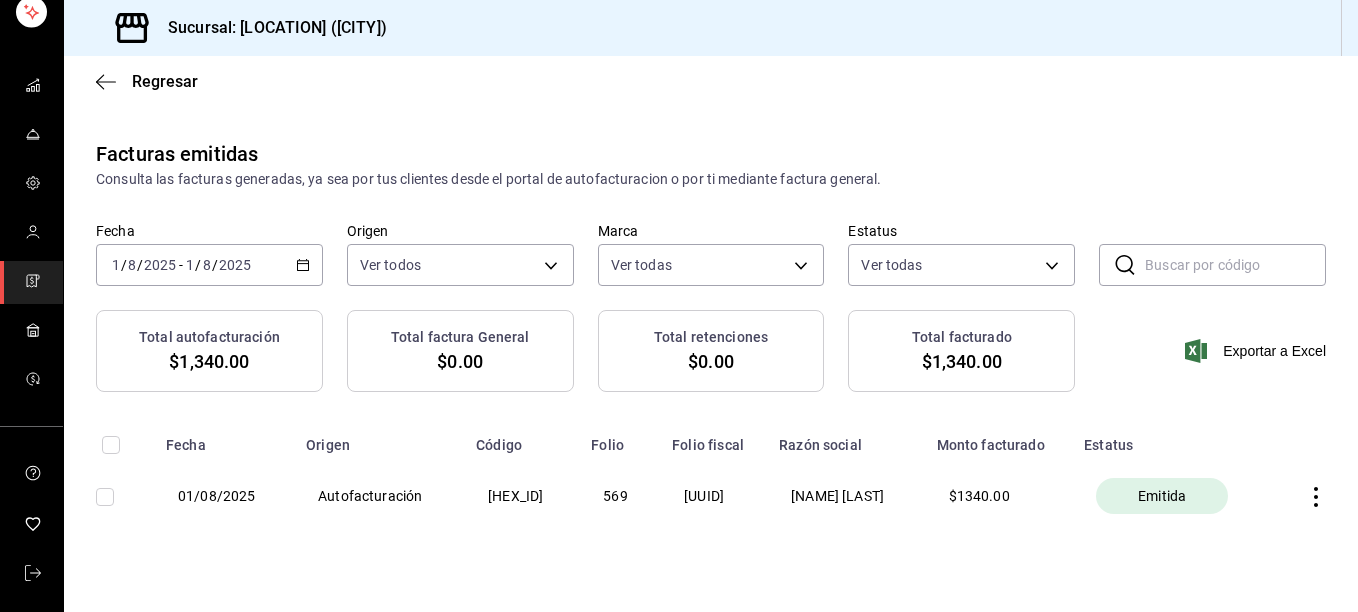 click at bounding box center [111, 445] 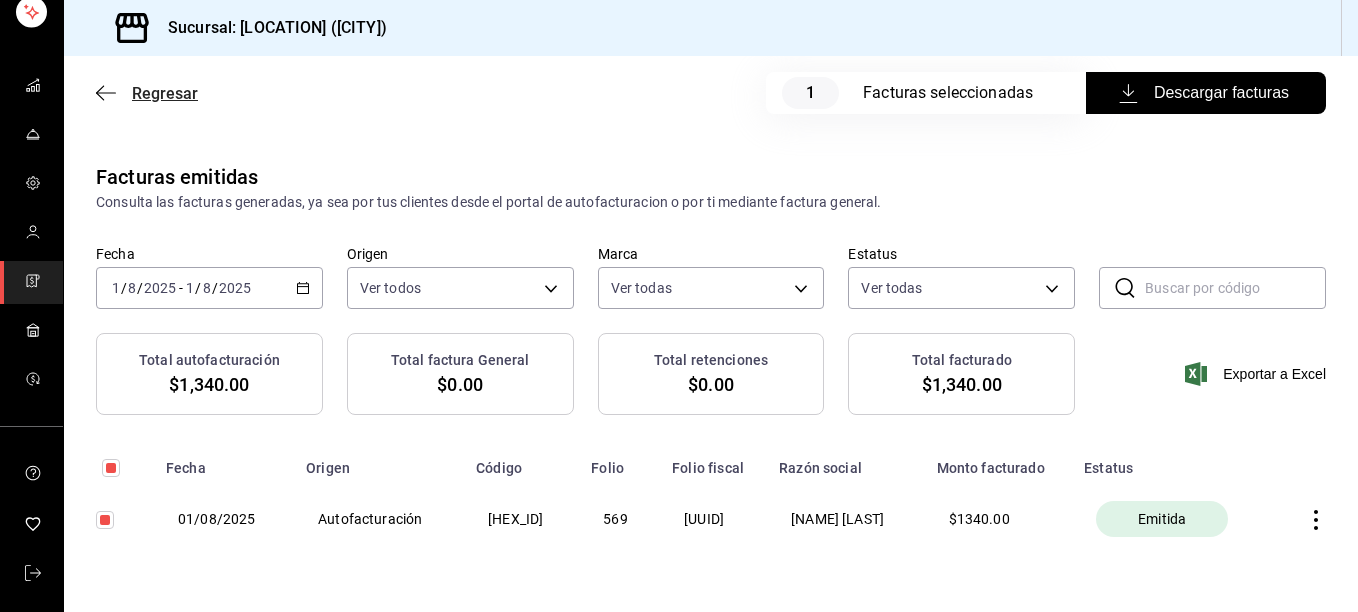 click 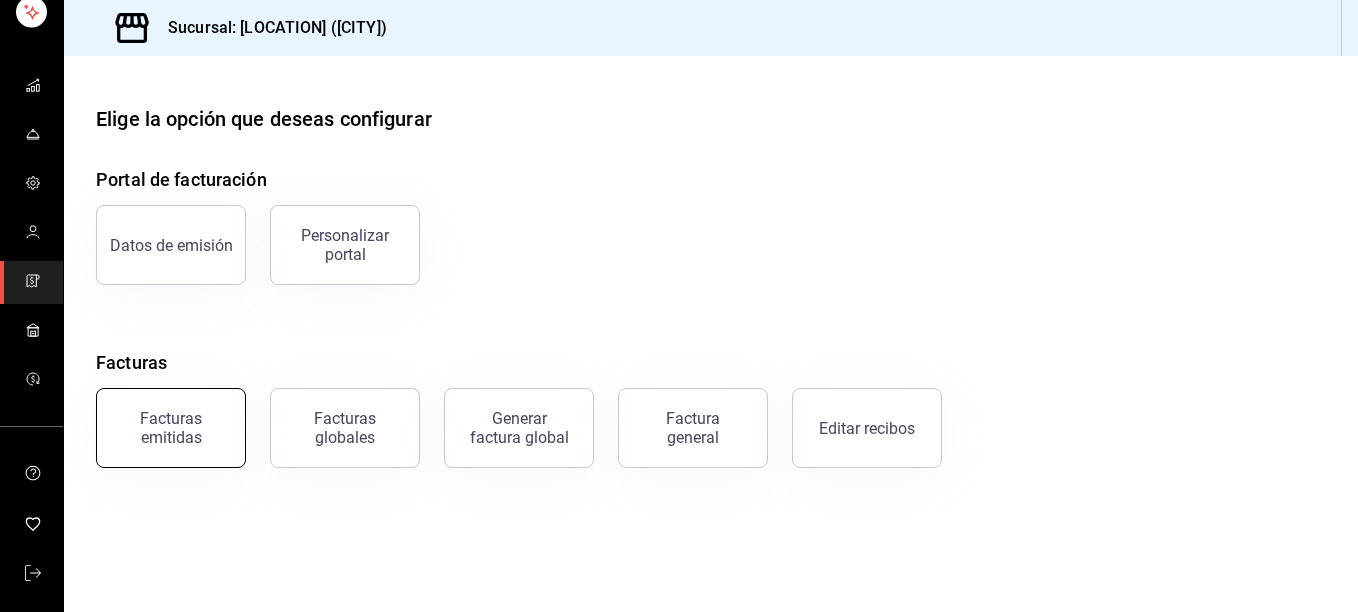 click on "Facturas emitidas" at bounding box center (171, 428) 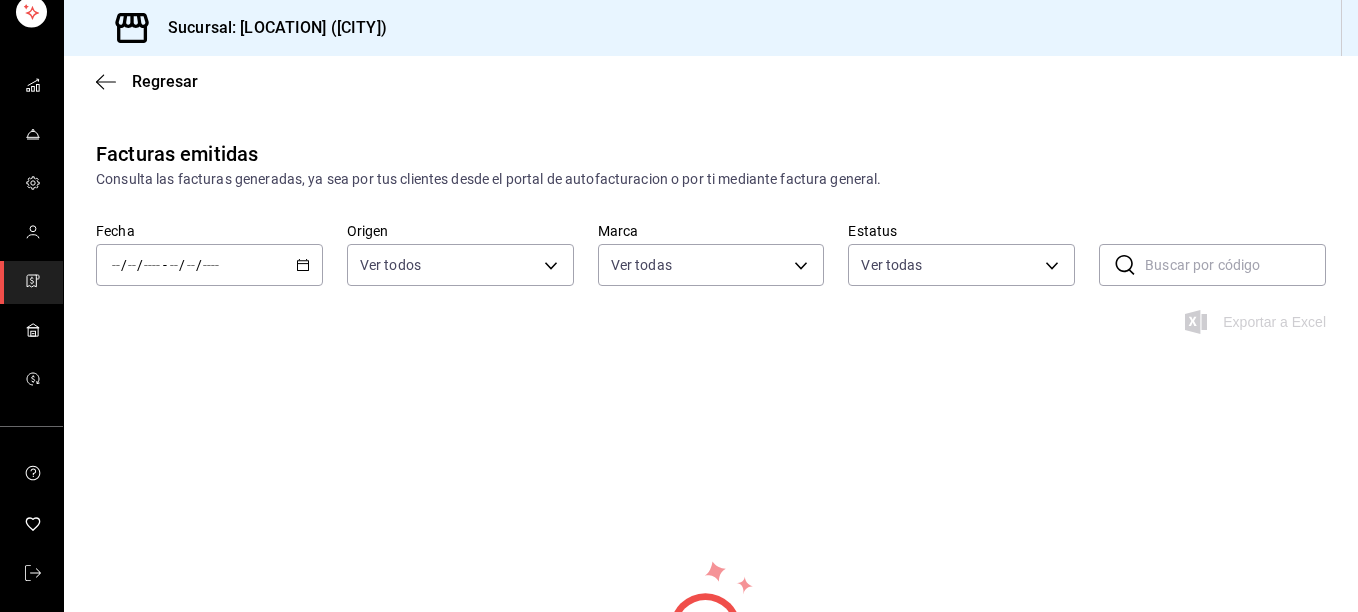 click on "/ / - / /" at bounding box center [209, 265] 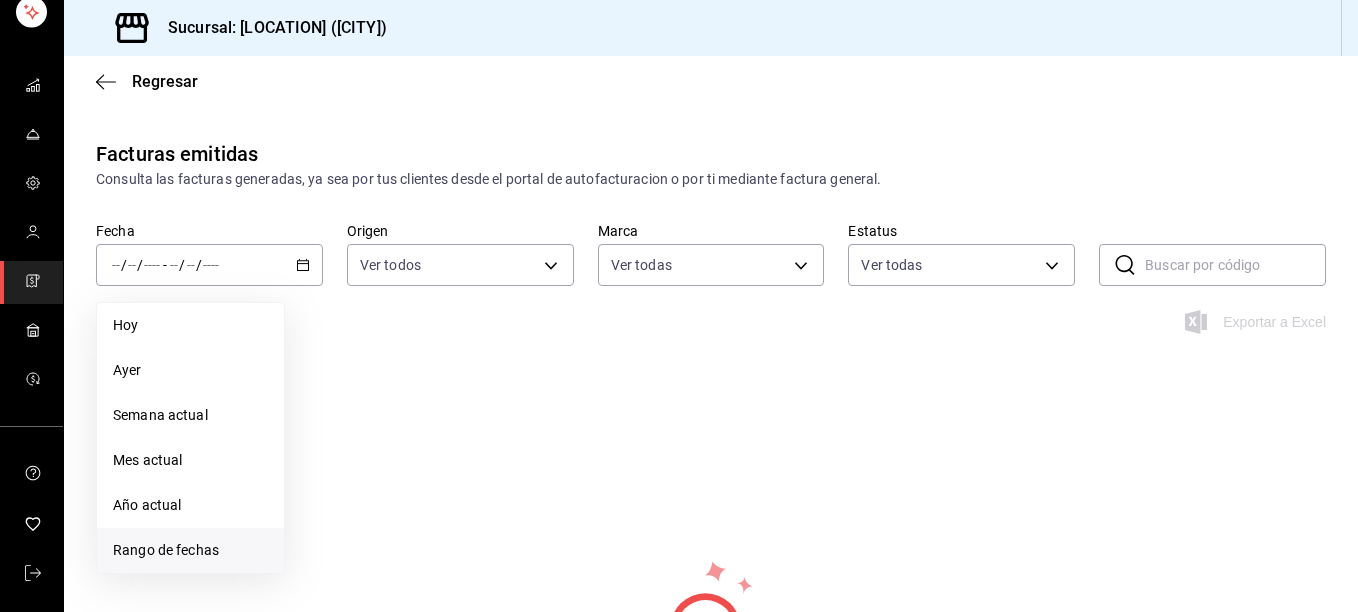 click on "Rango de fechas" at bounding box center (190, 550) 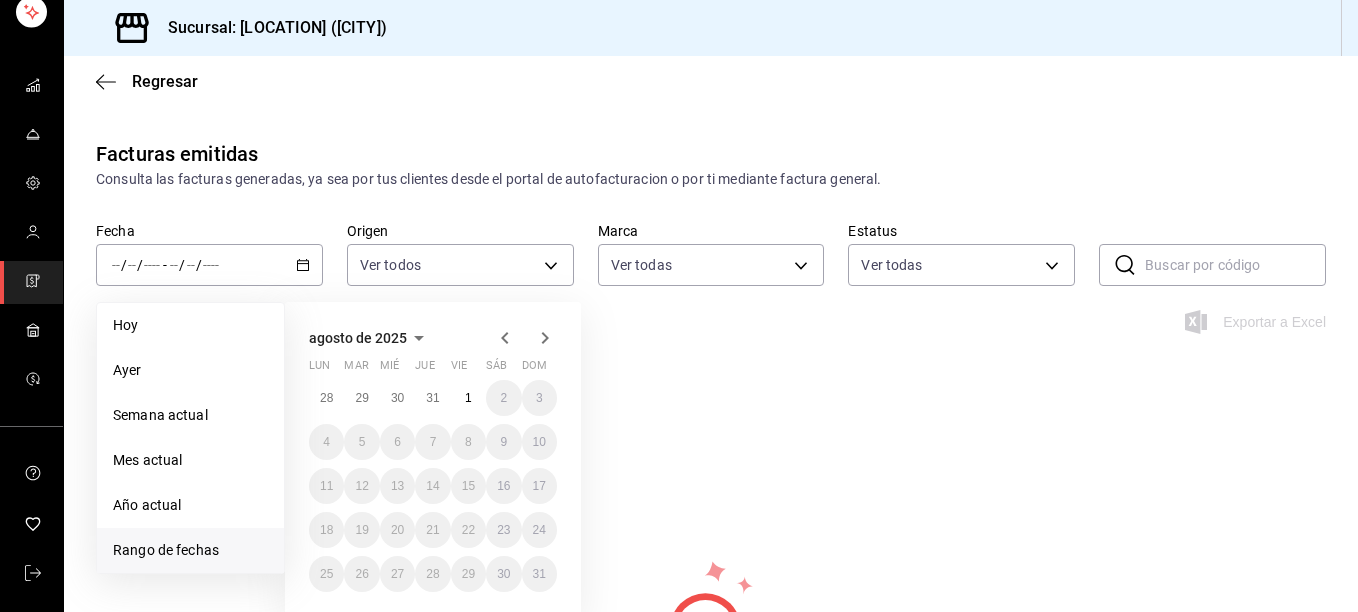 click 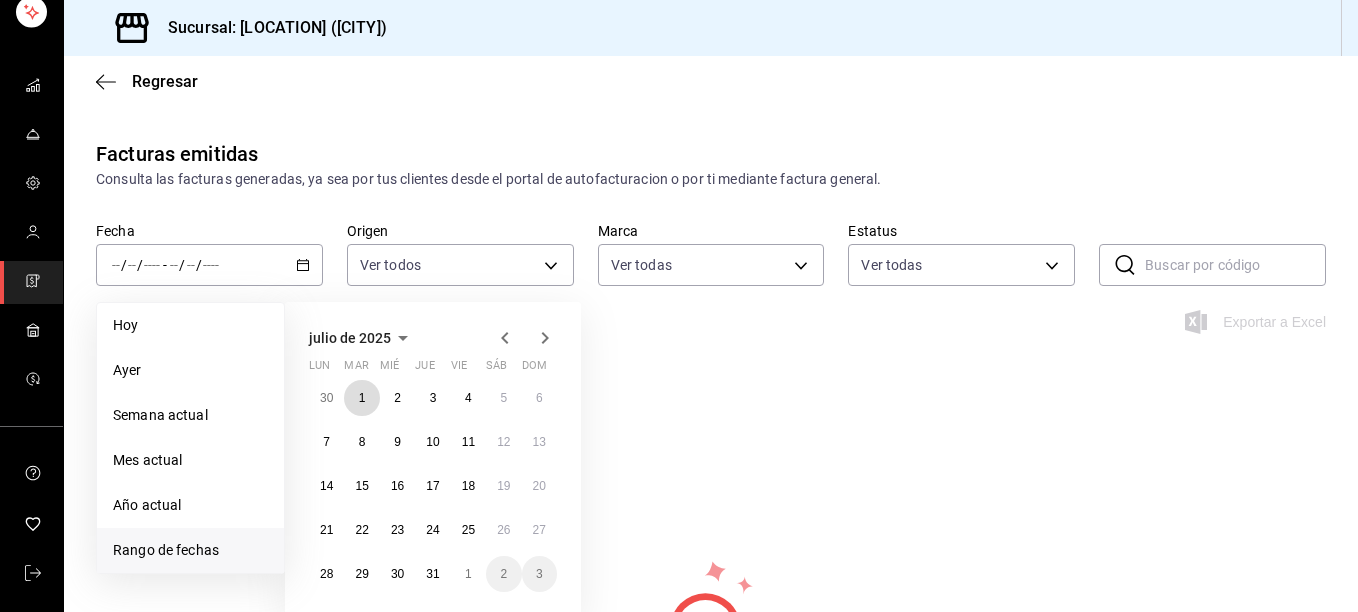 drag, startPoint x: 359, startPoint y: 390, endPoint x: 425, endPoint y: 510, distance: 136.95255 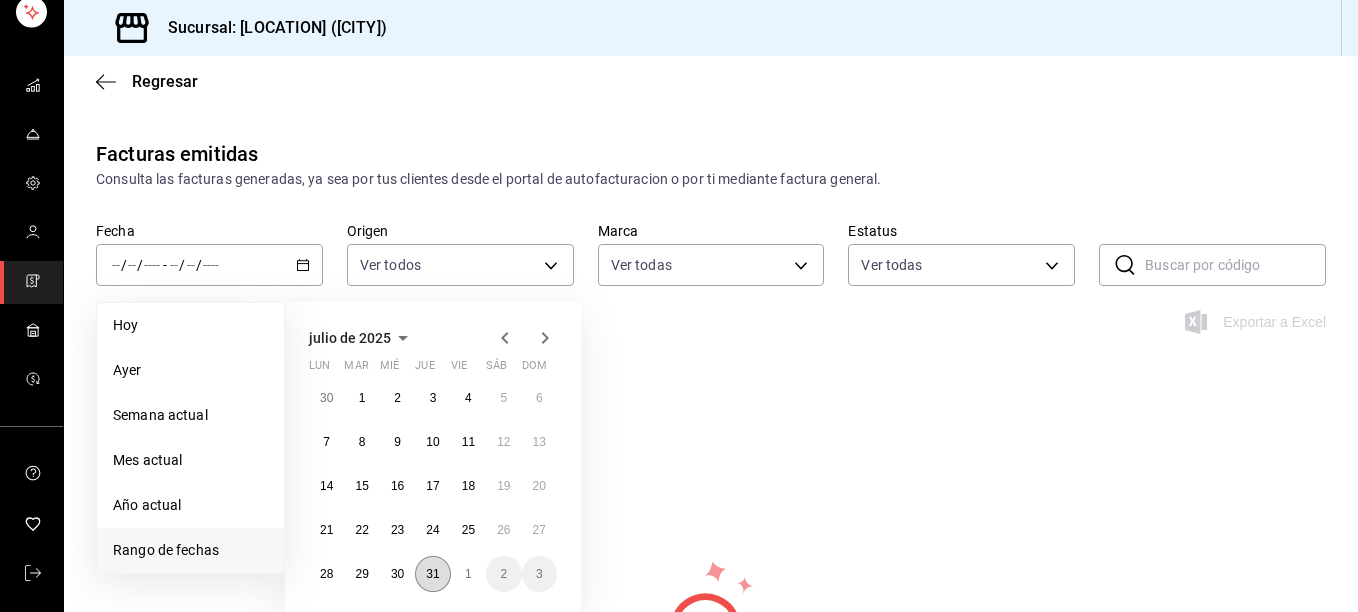 click on "31" at bounding box center (432, 574) 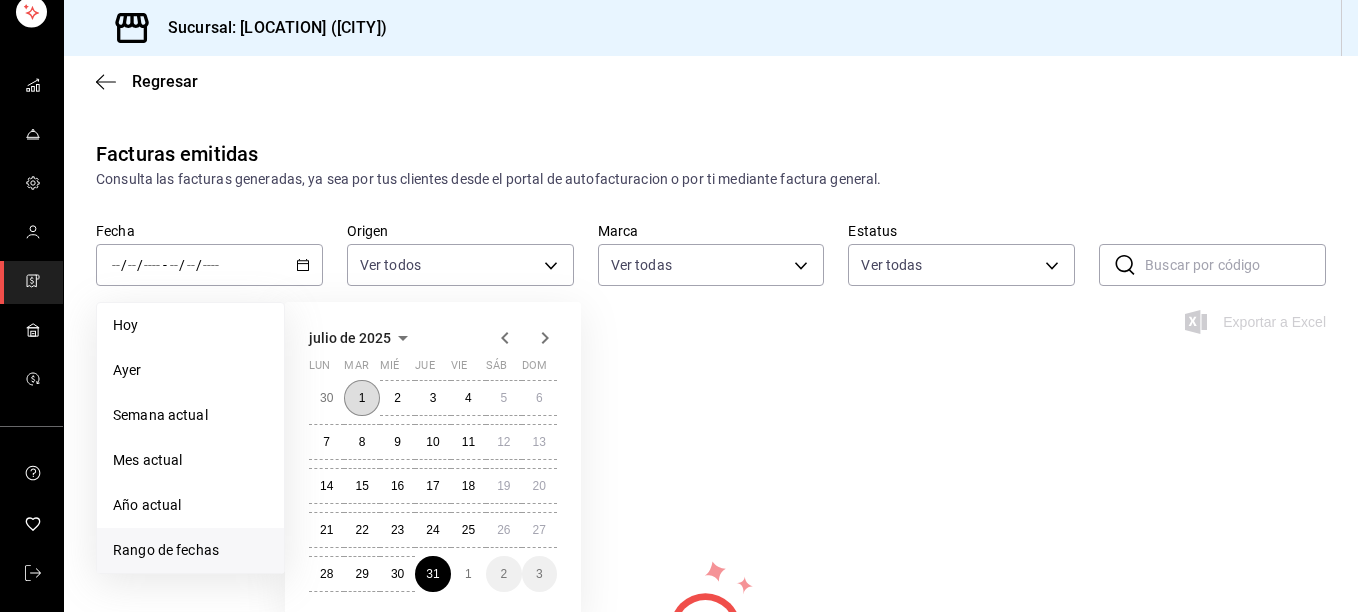 click on "1" at bounding box center (362, 398) 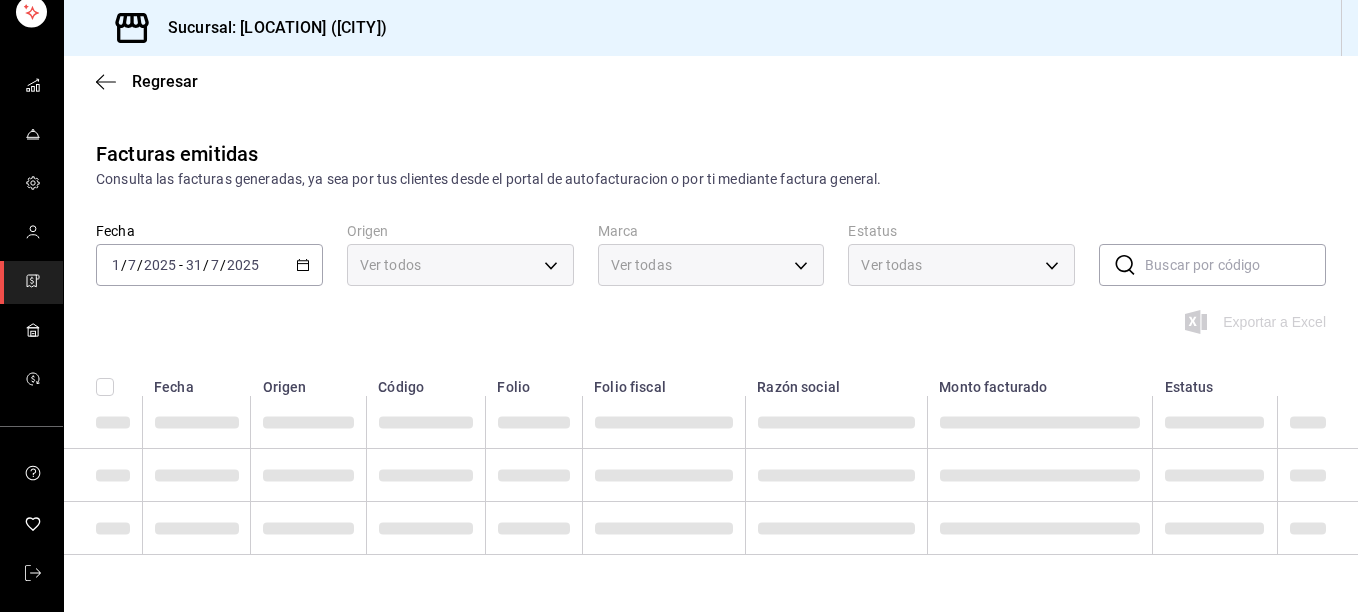 click 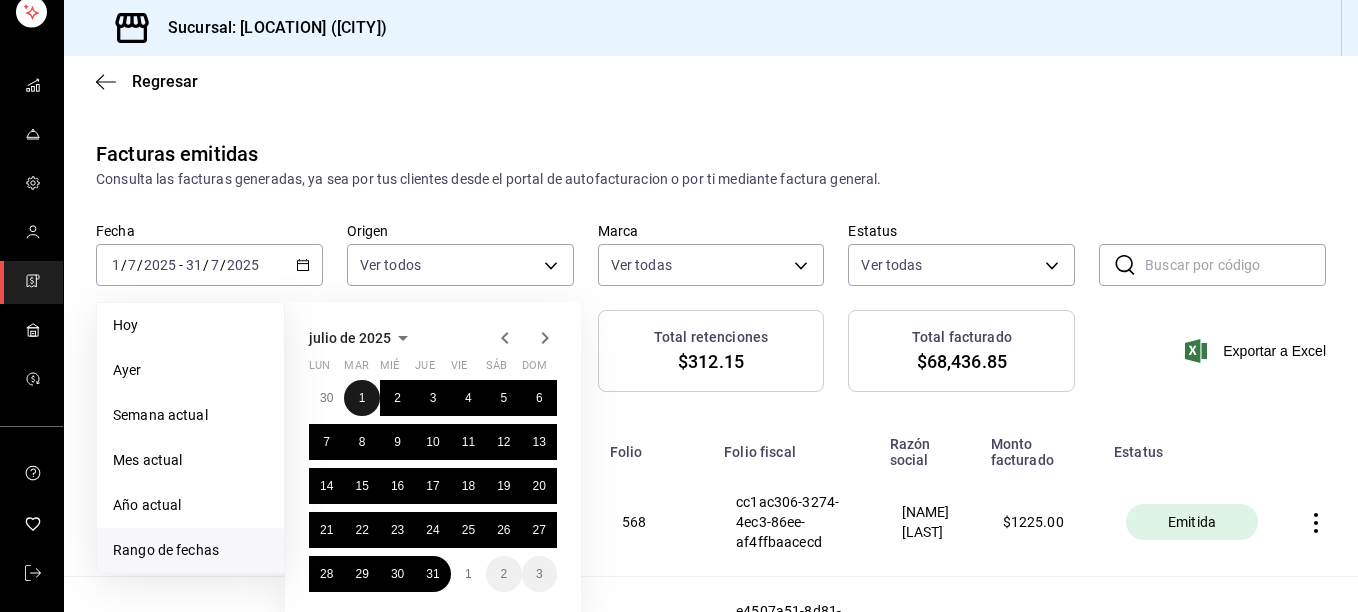 click on "1" at bounding box center (361, 398) 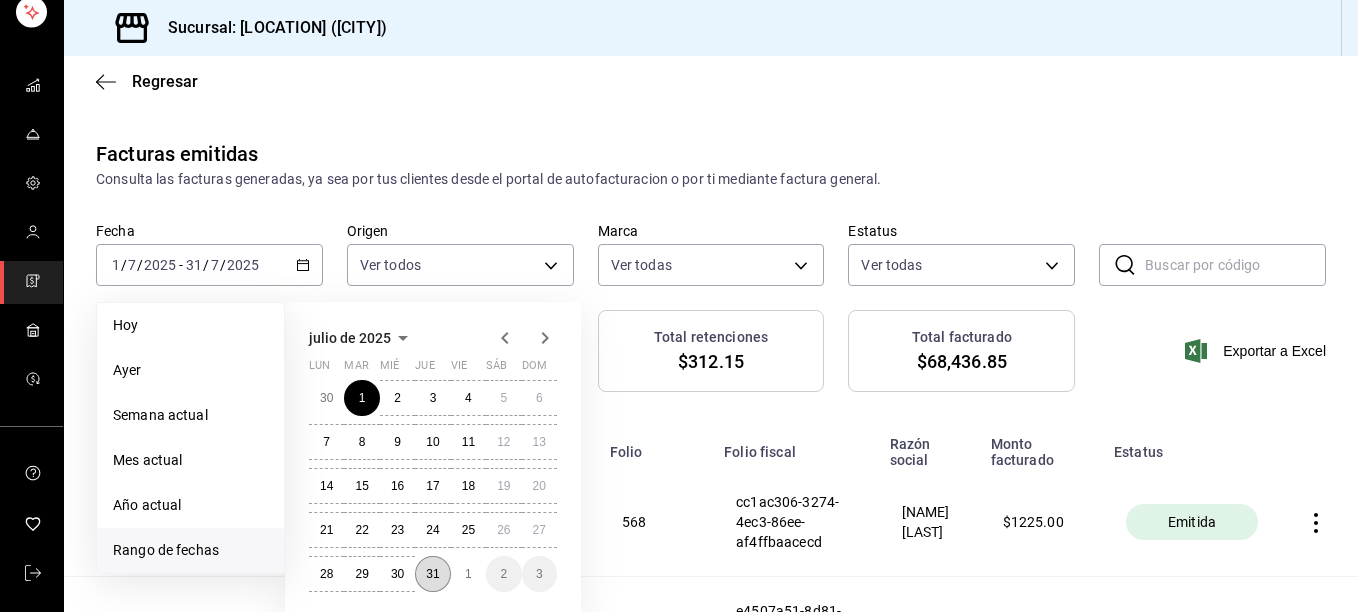 click on "31" at bounding box center (432, 574) 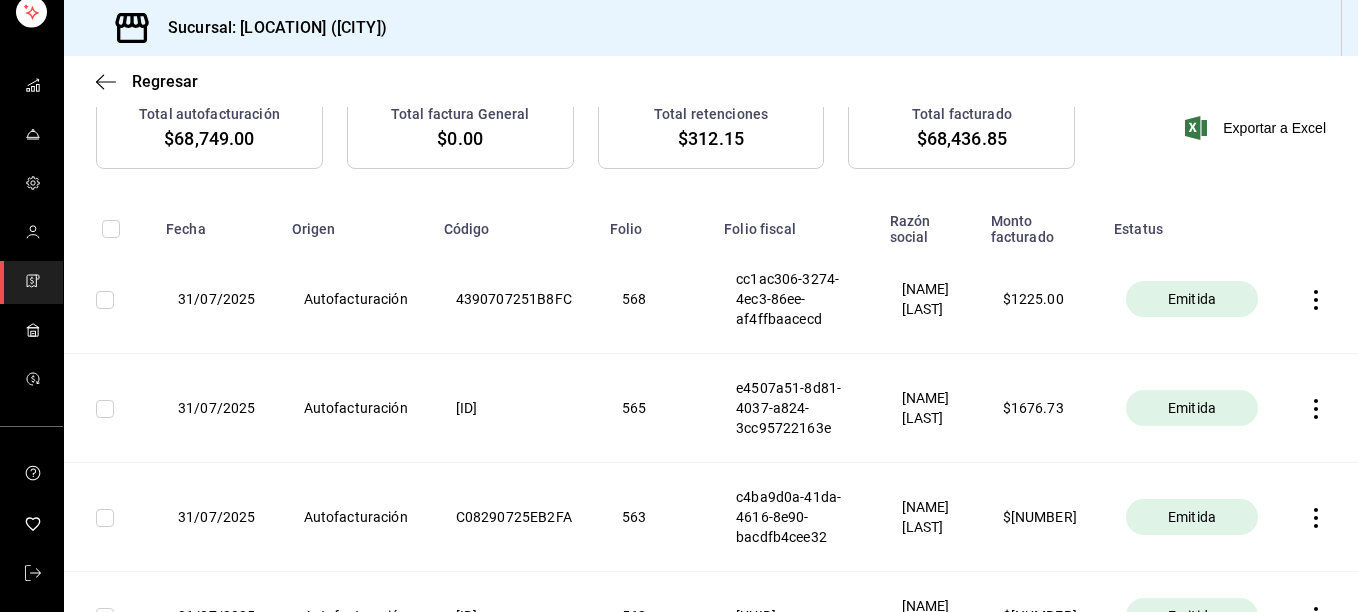 scroll, scrollTop: 240, scrollLeft: 0, axis: vertical 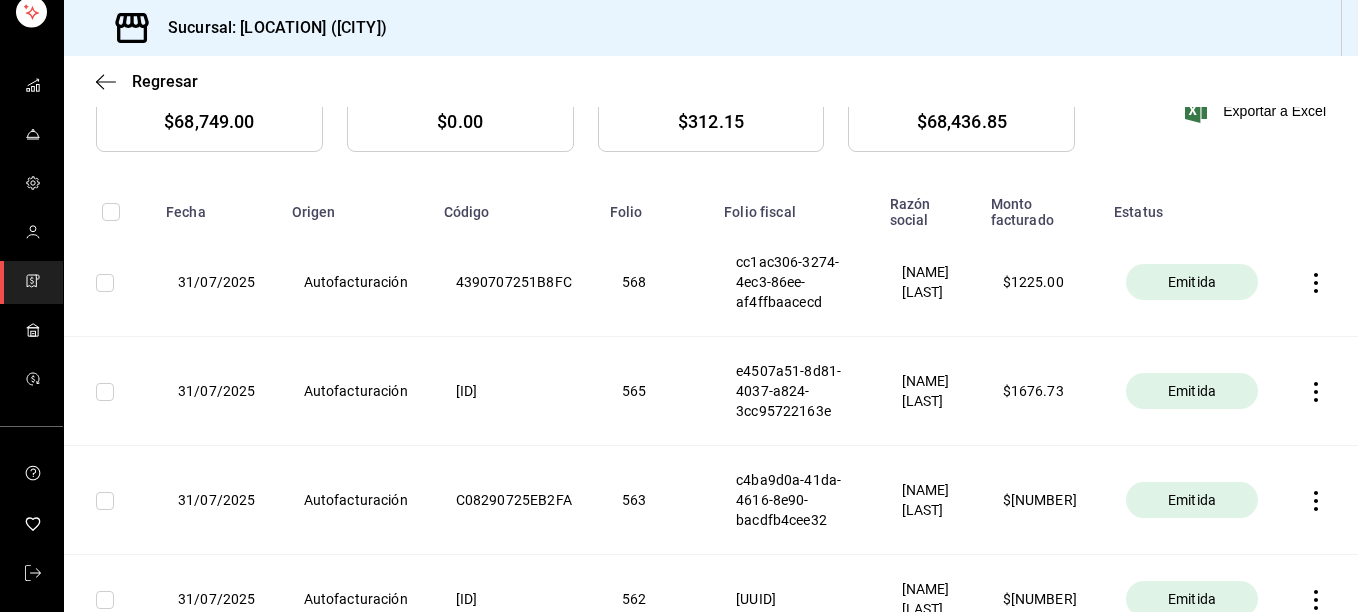 click at bounding box center (111, 212) 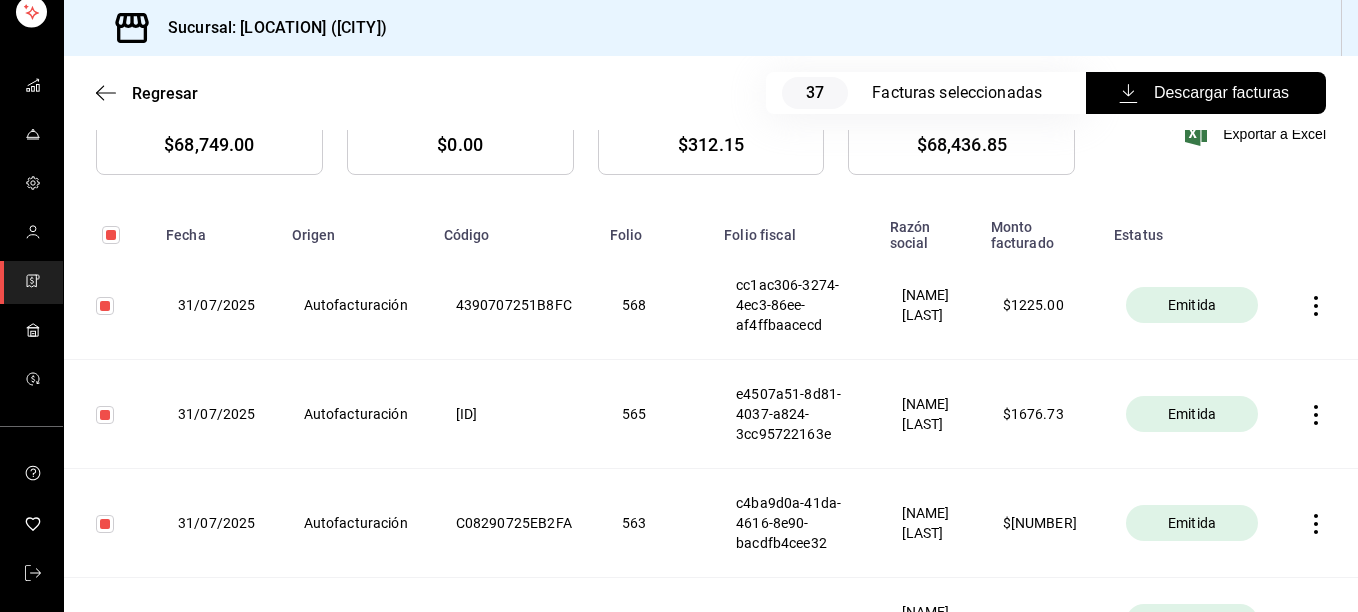 scroll, scrollTop: 263, scrollLeft: 0, axis: vertical 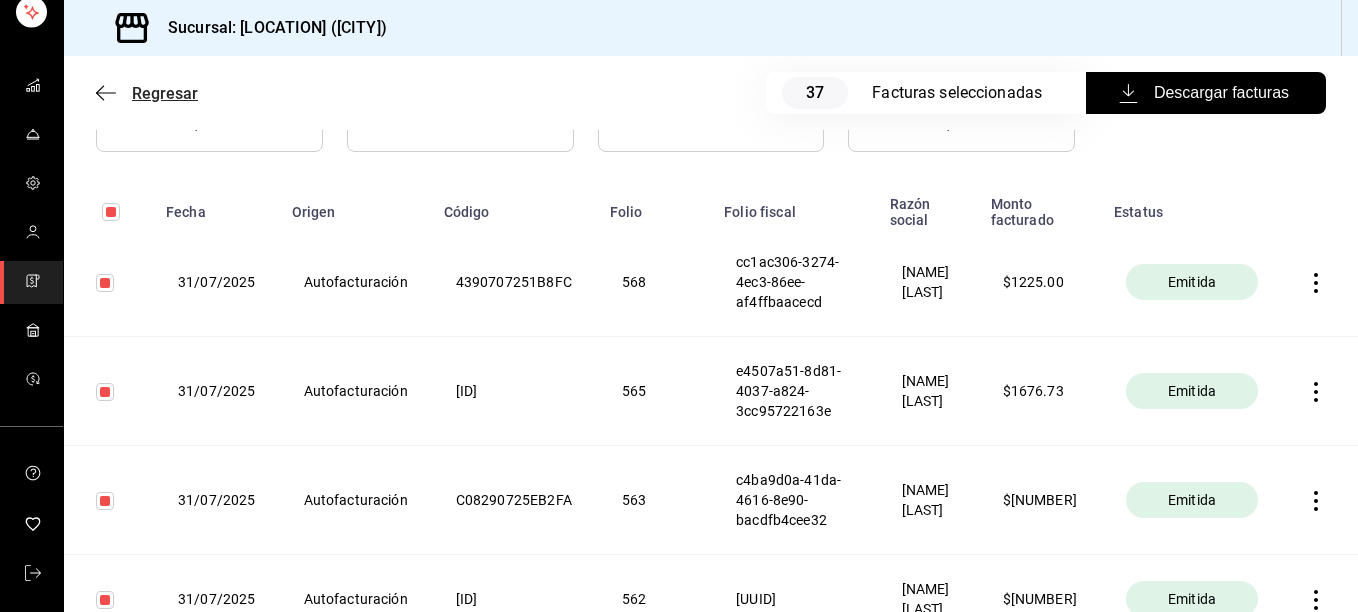 click 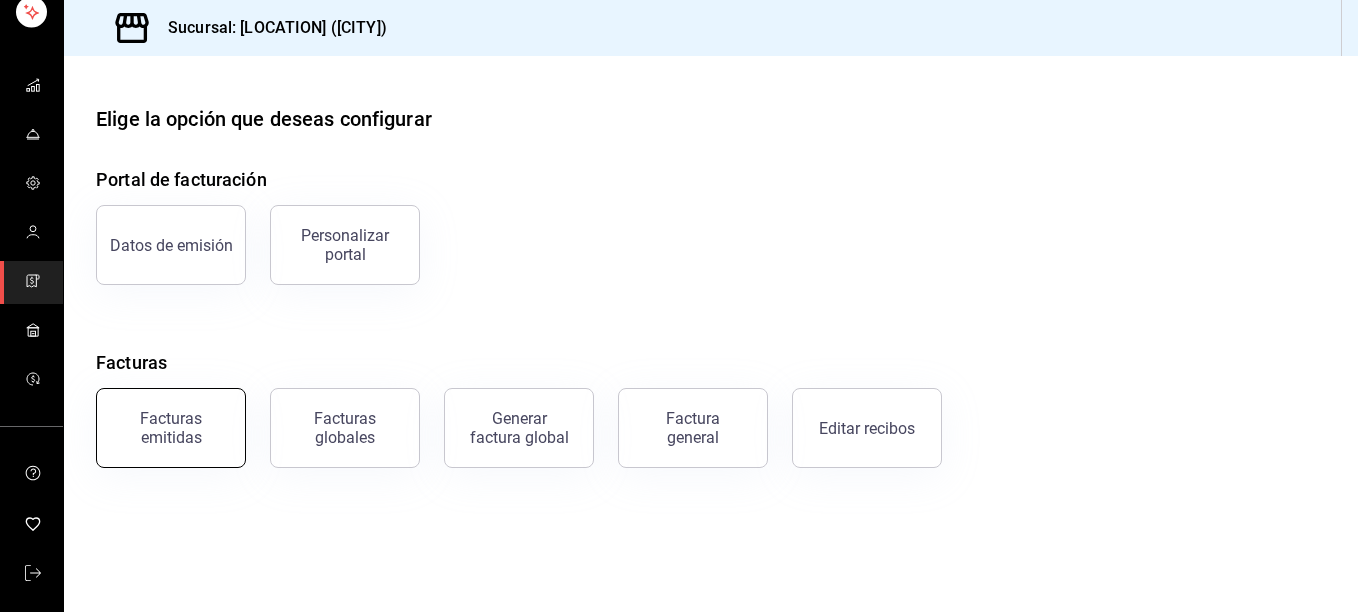 click on "Facturas emitidas" at bounding box center (171, 428) 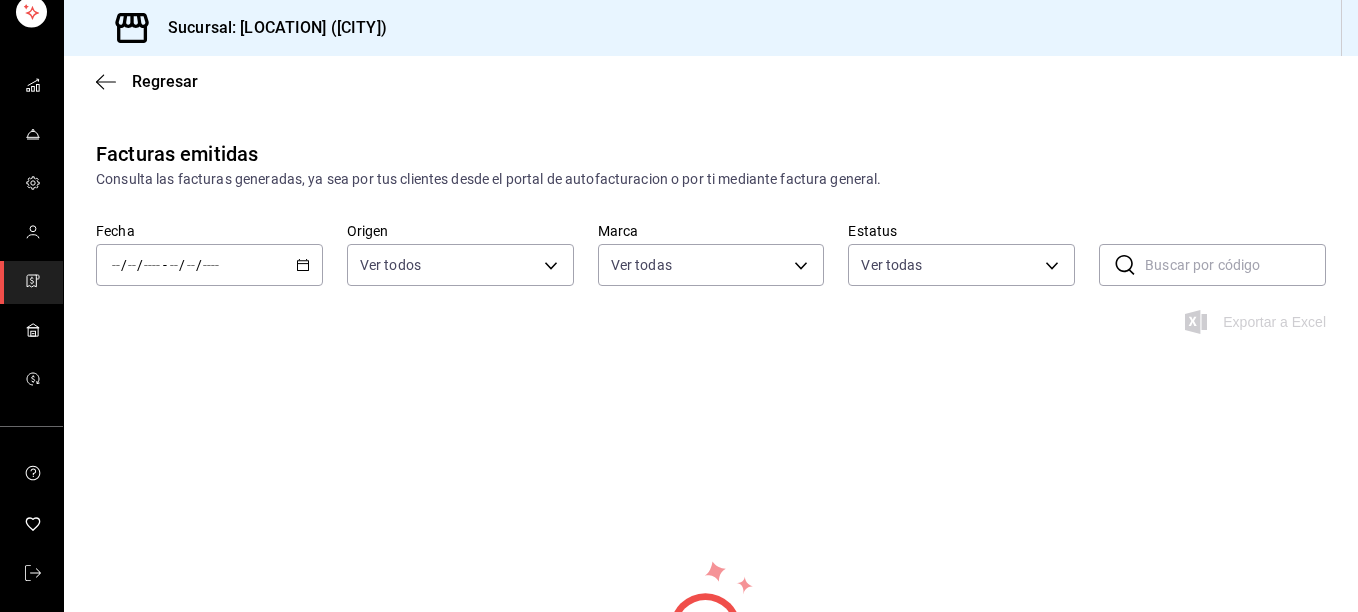 click 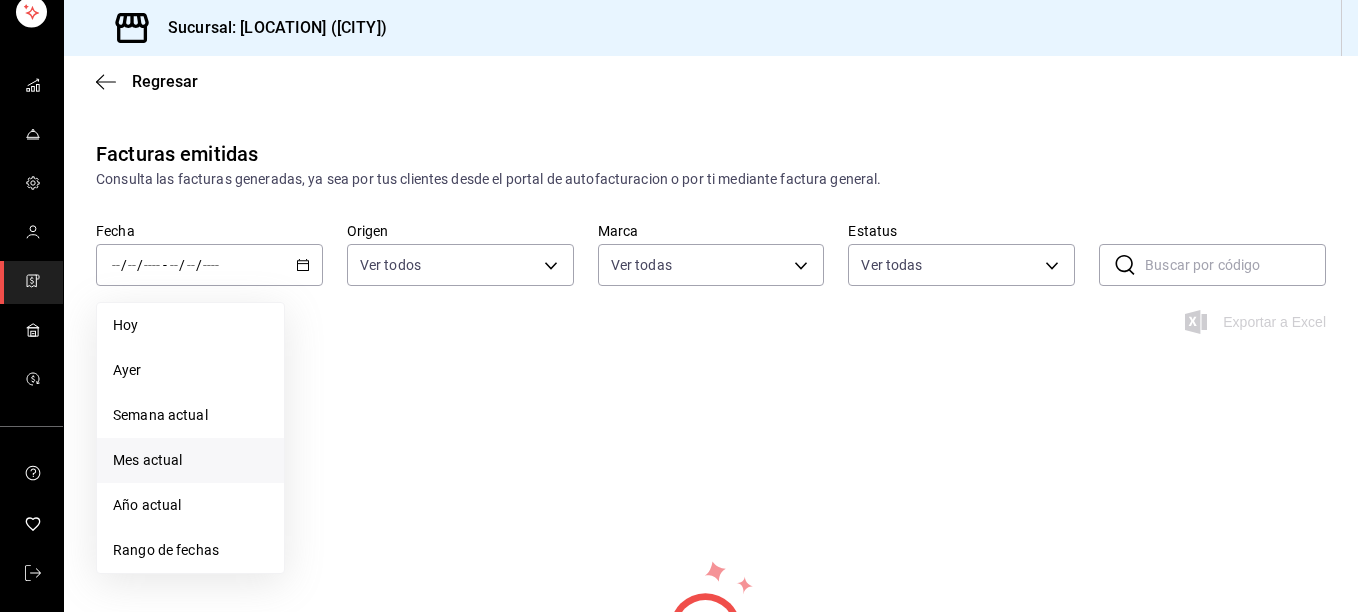 click on "Mes actual" at bounding box center (190, 460) 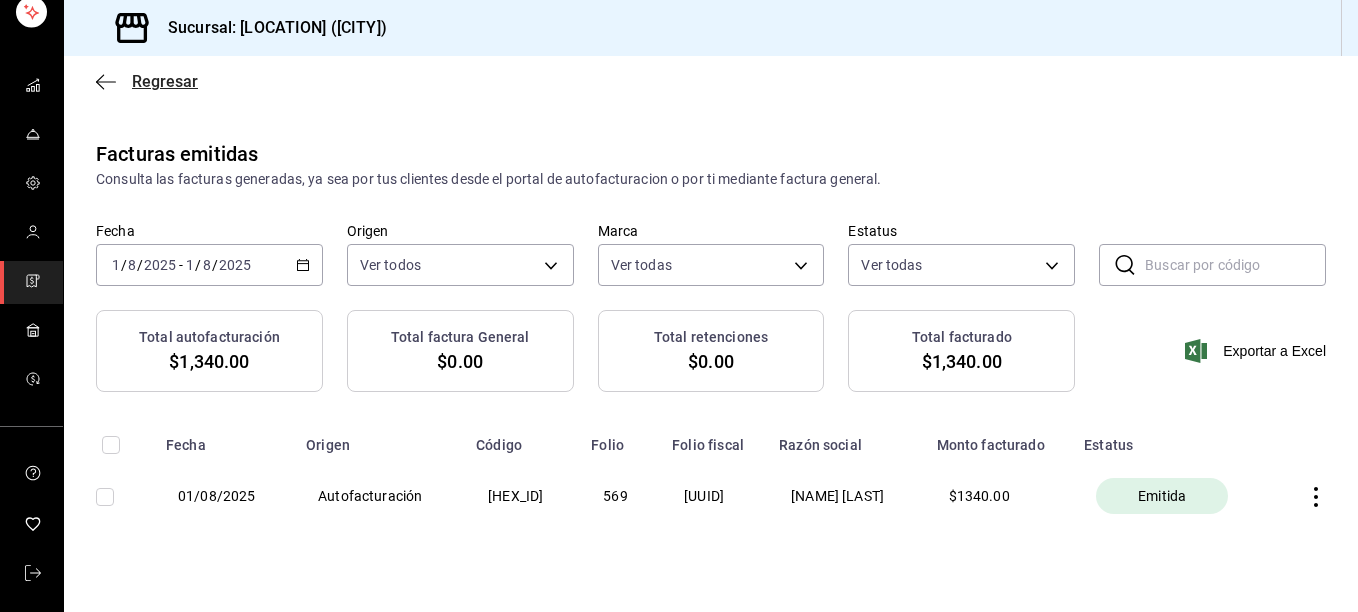 click 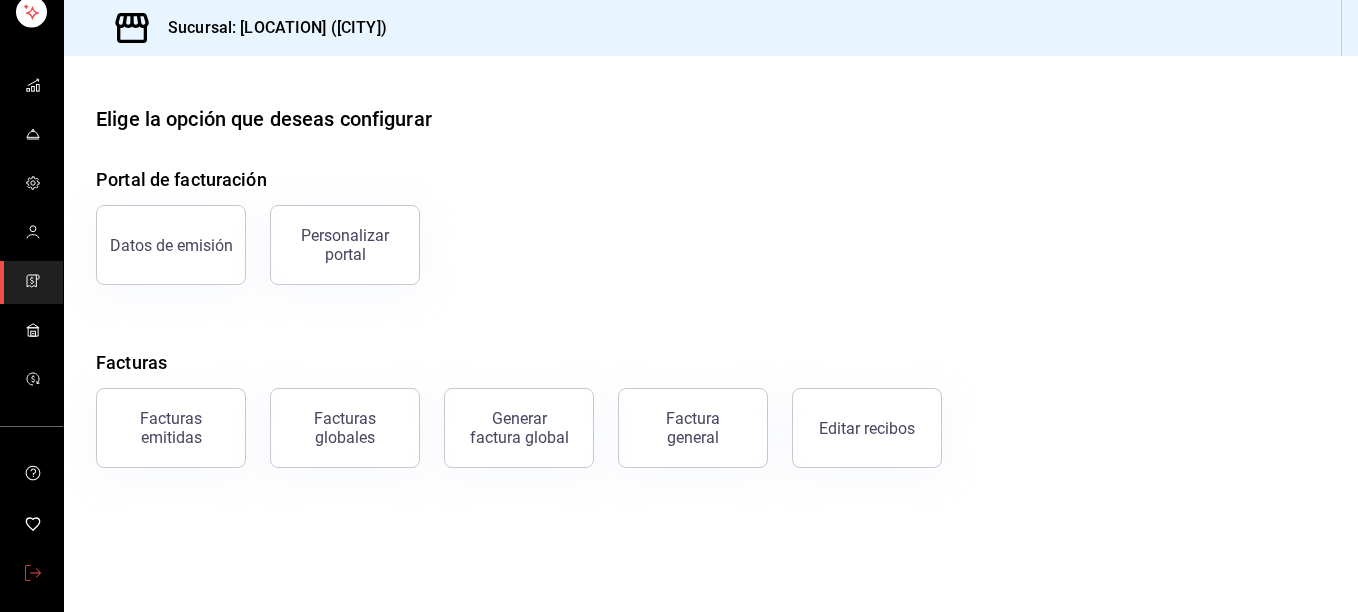 click 